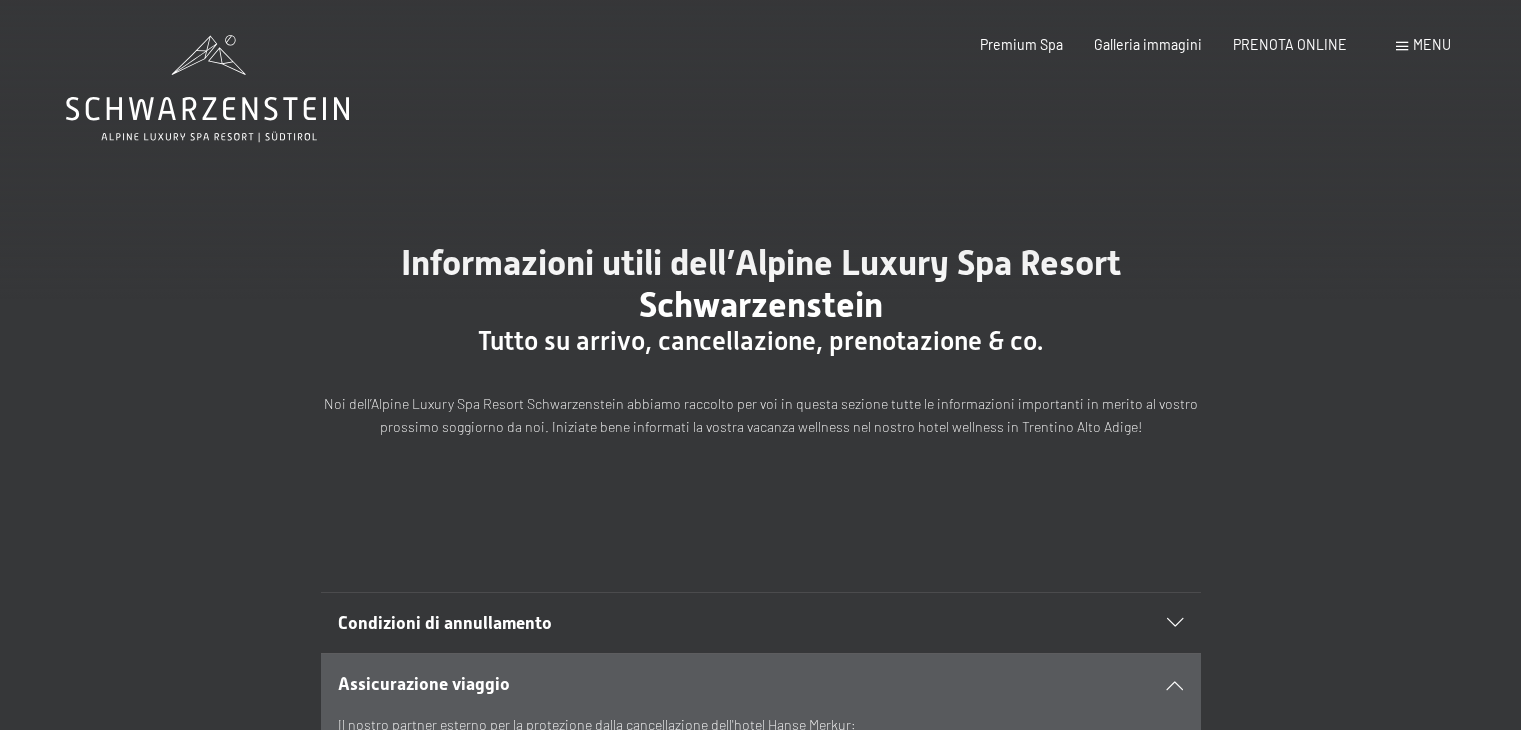scroll, scrollTop: 0, scrollLeft: 0, axis: both 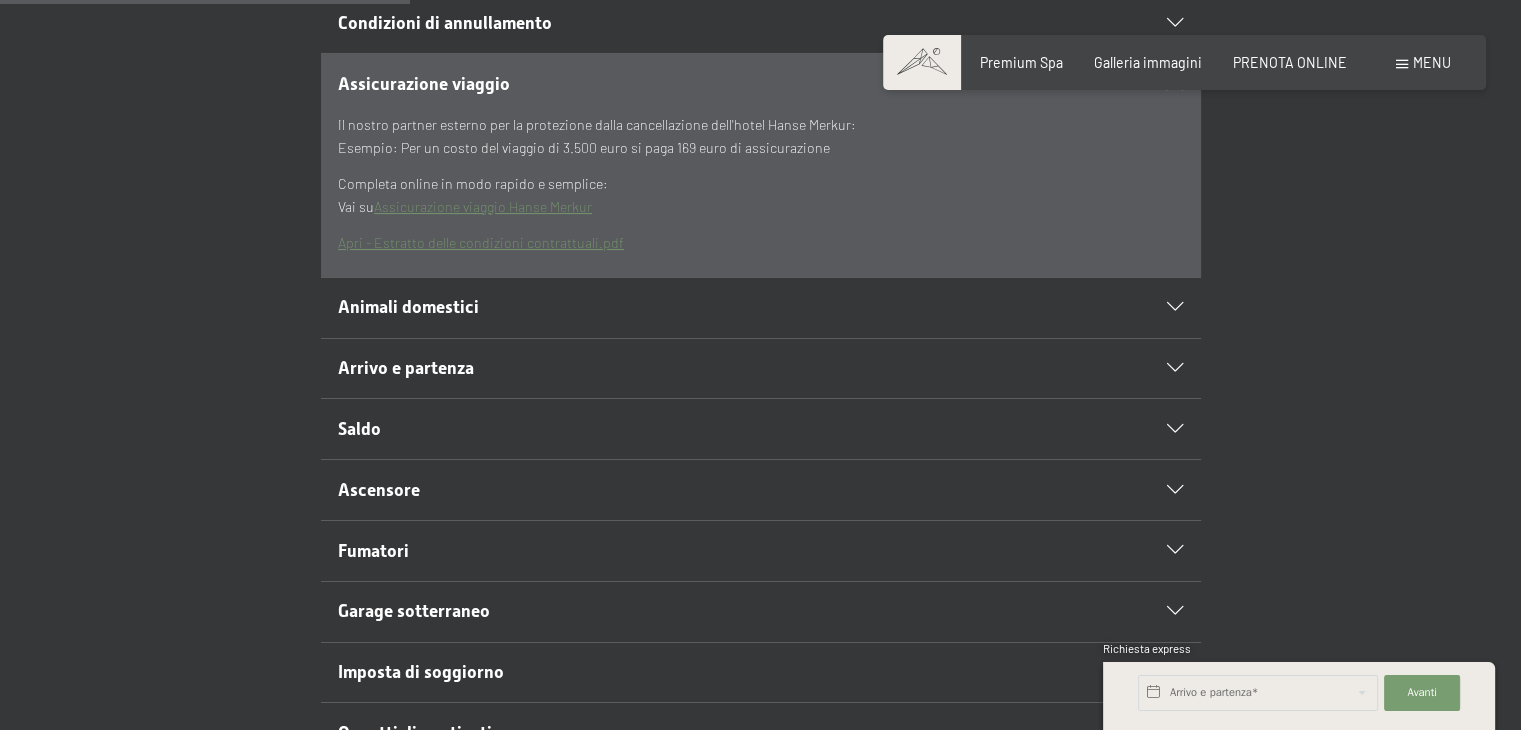 click at bounding box center (1175, 307) 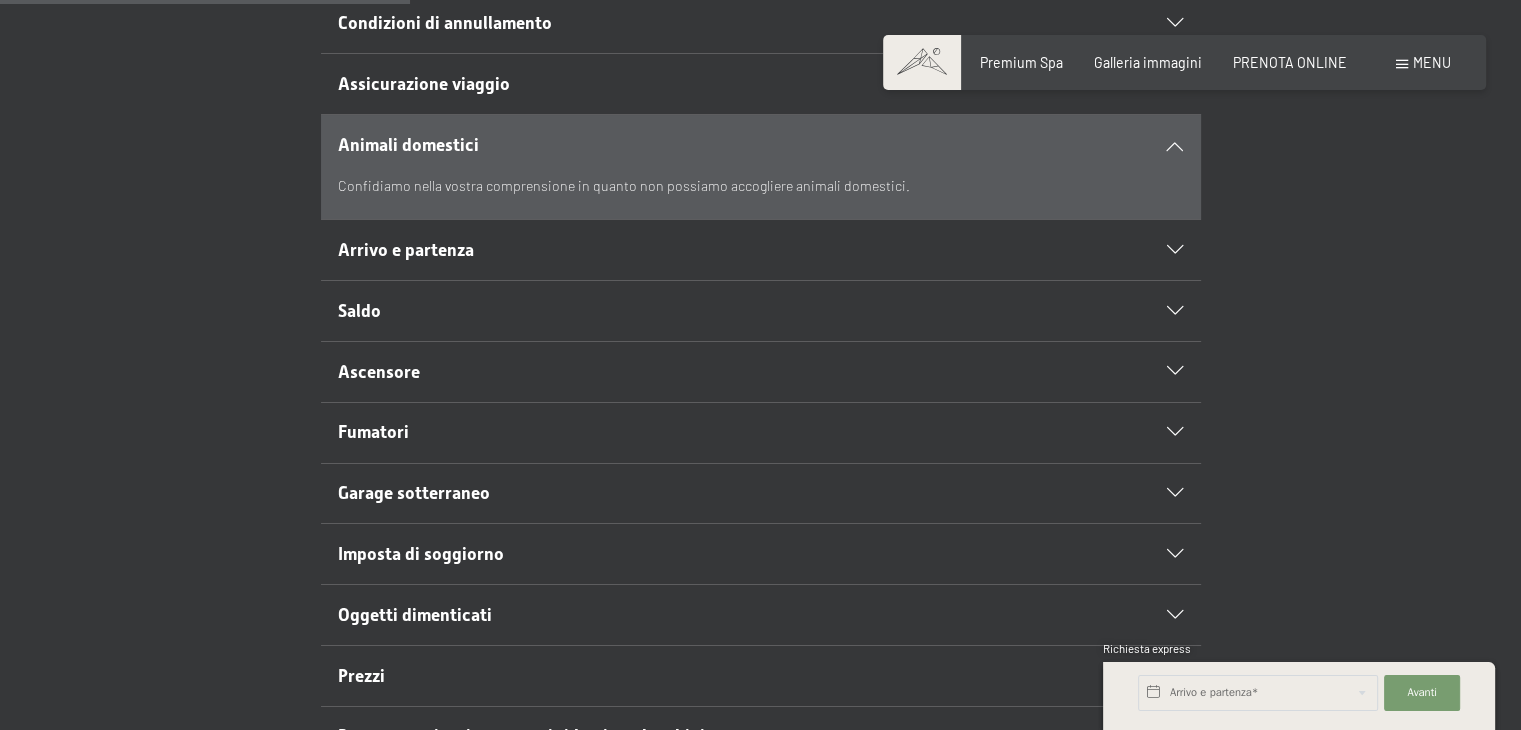 click at bounding box center [1175, 250] 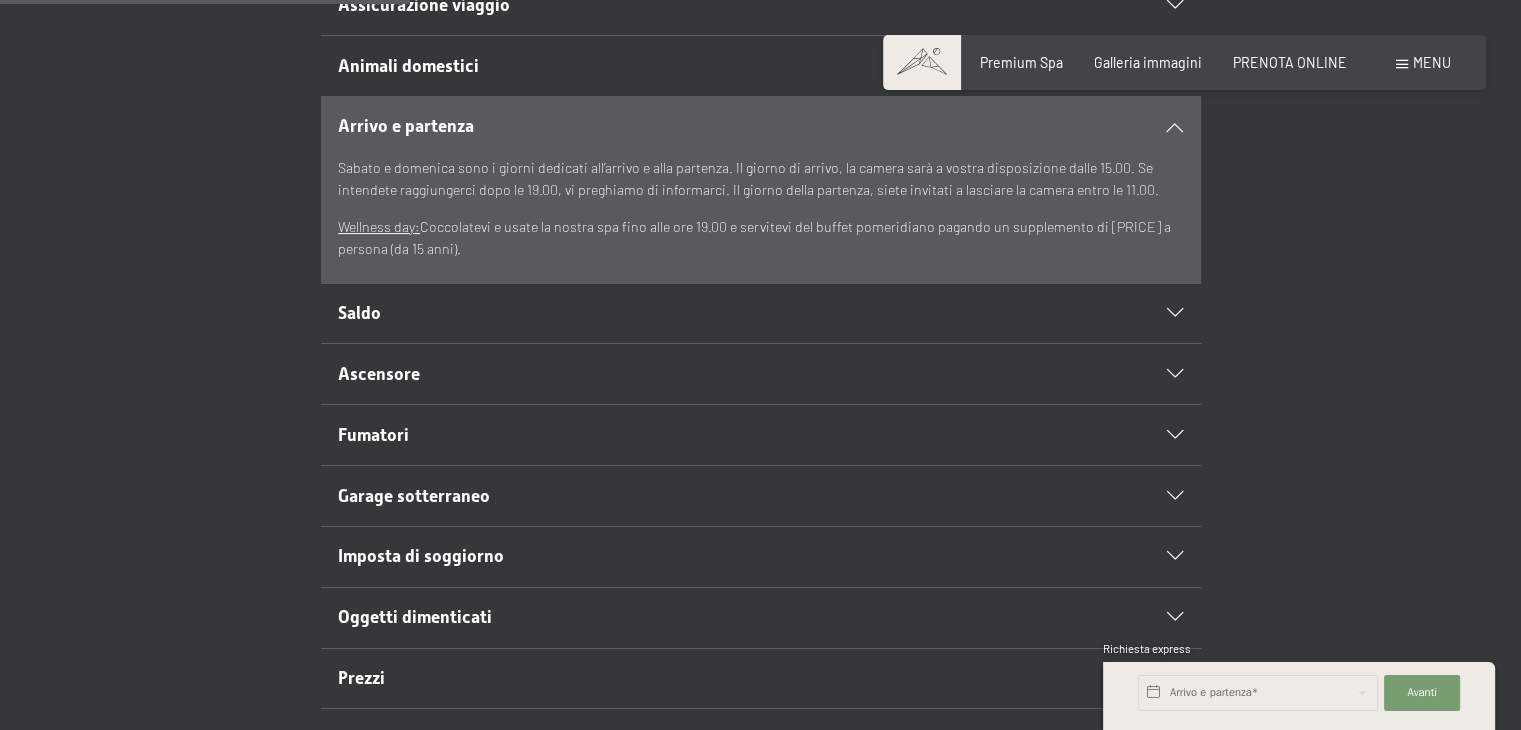 scroll, scrollTop: 700, scrollLeft: 0, axis: vertical 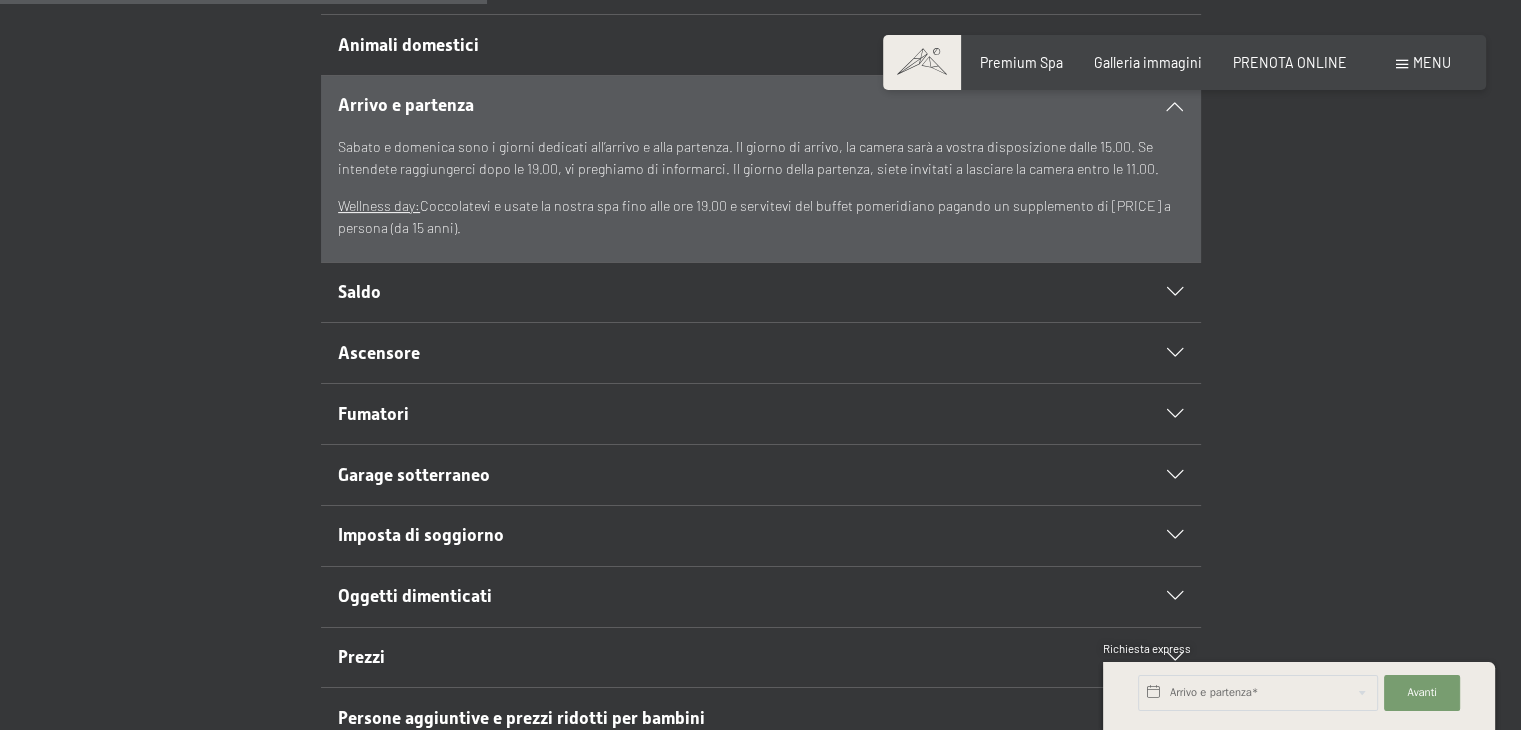 click at bounding box center (1175, 292) 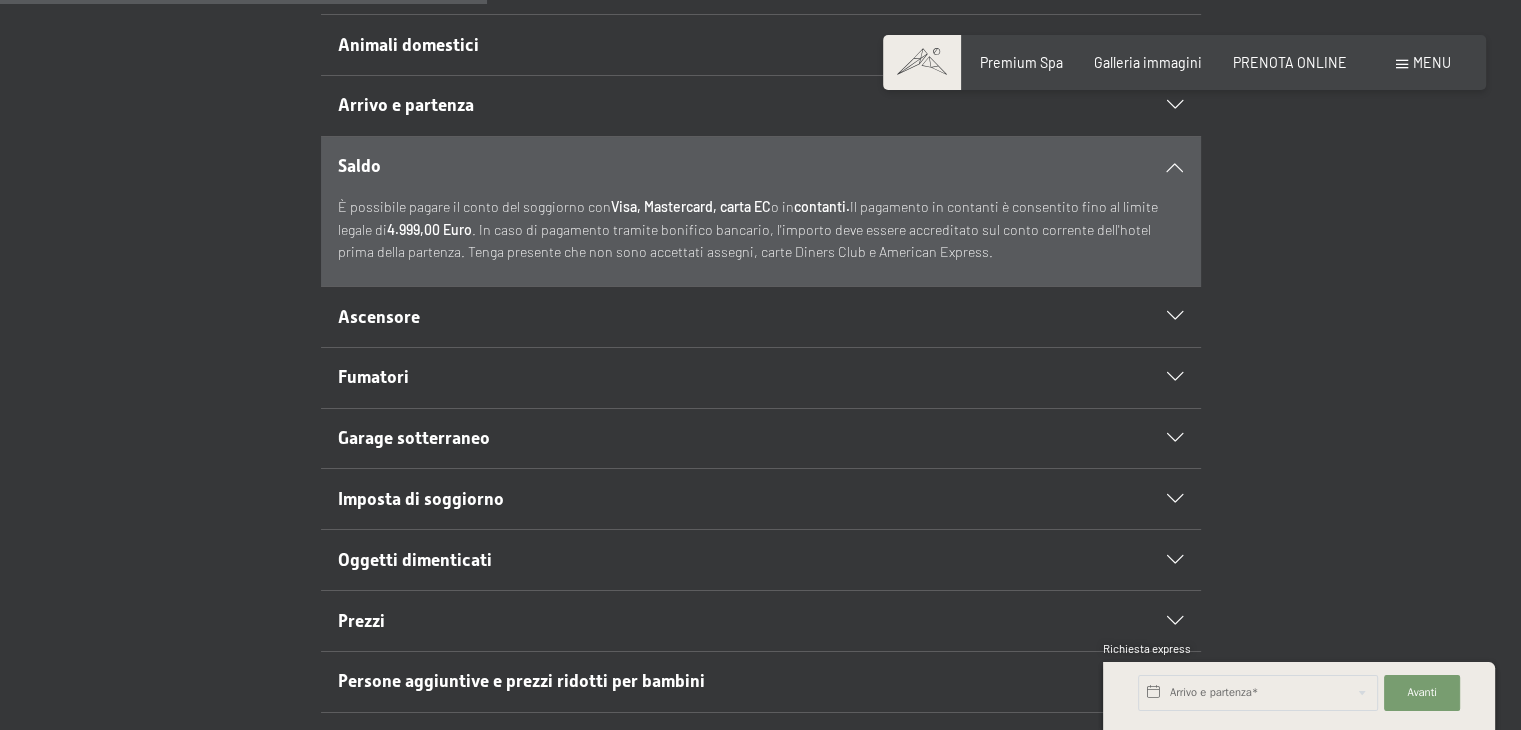 click at bounding box center (1175, 316) 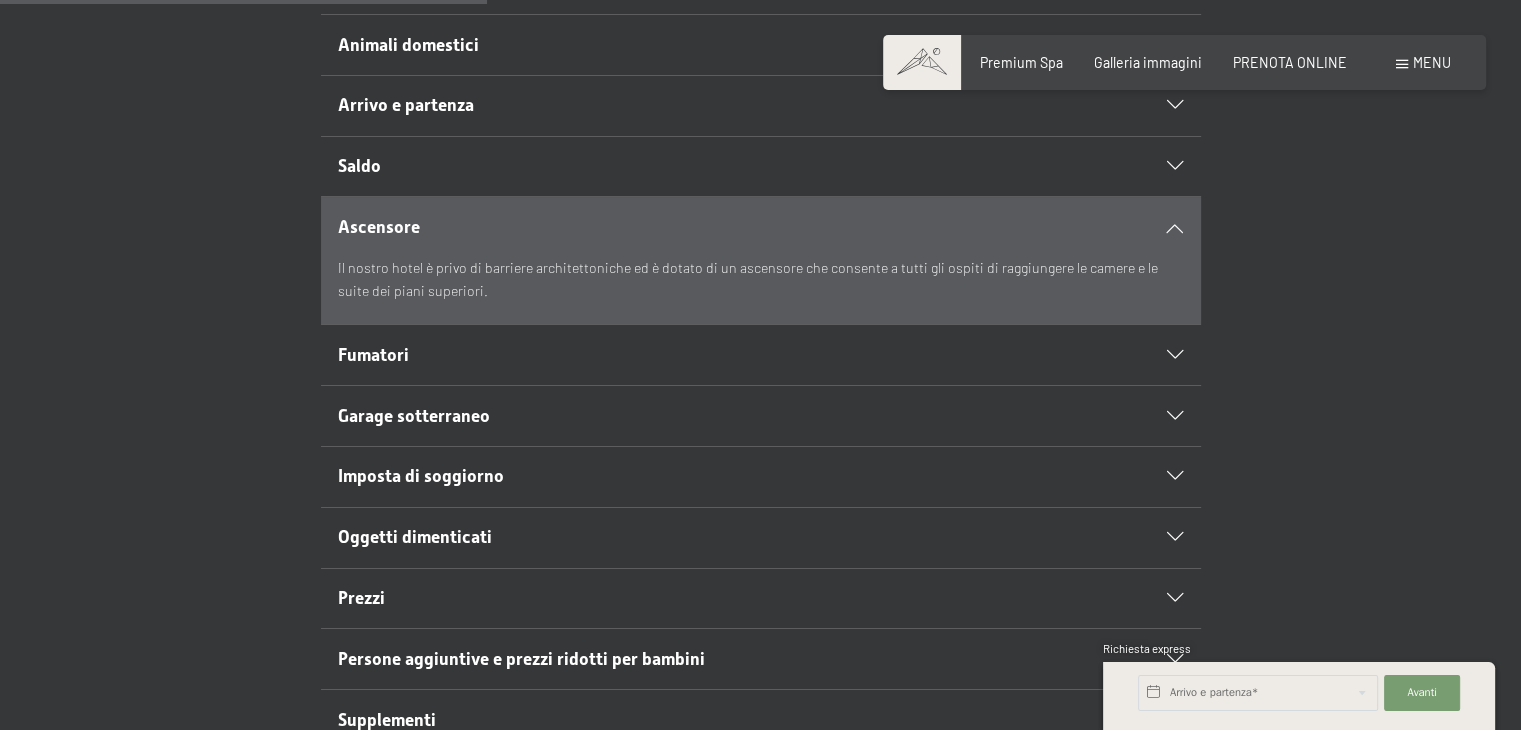 click at bounding box center [1175, 355] 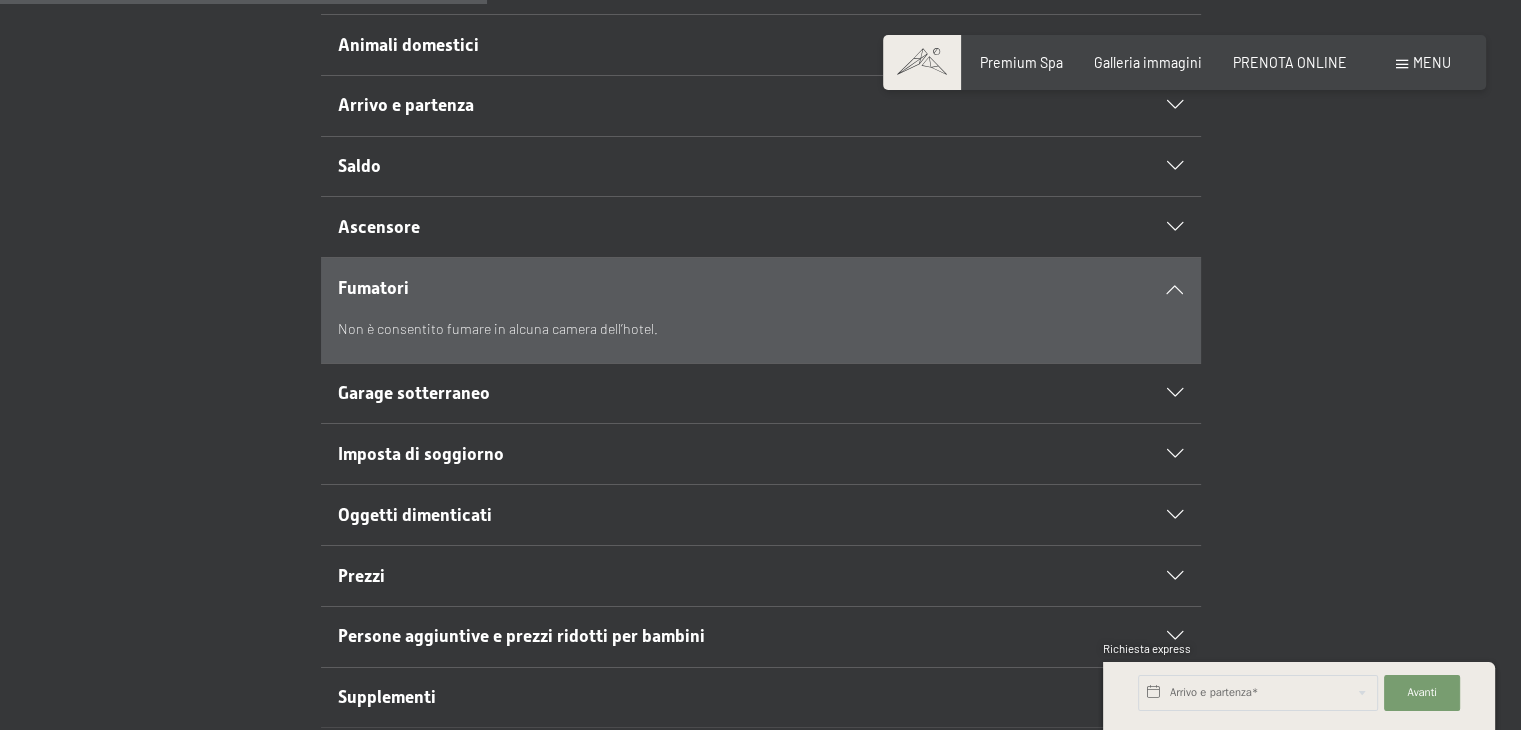 click at bounding box center (1175, 393) 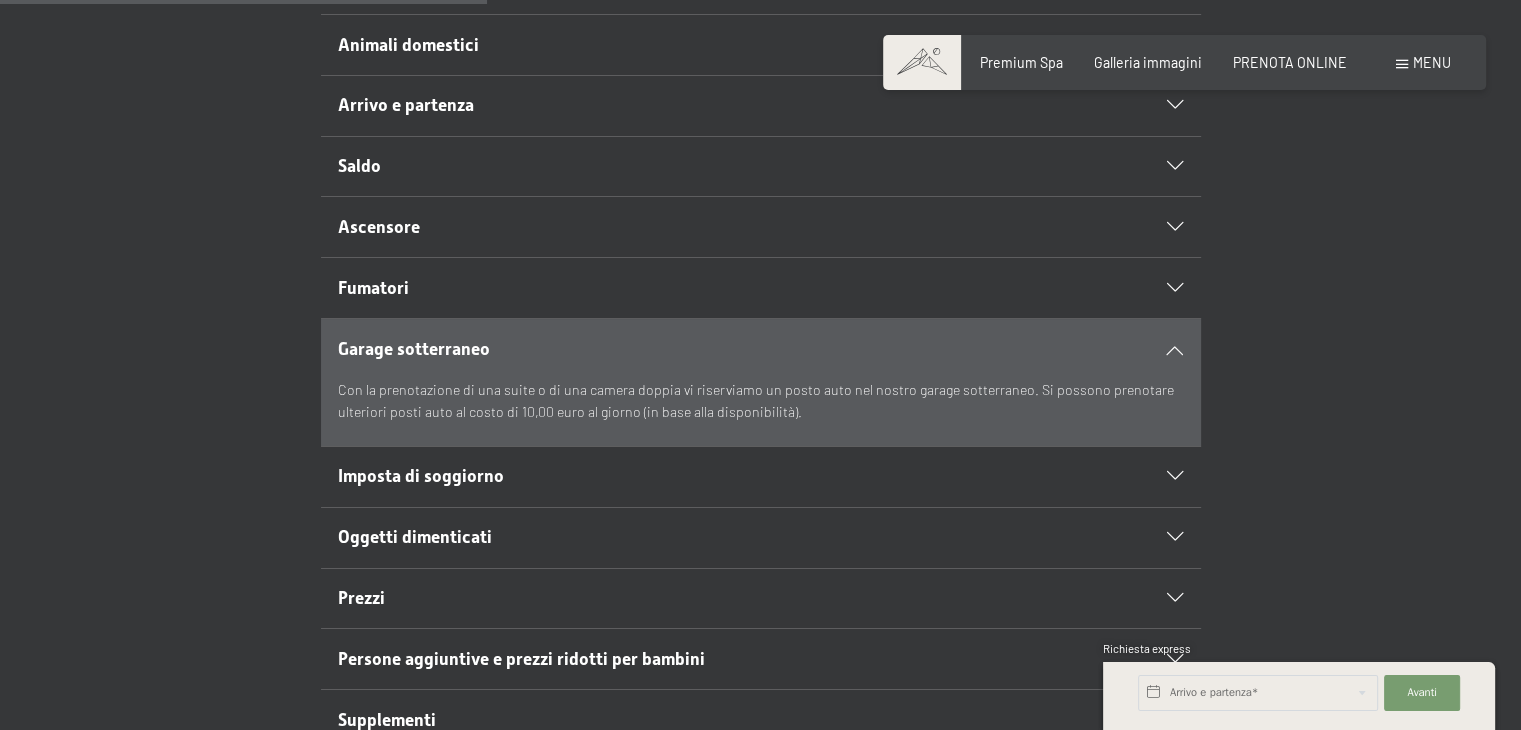 click at bounding box center (1175, 476) 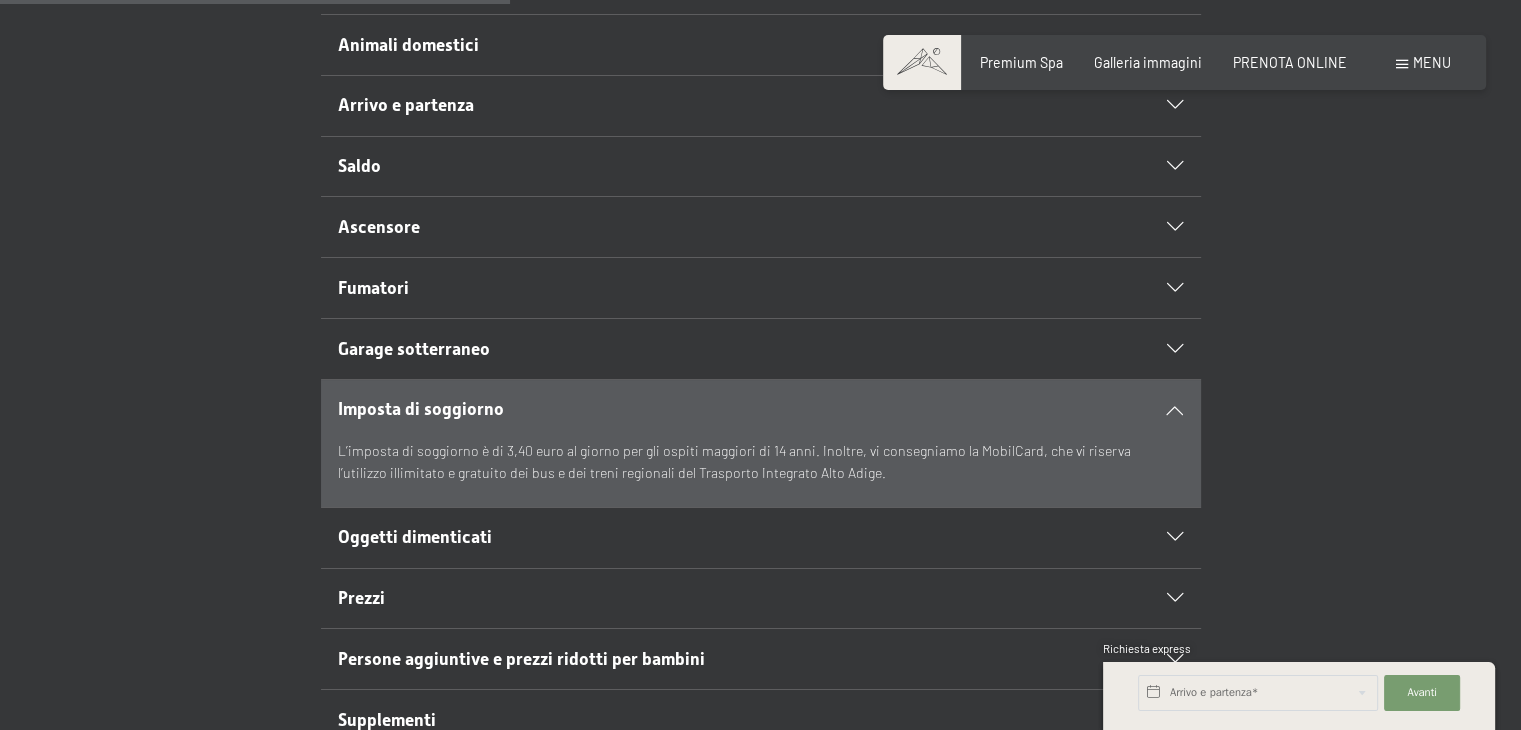 scroll, scrollTop: 800, scrollLeft: 0, axis: vertical 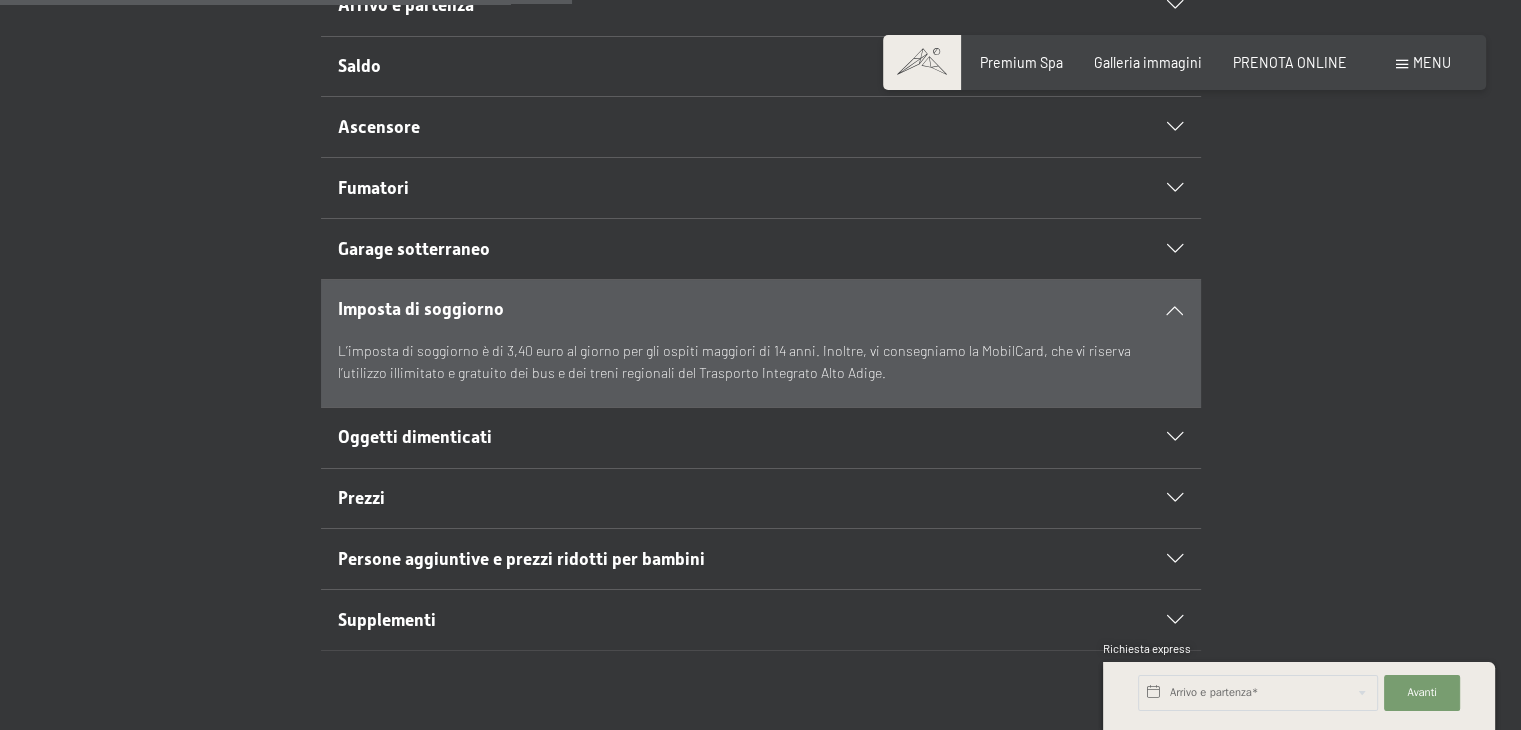 click on "Oggetti dimenticati" at bounding box center (718, 437) 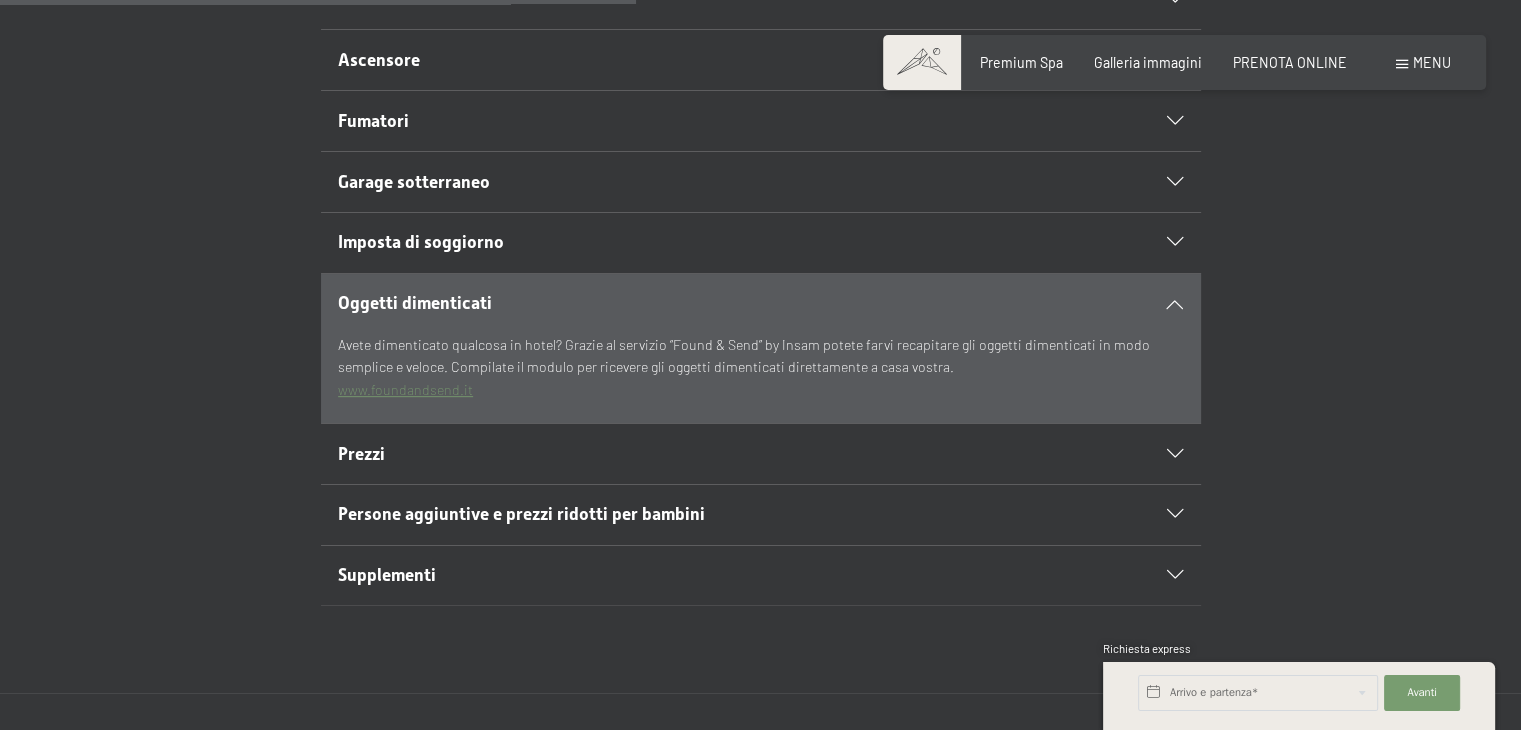 scroll, scrollTop: 900, scrollLeft: 0, axis: vertical 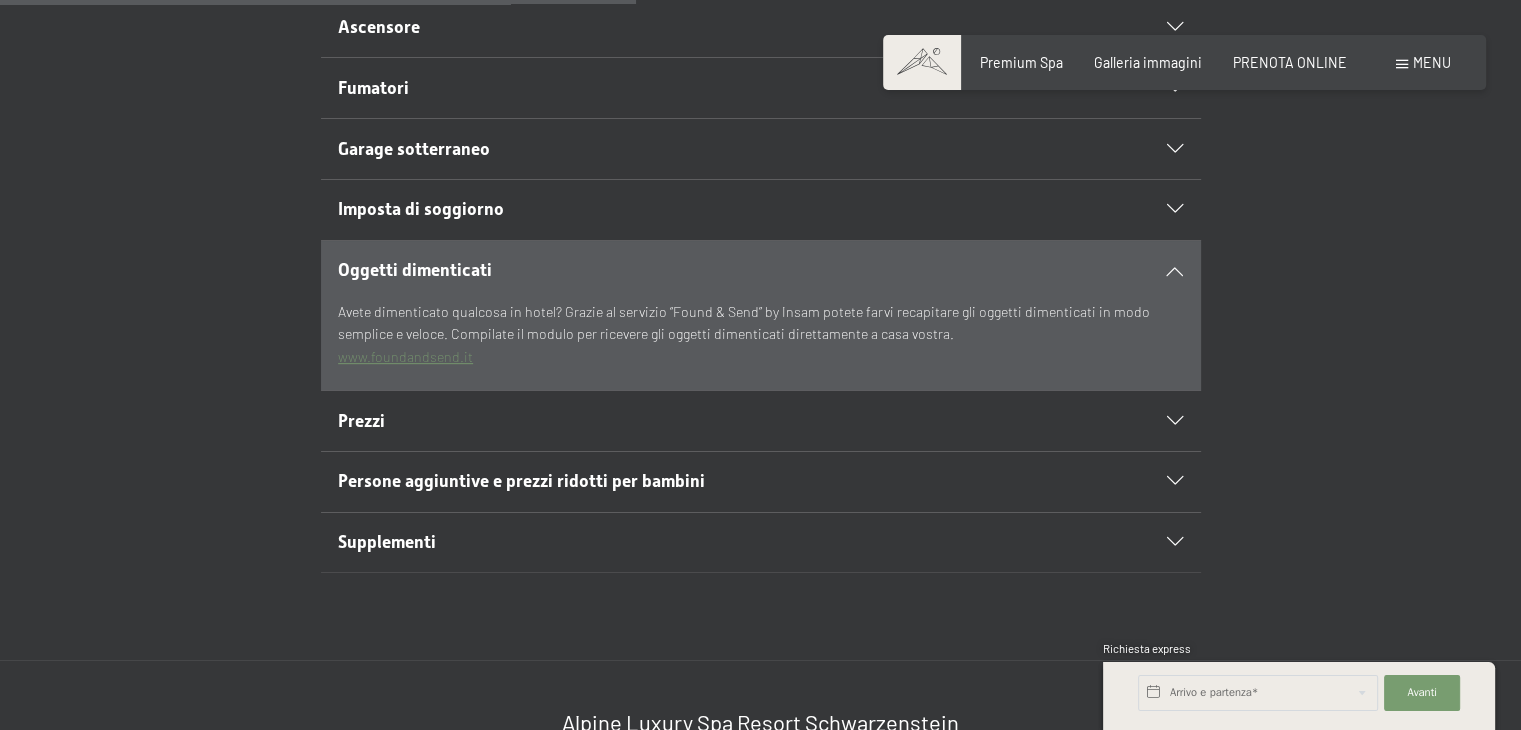 click on "Prezzi" at bounding box center (718, 421) 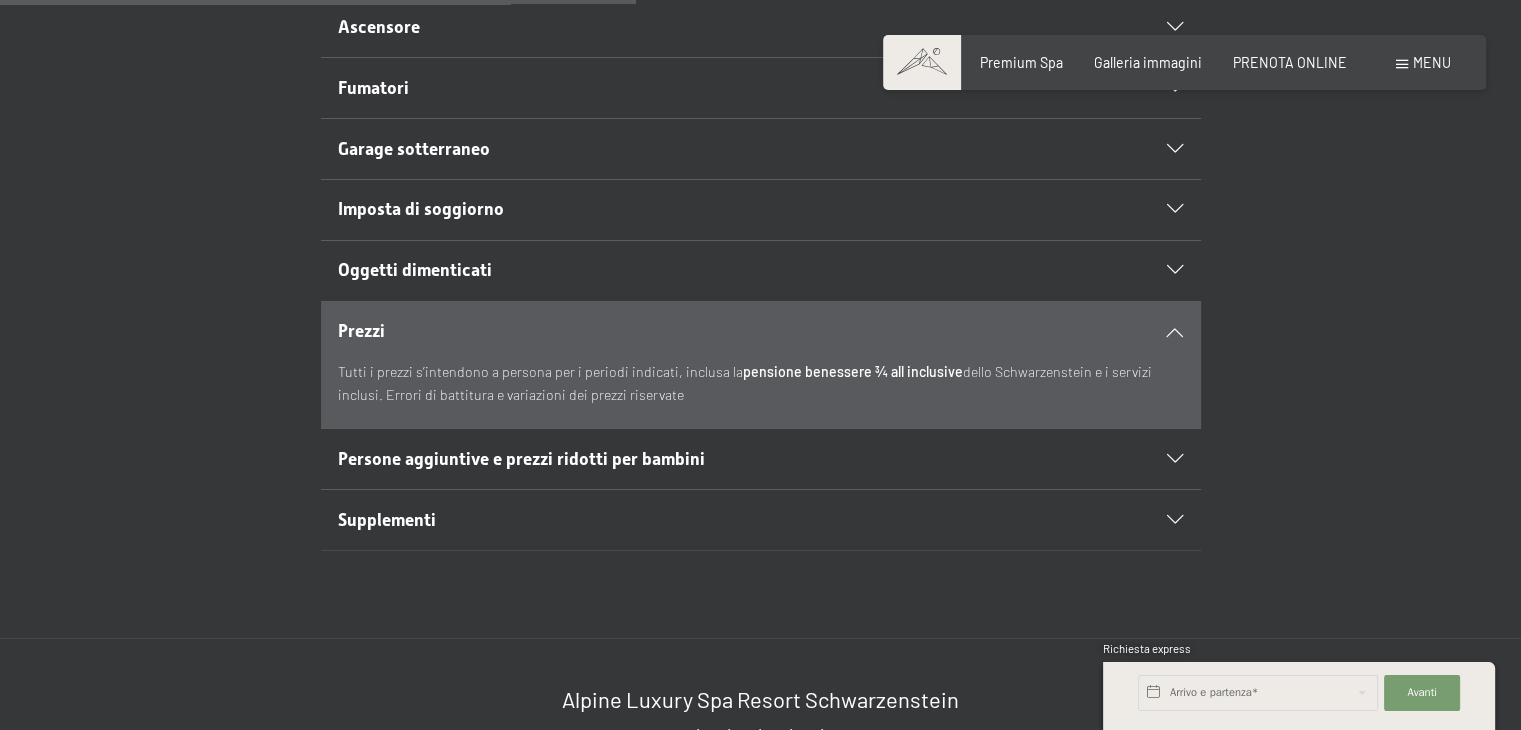 click on "Persone aggiuntive e prezzi ridotti per bambini" at bounding box center [718, 459] 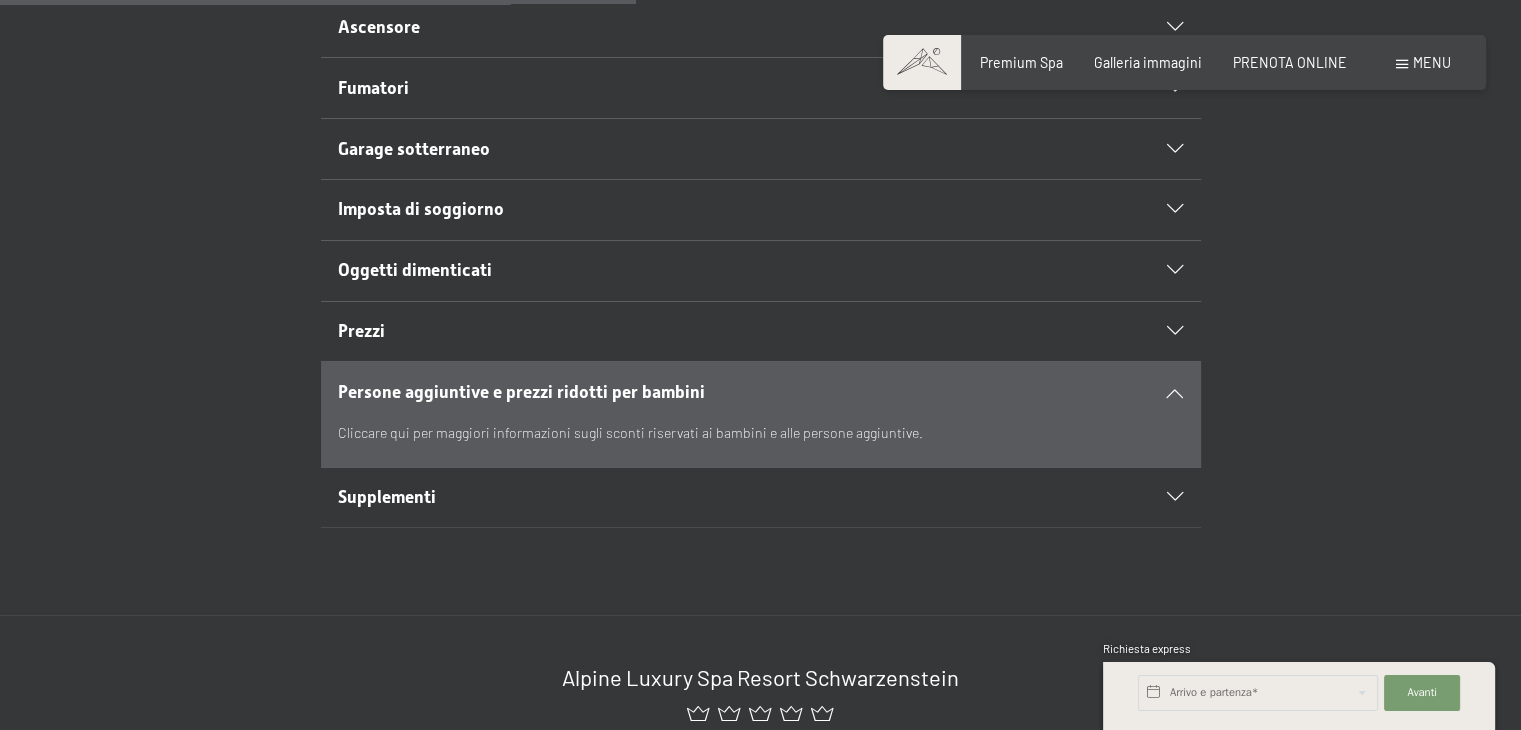 click on "Cliccare qui per maggiori informazioni sugli sconti riservati ai bambini e alle persone aggiuntive." at bounding box center [760, 433] 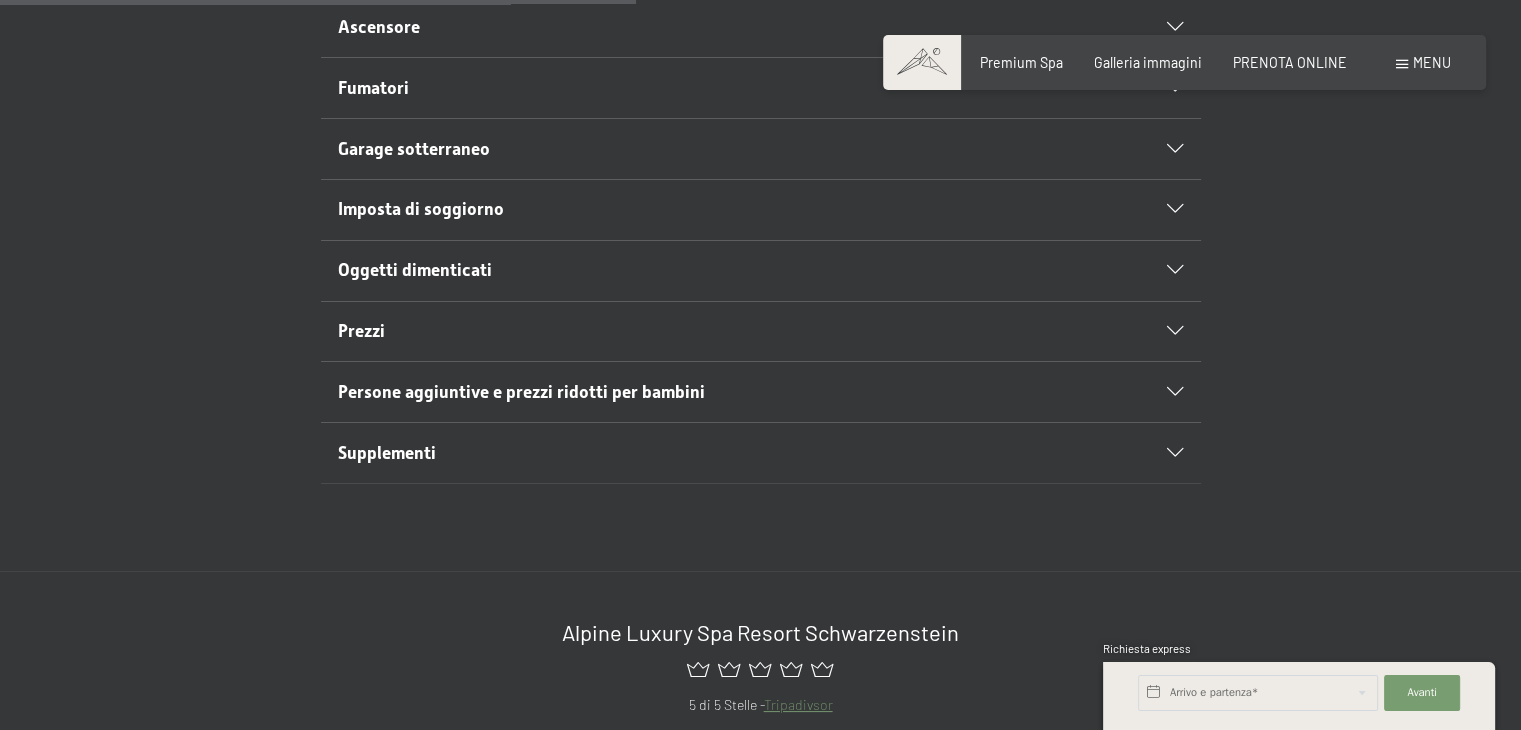 click on "Persone aggiuntive e prezzi ridotti per bambini" at bounding box center (521, 392) 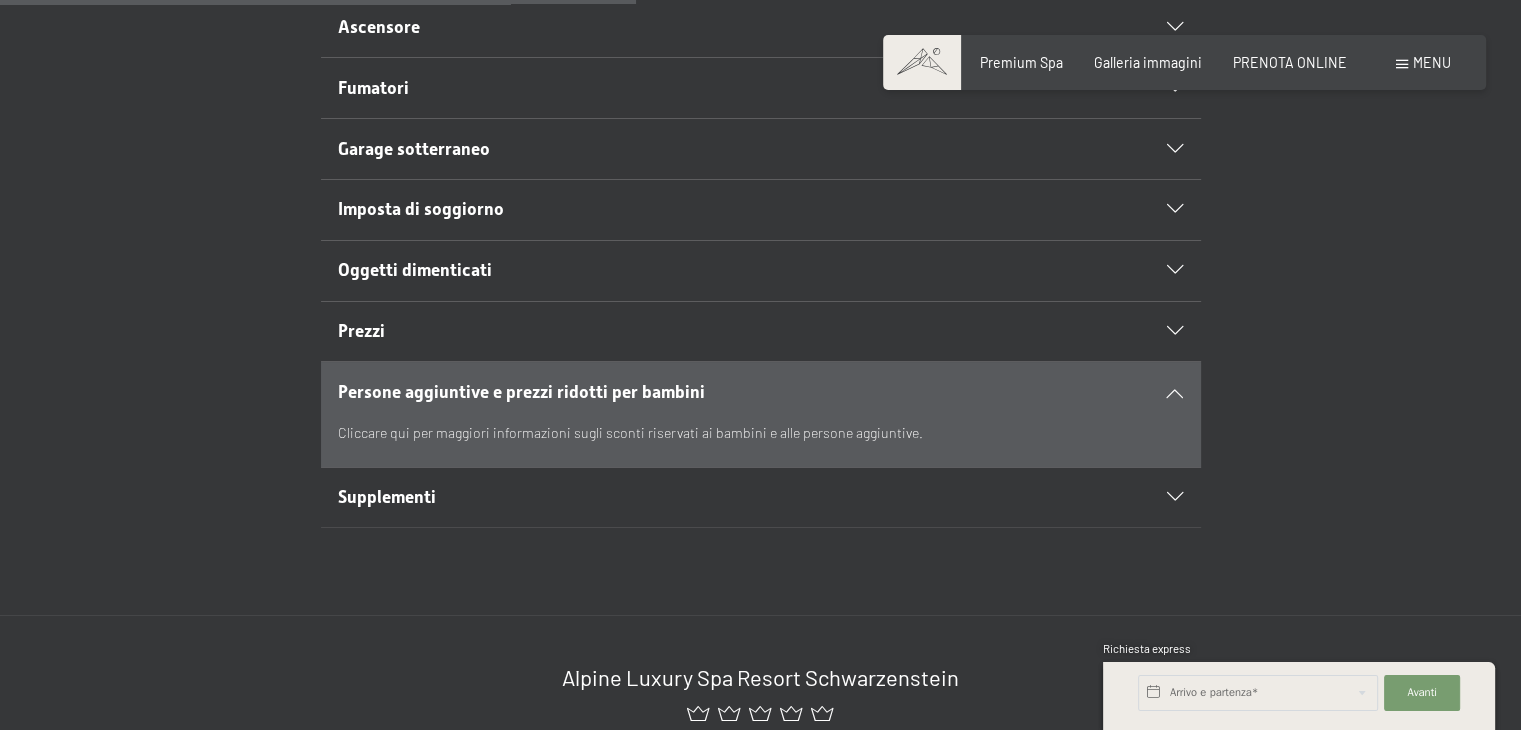 click on "Supplementi" at bounding box center (387, 497) 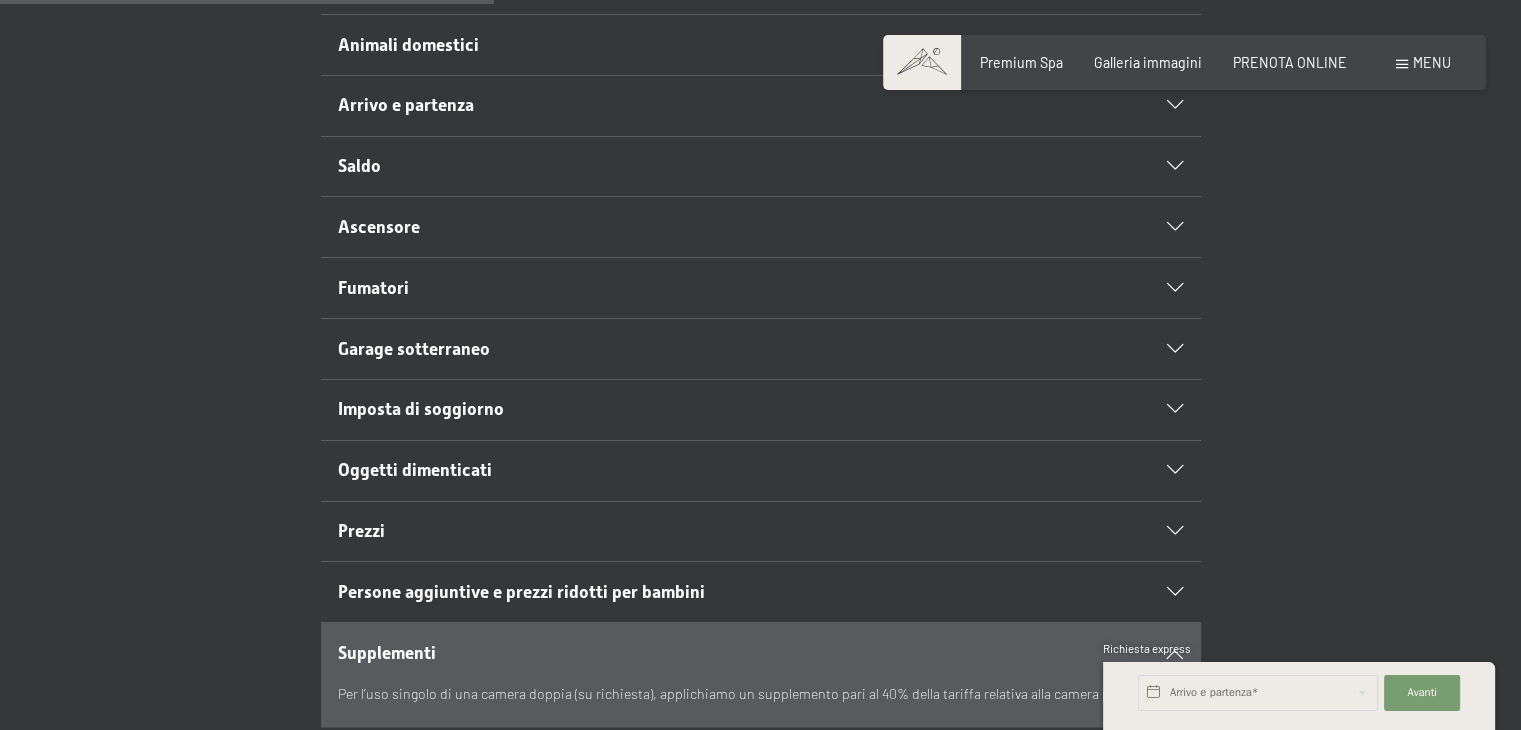 scroll, scrollTop: 800, scrollLeft: 0, axis: vertical 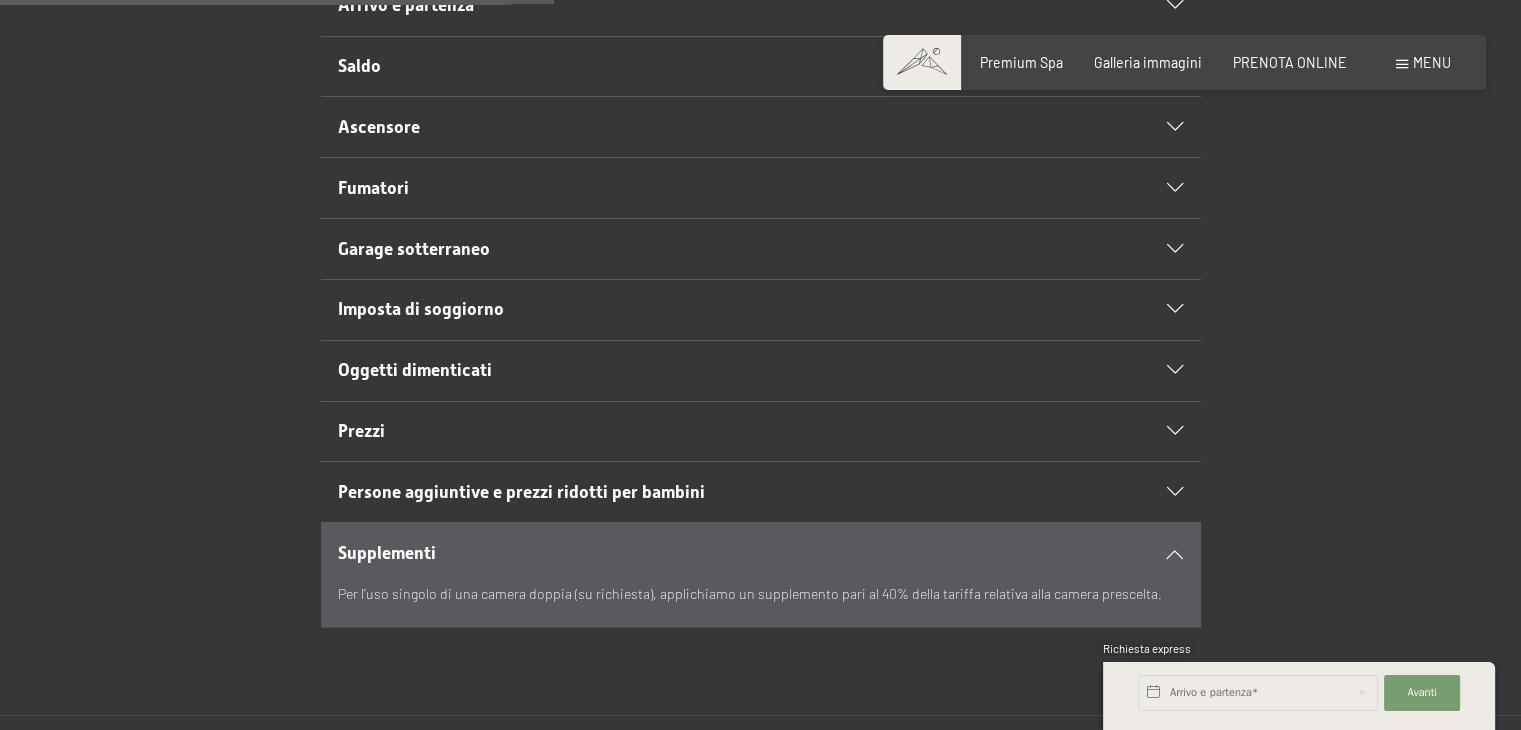 click on "Supplementi" at bounding box center [760, 553] 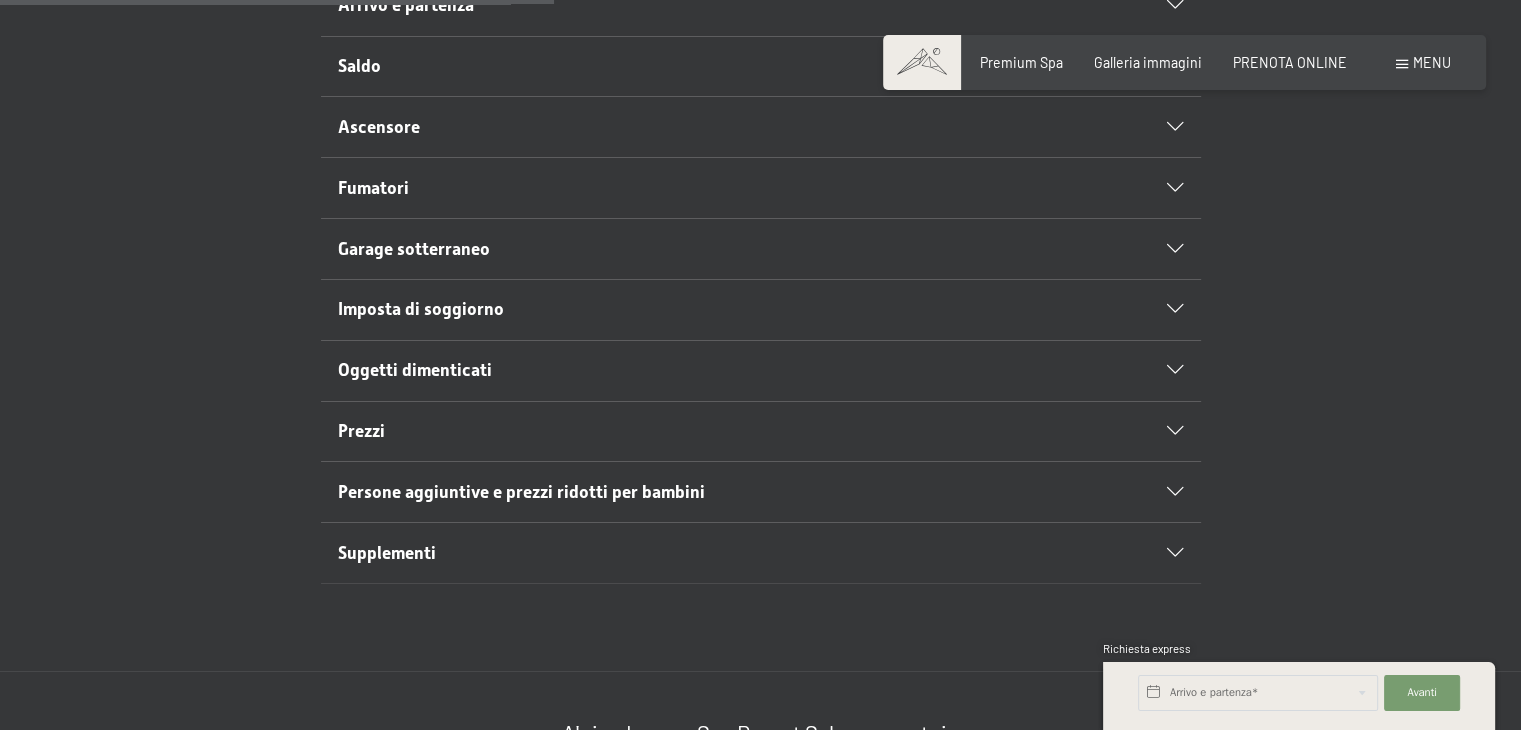 click on "Persone aggiuntive e prezzi ridotti per bambini" at bounding box center [760, 492] 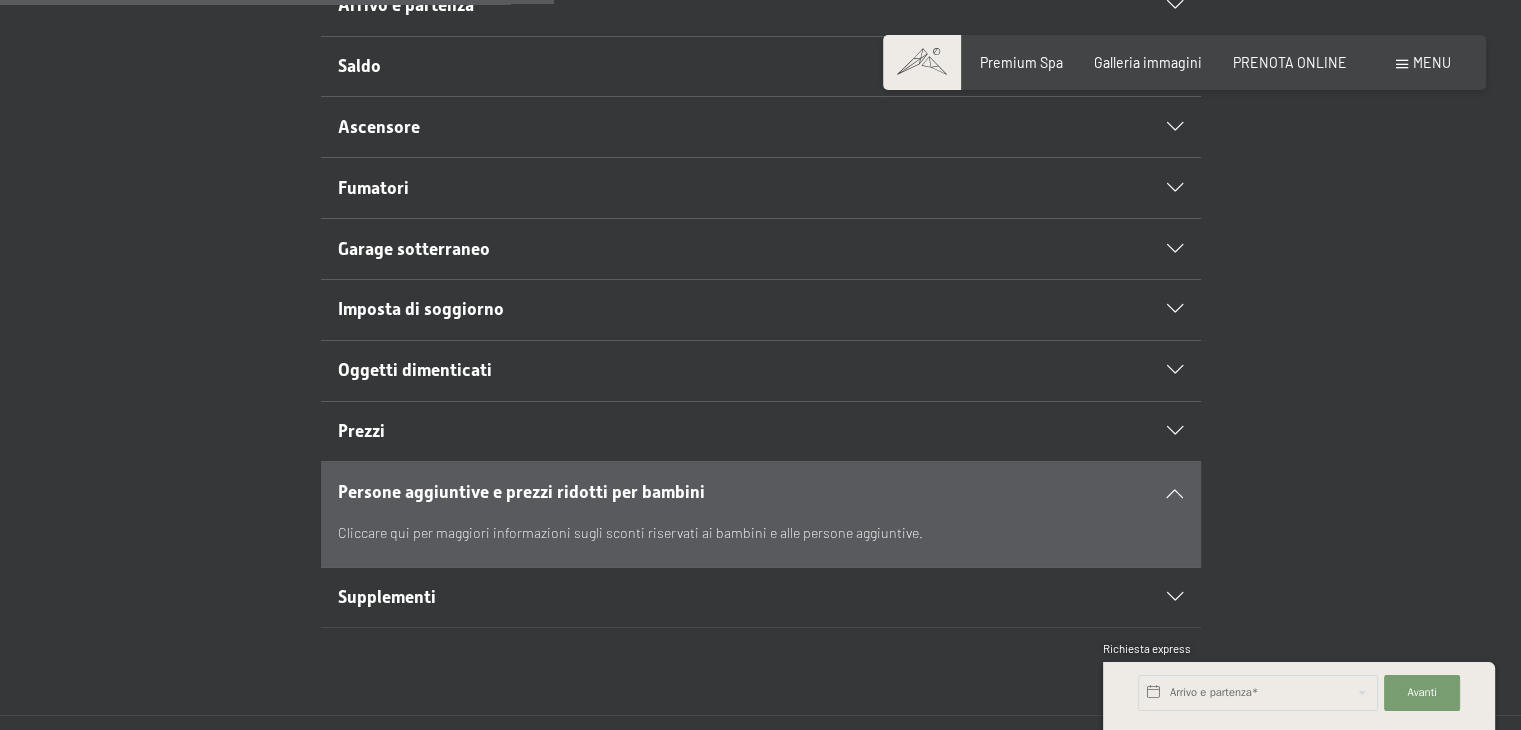 click on "Persone aggiuntive e prezzi ridotti per bambini" at bounding box center (521, 492) 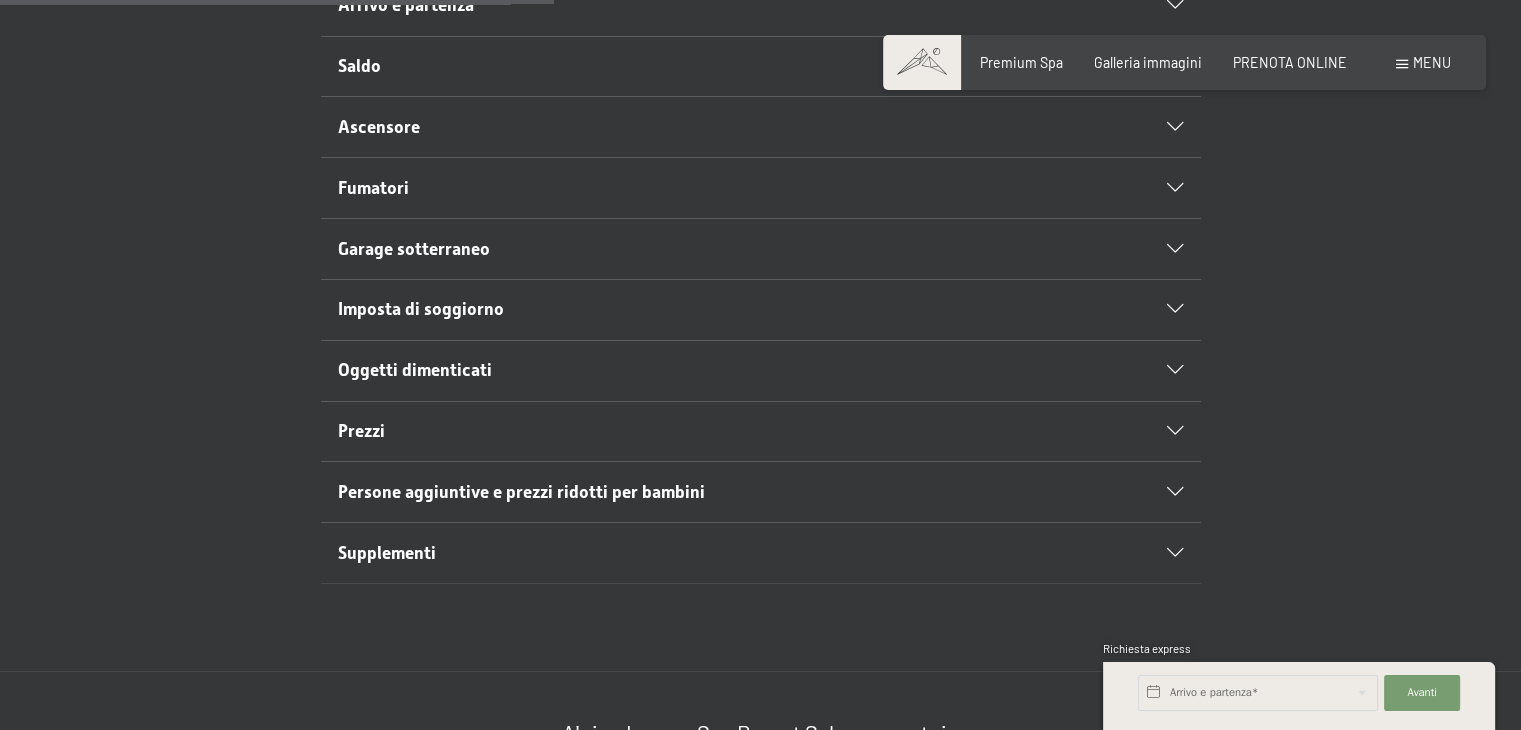 click on "Persone aggiuntive e prezzi ridotti per bambini" at bounding box center (521, 492) 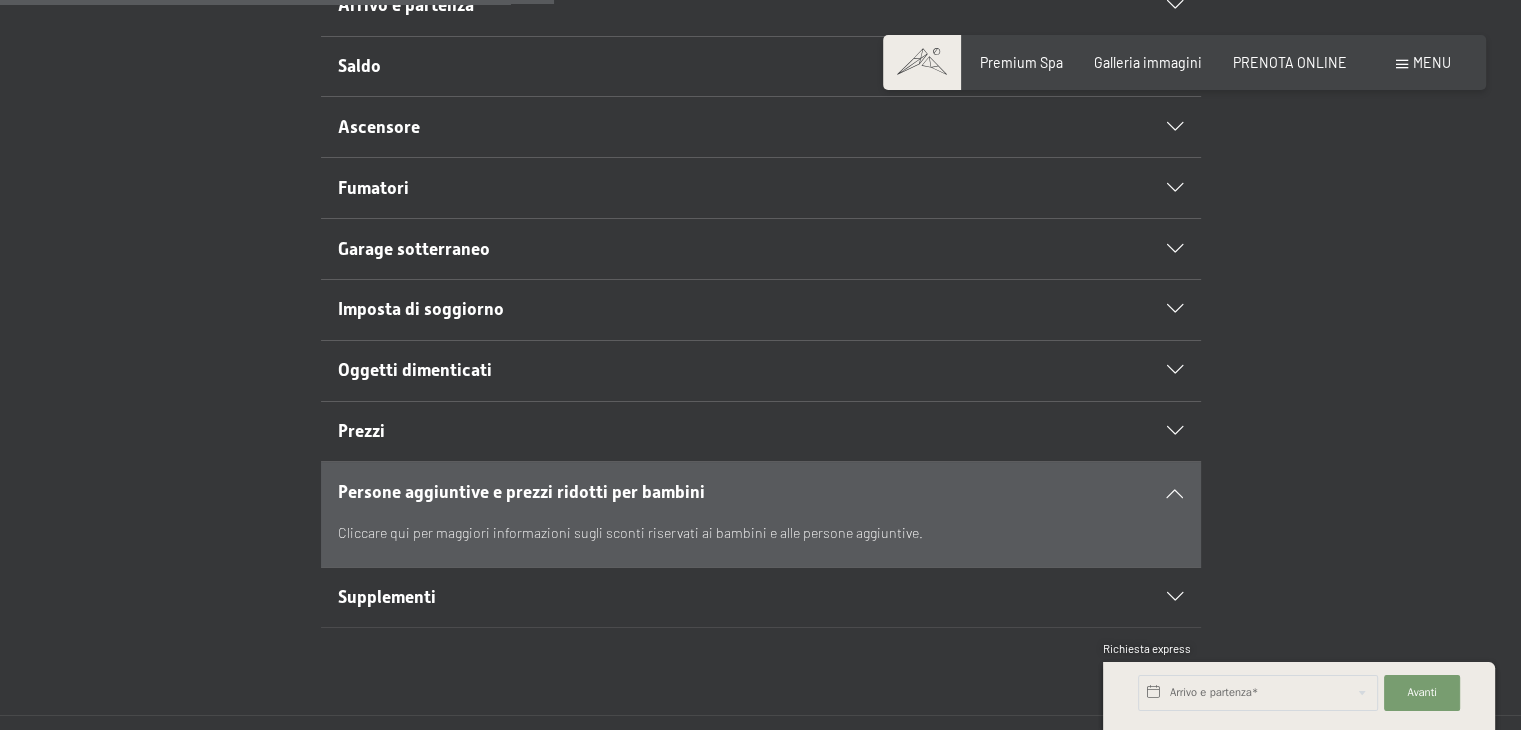 click on "Persone aggiuntive e prezzi ridotti per bambini" at bounding box center [760, 492] 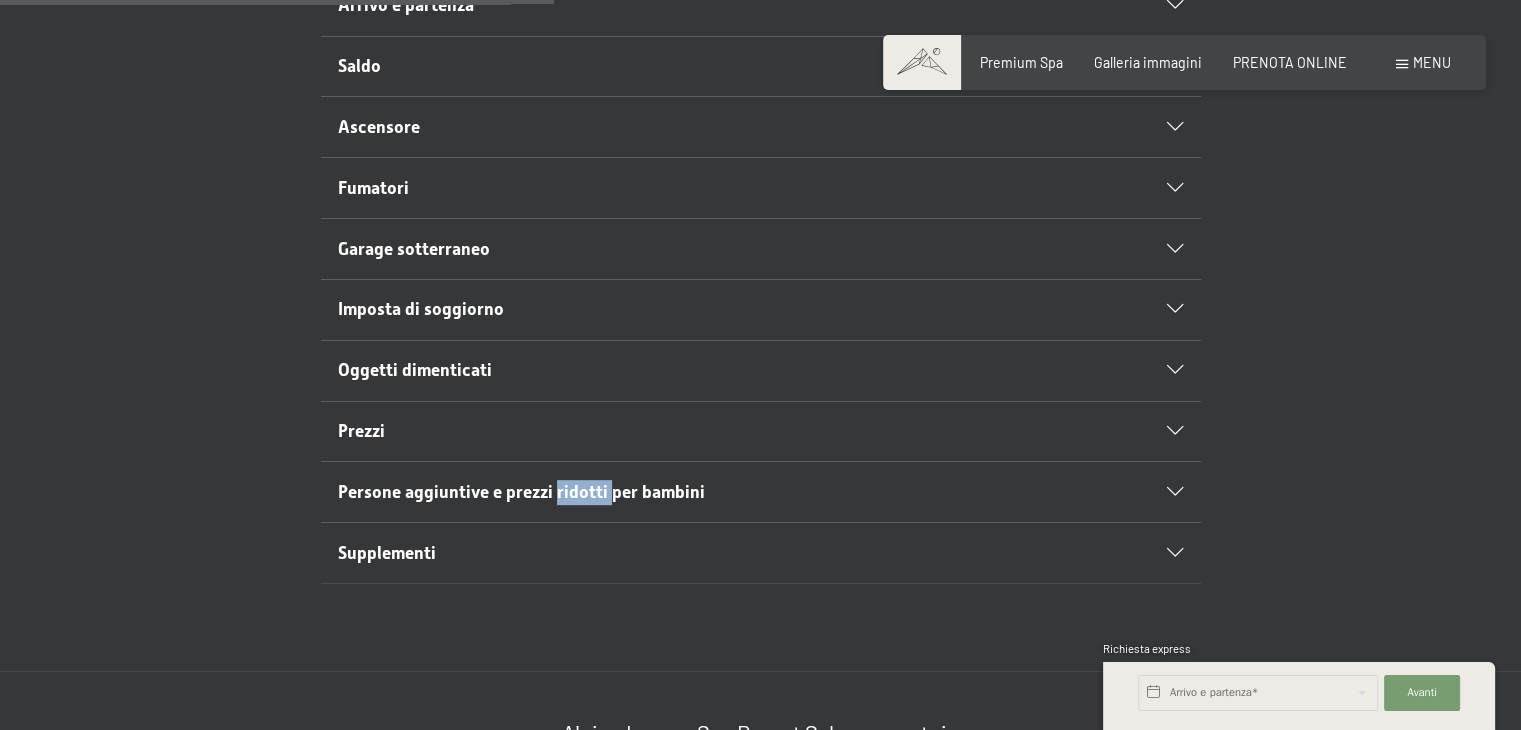 click on "Persone aggiuntive e prezzi ridotti per bambini" at bounding box center (760, 492) 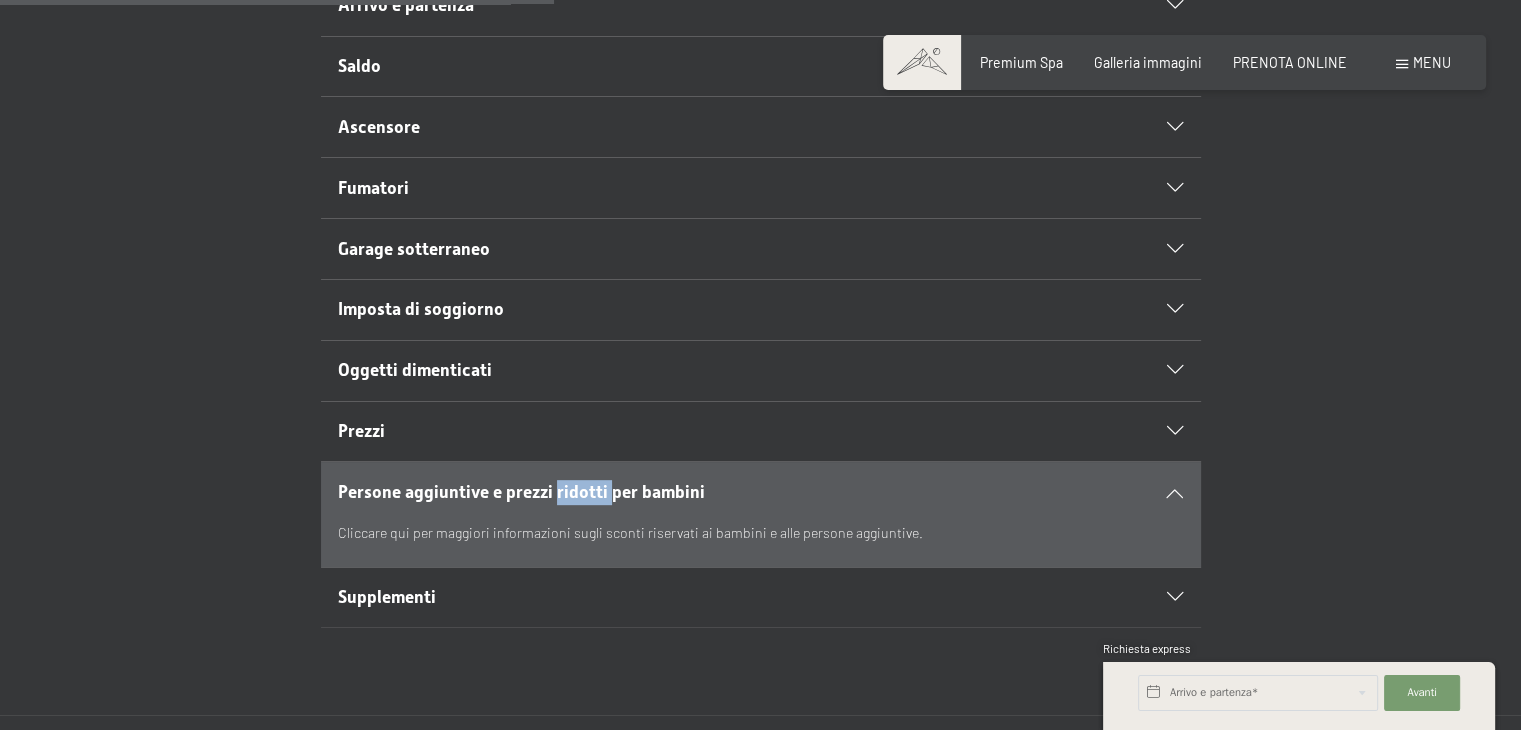 click on "Persone aggiuntive e prezzi ridotti per bambini" at bounding box center [760, 492] 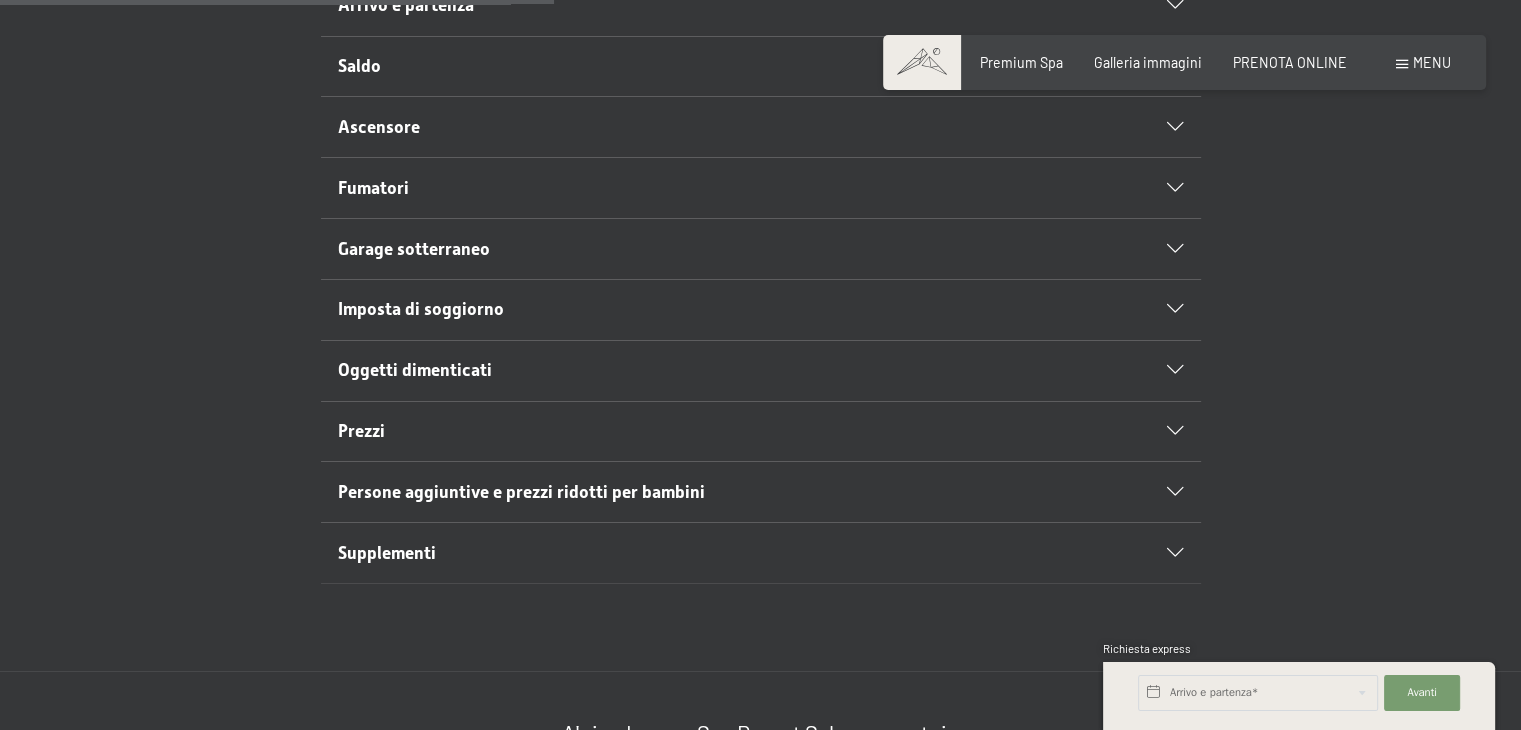 click on "Persone aggiuntive e prezzi ridotti per bambini" at bounding box center (521, 492) 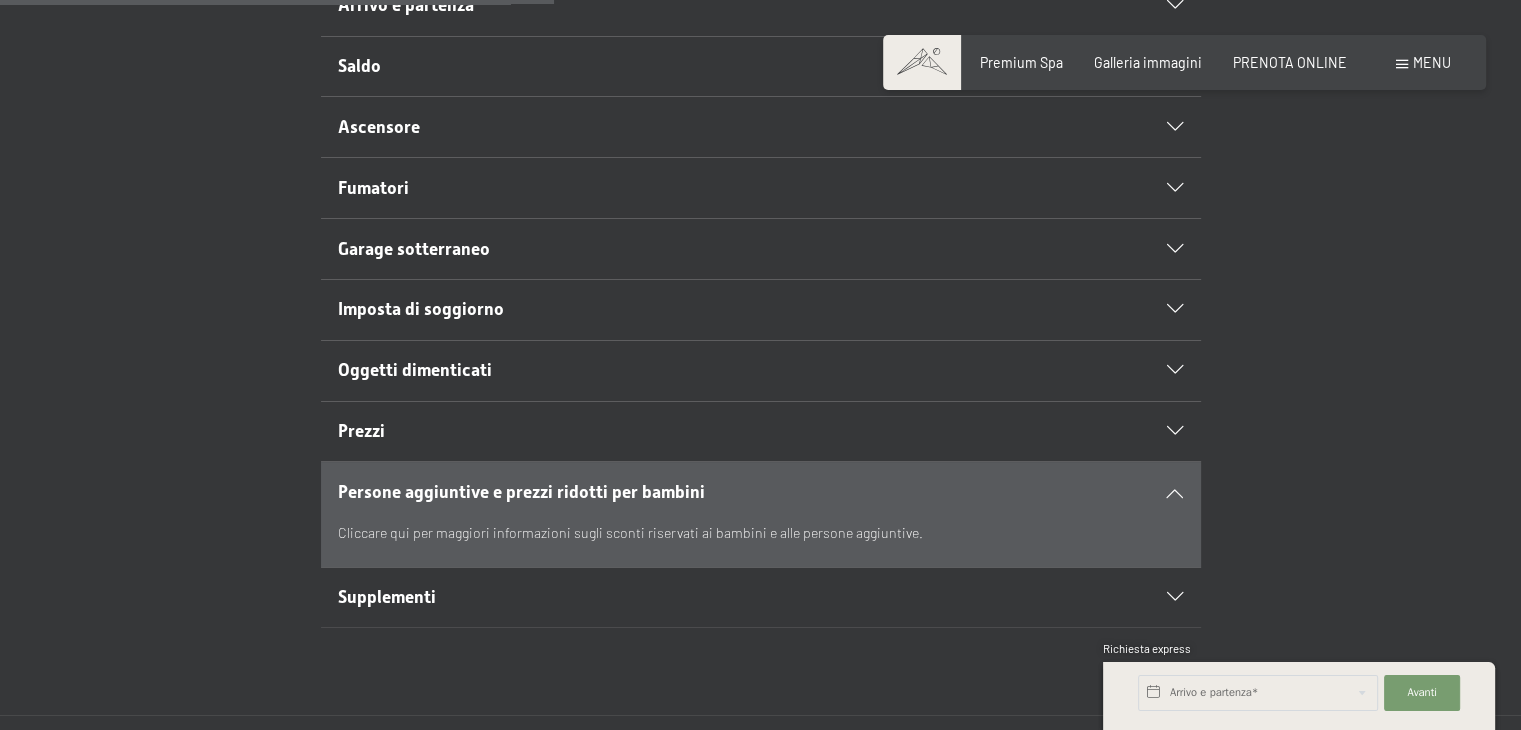 click on "Cliccare qui per maggiori informazioni sugli sconti riservati ai bambini e alle persone aggiuntive." at bounding box center (760, 533) 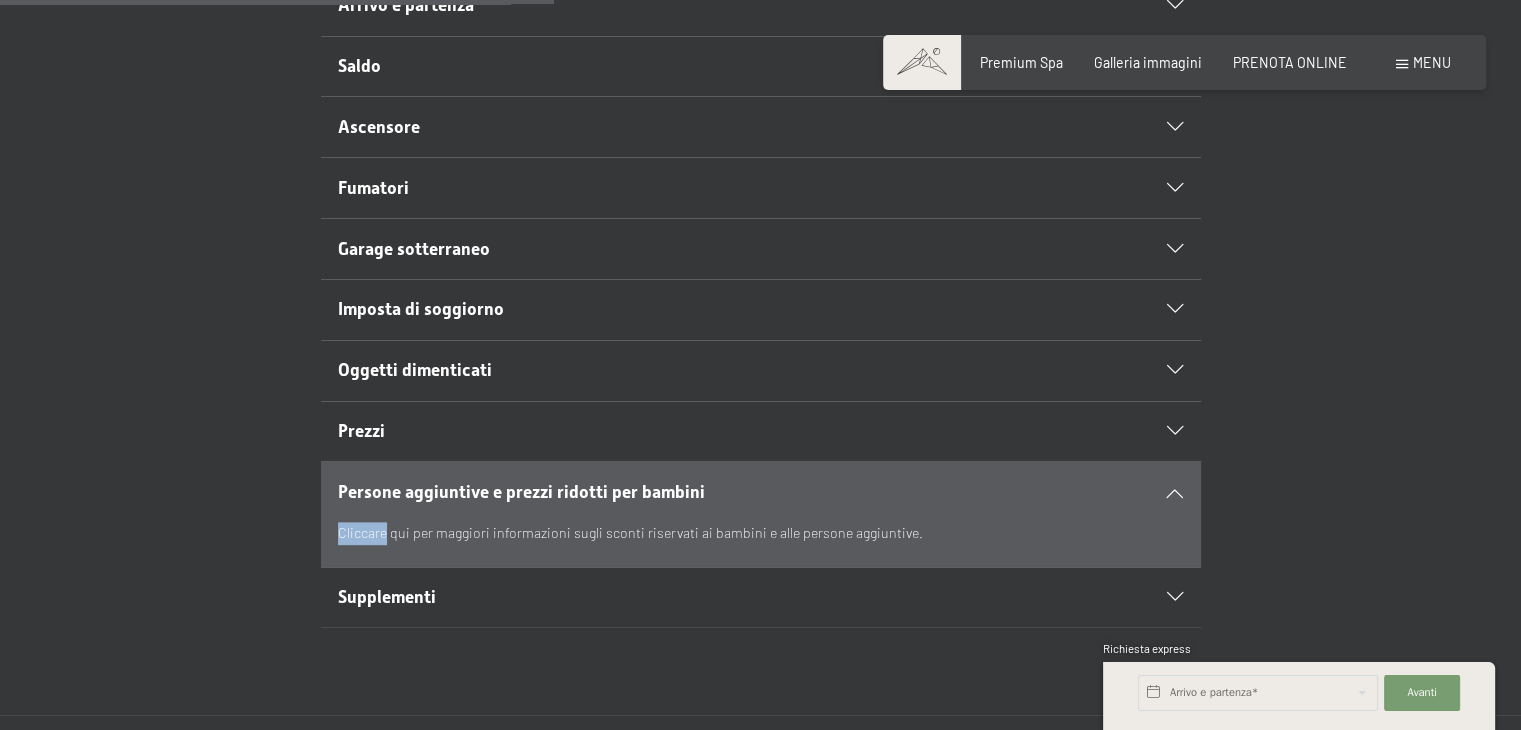 click on "Cliccare qui per maggiori informazioni sugli sconti riservati ai bambini e alle persone aggiuntive." at bounding box center [760, 533] 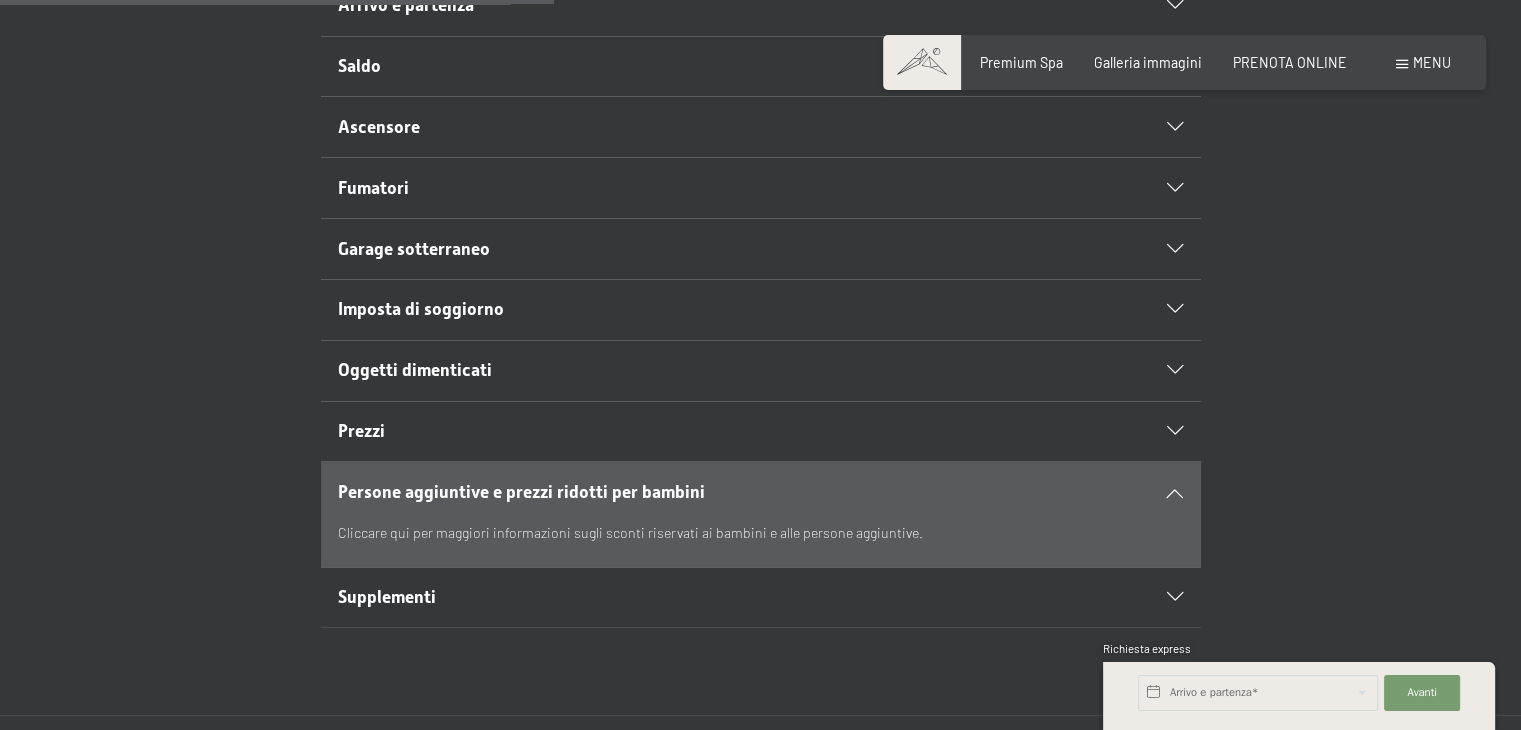 drag, startPoint x: 368, startPoint y: 524, endPoint x: 56, endPoint y: 475, distance: 315.8243 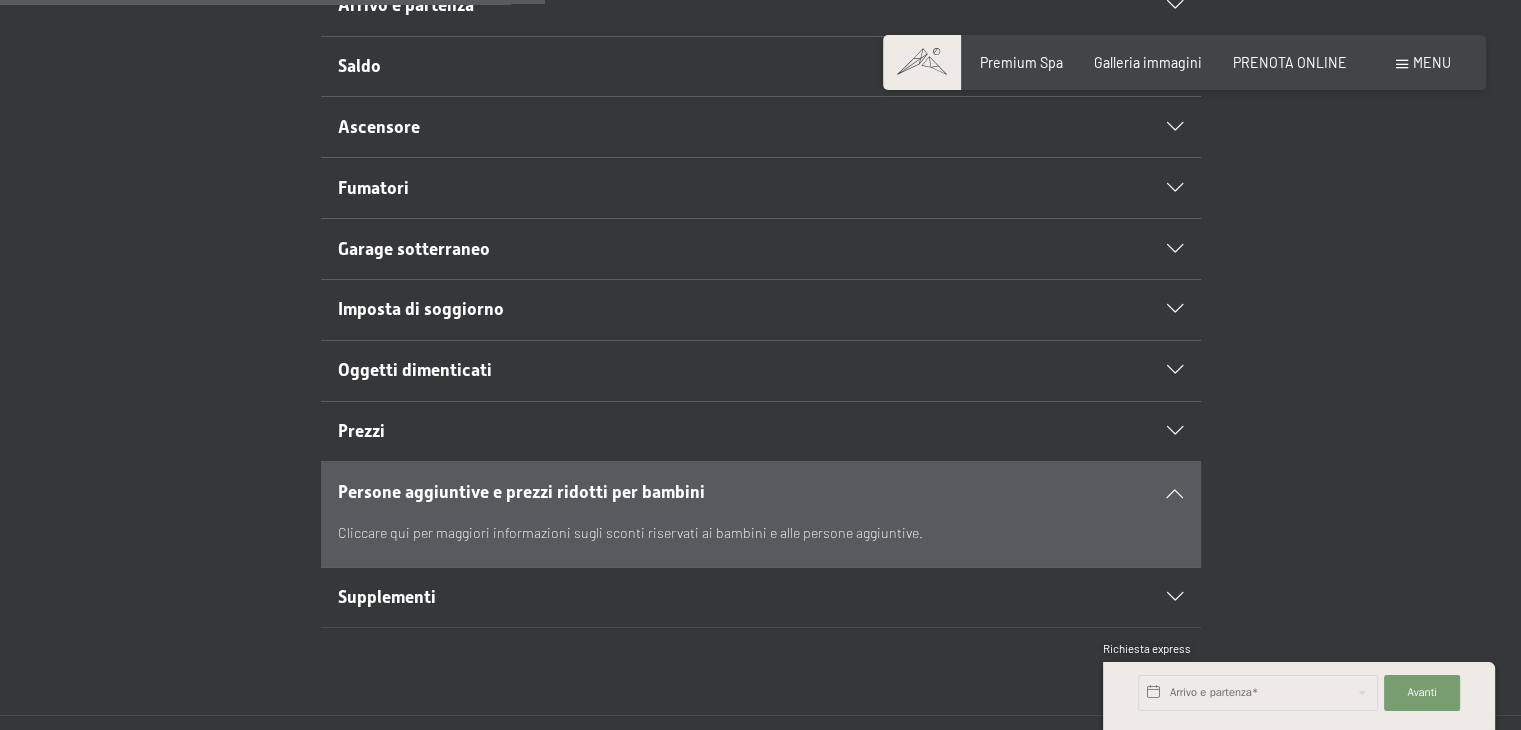 scroll, scrollTop: 700, scrollLeft: 0, axis: vertical 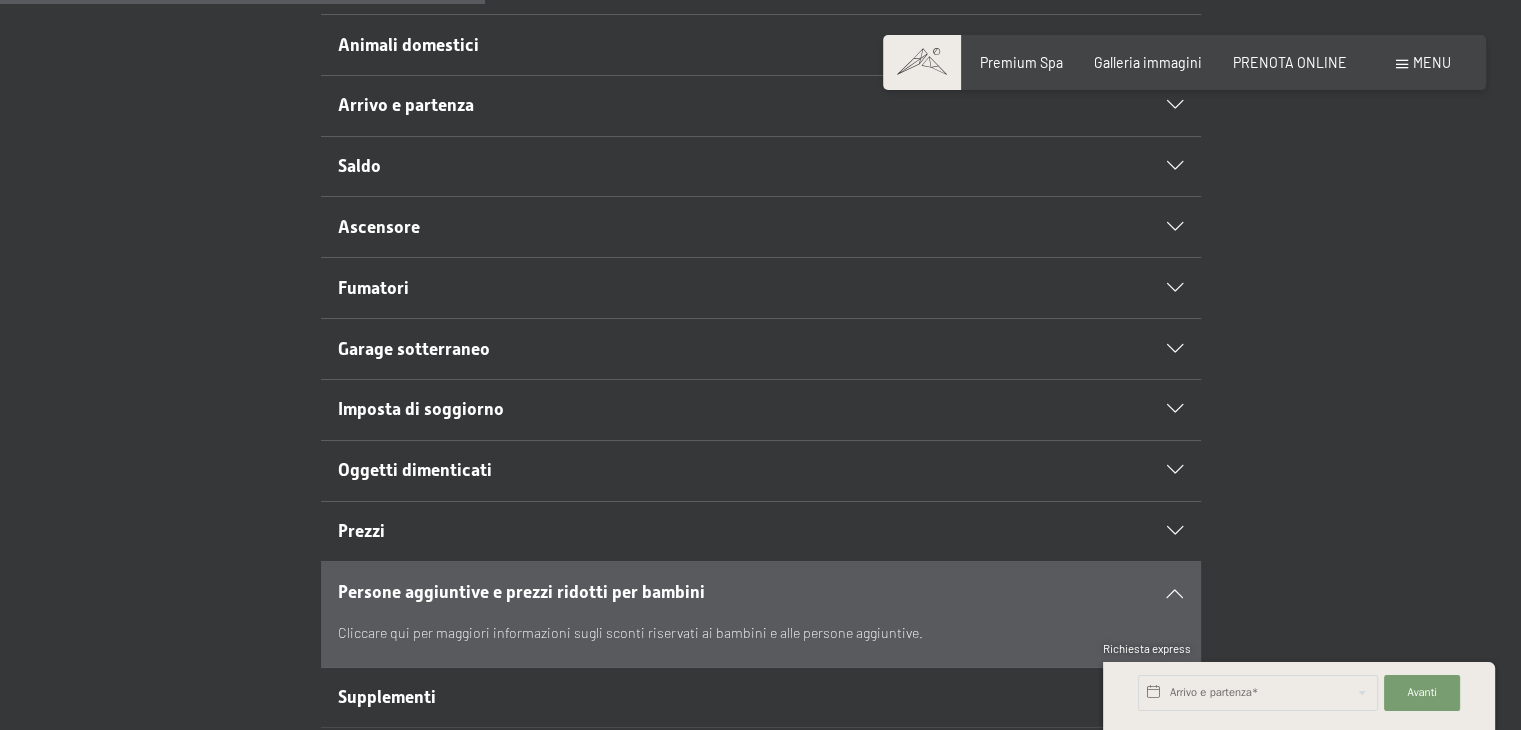 click on "Persone aggiuntive e prezzi ridotti per bambini" at bounding box center (521, 592) 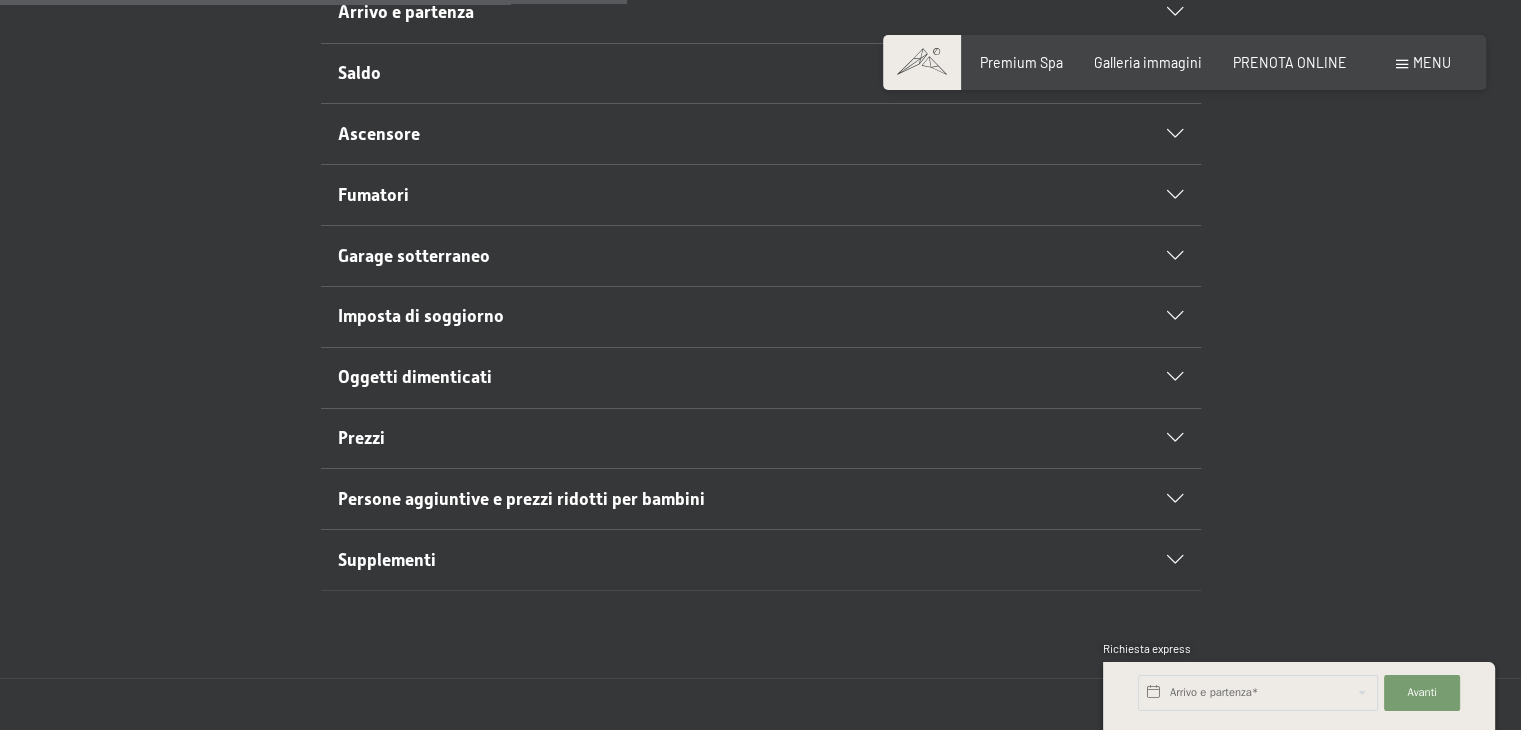 scroll, scrollTop: 900, scrollLeft: 0, axis: vertical 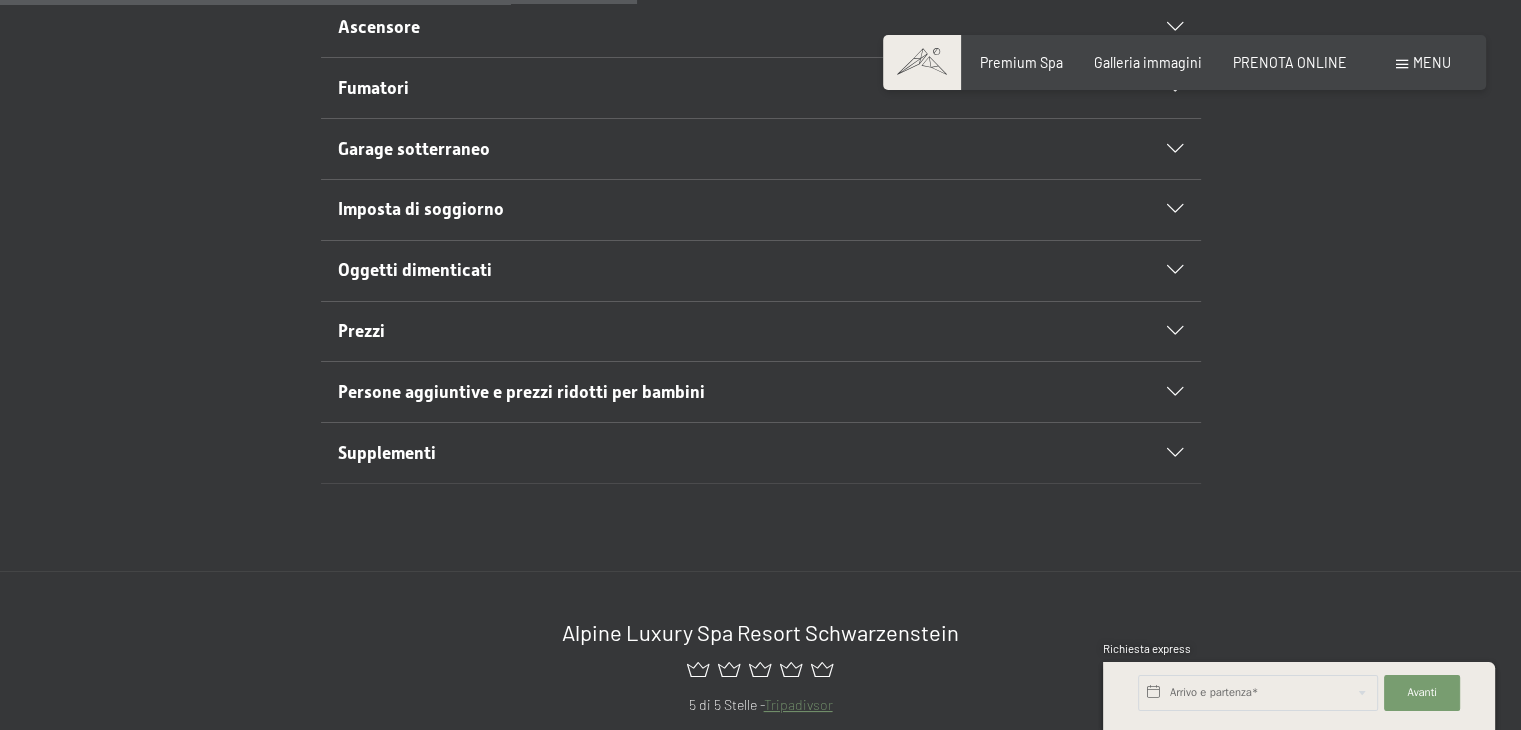 click at bounding box center [1175, 453] 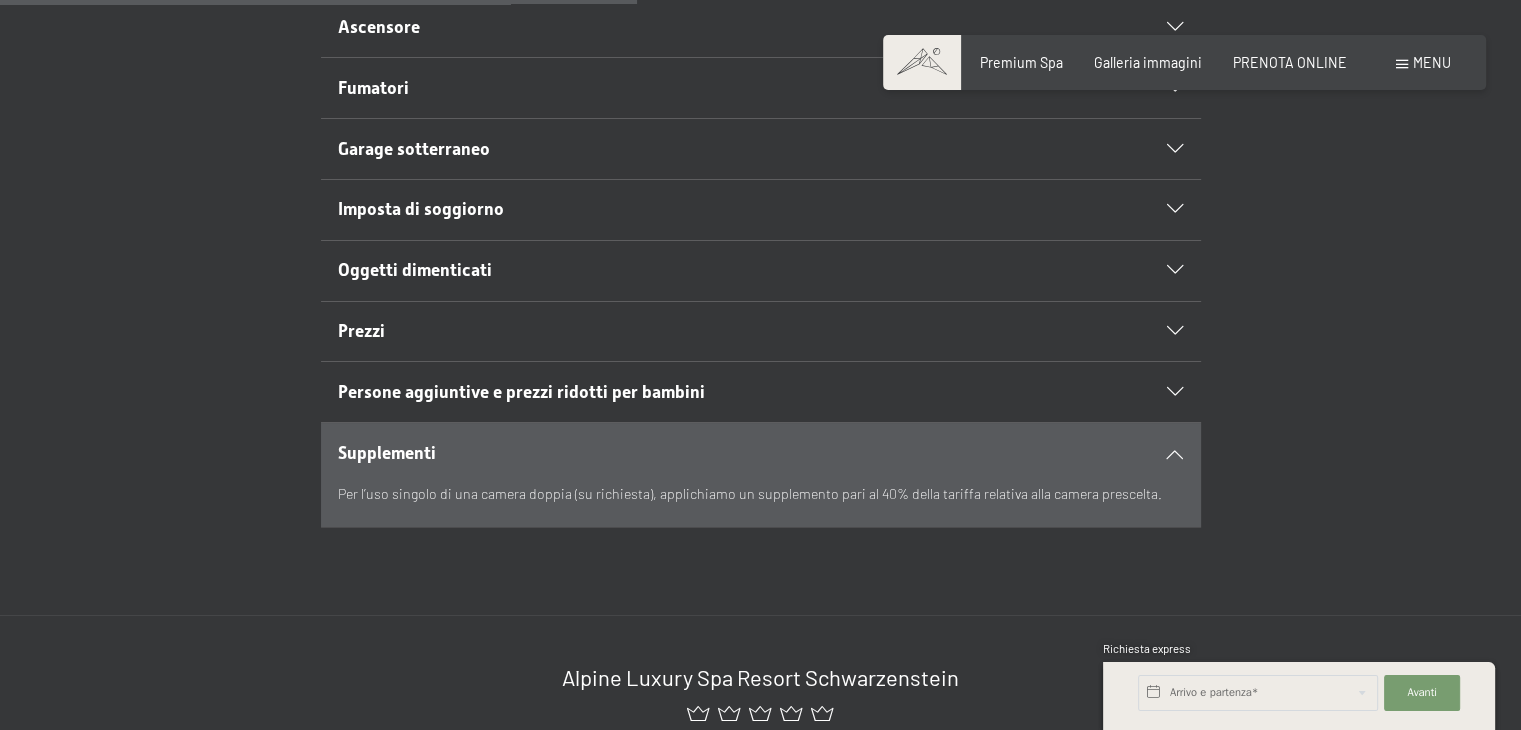click on "Supplementi                     Per l’uso singolo di una camera doppia (su richiesta), applichiamo un supplemento pari al 40% della tariffa relativa alla camera prescelta." at bounding box center (761, 475) 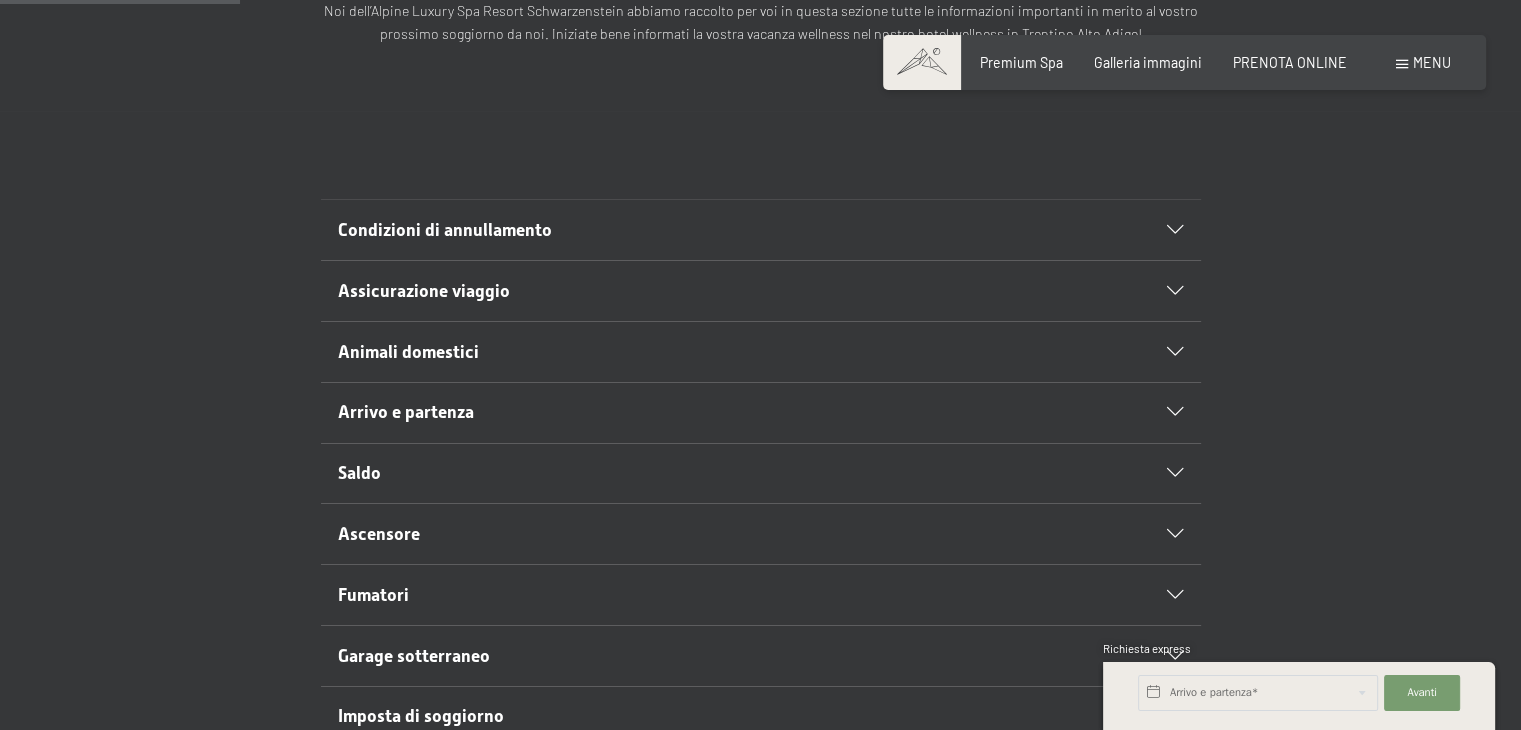 scroll, scrollTop: 400, scrollLeft: 0, axis: vertical 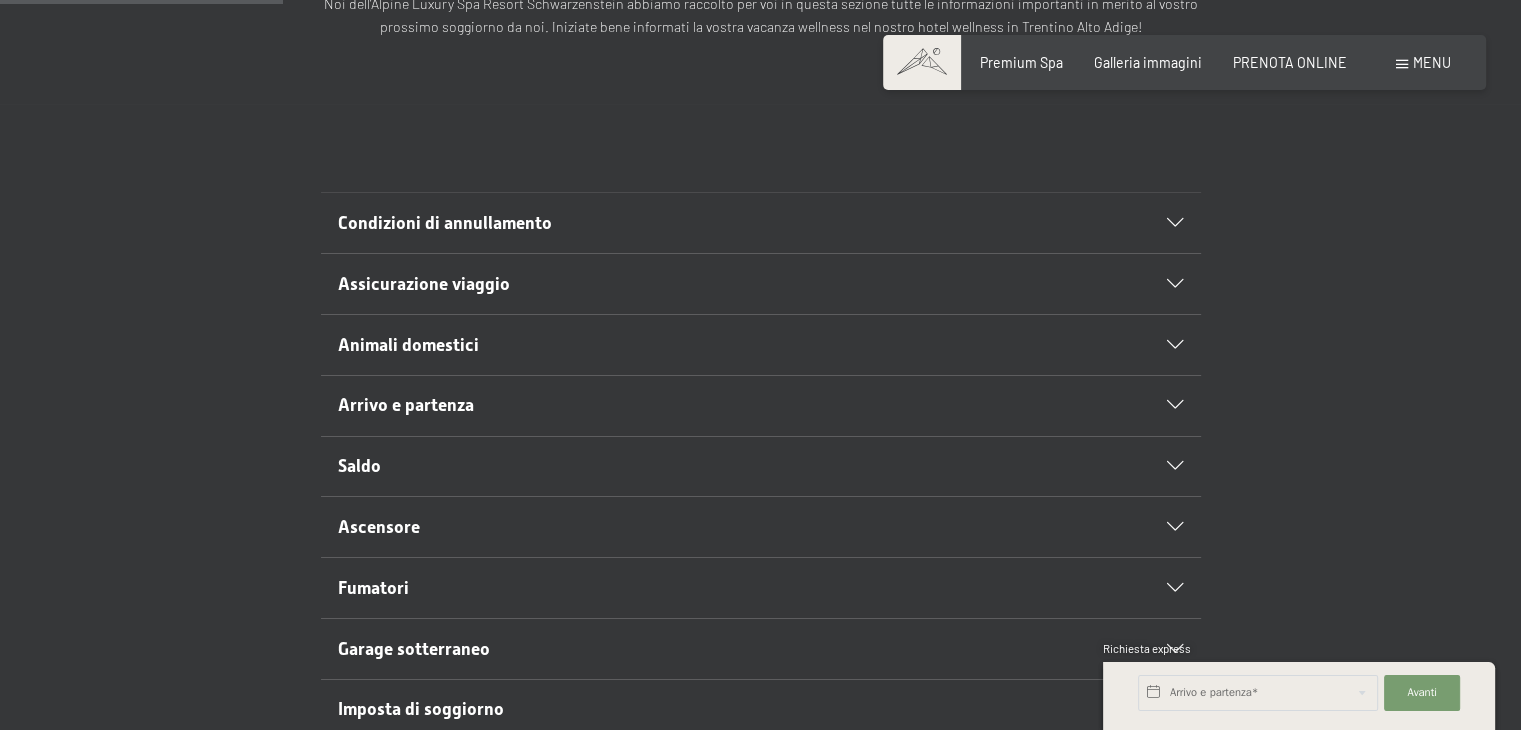 click on "Saldo" at bounding box center [359, 466] 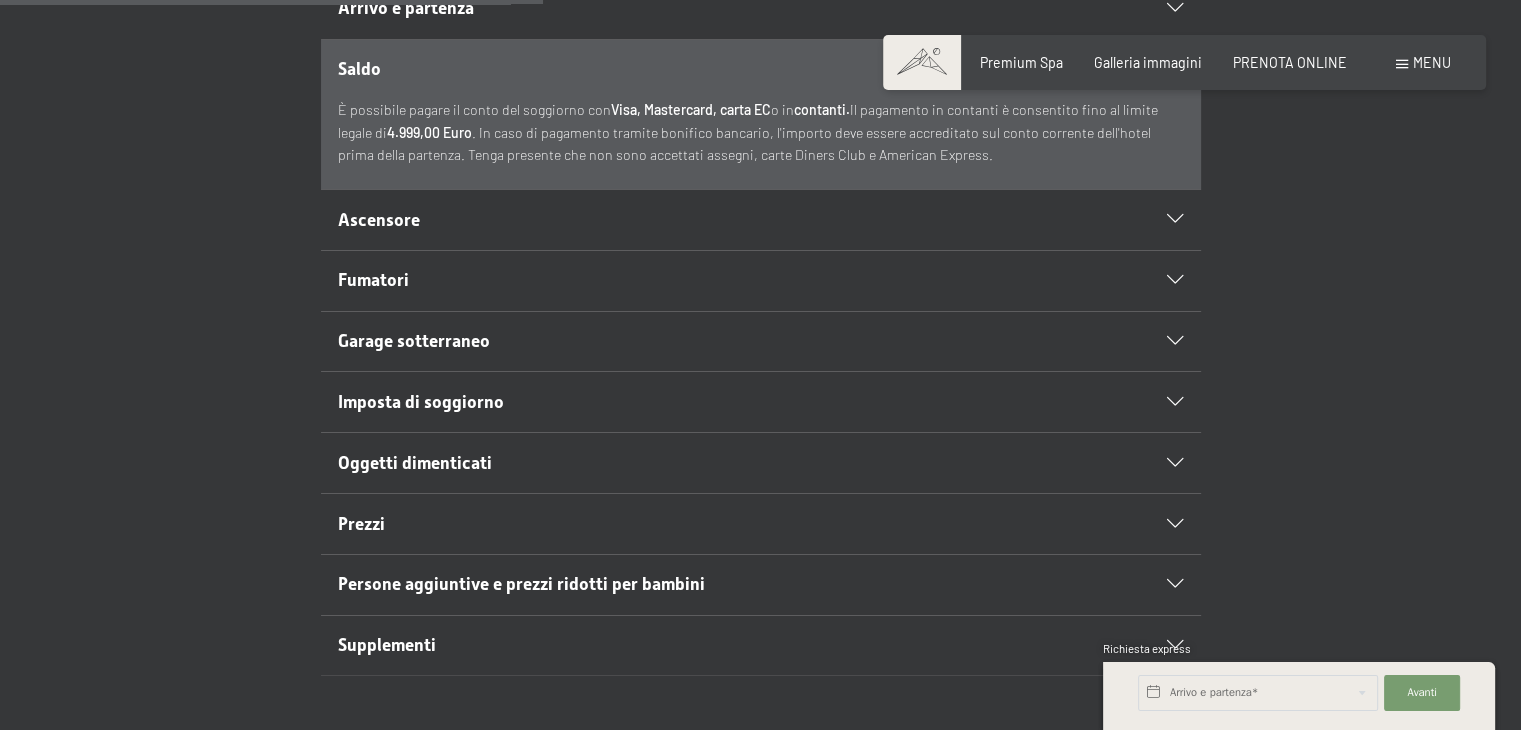 scroll, scrollTop: 800, scrollLeft: 0, axis: vertical 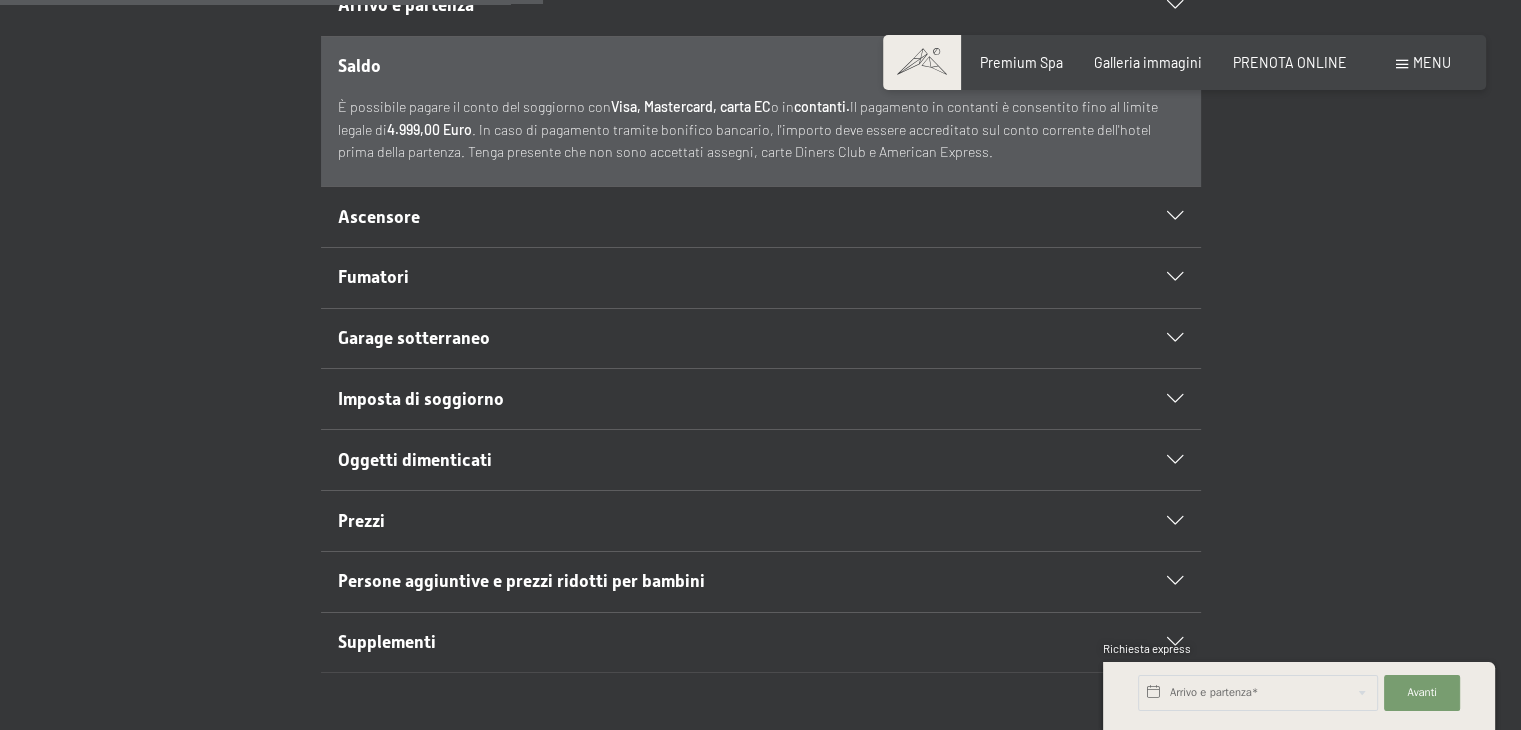 click on "Prezzi" at bounding box center [361, 521] 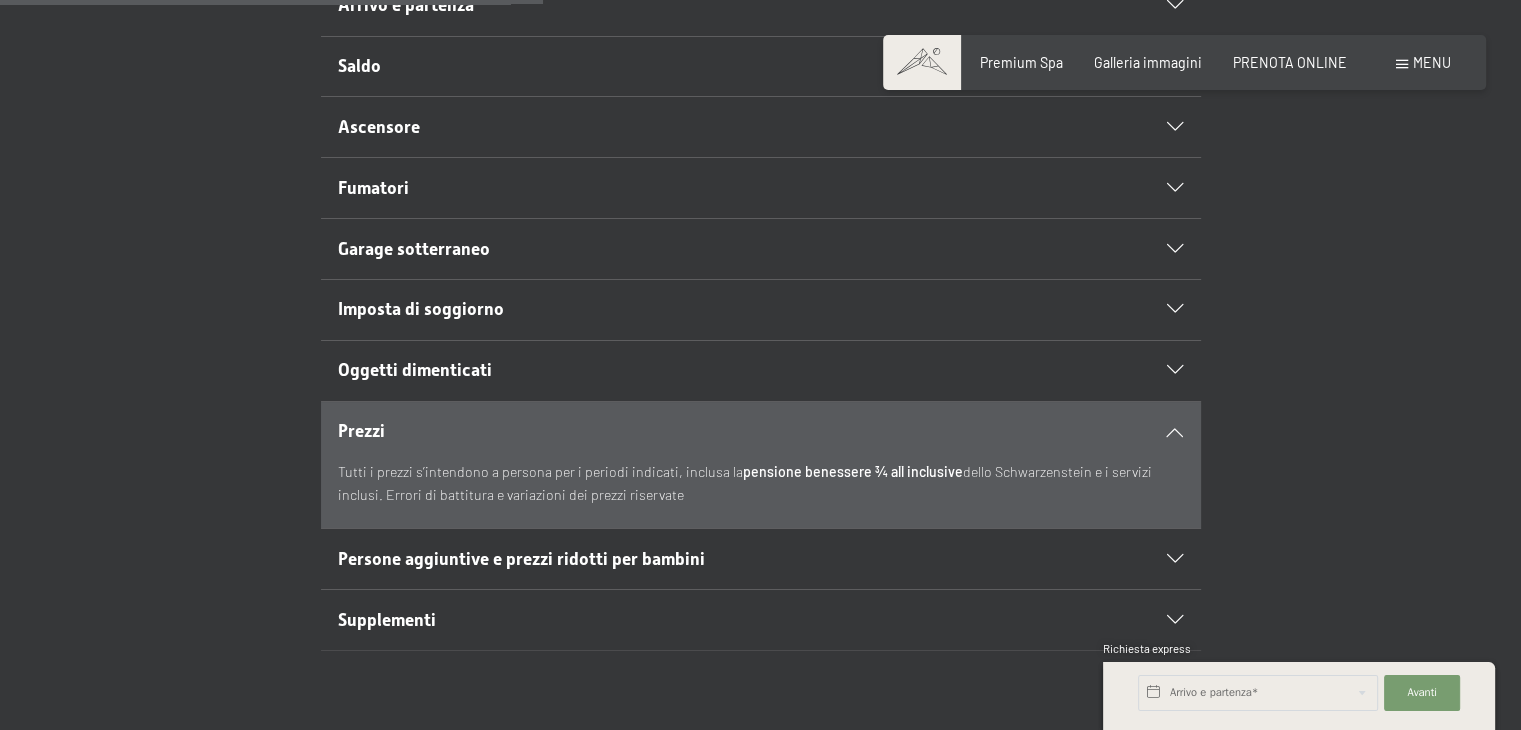 click on "Supplementi" at bounding box center (718, 620) 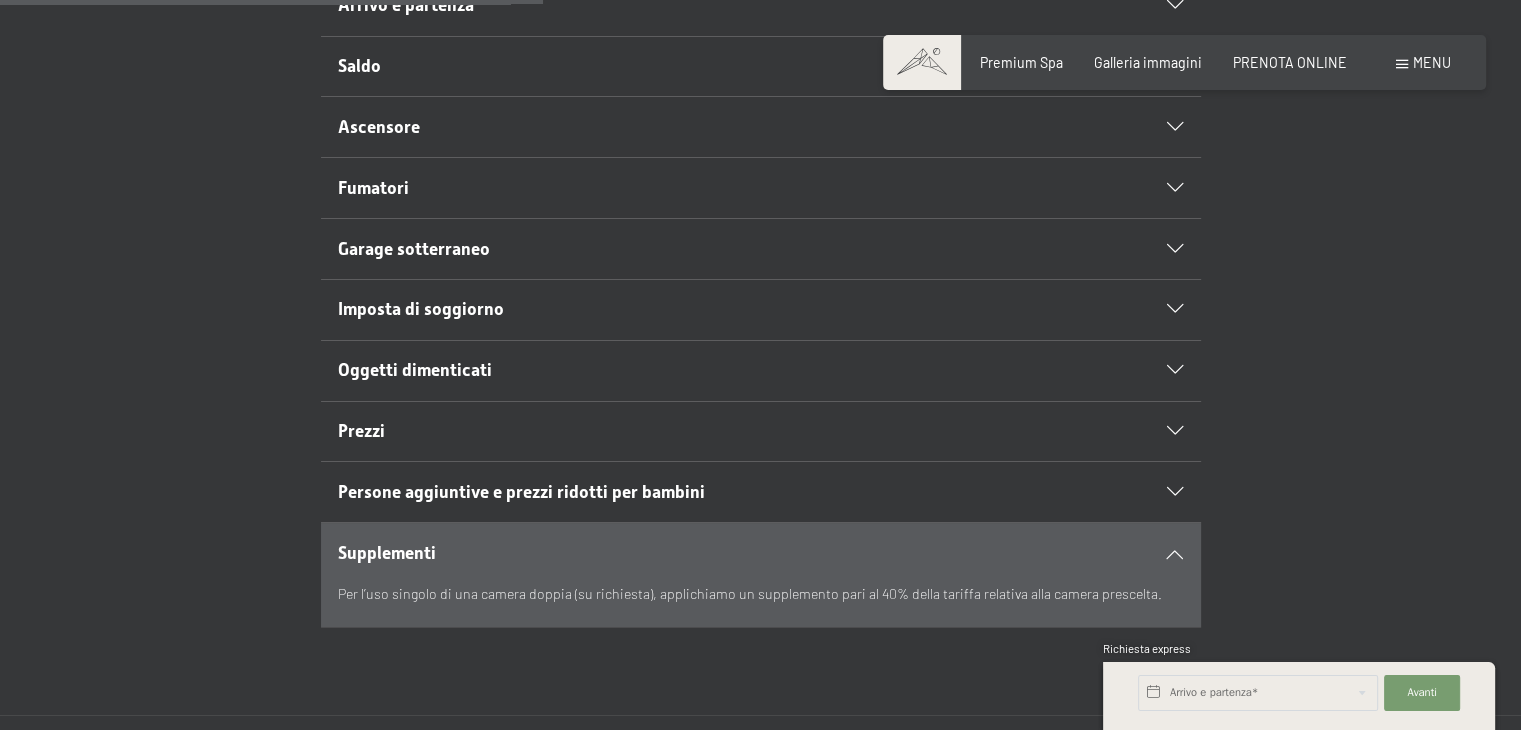 click on "Oggetti dimenticati" at bounding box center (415, 370) 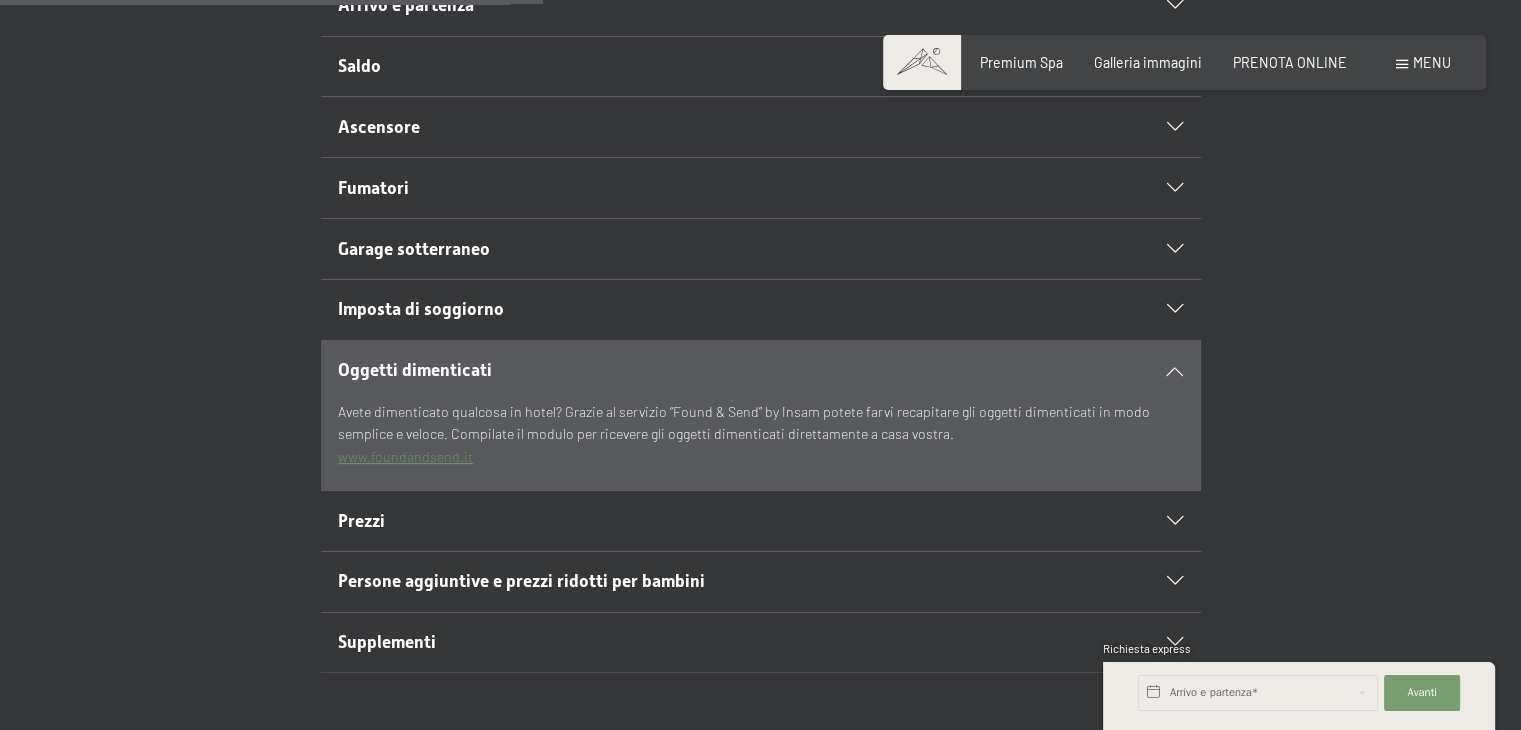 click on "Imposta di soggiorno" at bounding box center (421, 309) 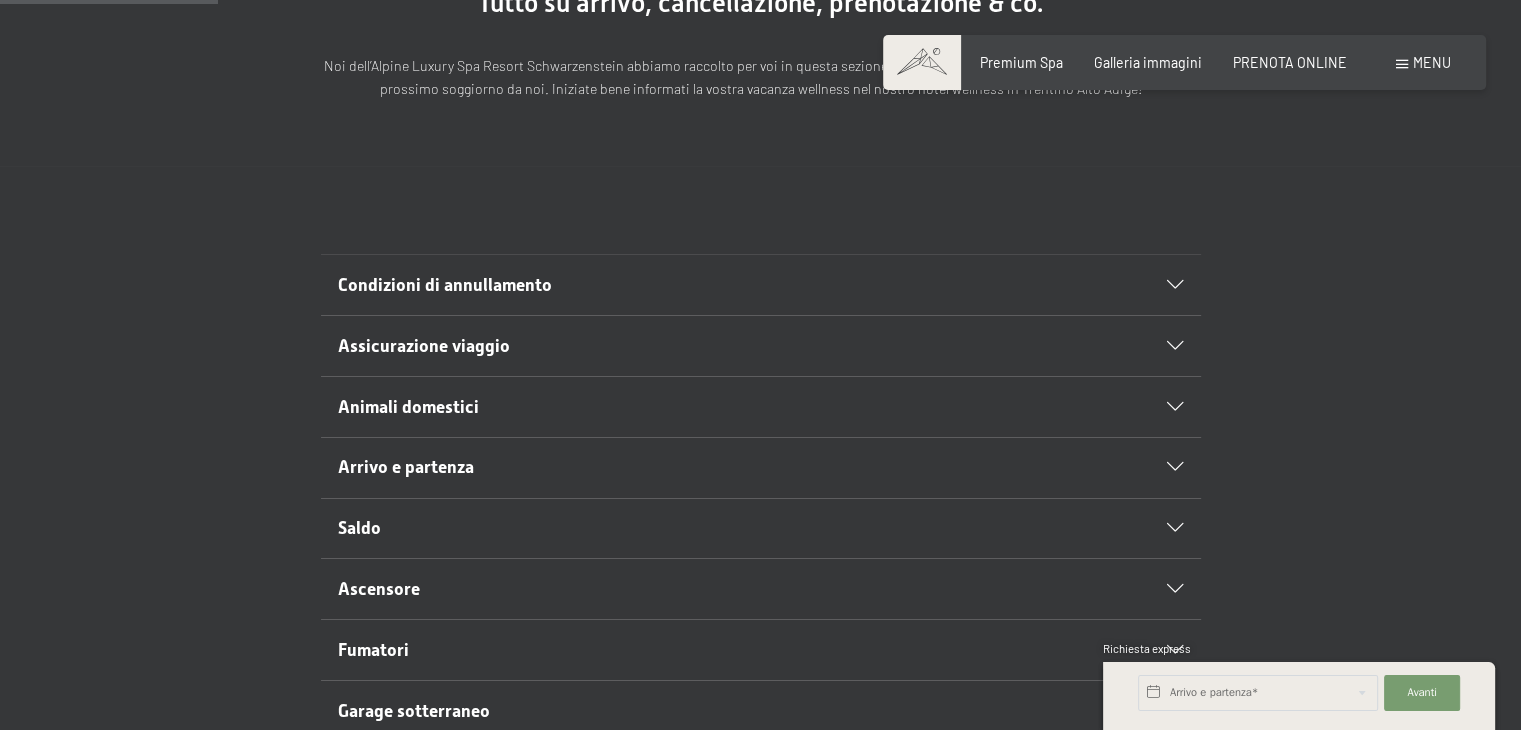 scroll, scrollTop: 317, scrollLeft: 0, axis: vertical 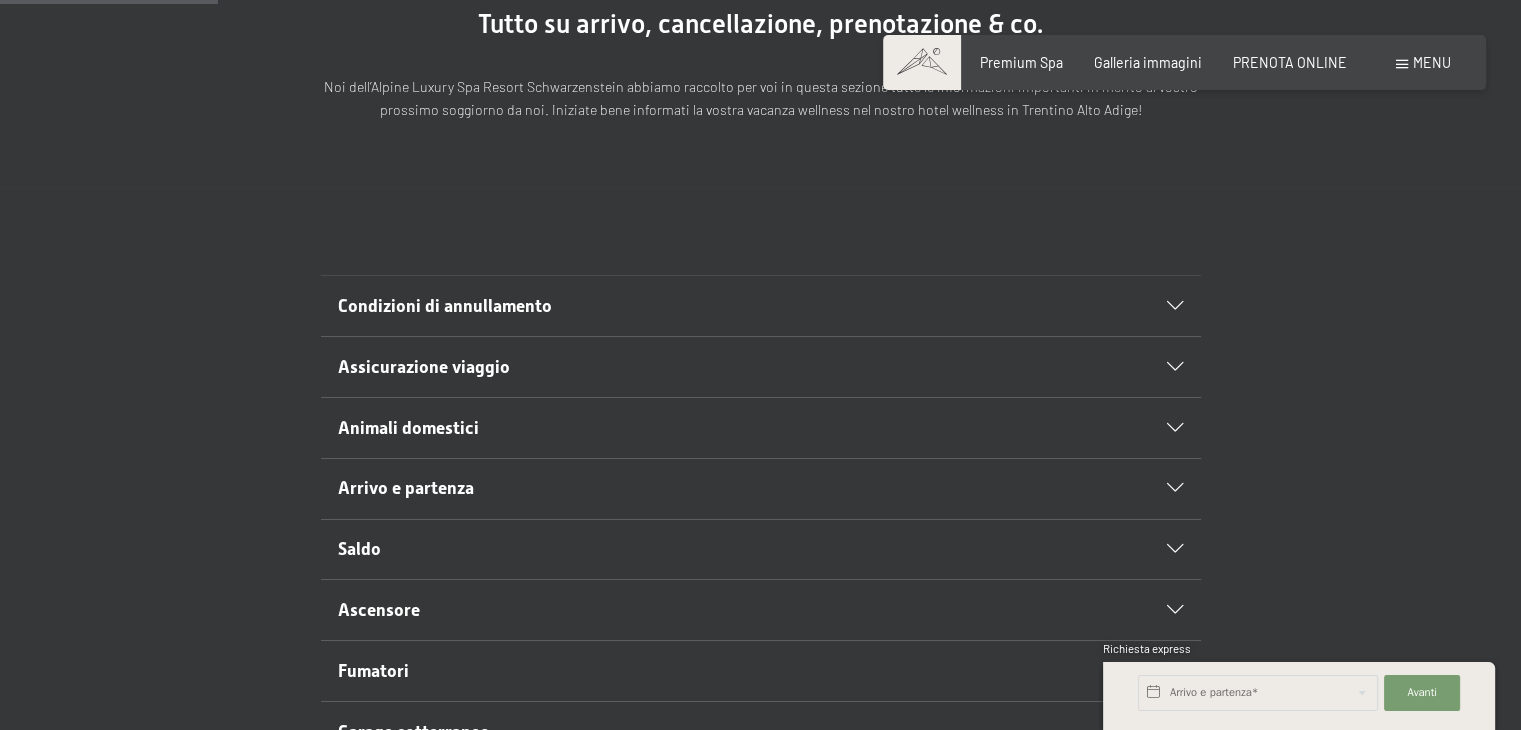 click on "Condizioni di annullamento" at bounding box center [445, 306] 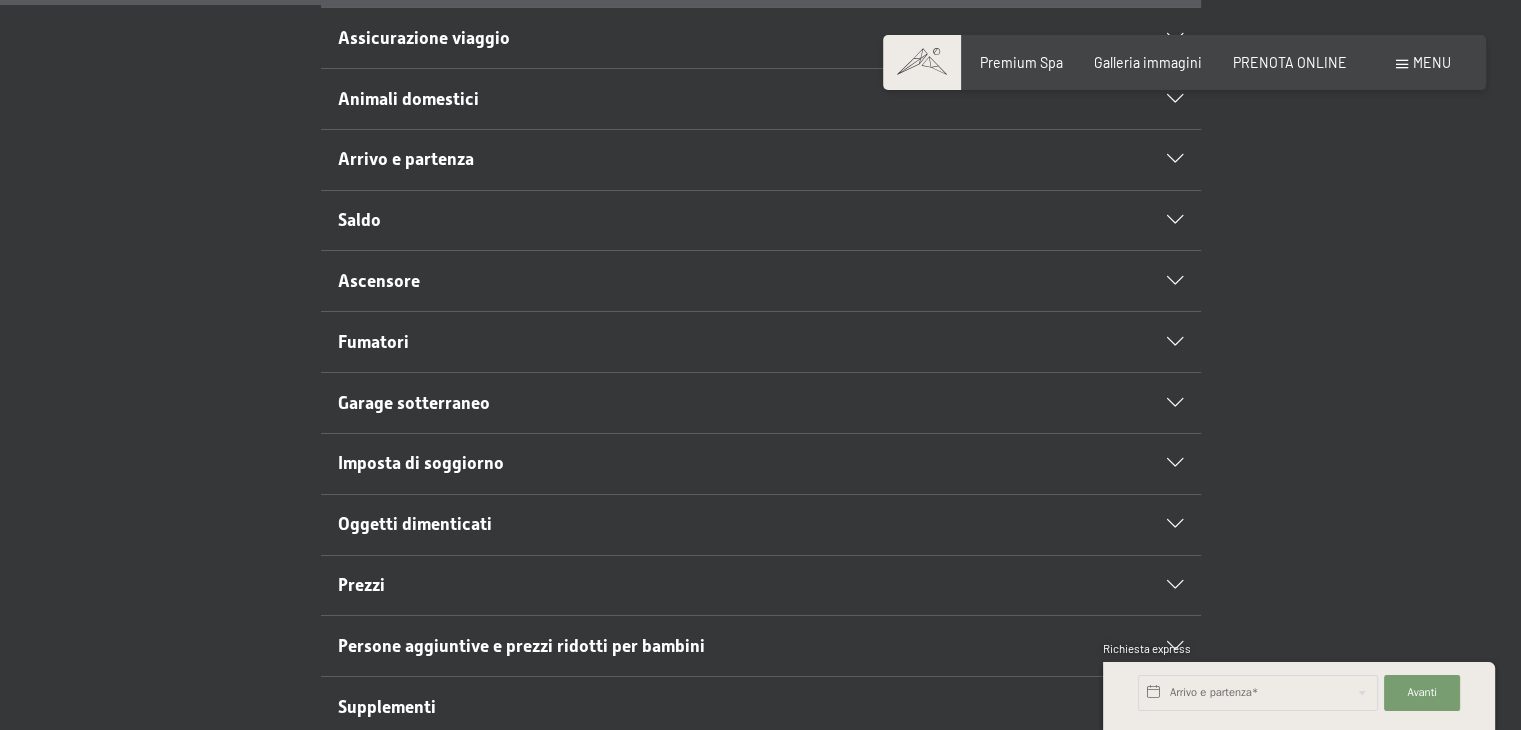 scroll, scrollTop: 917, scrollLeft: 0, axis: vertical 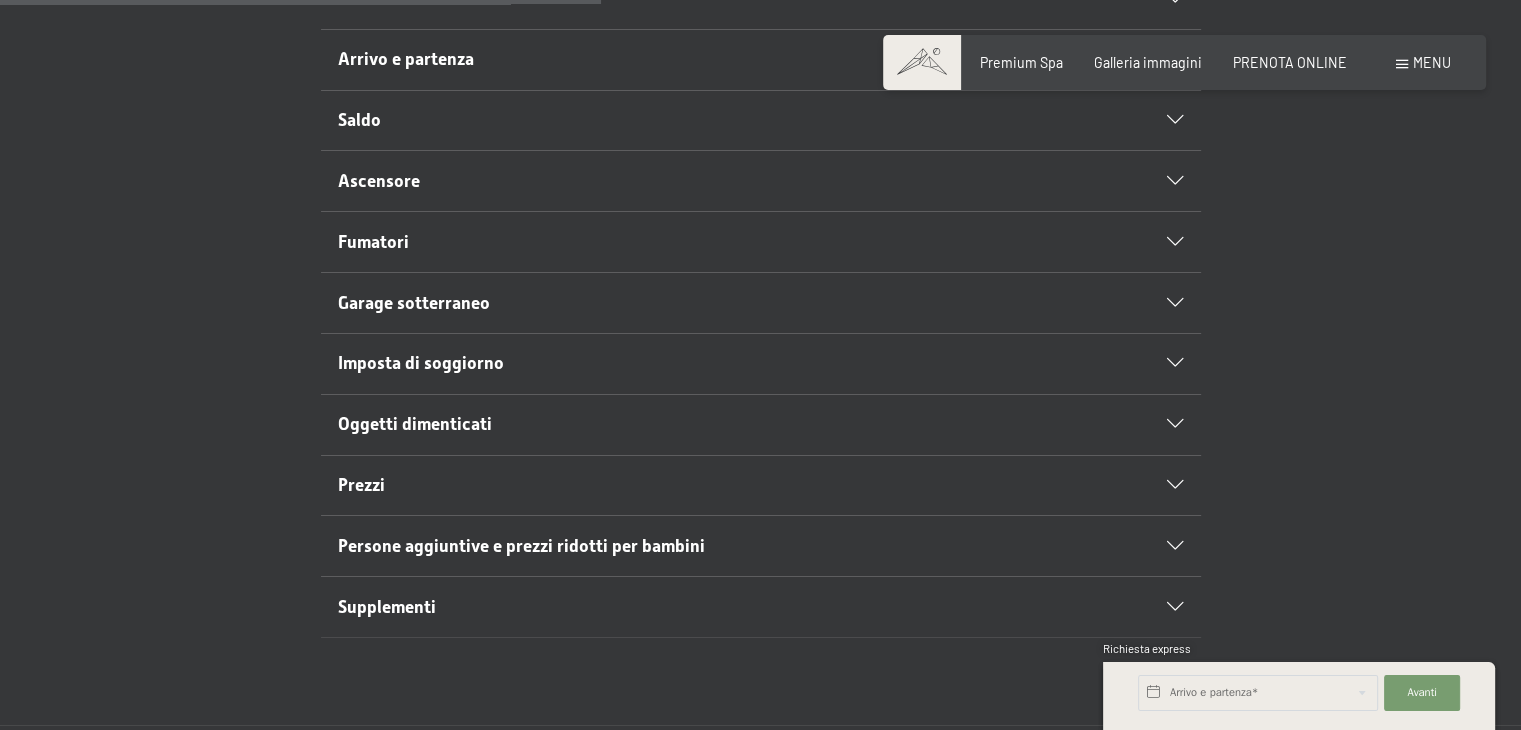 click on "Supplementi" at bounding box center (387, 607) 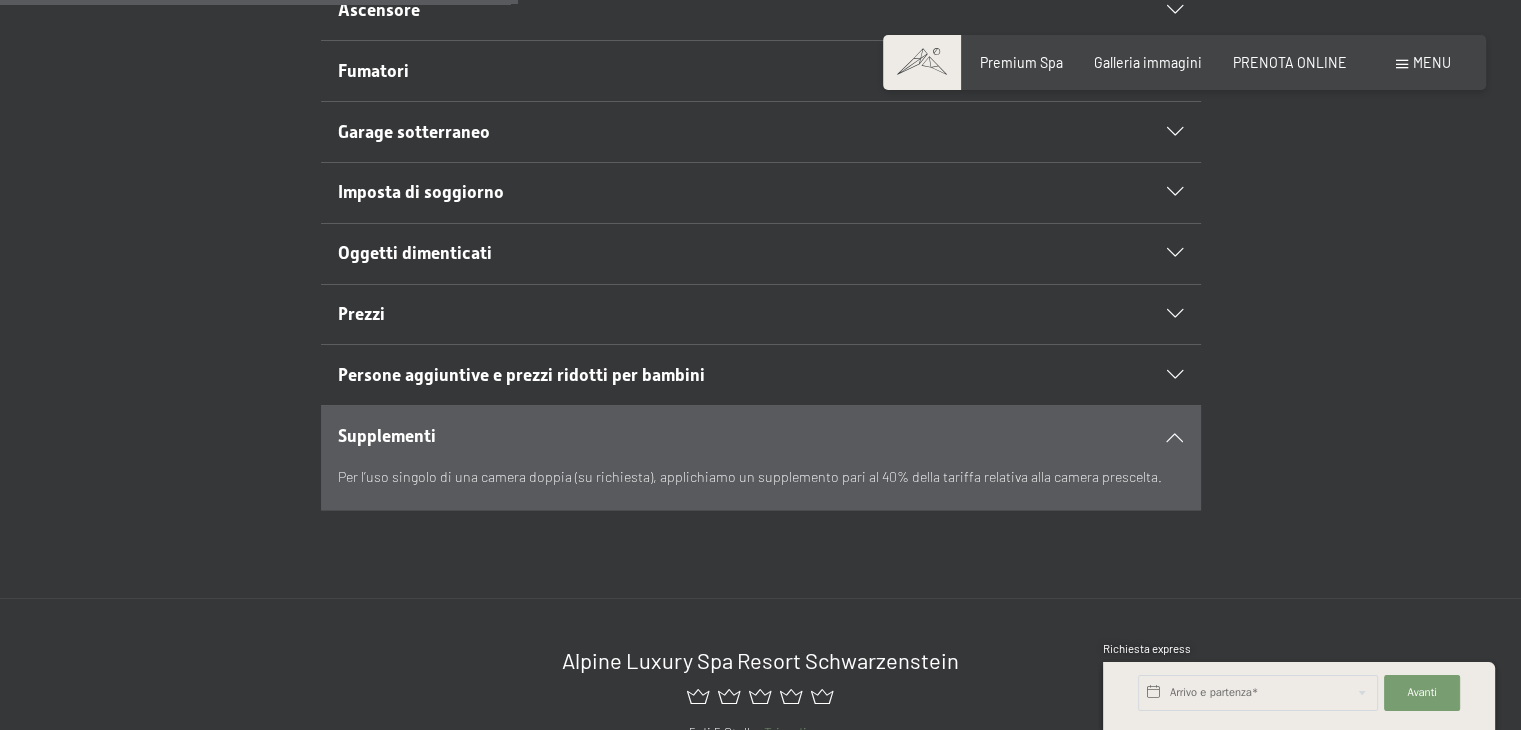scroll, scrollTop: 747, scrollLeft: 0, axis: vertical 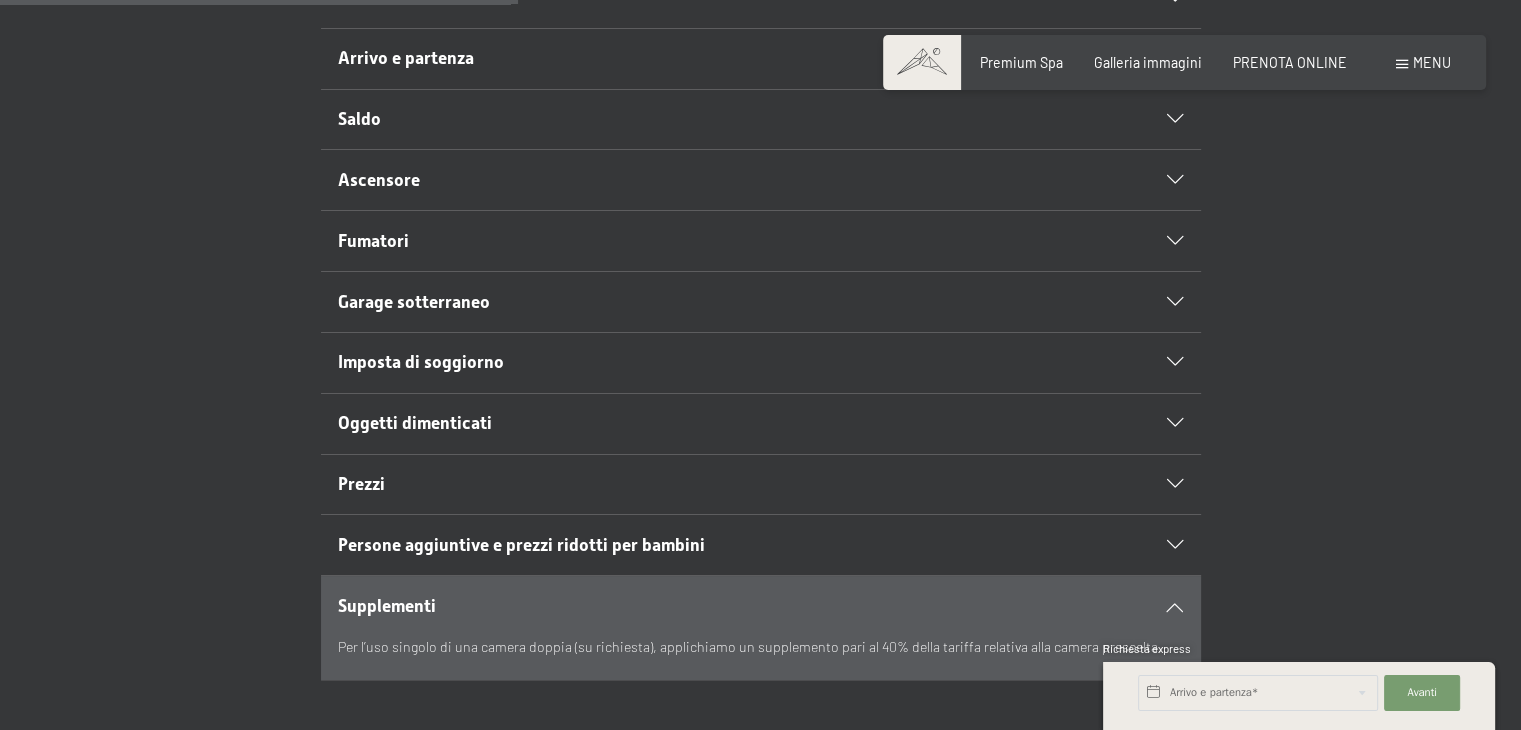 click at bounding box center [1175, 606] 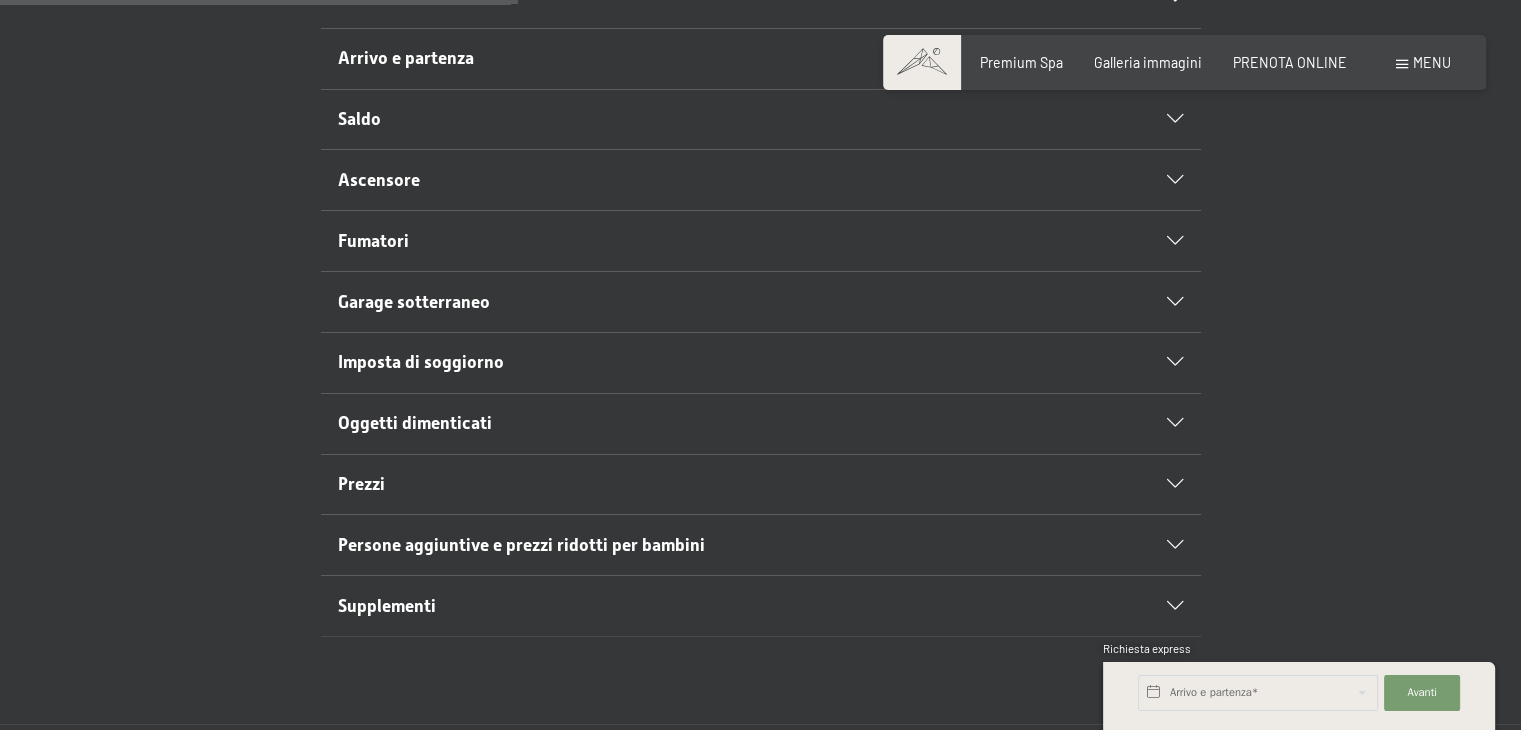 click on "Supplementi" at bounding box center (718, 606) 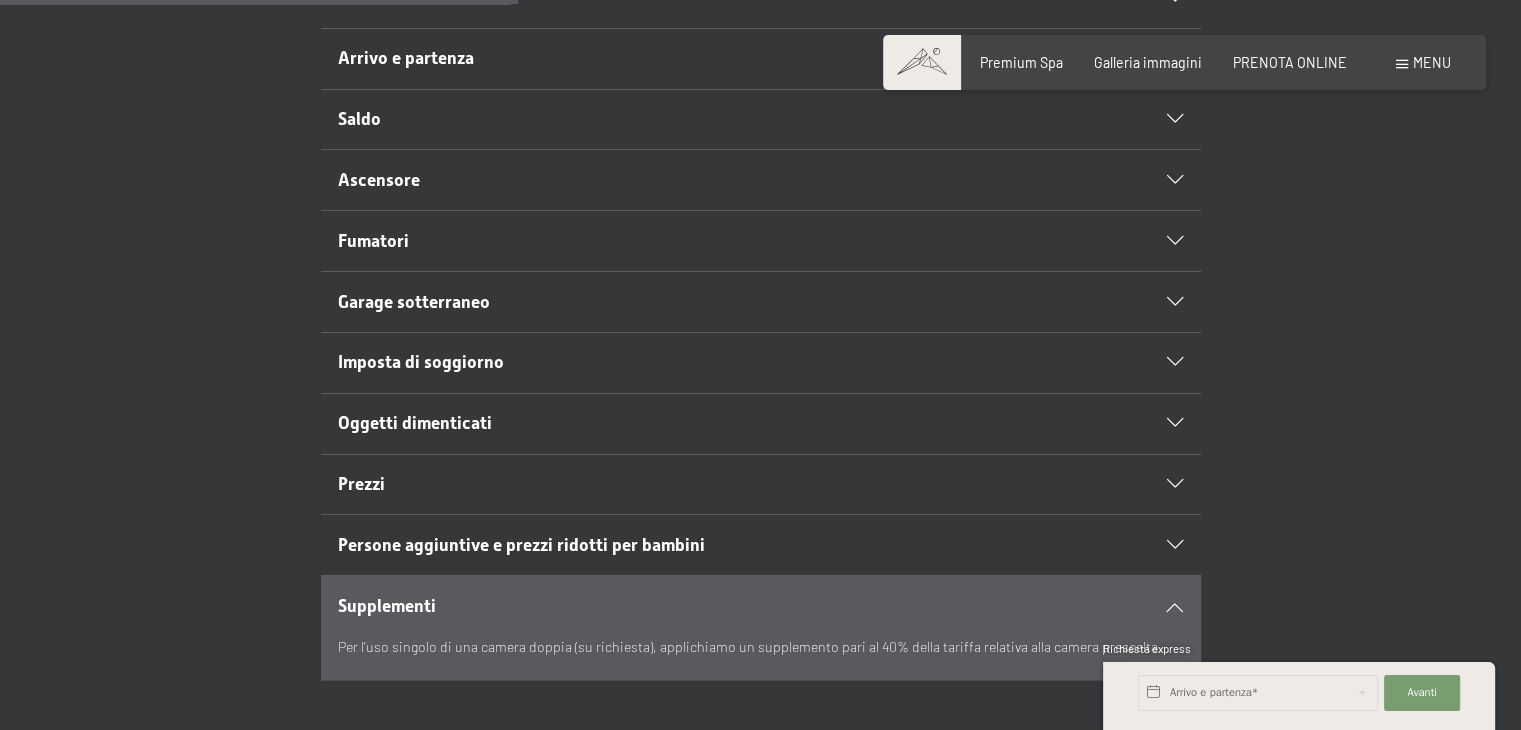 click on "Supplementi" at bounding box center [718, 606] 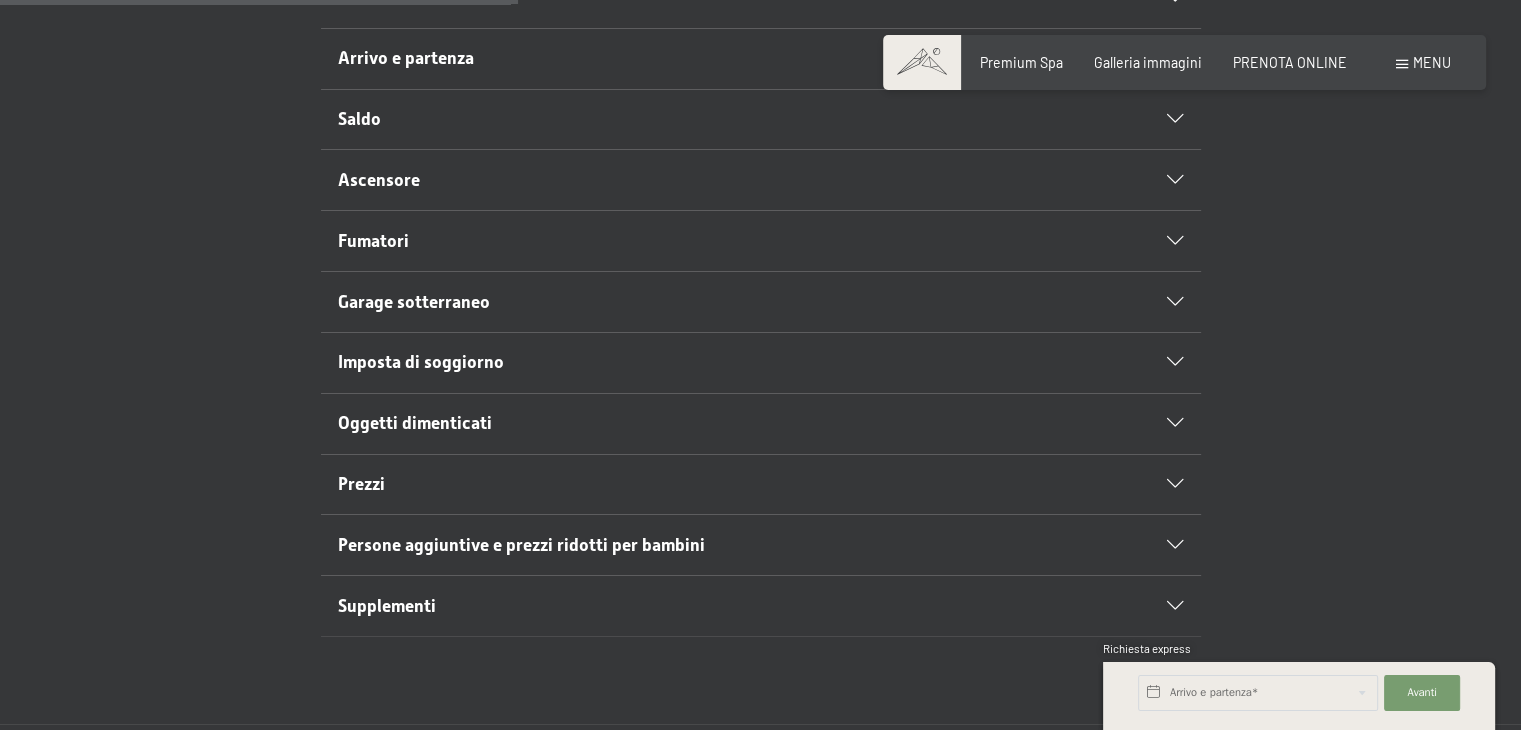 click on "Supplementi                     Per l’uso singolo di una camera doppia (su richiesta), applichiamo un supplemento pari al 40% della tariffa relativa alla camera prescelta." at bounding box center [760, 606] 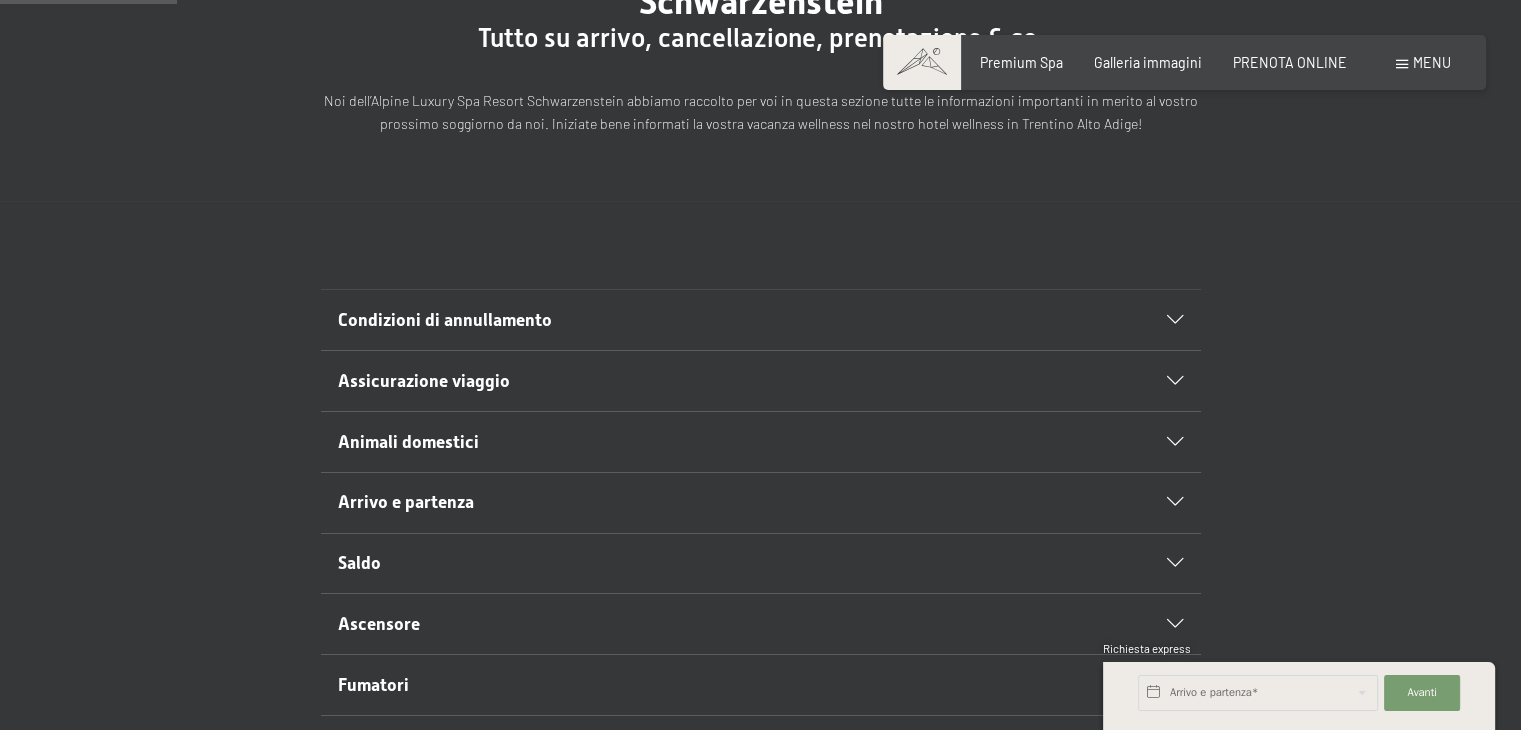 scroll, scrollTop: 250, scrollLeft: 0, axis: vertical 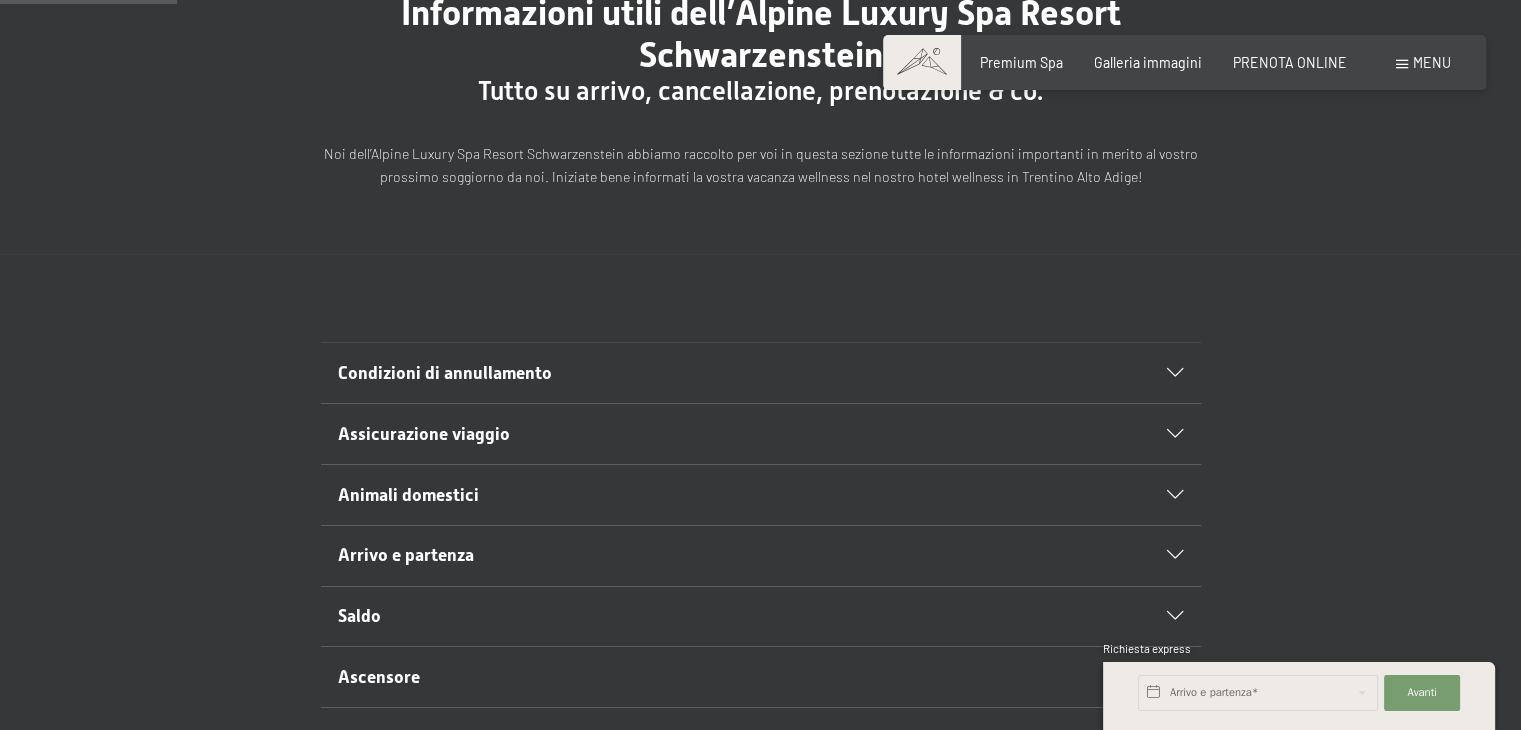 click on "Assicurazione viaggio" at bounding box center [424, 434] 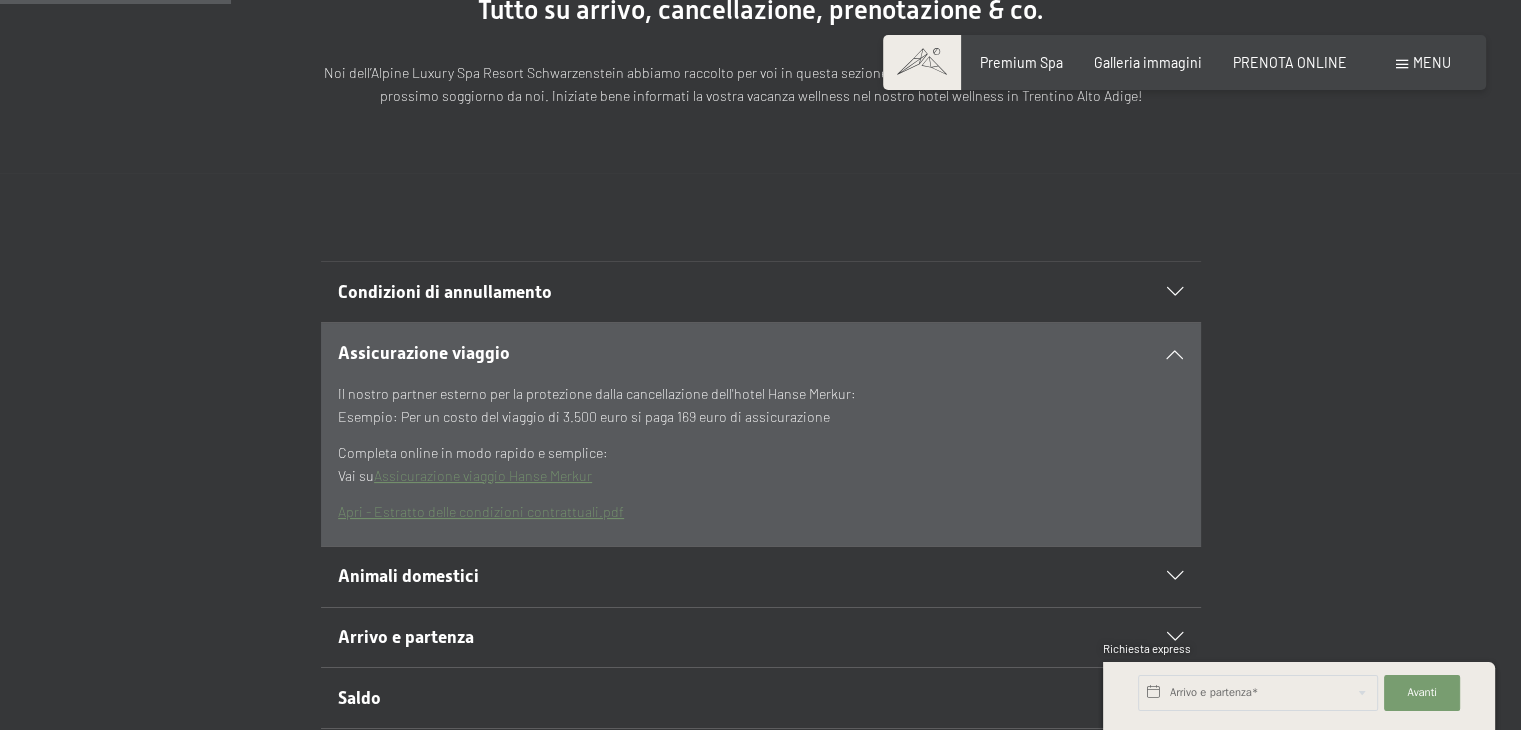 scroll, scrollTop: 450, scrollLeft: 0, axis: vertical 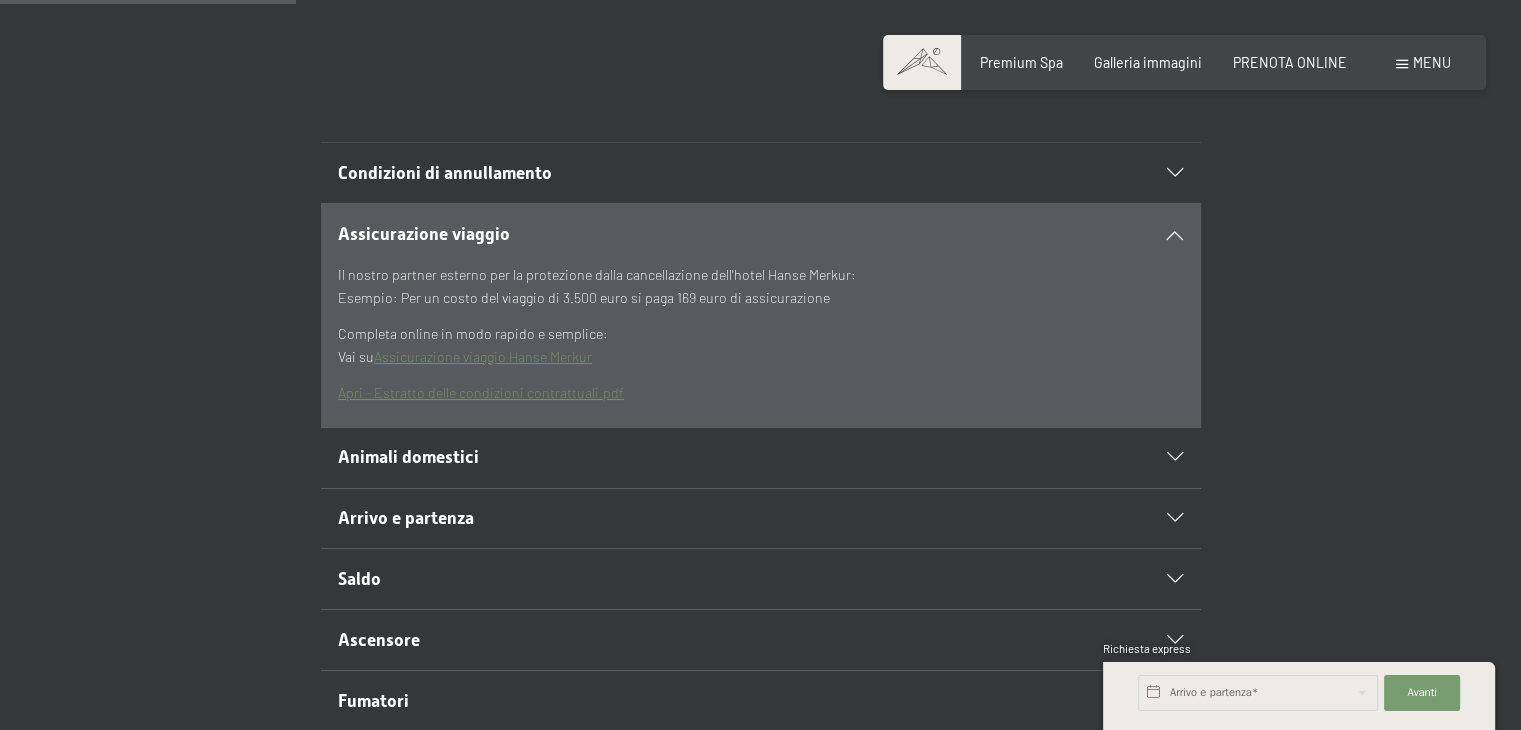 click at bounding box center (1175, 457) 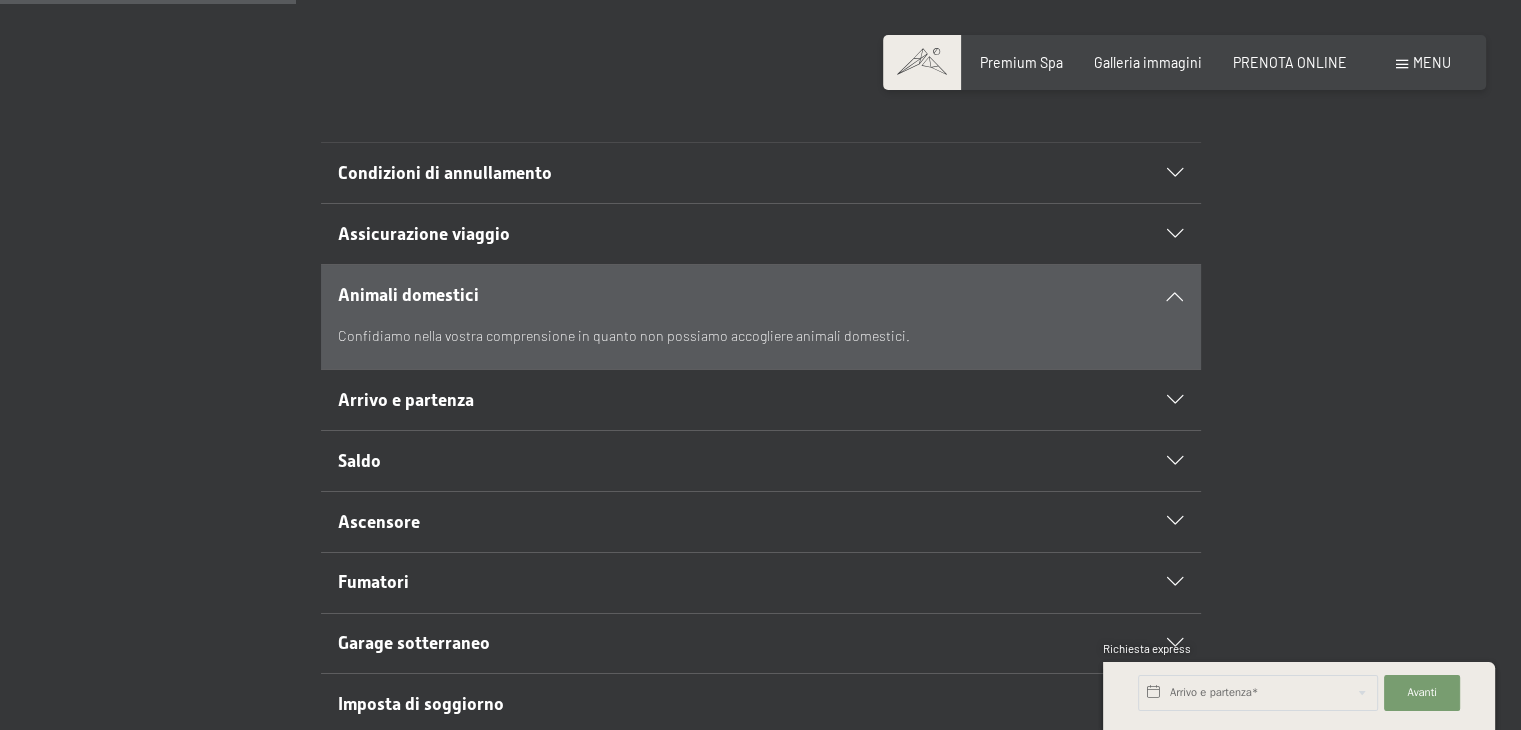 click at bounding box center (1175, 400) 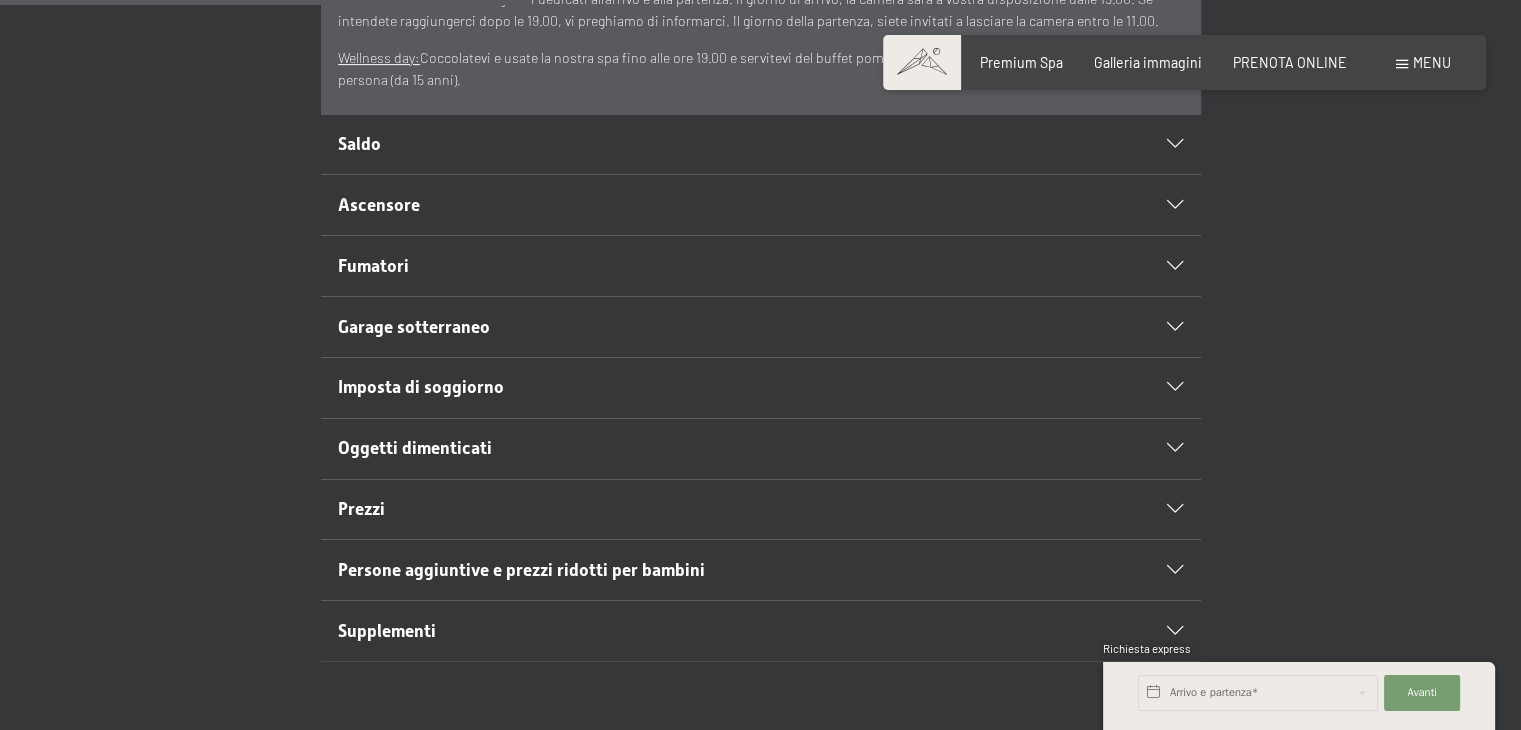 scroll, scrollTop: 850, scrollLeft: 0, axis: vertical 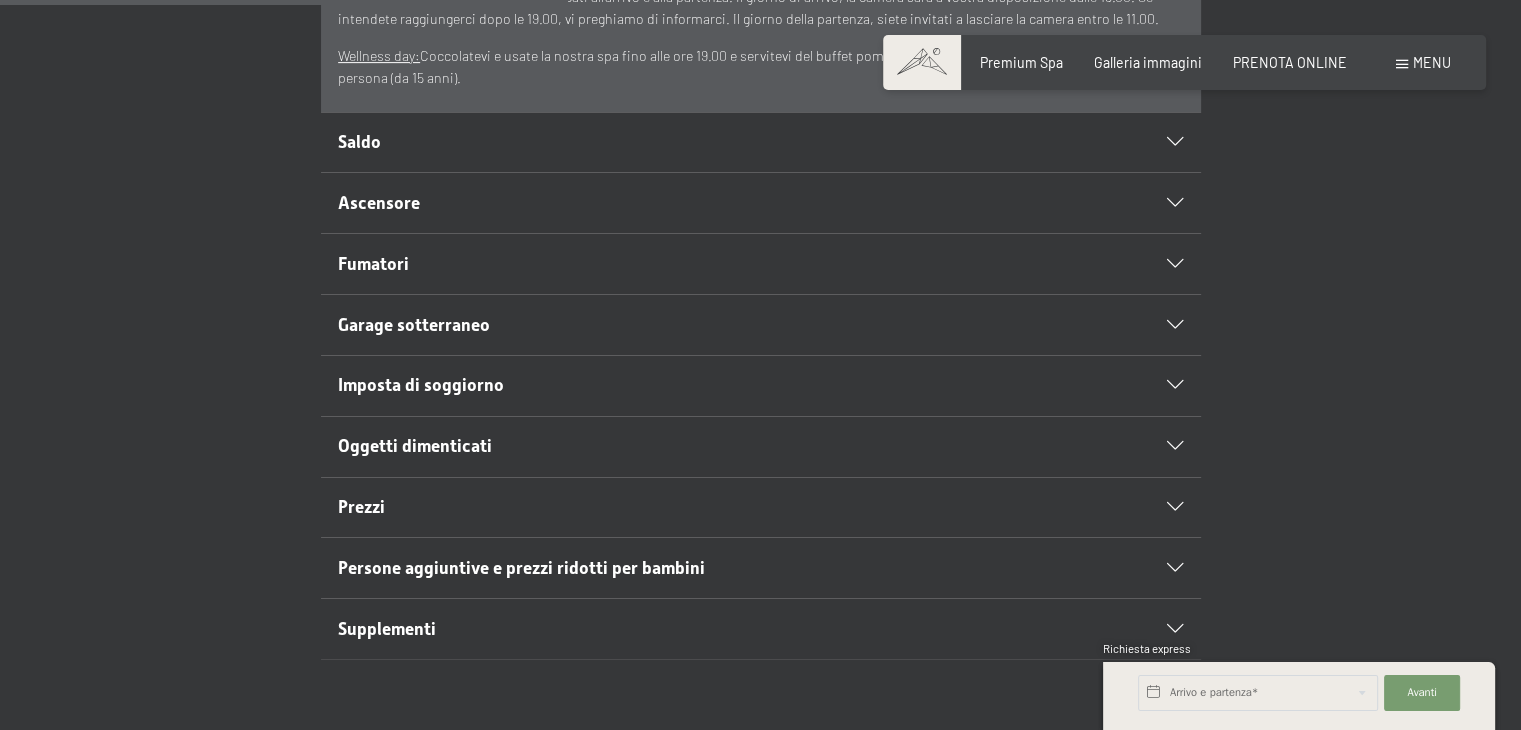 click at bounding box center [1175, 385] 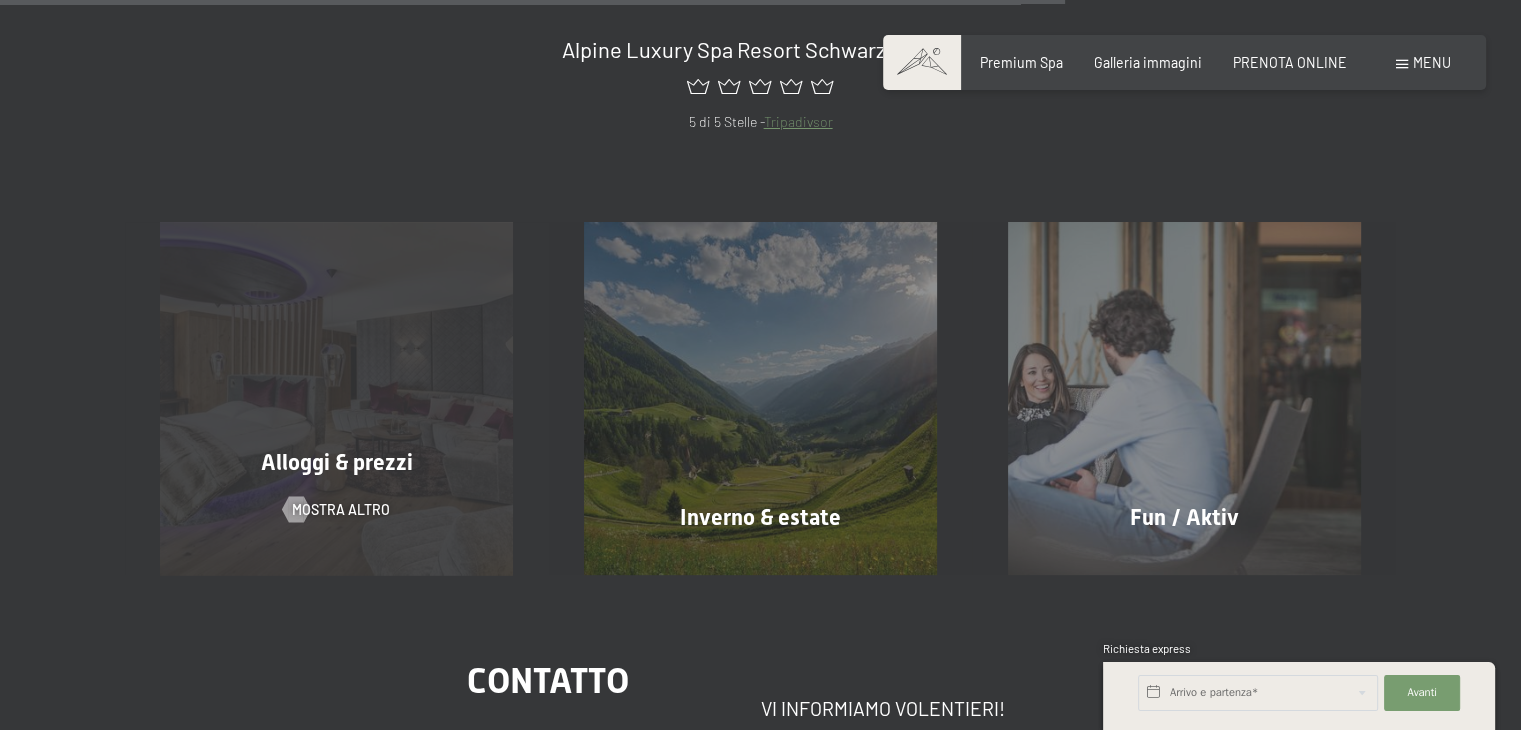 scroll, scrollTop: 1650, scrollLeft: 0, axis: vertical 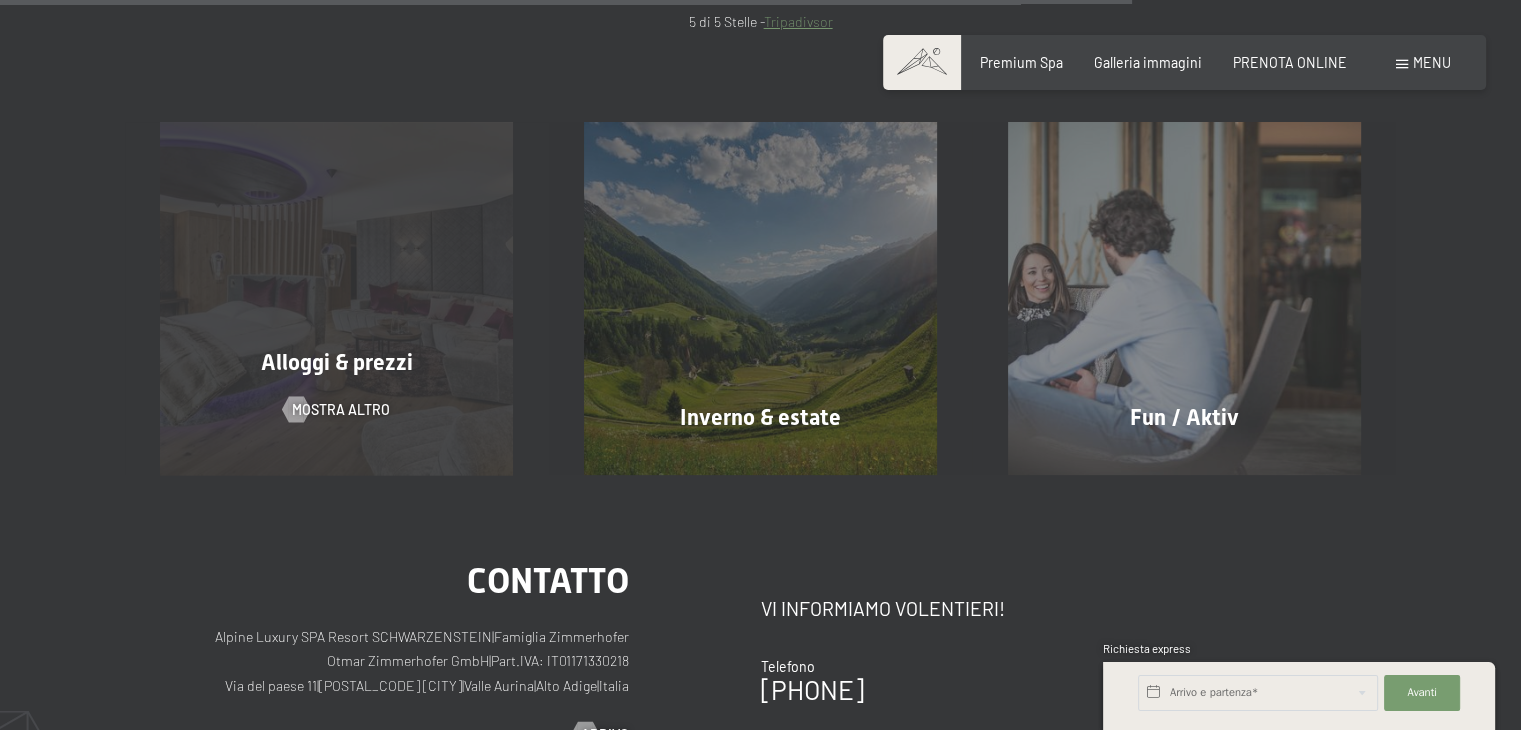click on "Alloggi & prezzi" at bounding box center [337, 362] 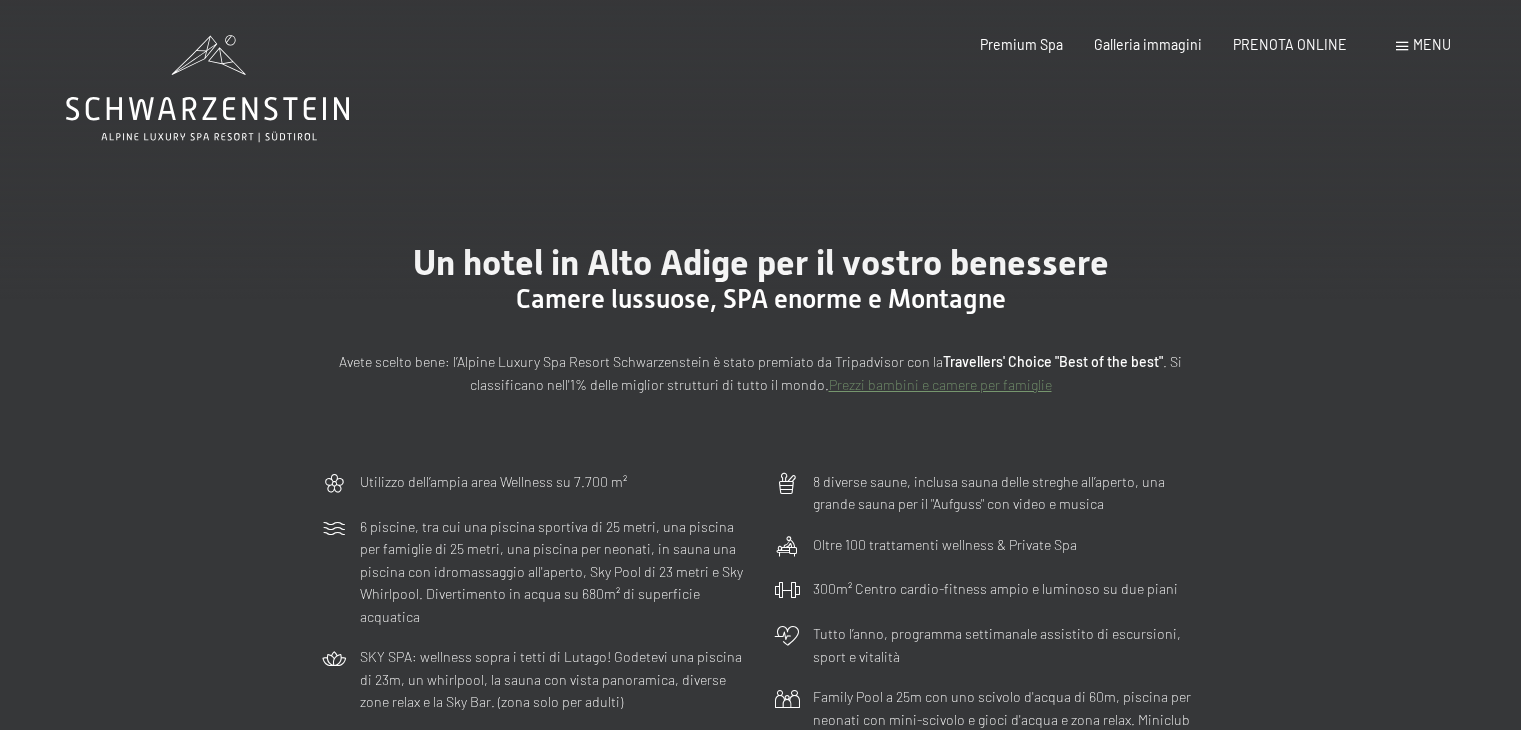 scroll, scrollTop: 0, scrollLeft: 0, axis: both 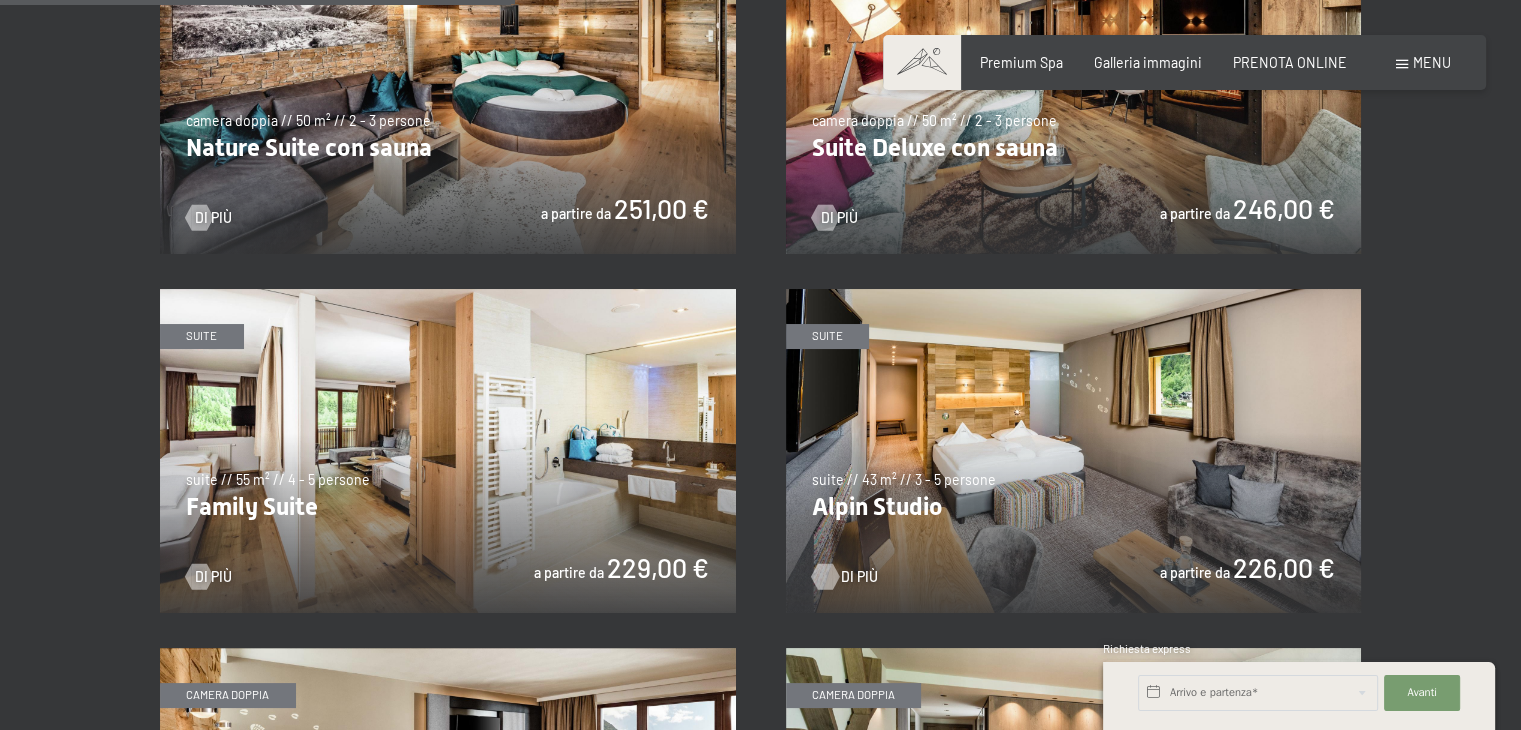 click at bounding box center (824, 576) 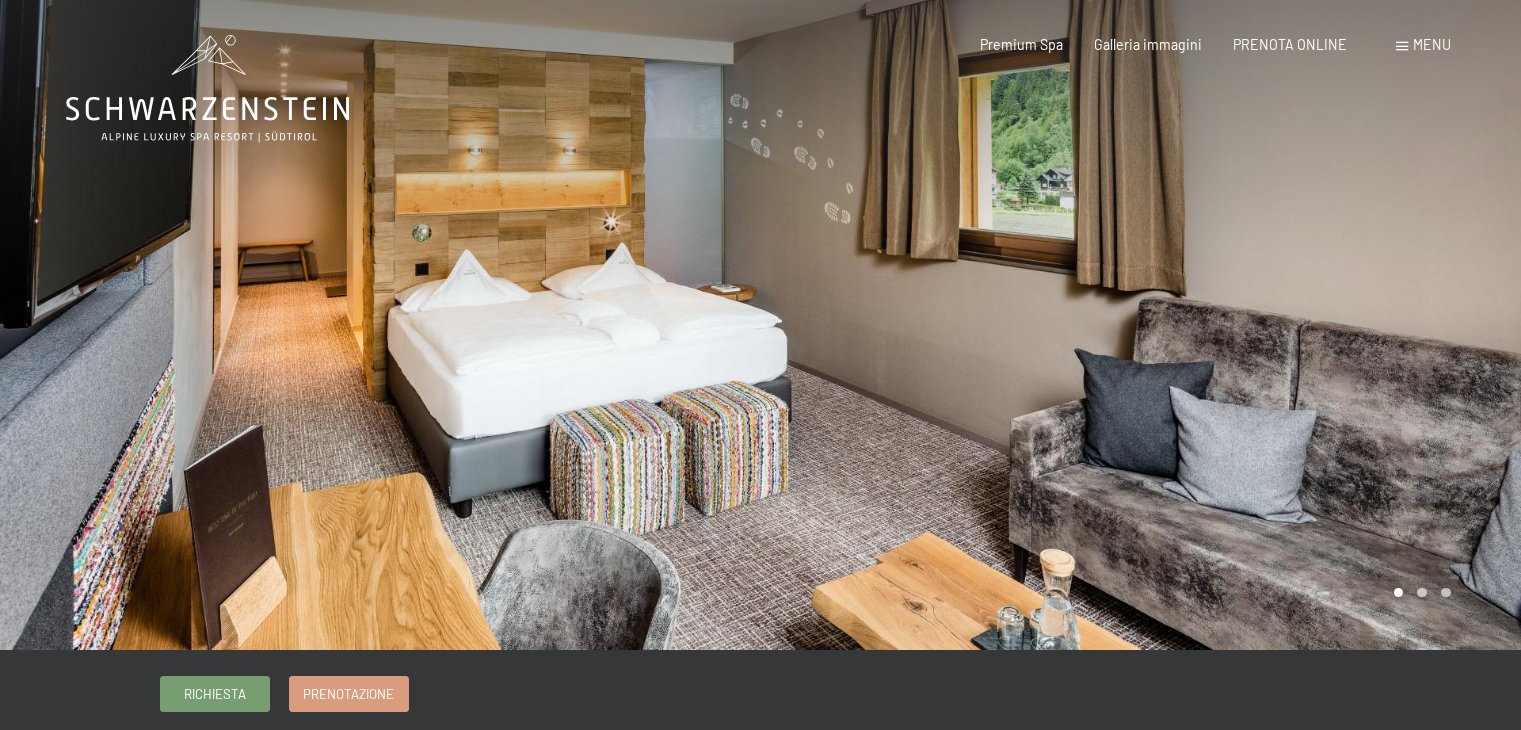 scroll, scrollTop: 0, scrollLeft: 0, axis: both 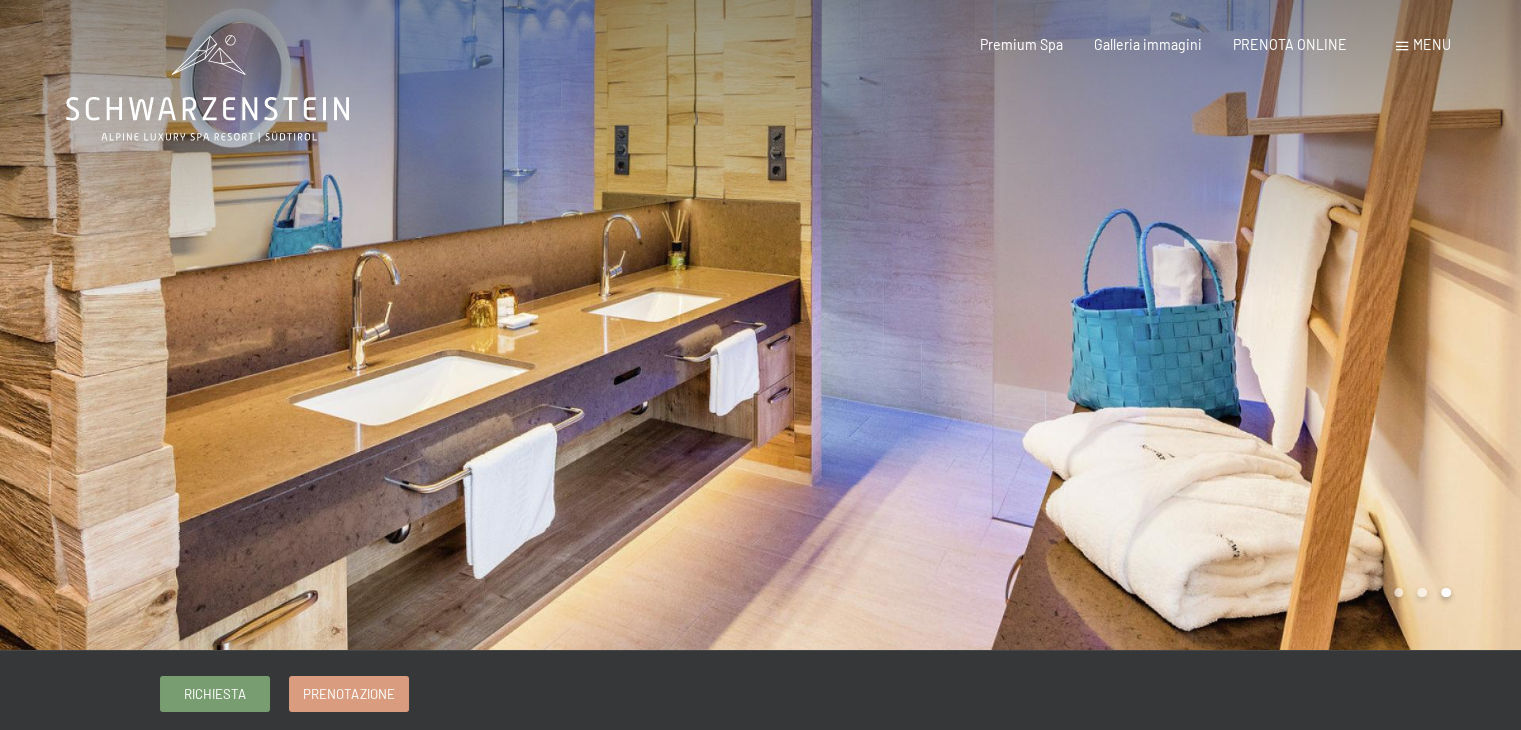 click at bounding box center (1141, 325) 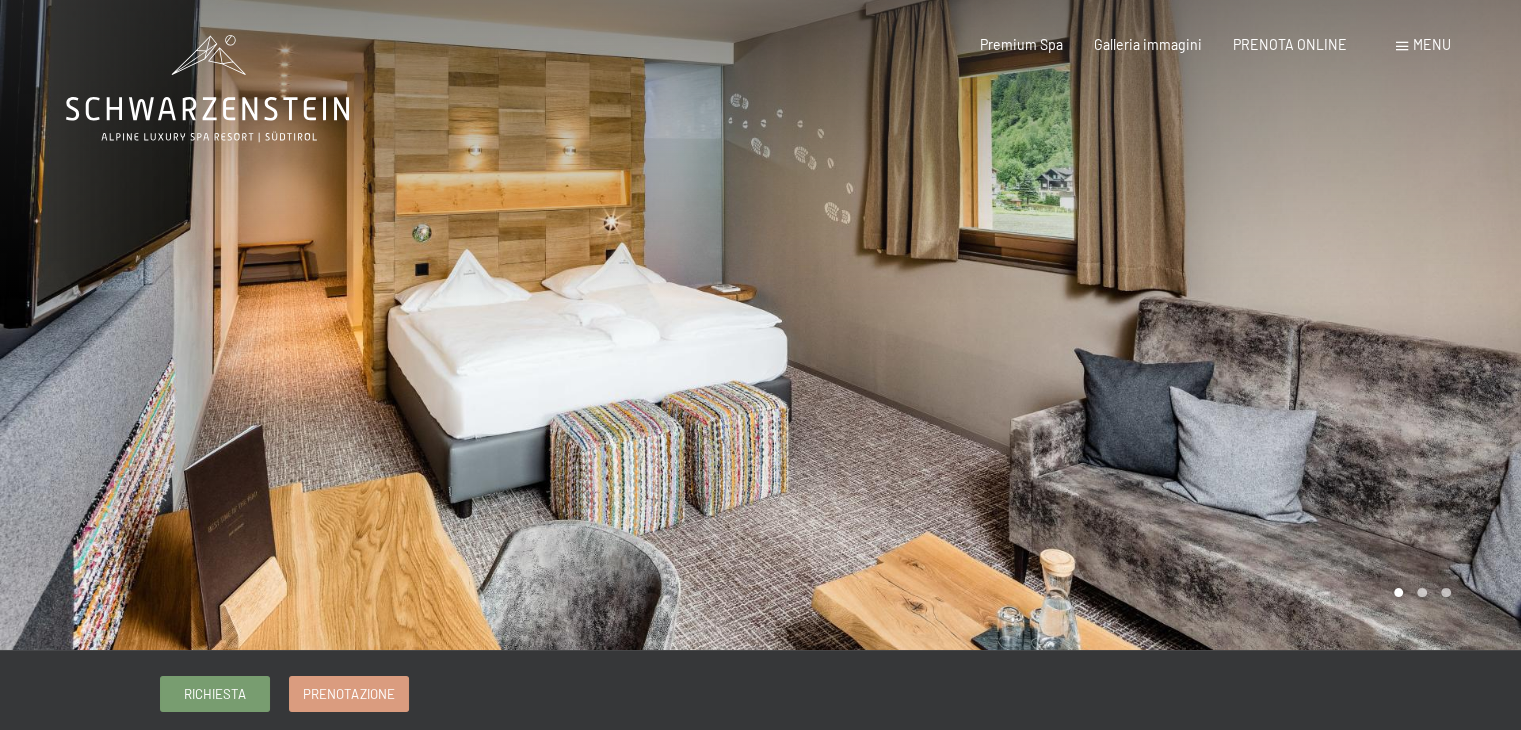 click at bounding box center [1141, 325] 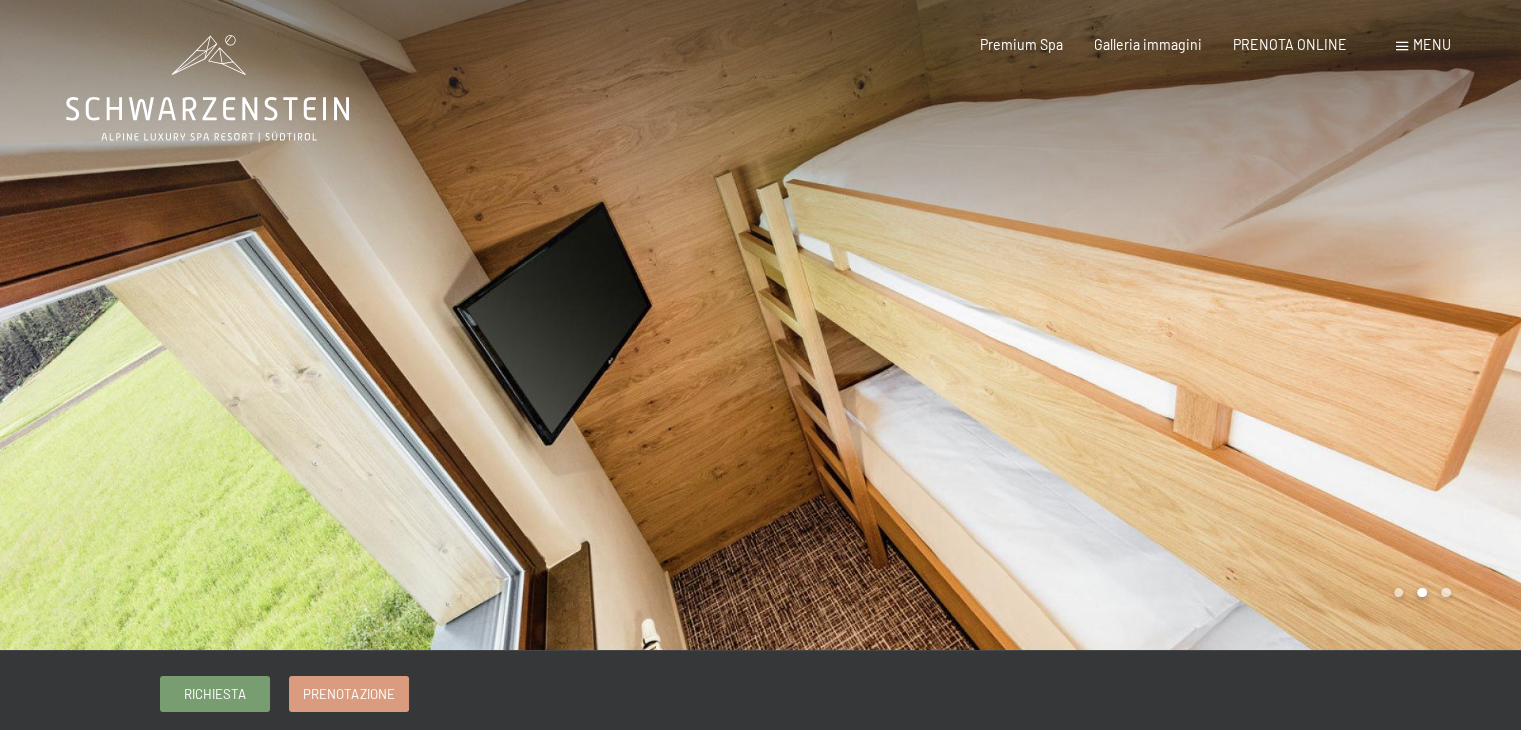 click at bounding box center (1141, 325) 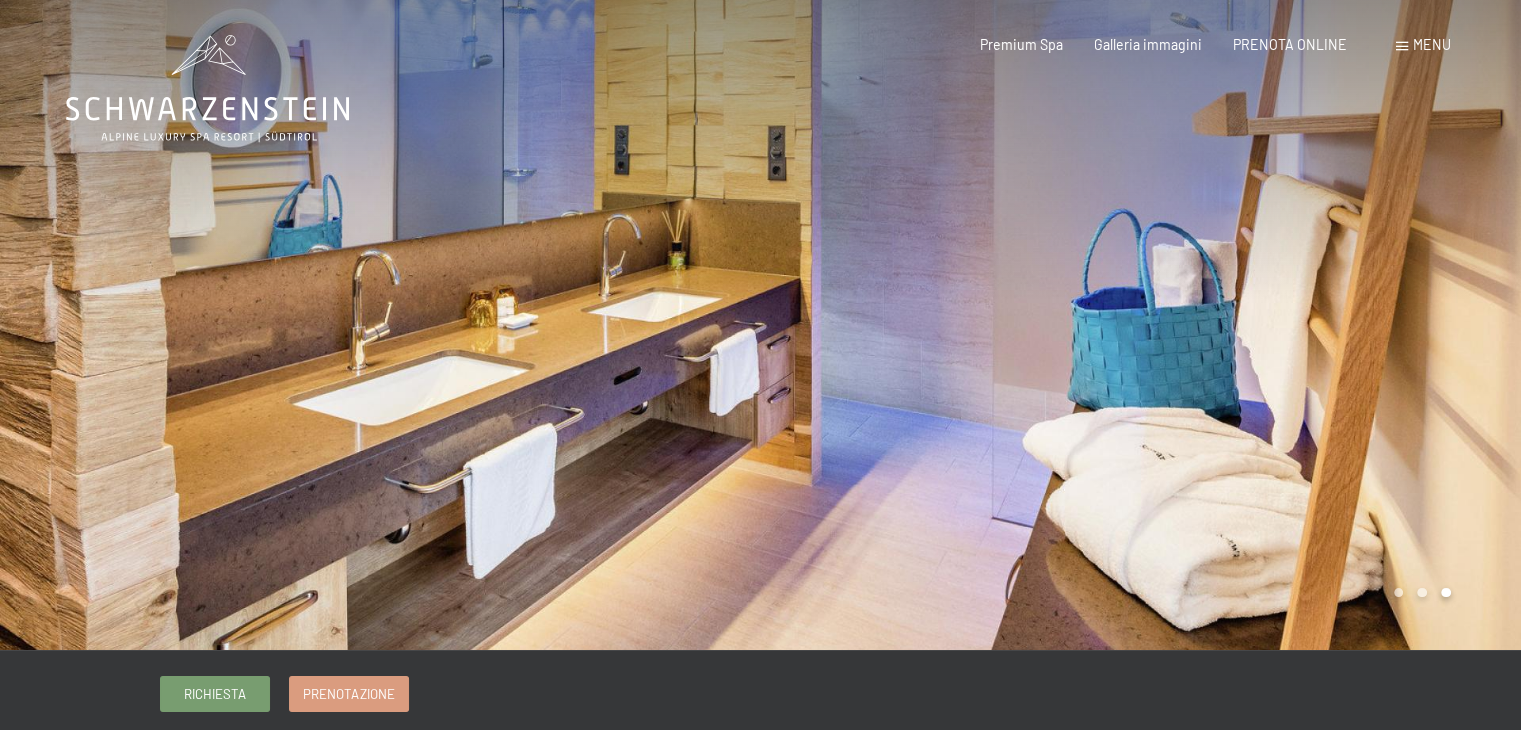 click at bounding box center [380, 325] 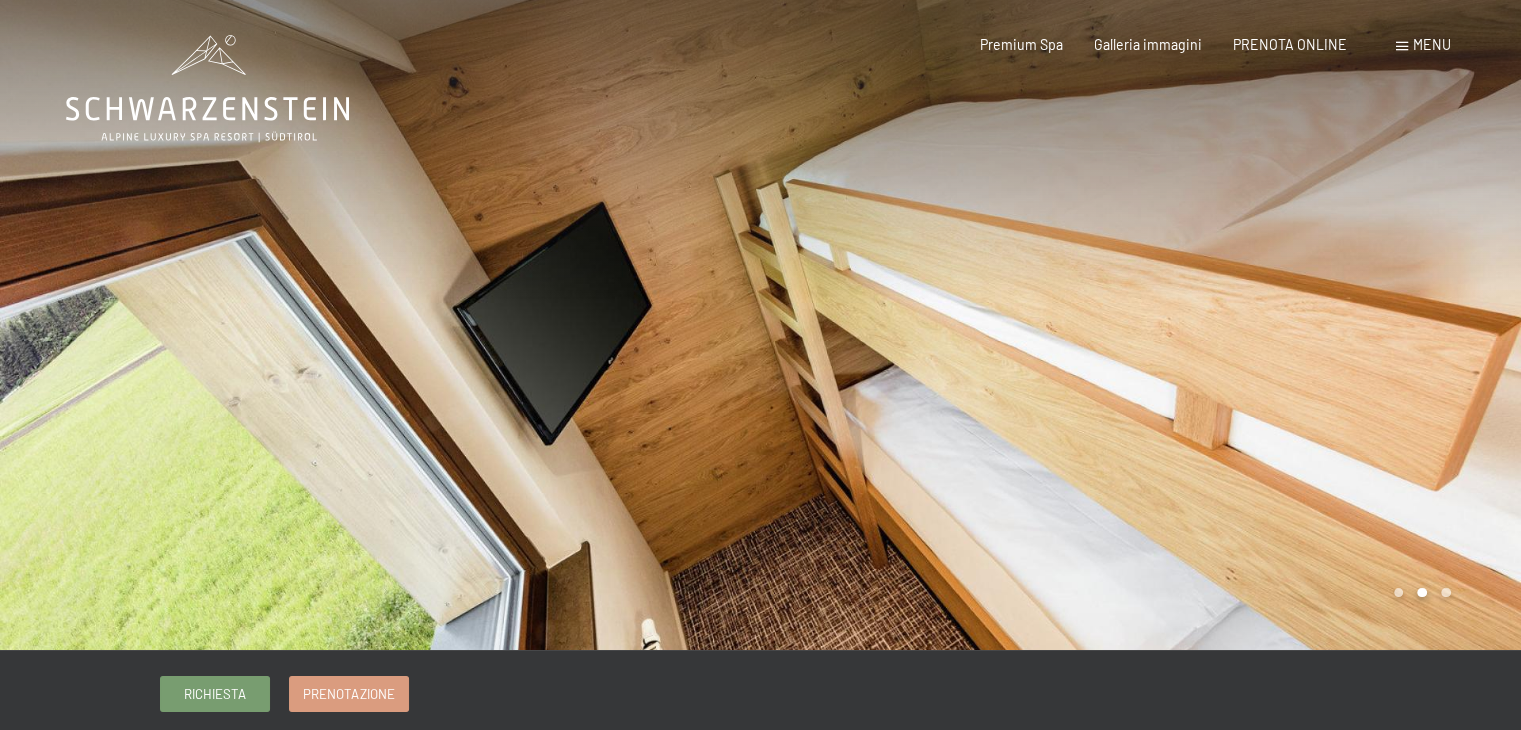 click at bounding box center (380, 325) 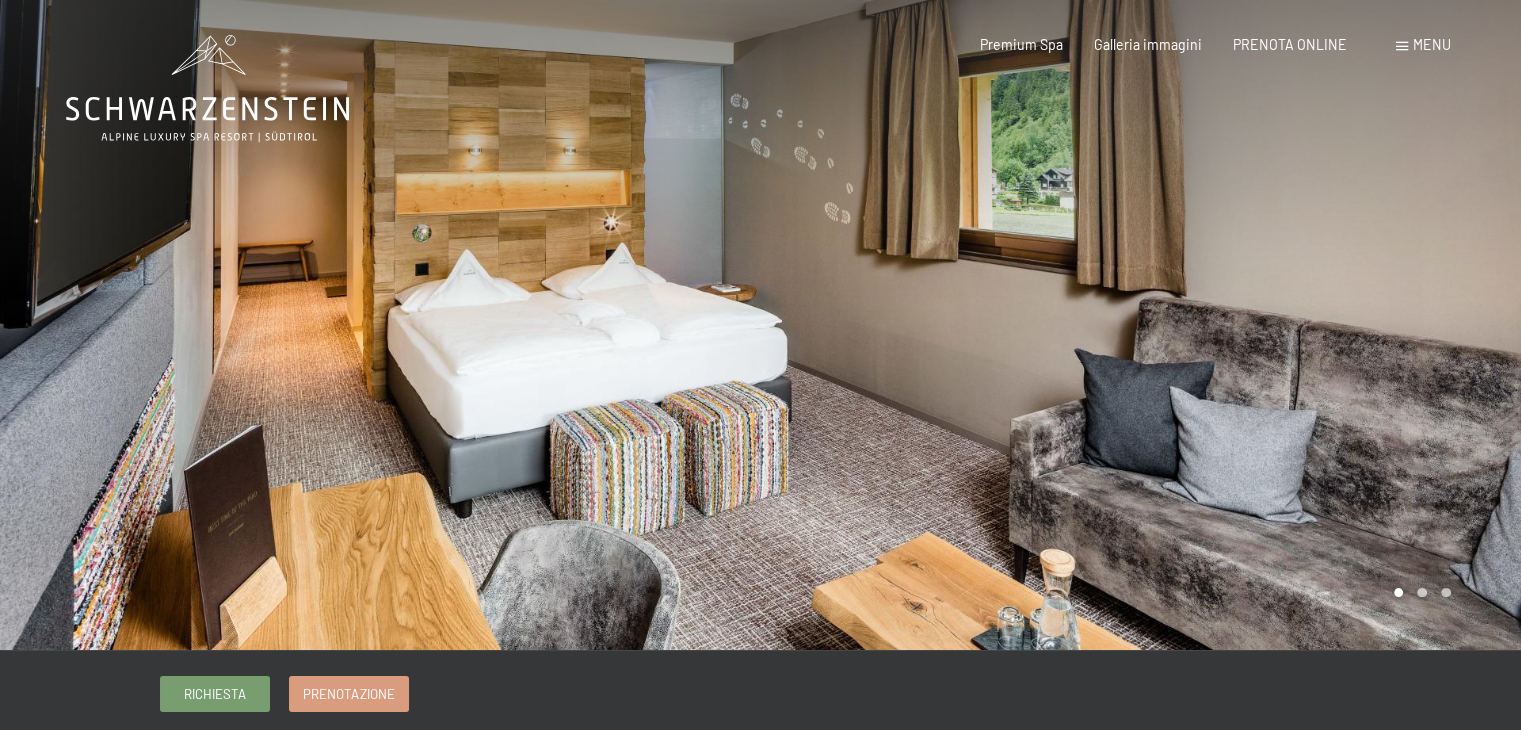 click at bounding box center (380, 325) 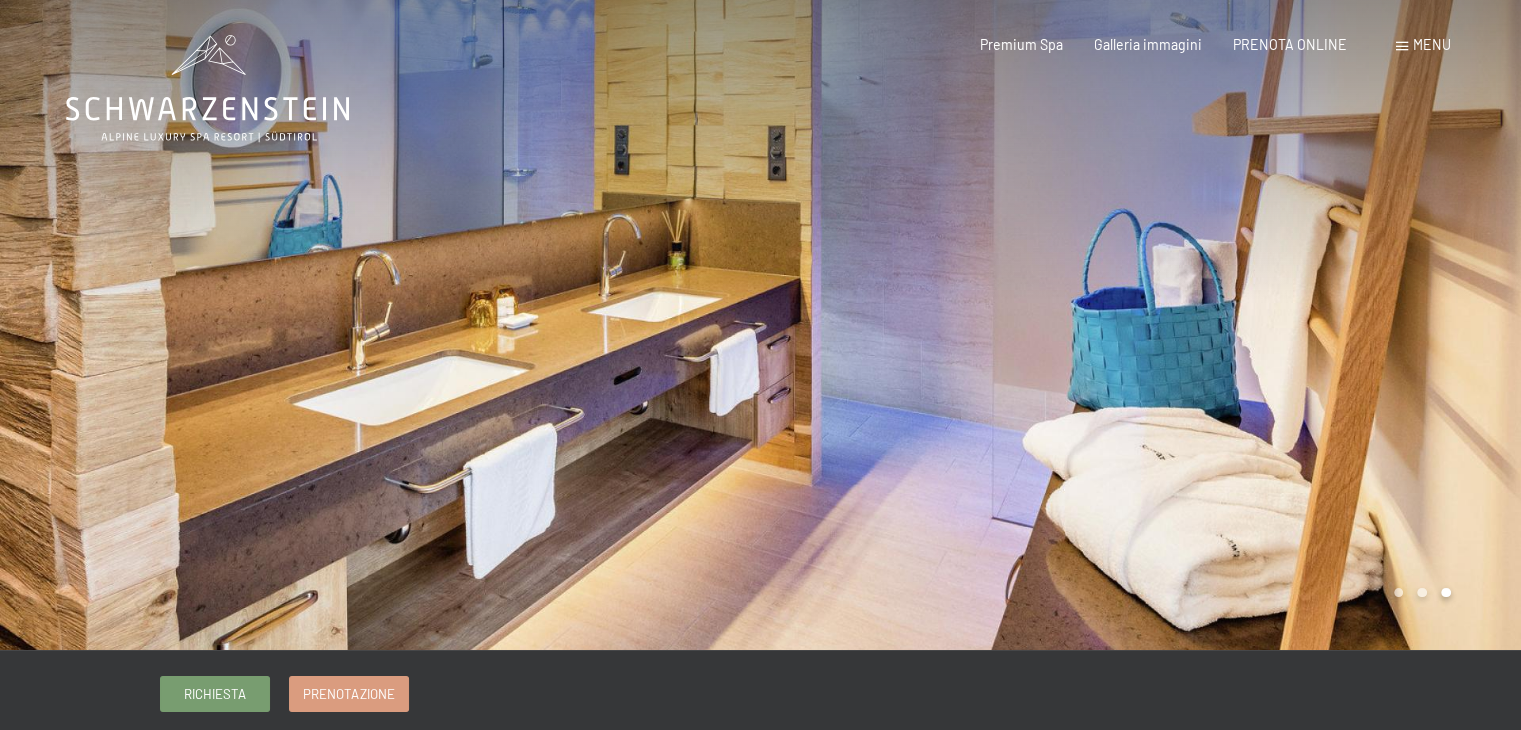click at bounding box center (380, 325) 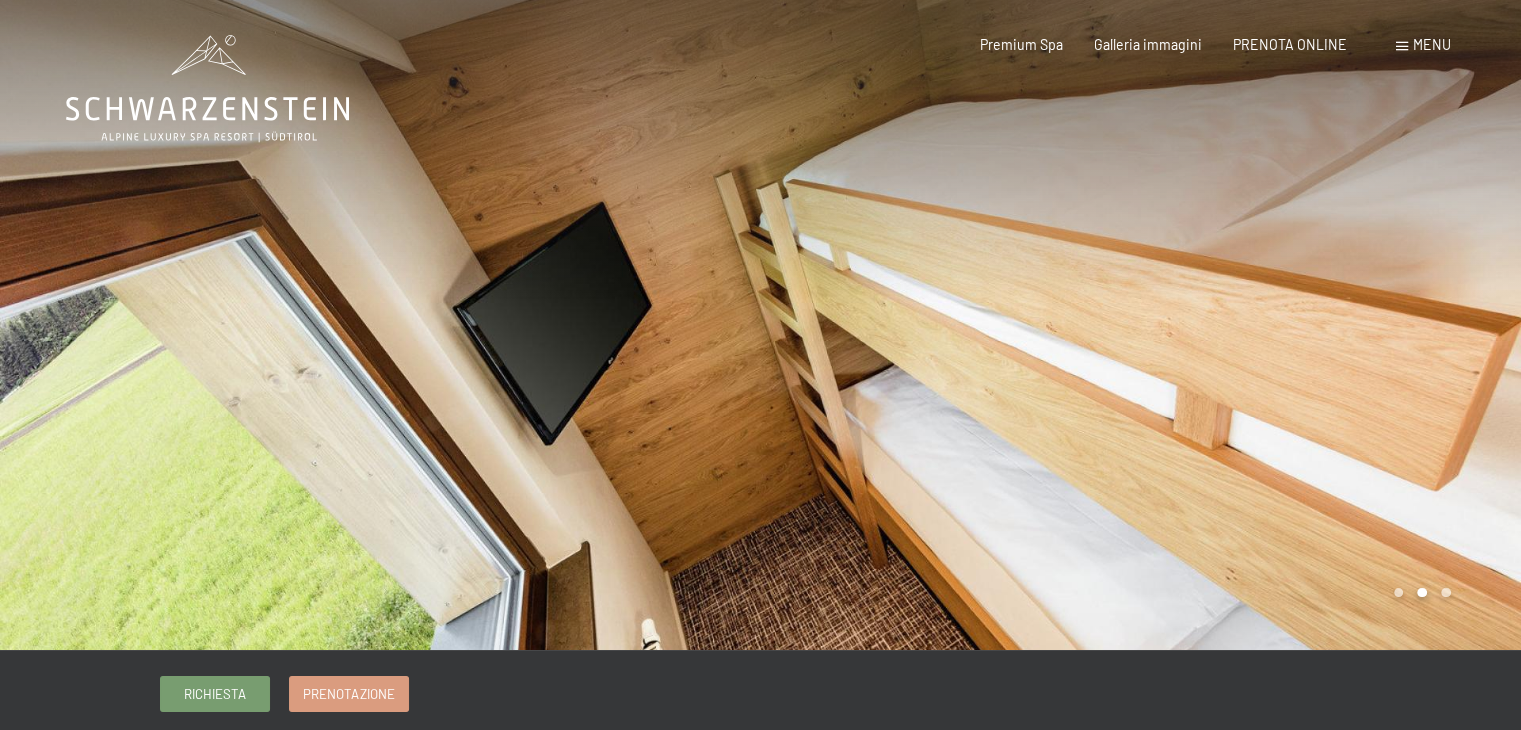click at bounding box center [1141, 325] 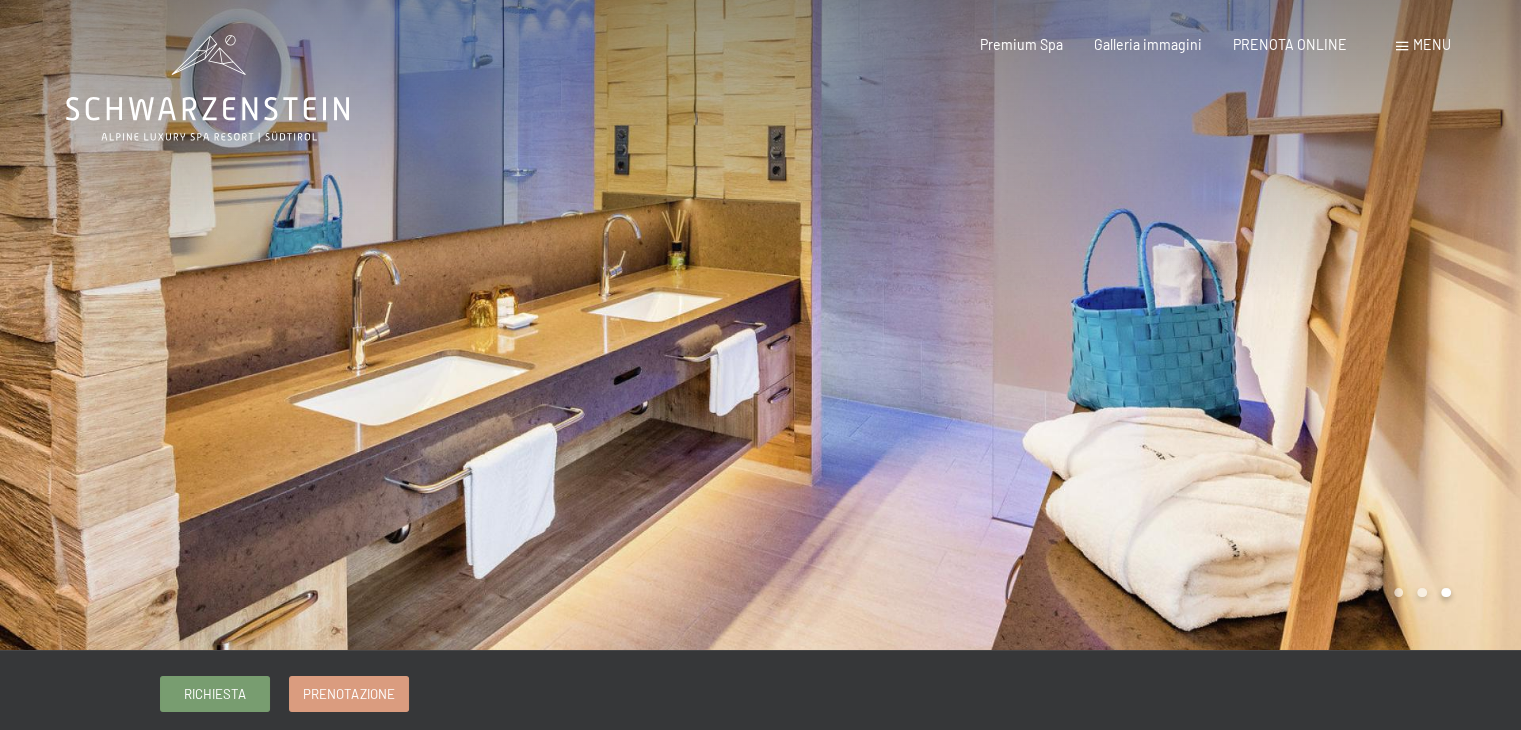 click at bounding box center [1141, 325] 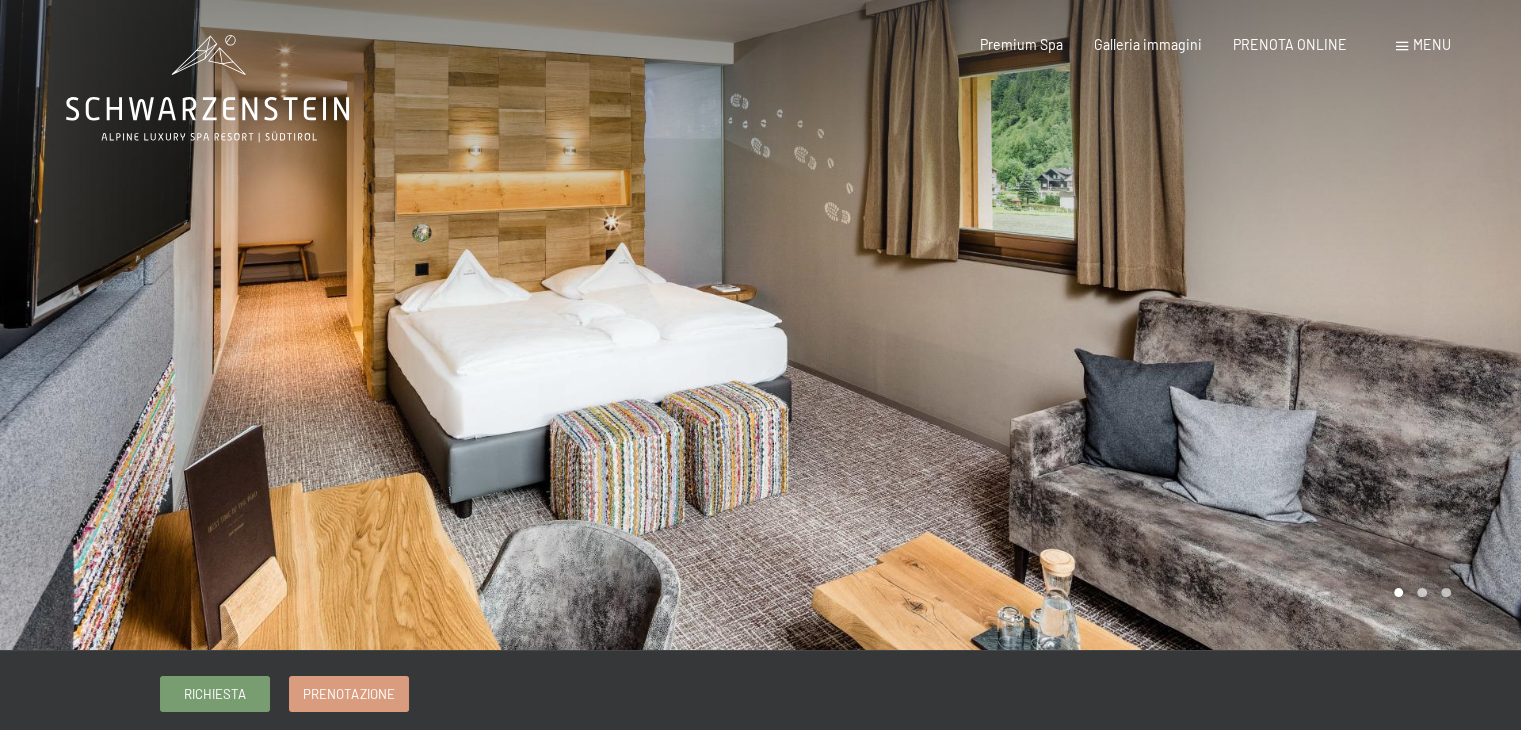 click at bounding box center (1141, 325) 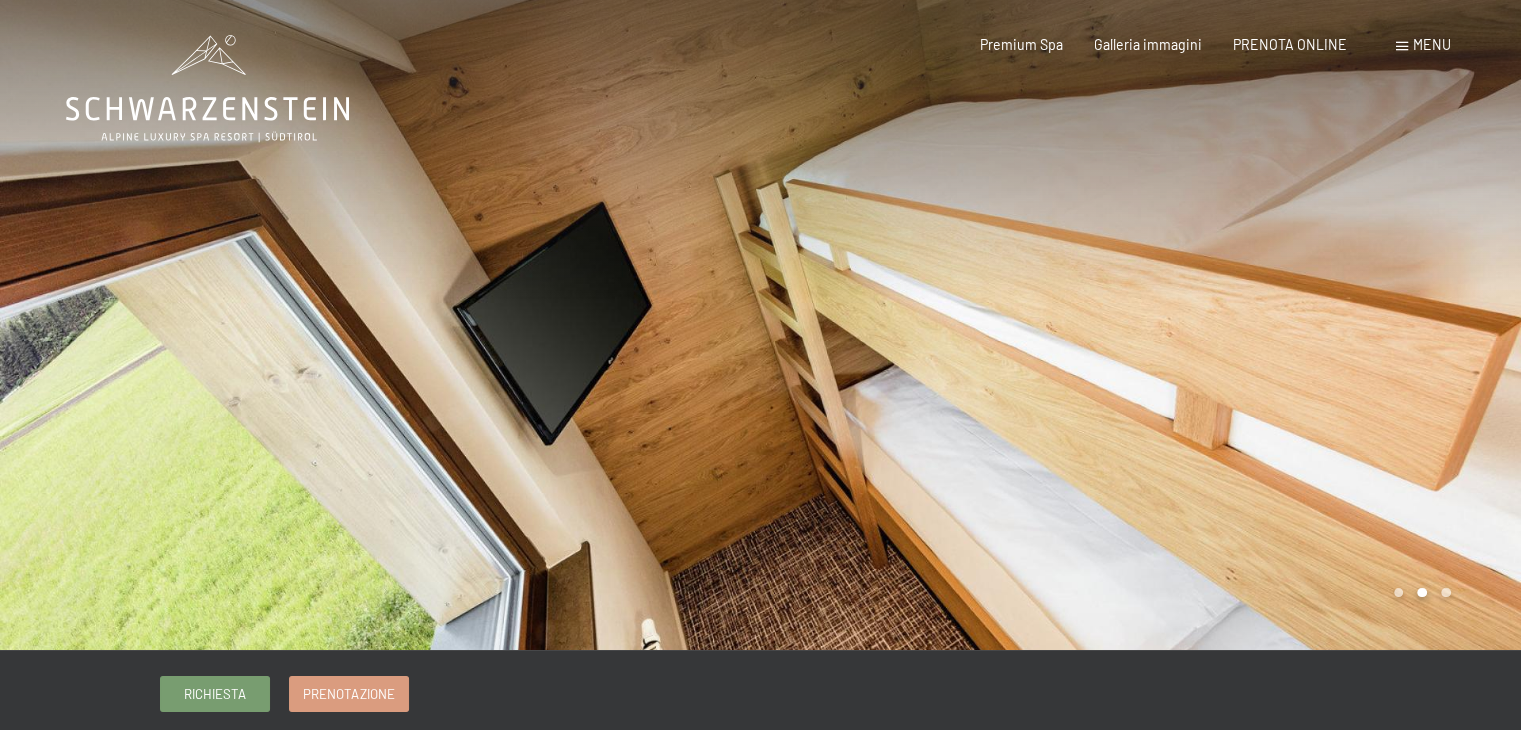 click at bounding box center [1141, 325] 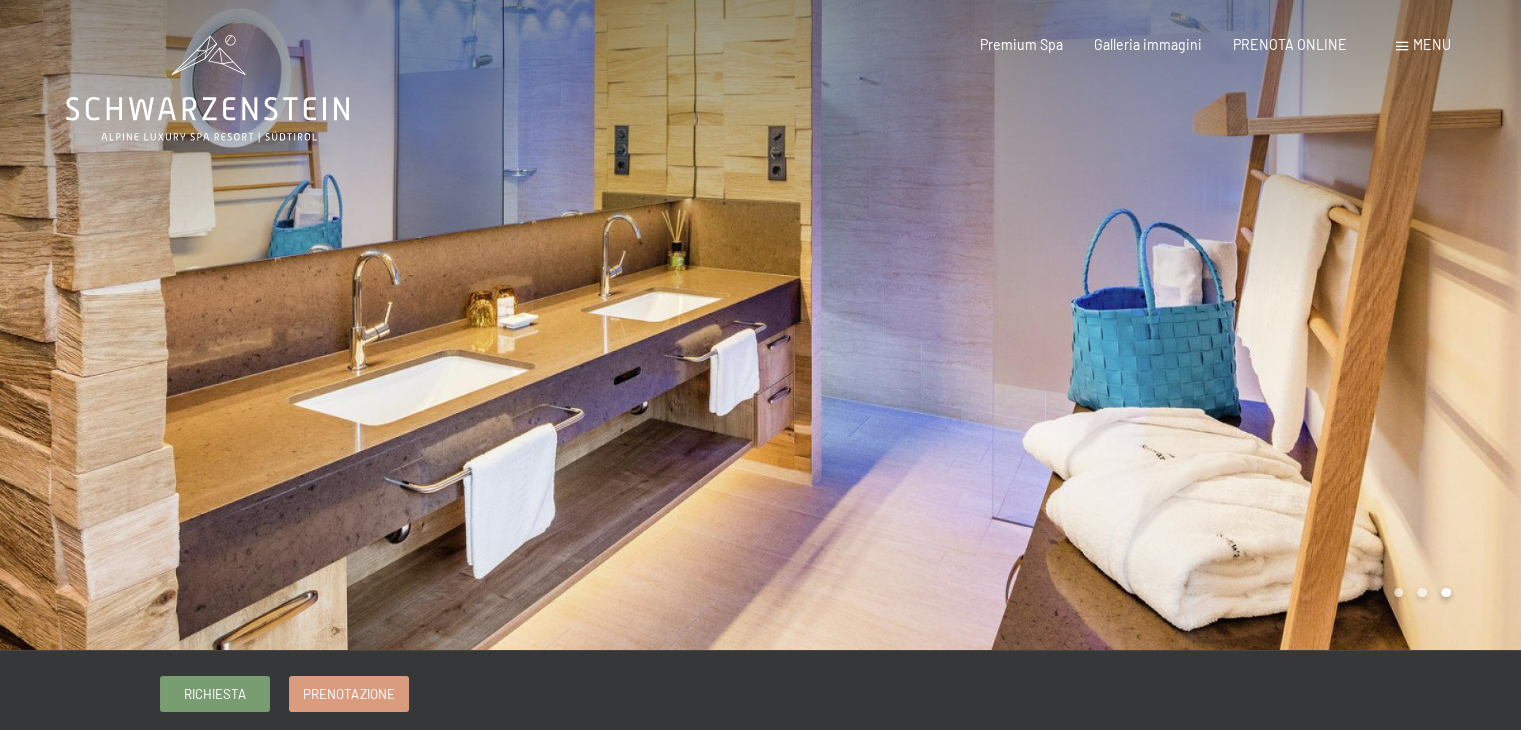 click at bounding box center [1141, 325] 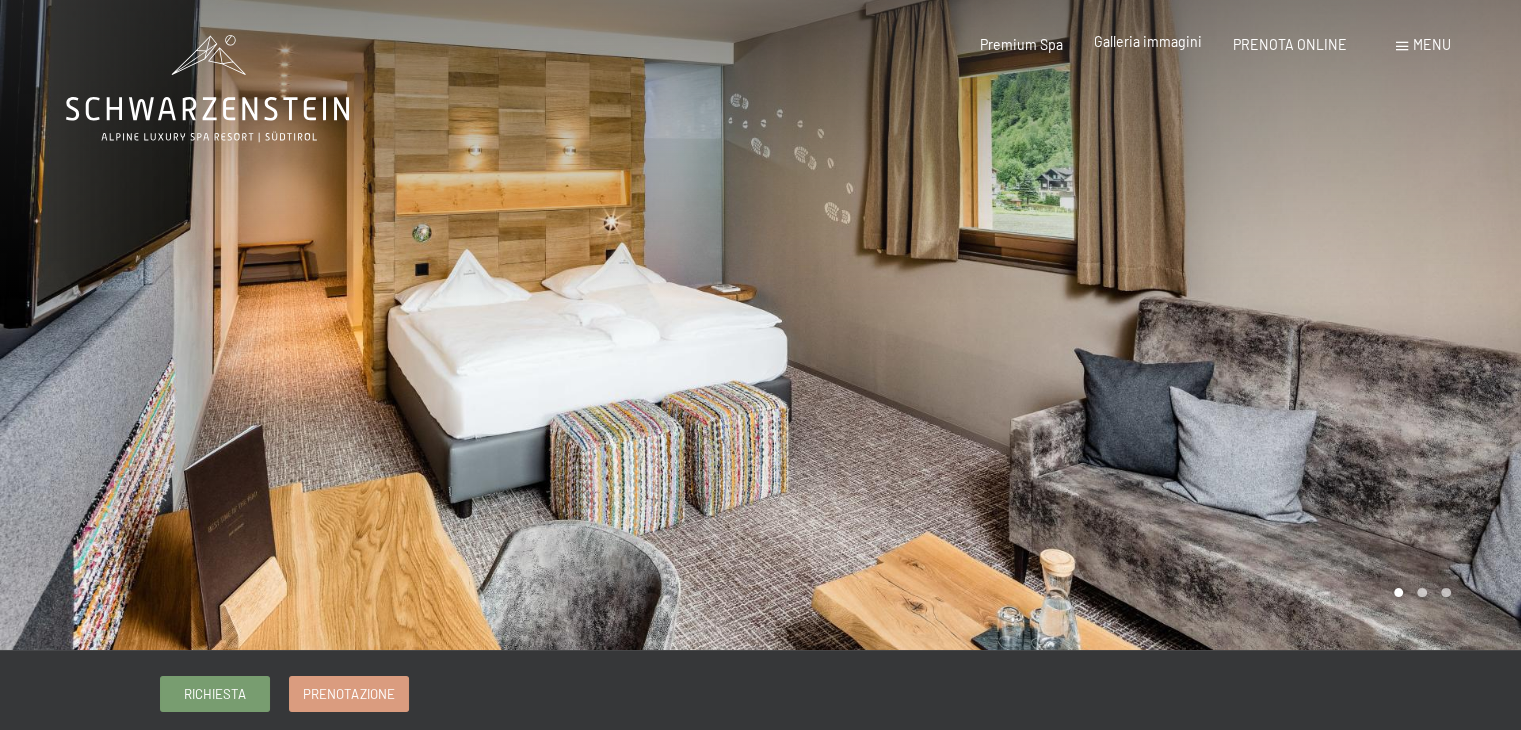 click on "Galleria immagini" at bounding box center [1148, 41] 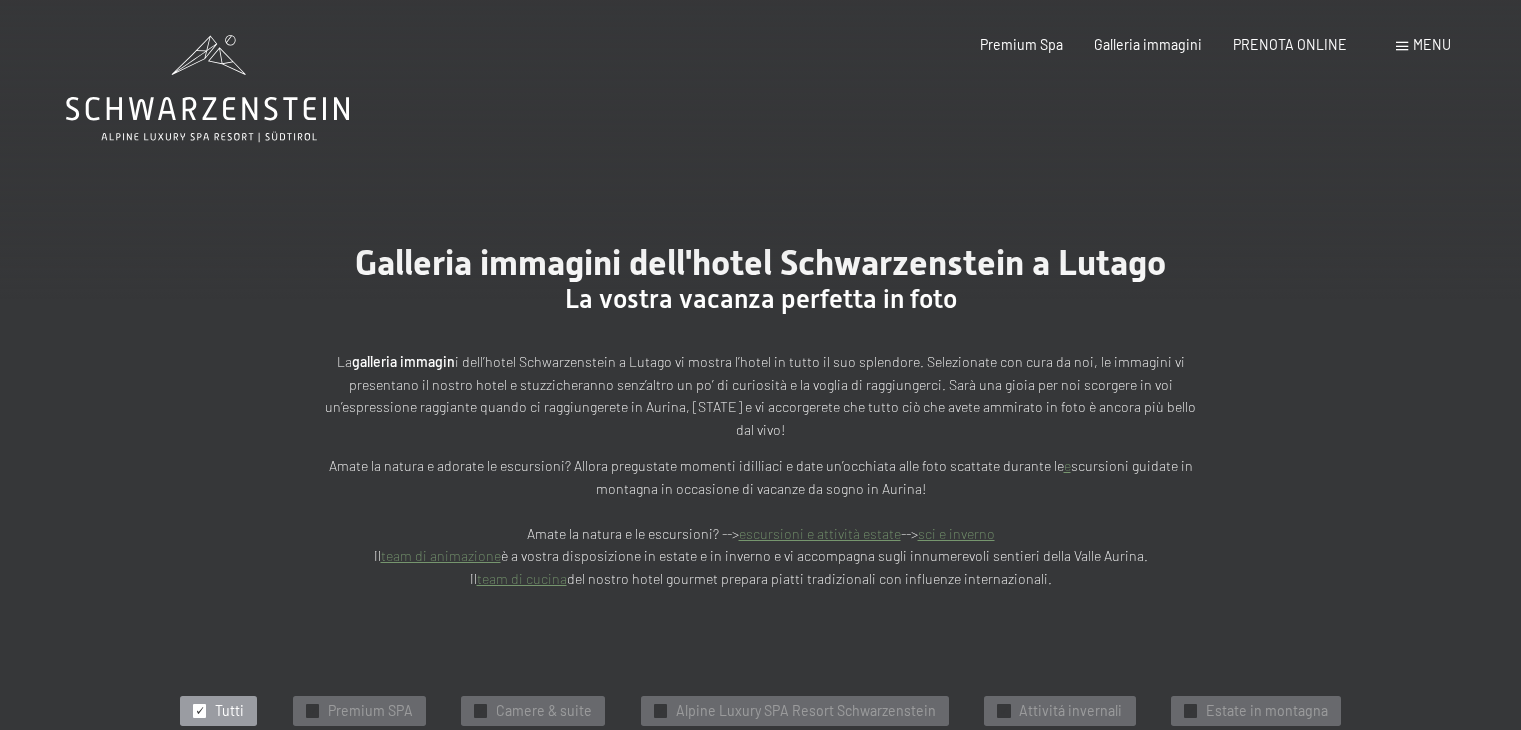 scroll, scrollTop: 0, scrollLeft: 0, axis: both 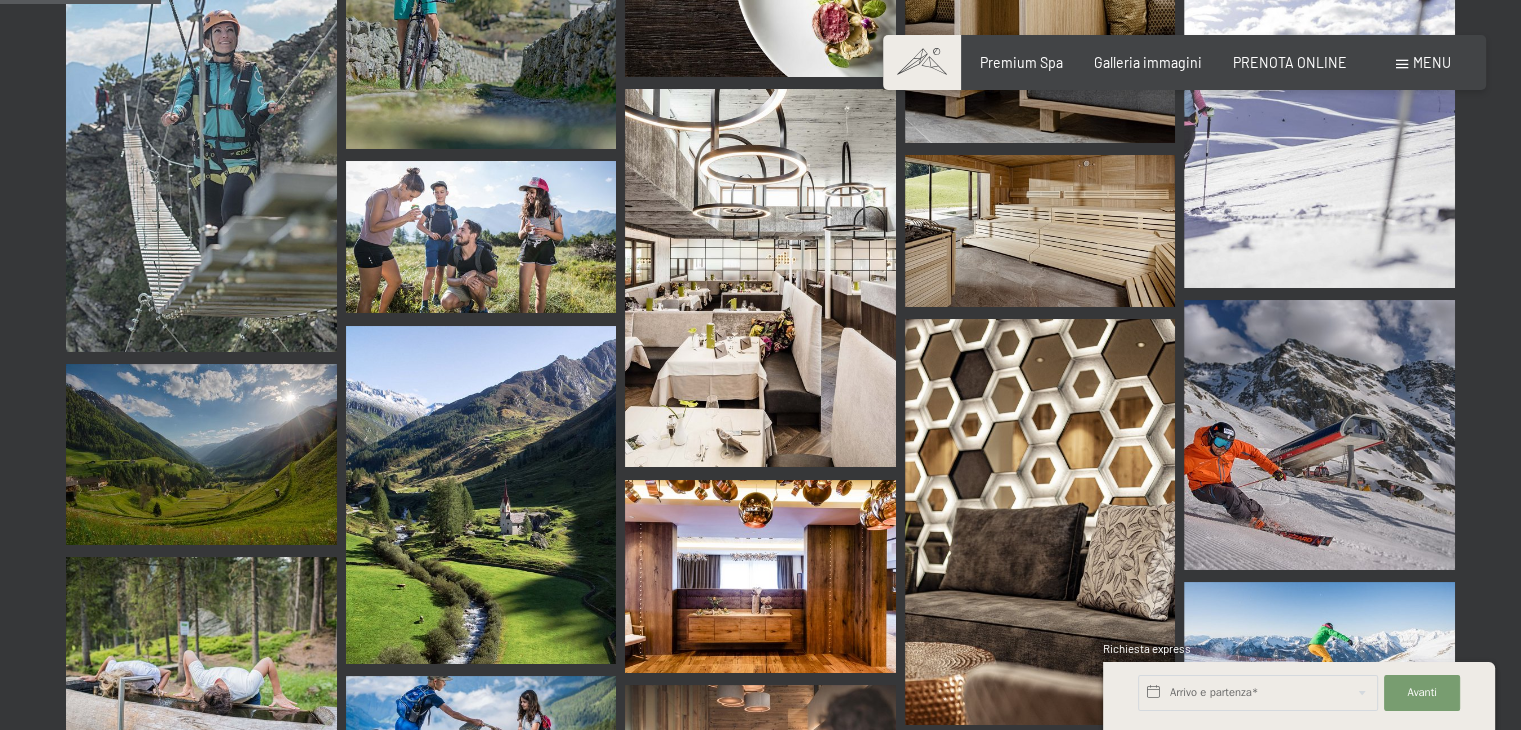 click at bounding box center (760, 278) 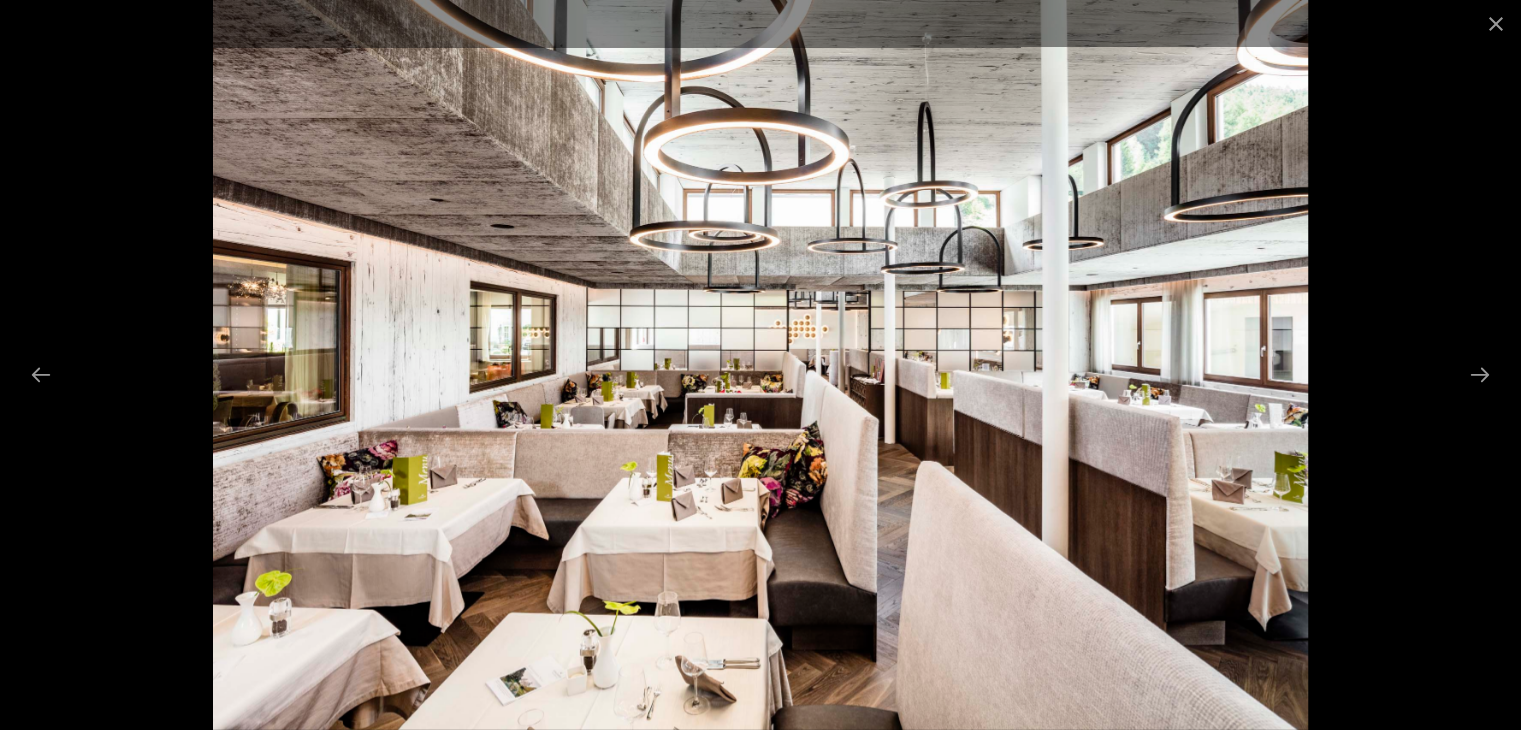 scroll, scrollTop: 2300, scrollLeft: 0, axis: vertical 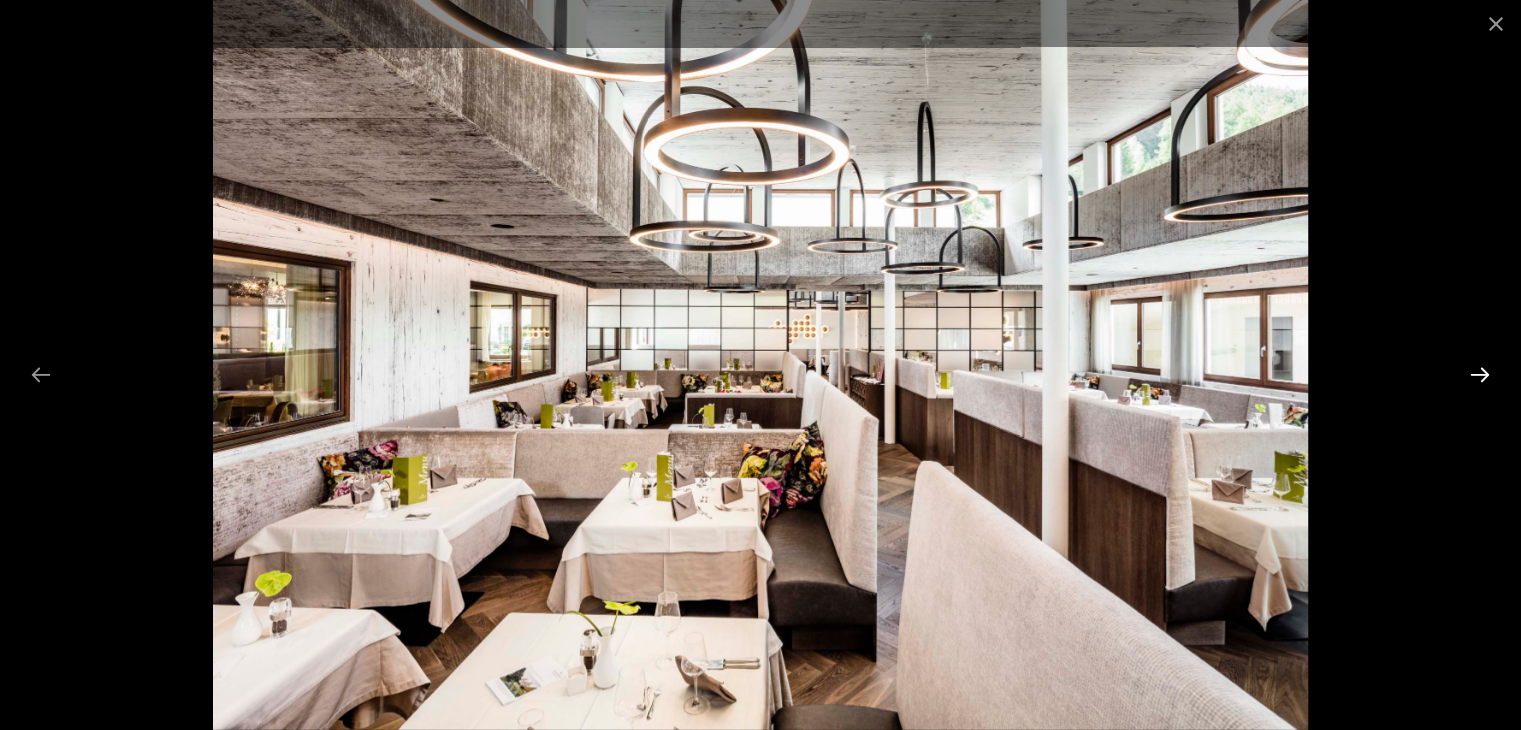 click at bounding box center (1480, 374) 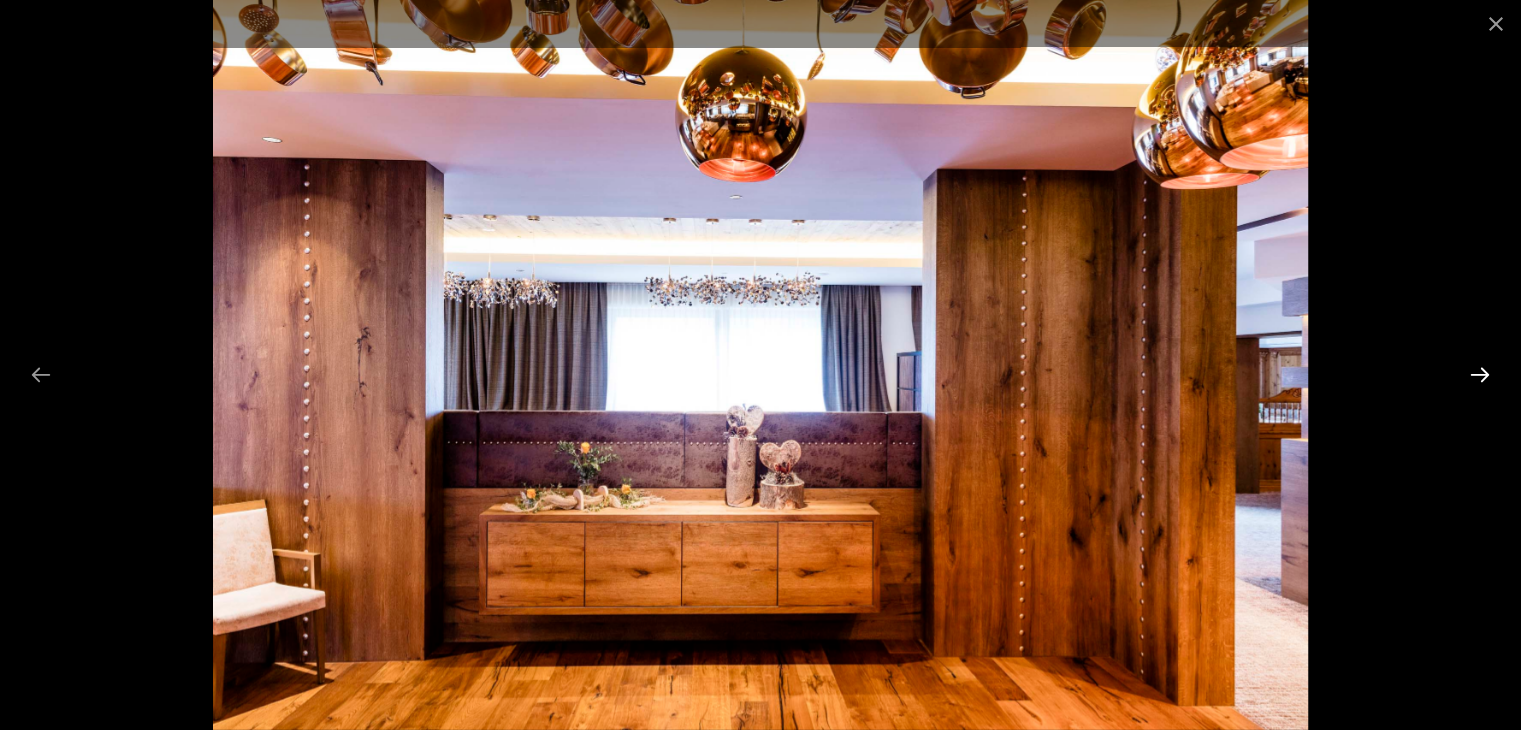click at bounding box center (1480, 374) 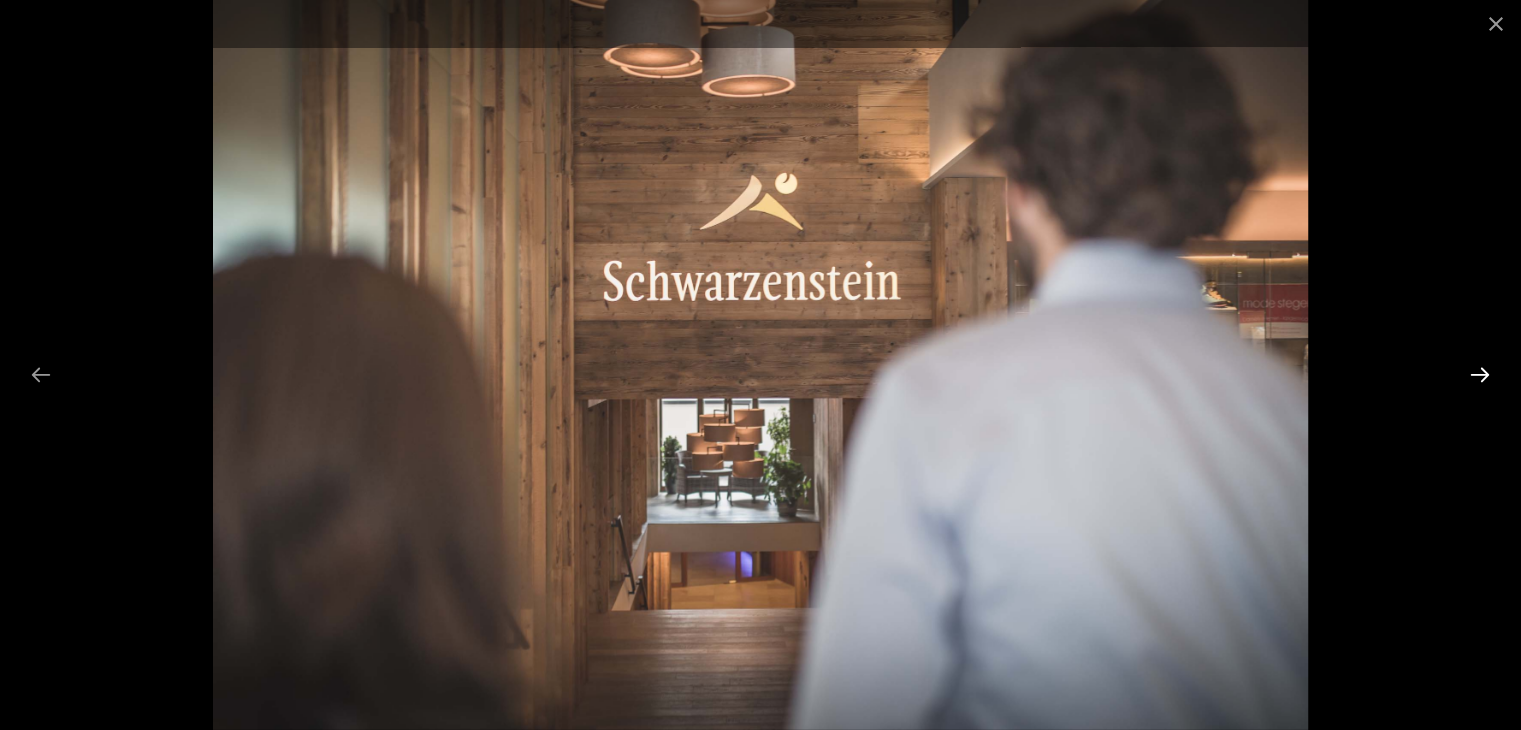 click at bounding box center (1480, 374) 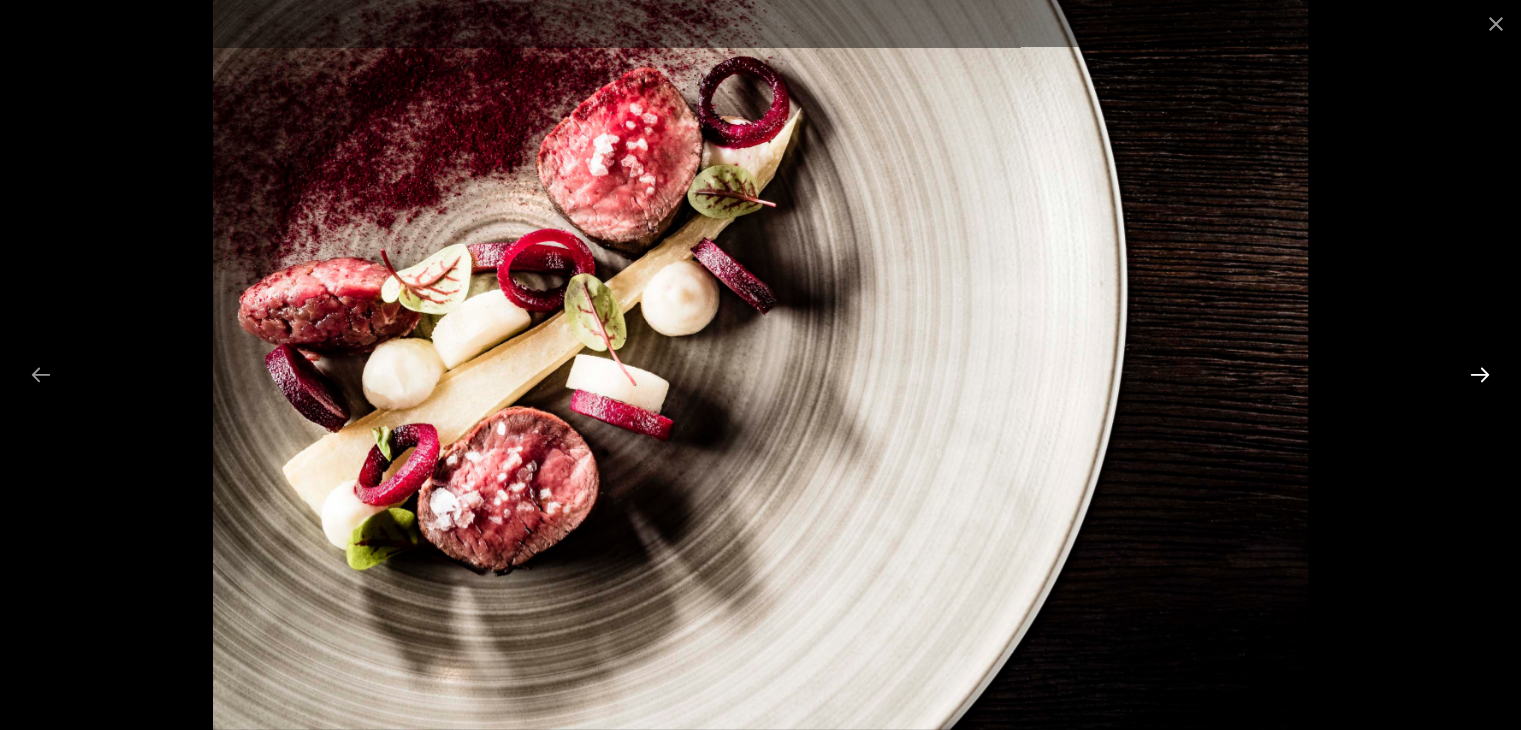 click at bounding box center [1480, 374] 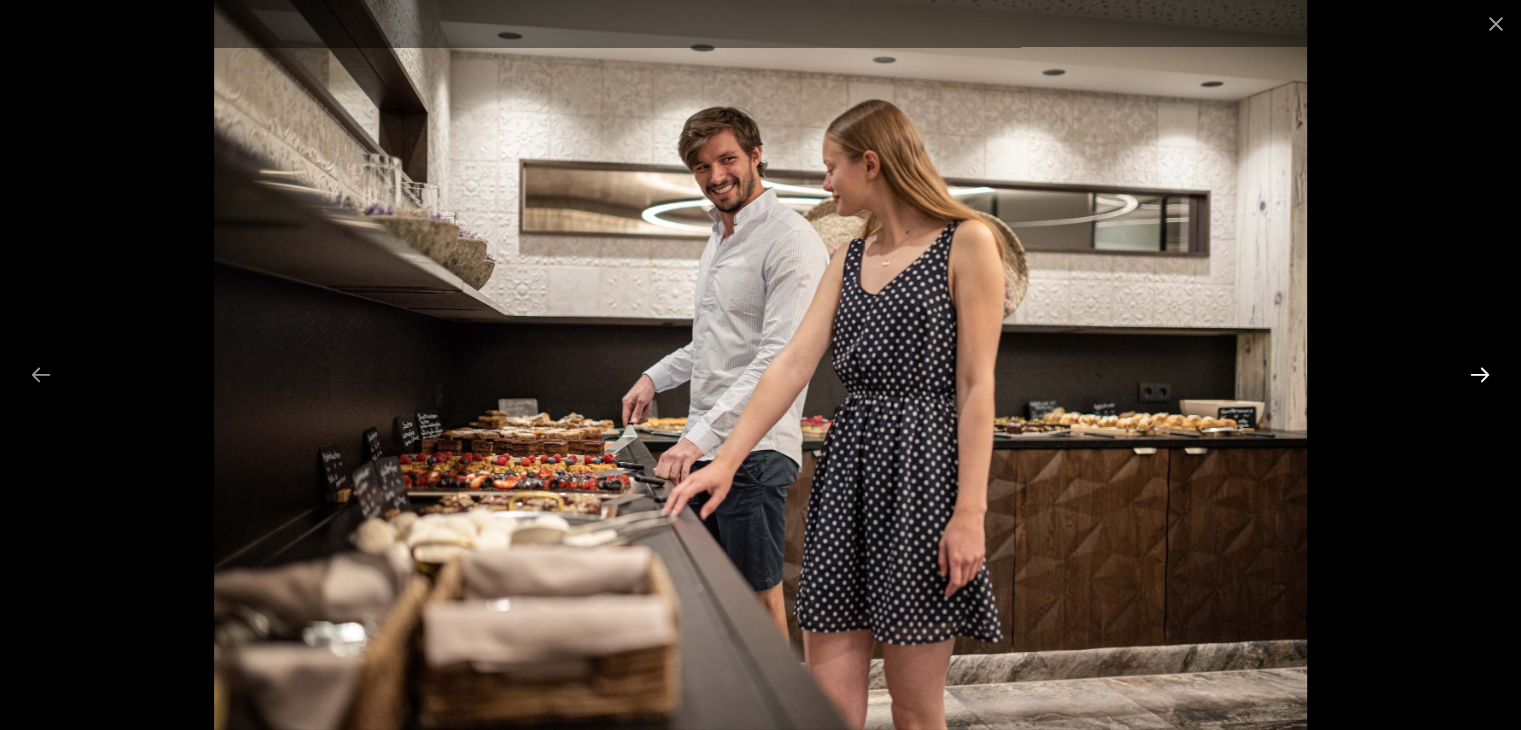 click at bounding box center (1480, 374) 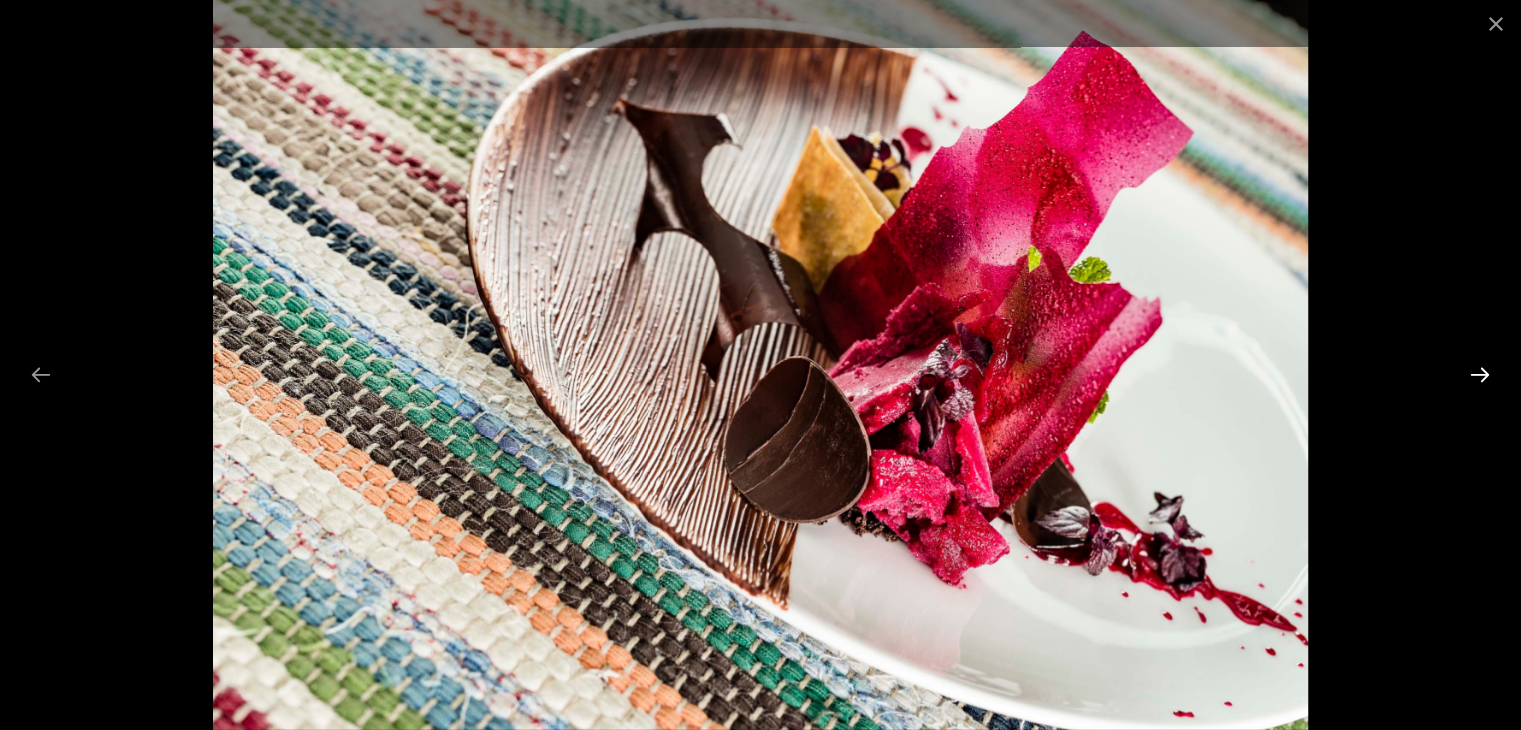click at bounding box center [1480, 374] 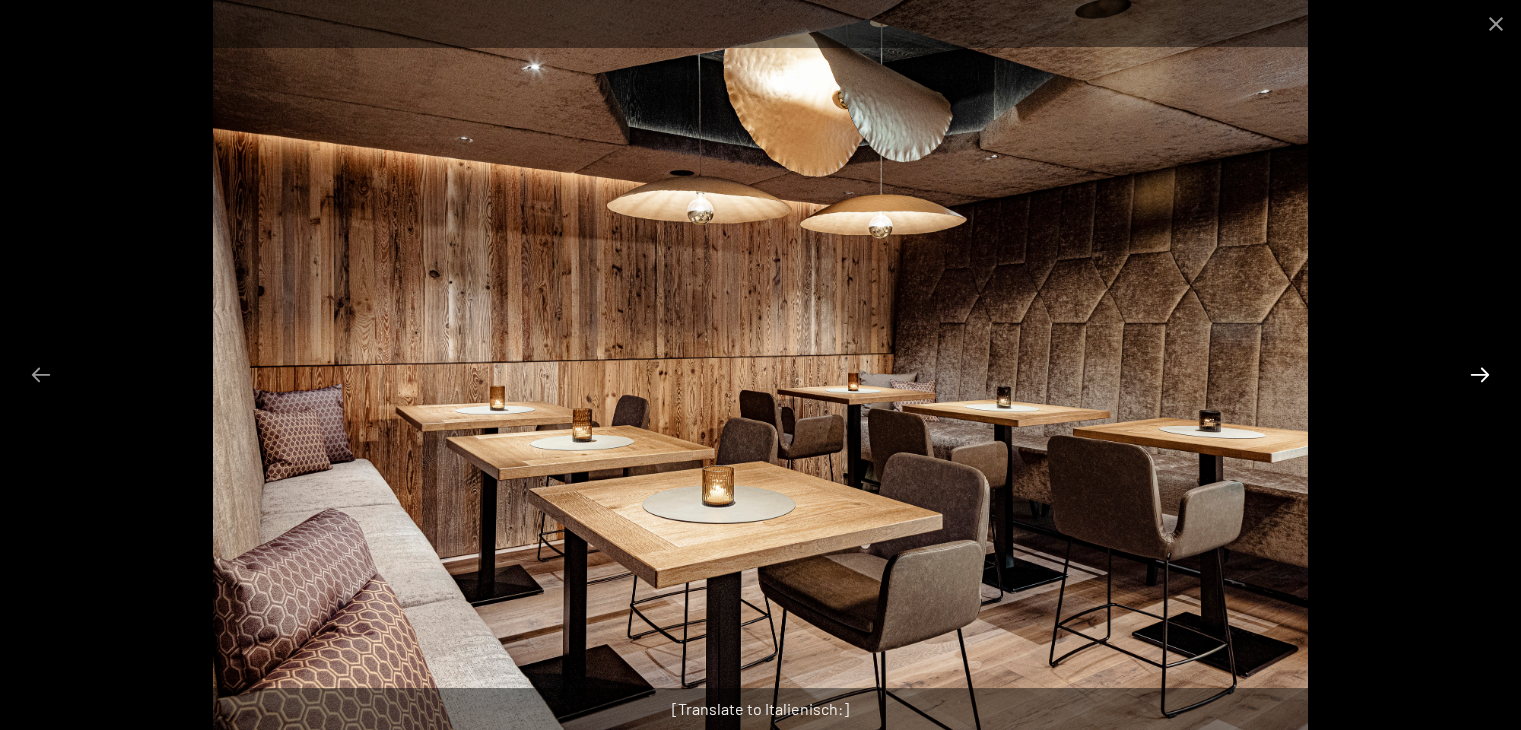 click at bounding box center (1480, 374) 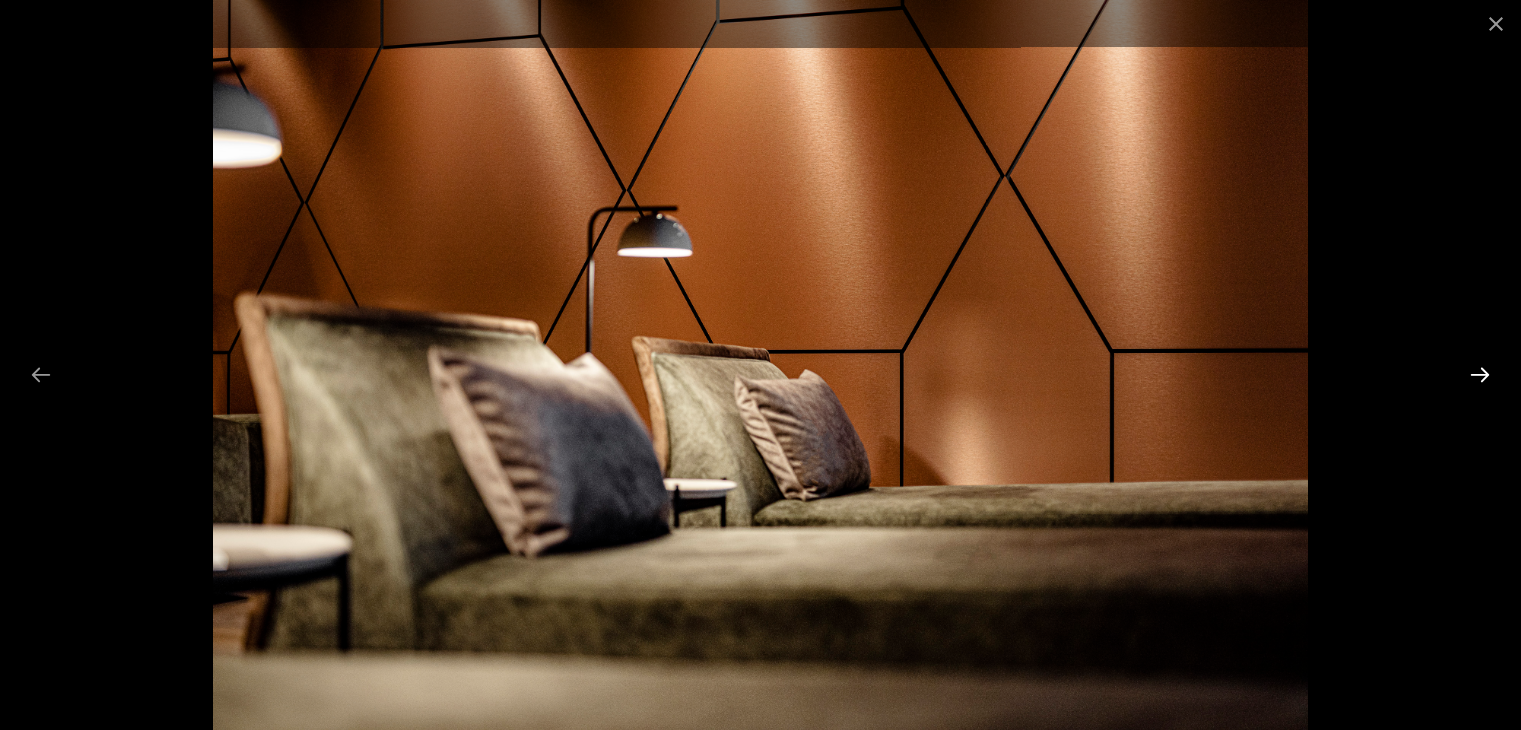 click at bounding box center (1480, 374) 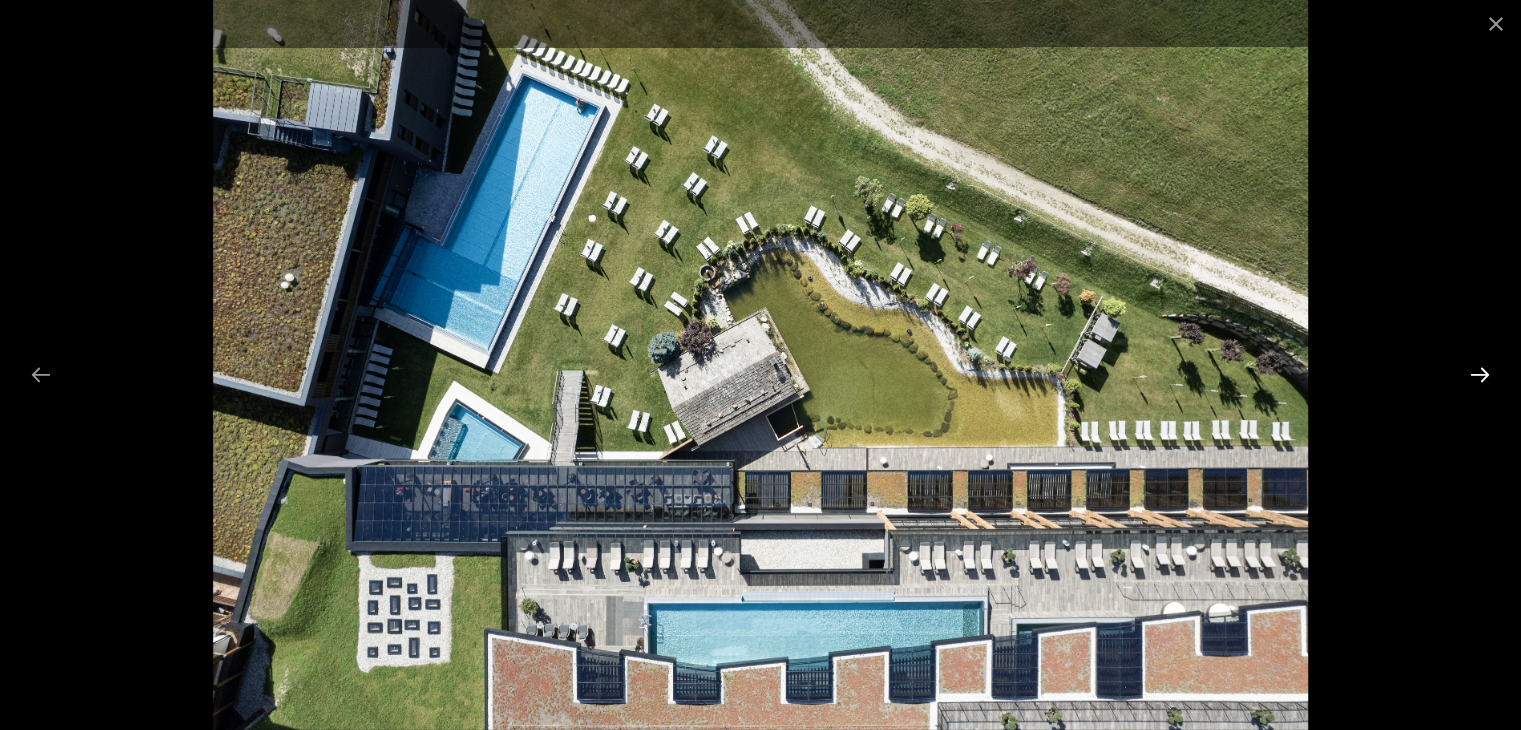 click at bounding box center [1480, 374] 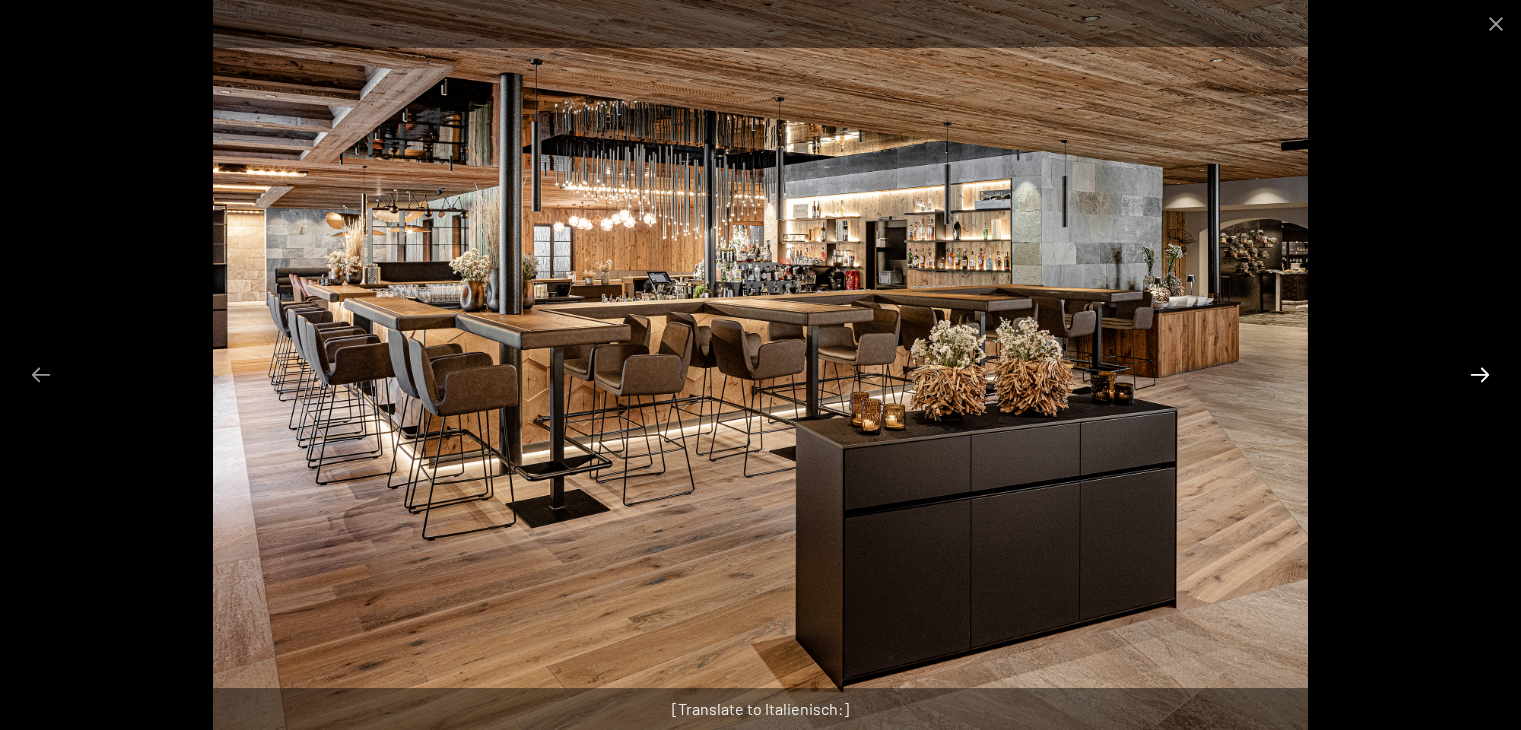 click at bounding box center [1480, 374] 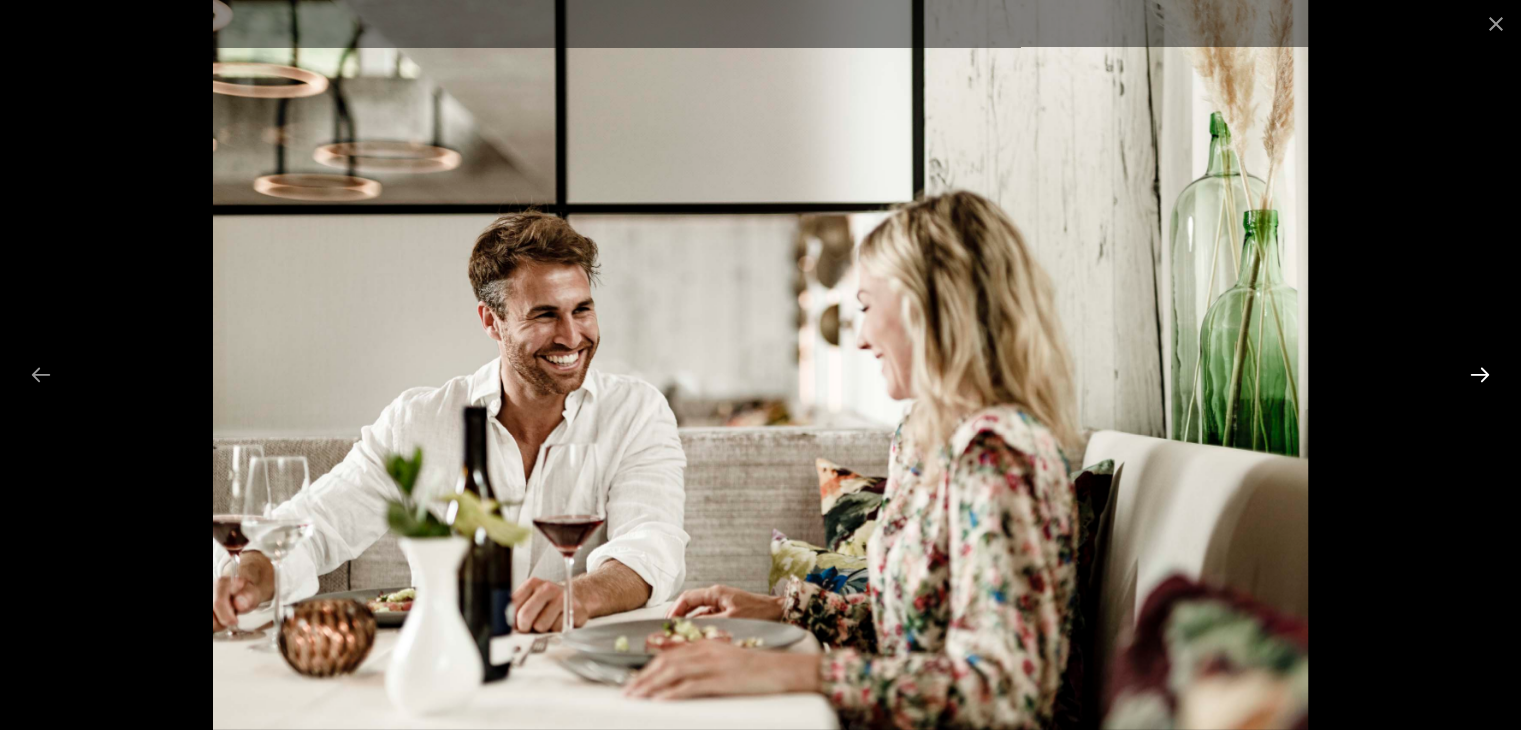 click at bounding box center [1480, 374] 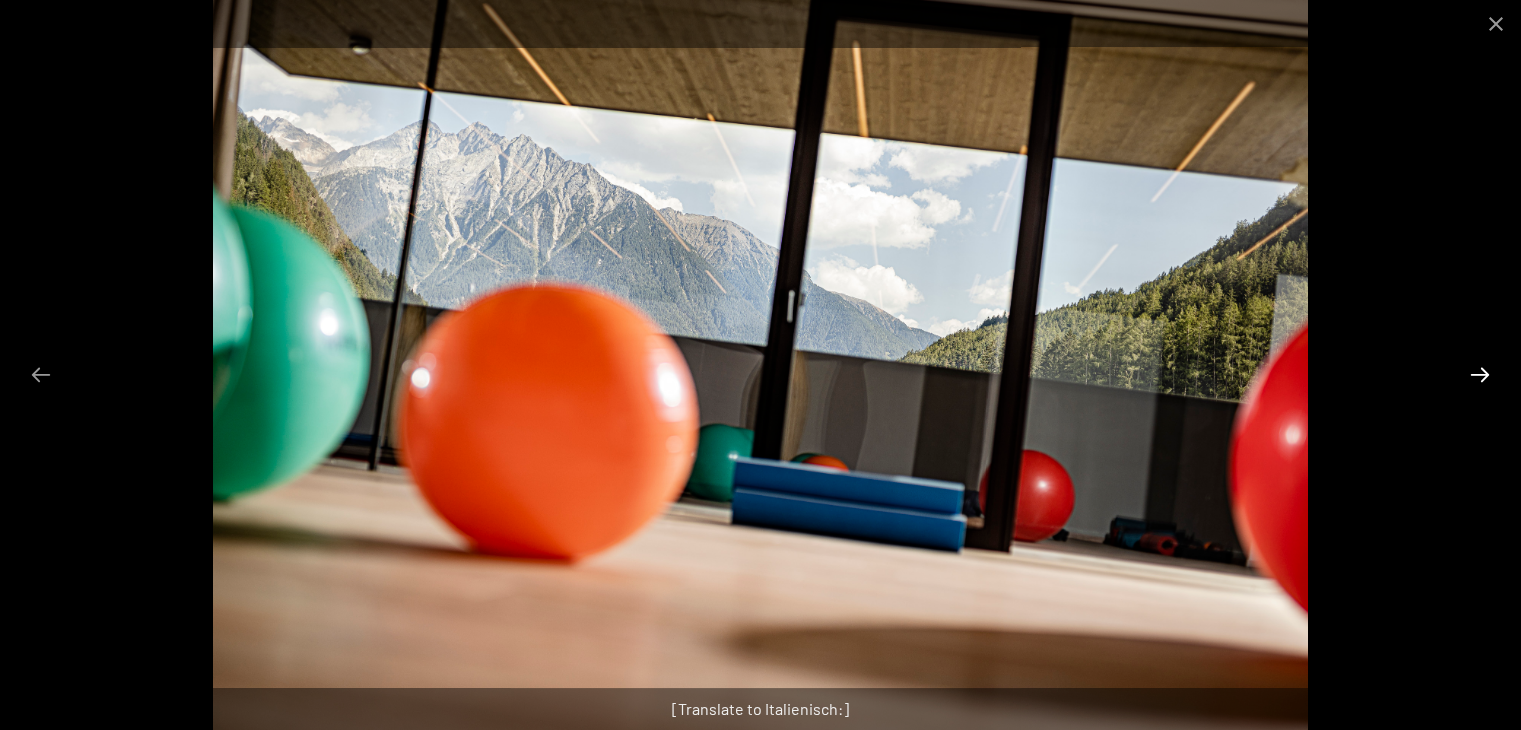 click at bounding box center (1480, 374) 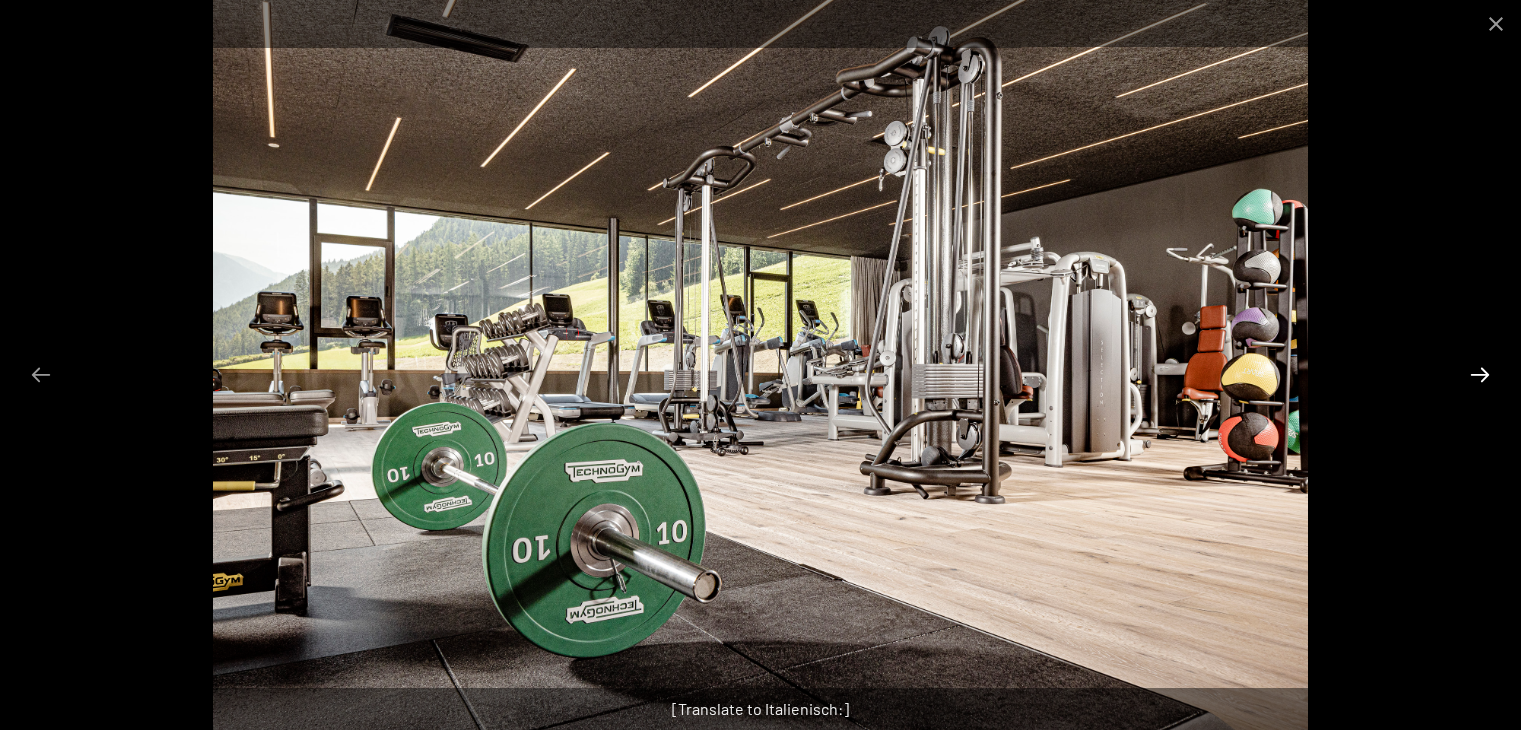 click at bounding box center (1480, 374) 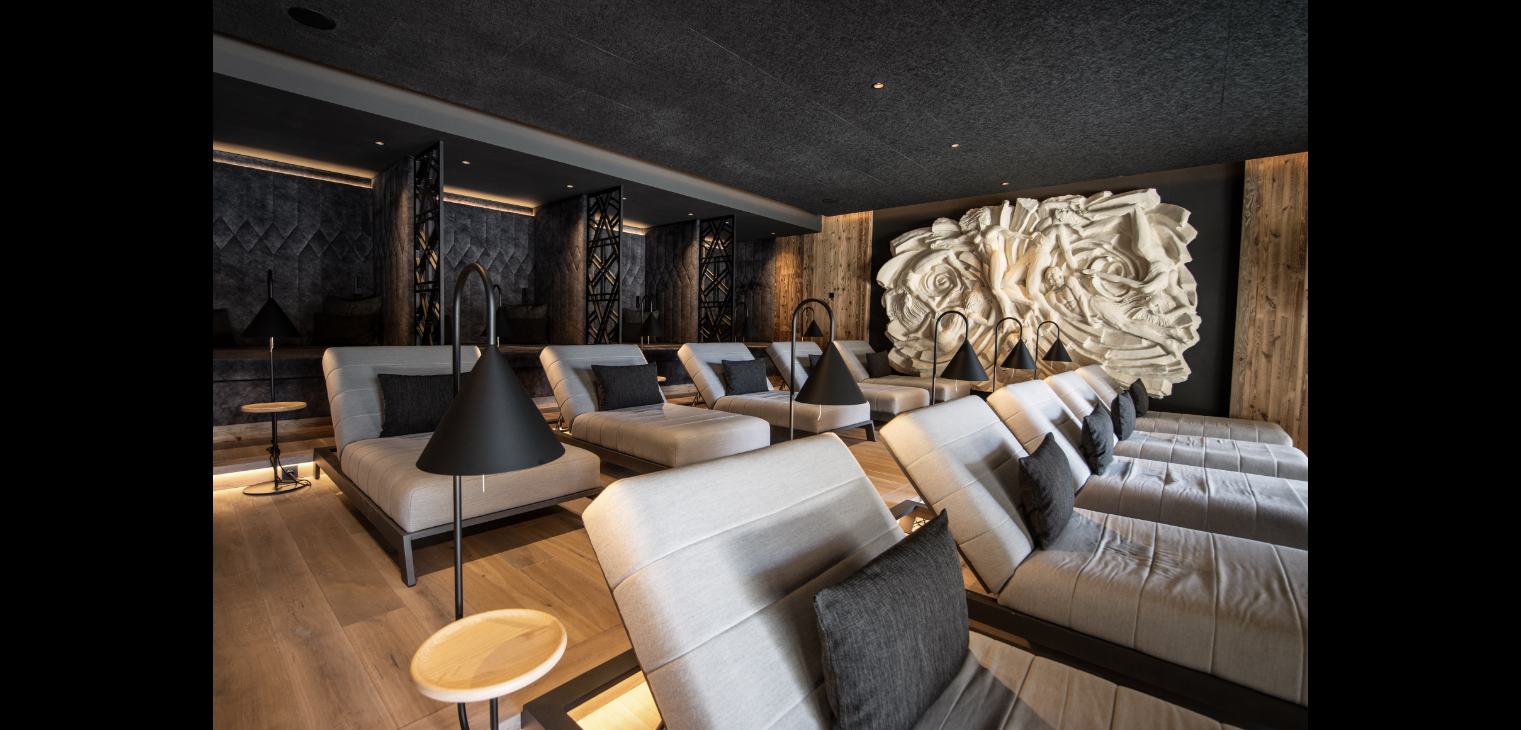 click at bounding box center [1490, 374] 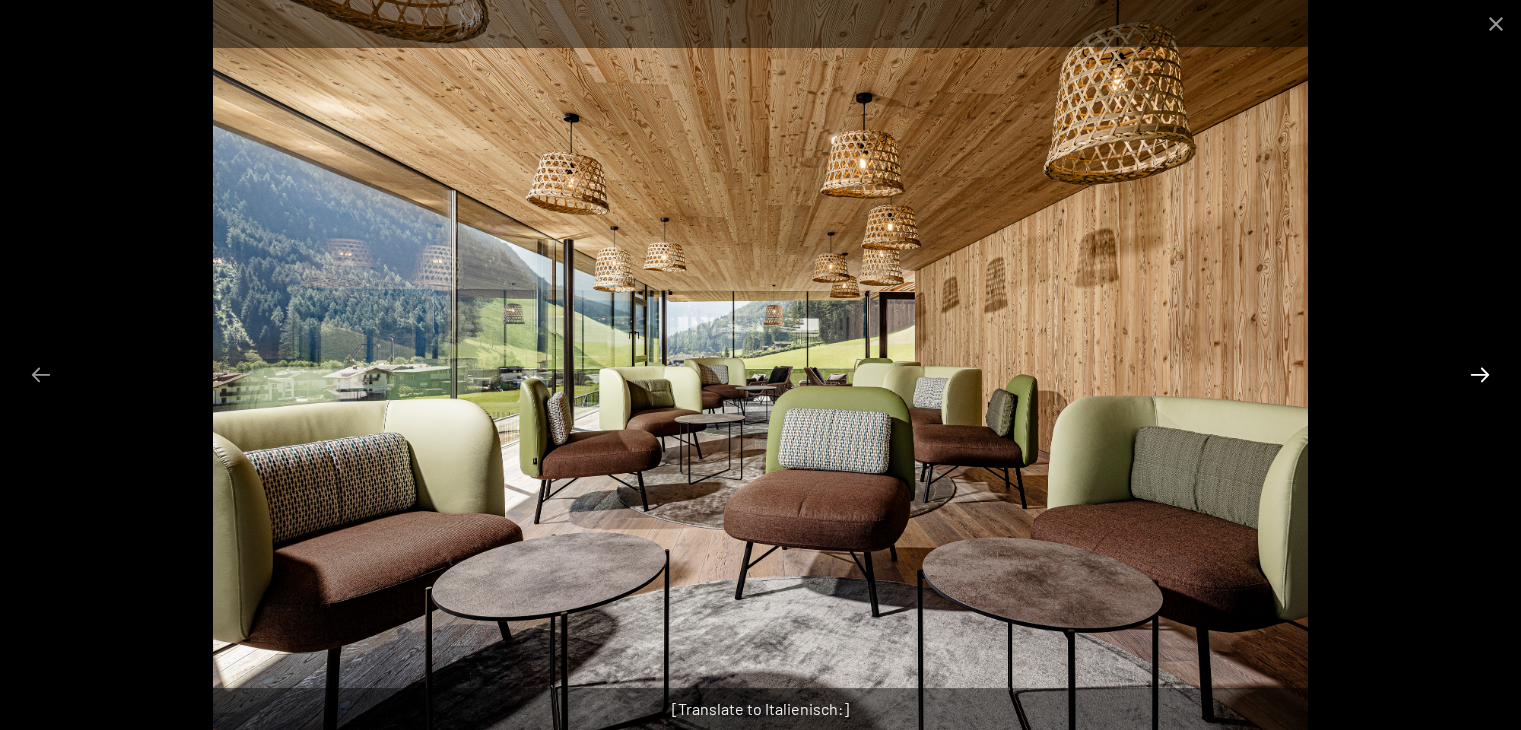 click at bounding box center [1480, 374] 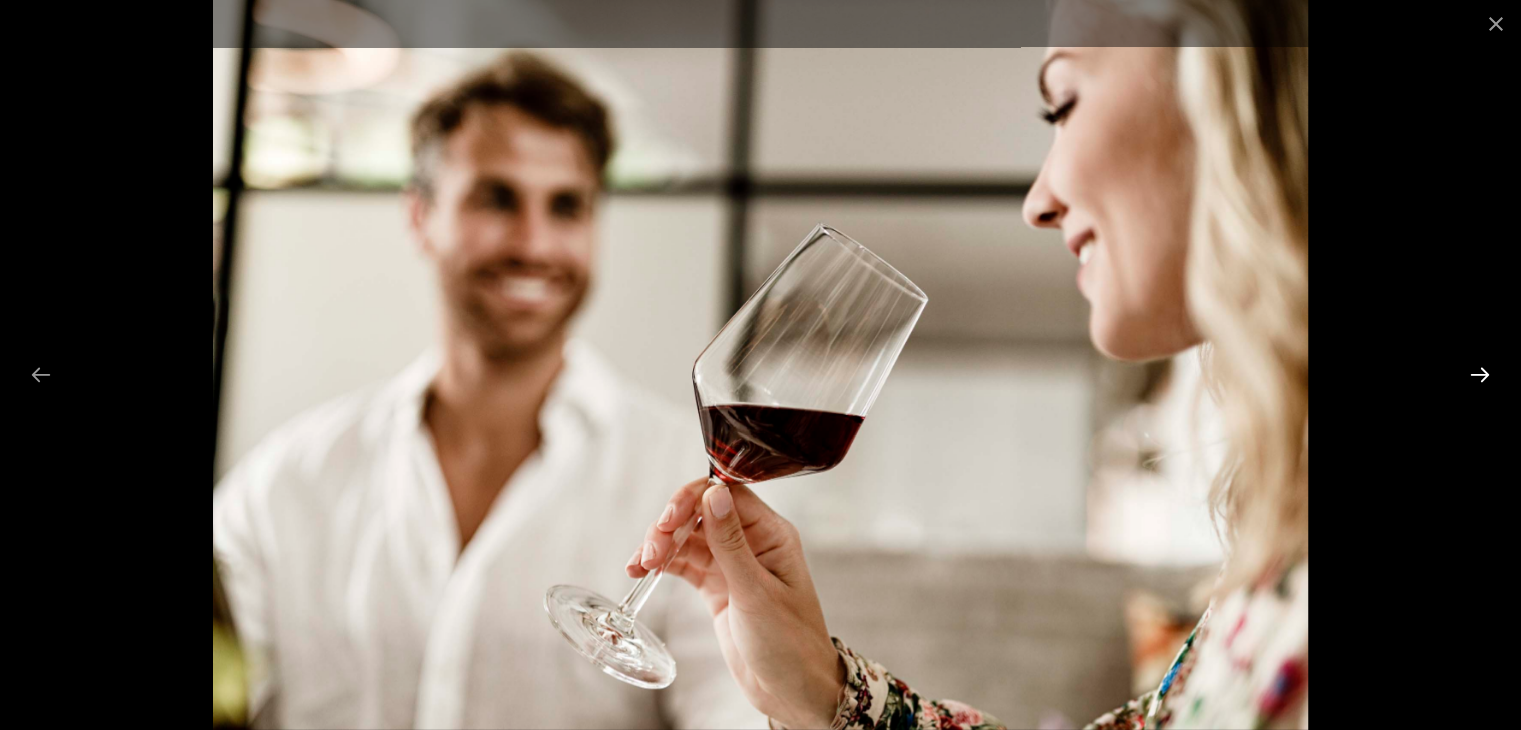 click at bounding box center (1480, 374) 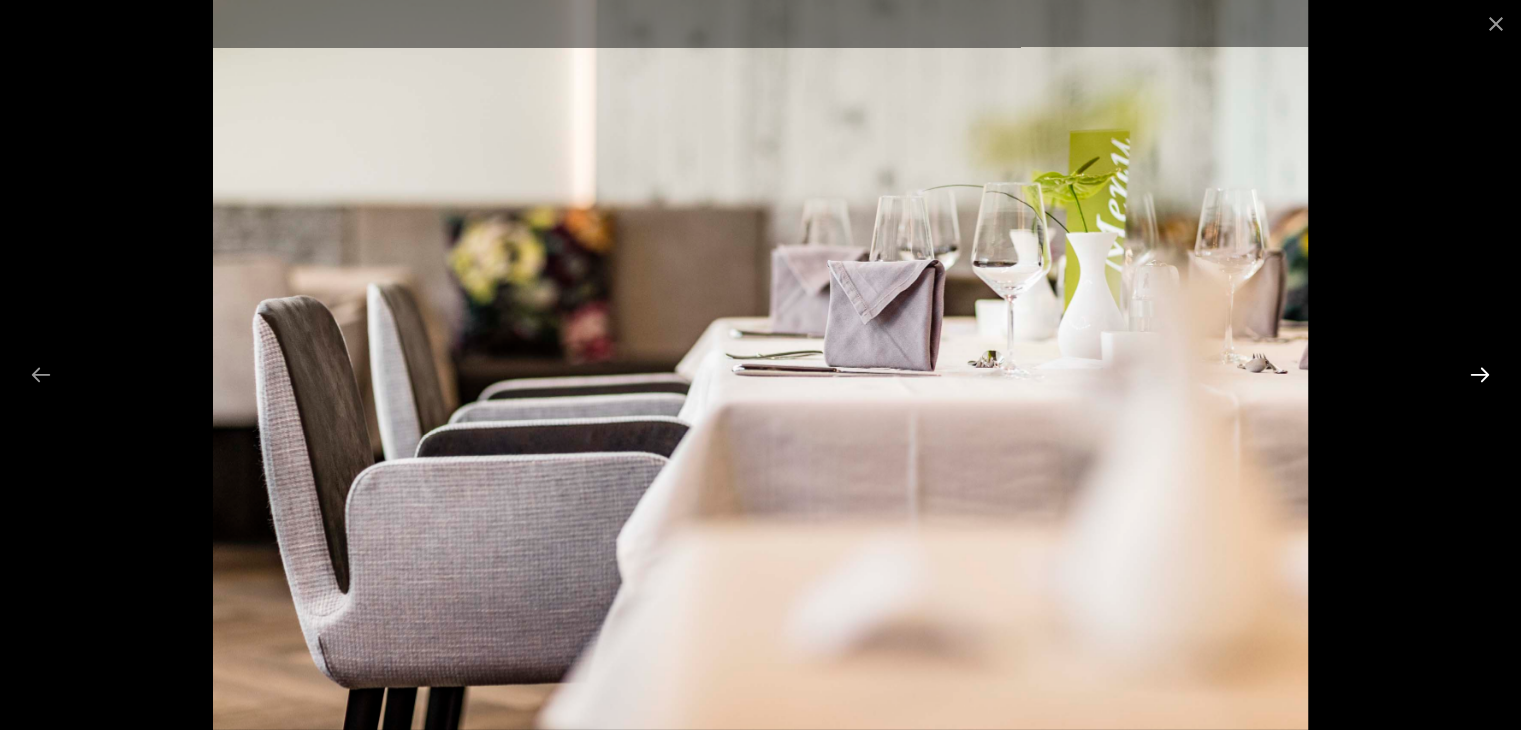 click at bounding box center [1480, 374] 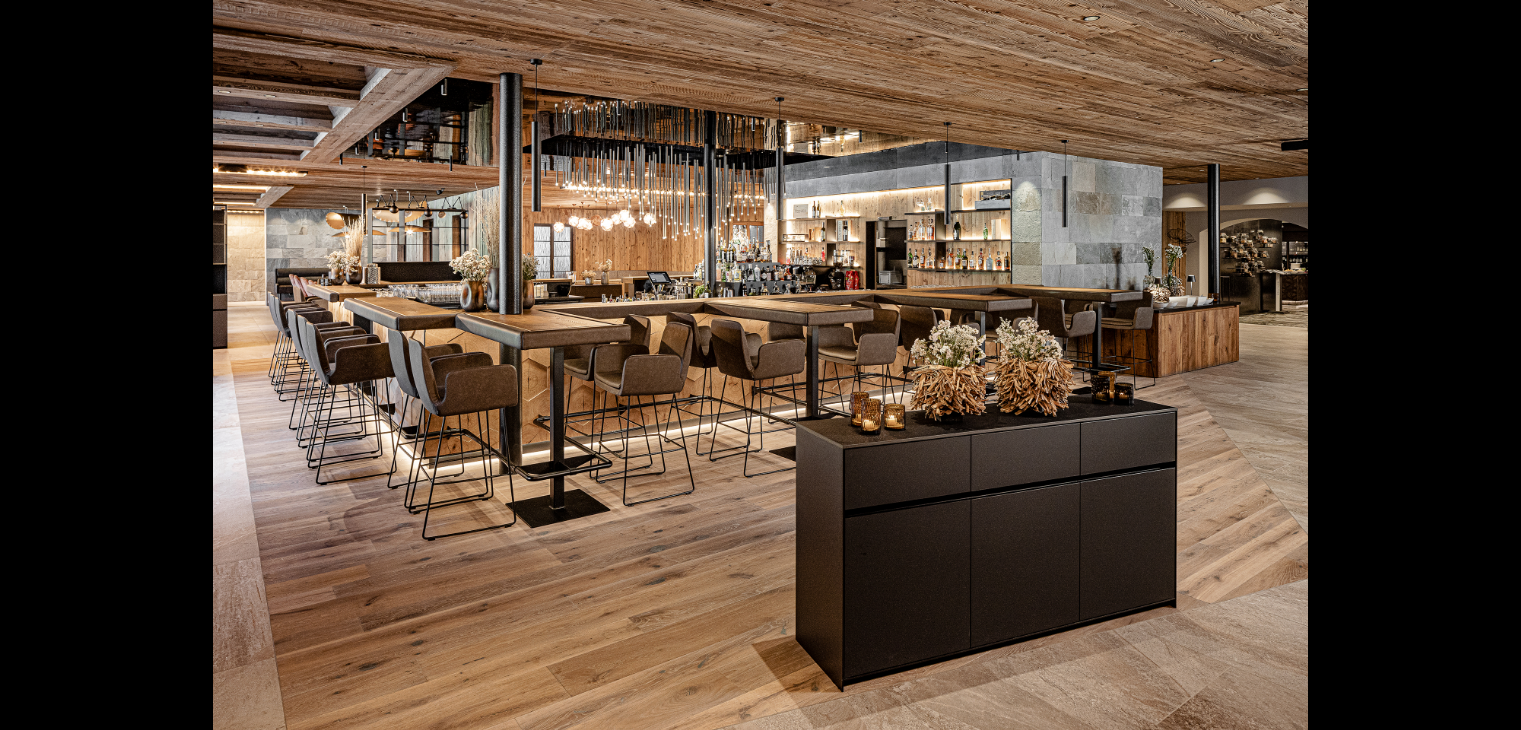 click at bounding box center [1490, 374] 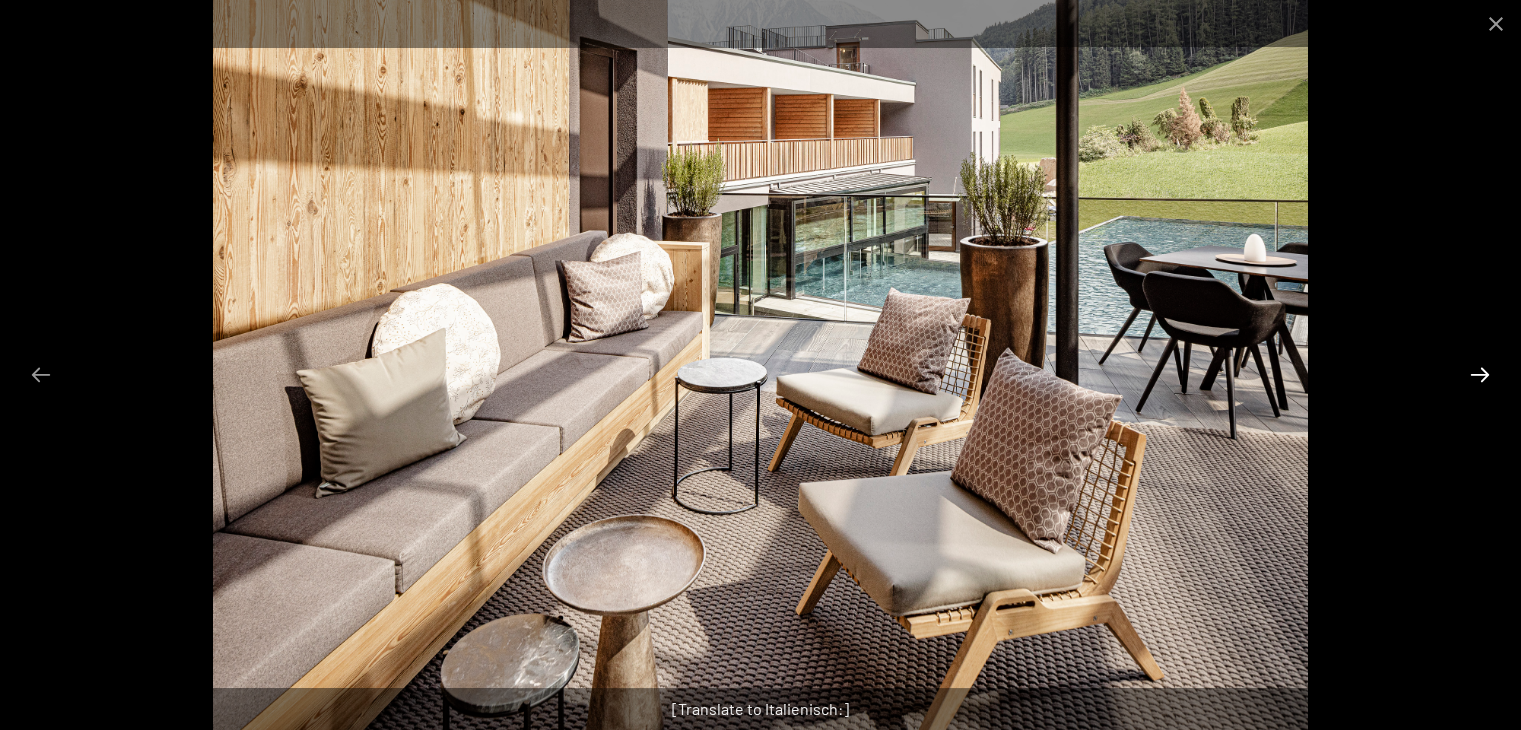 click at bounding box center (1480, 374) 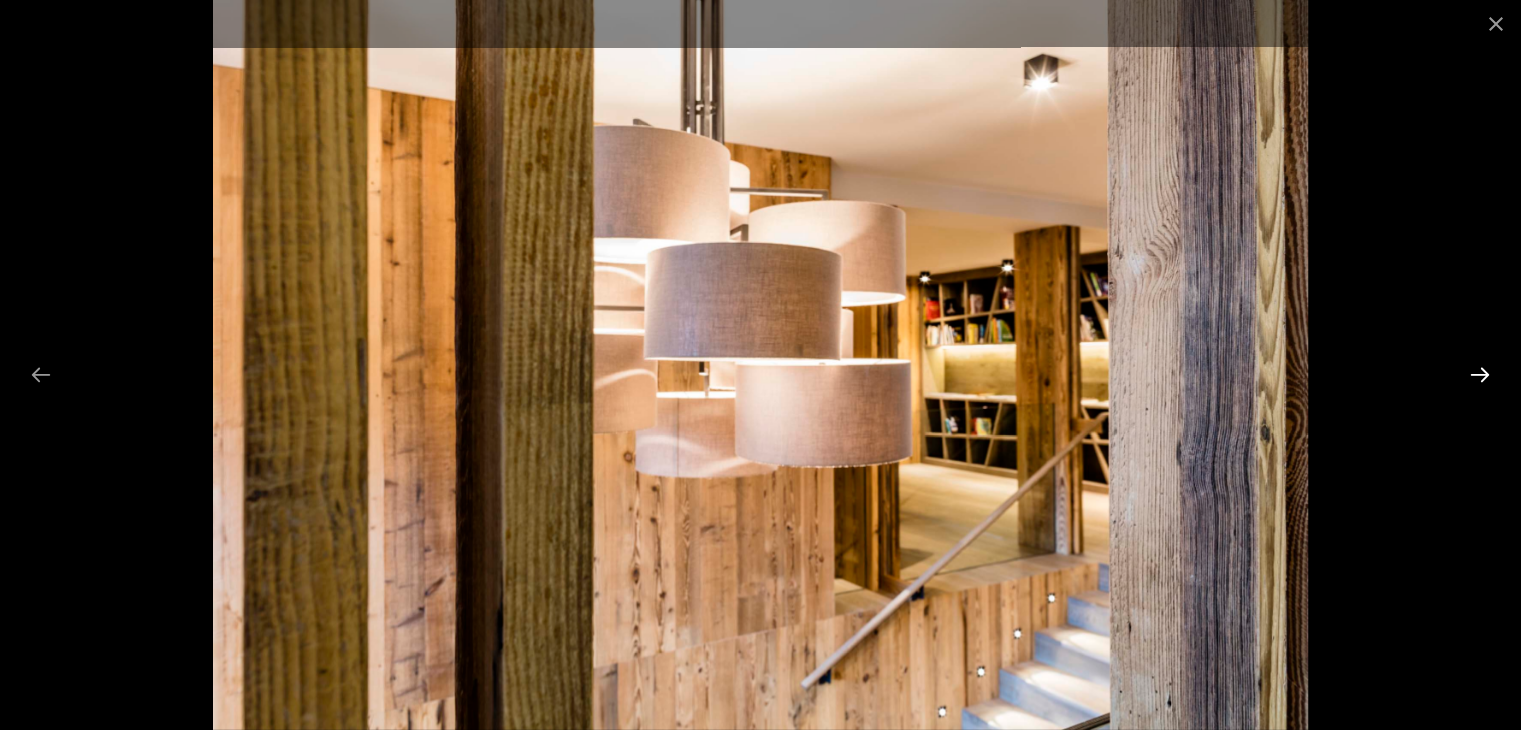 click at bounding box center [1480, 374] 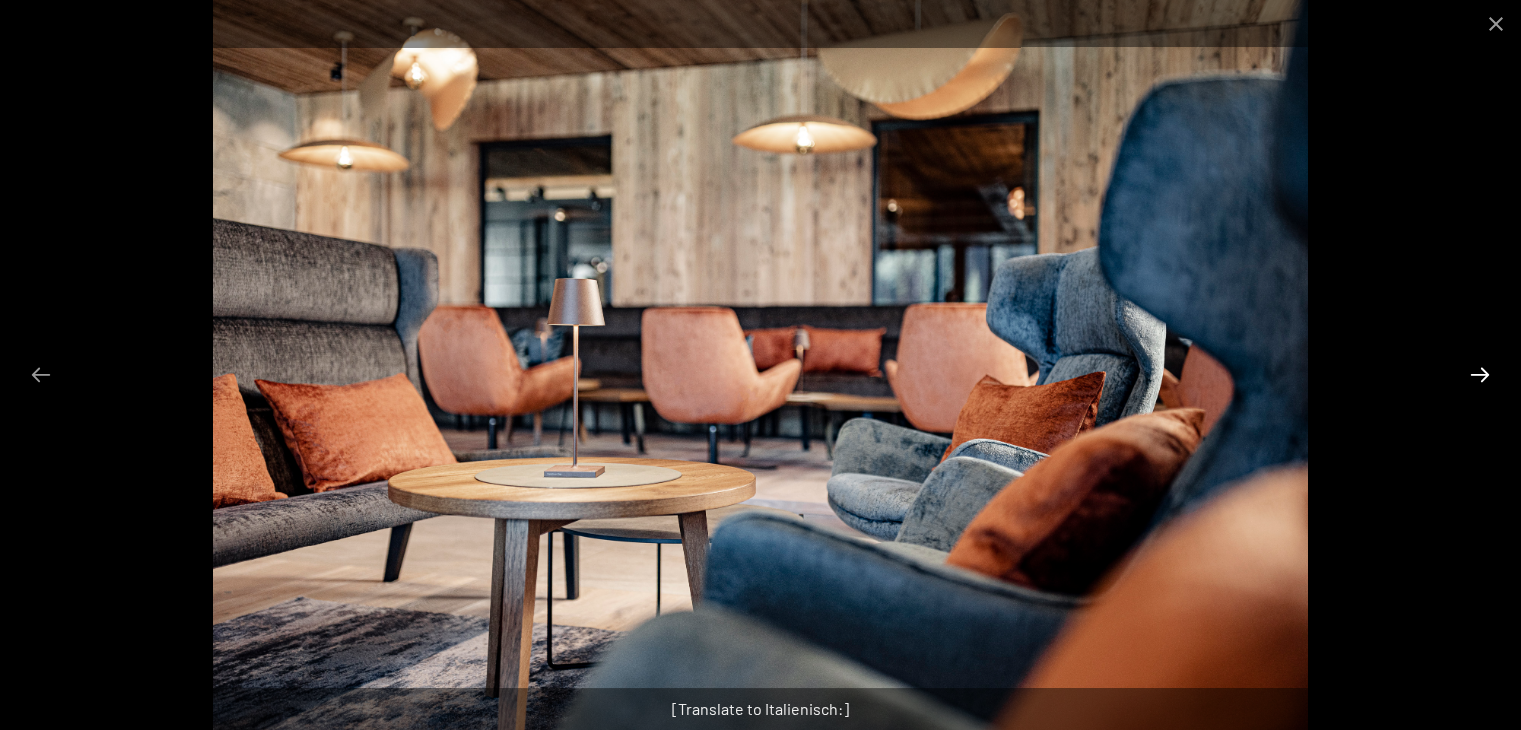 click at bounding box center (1480, 374) 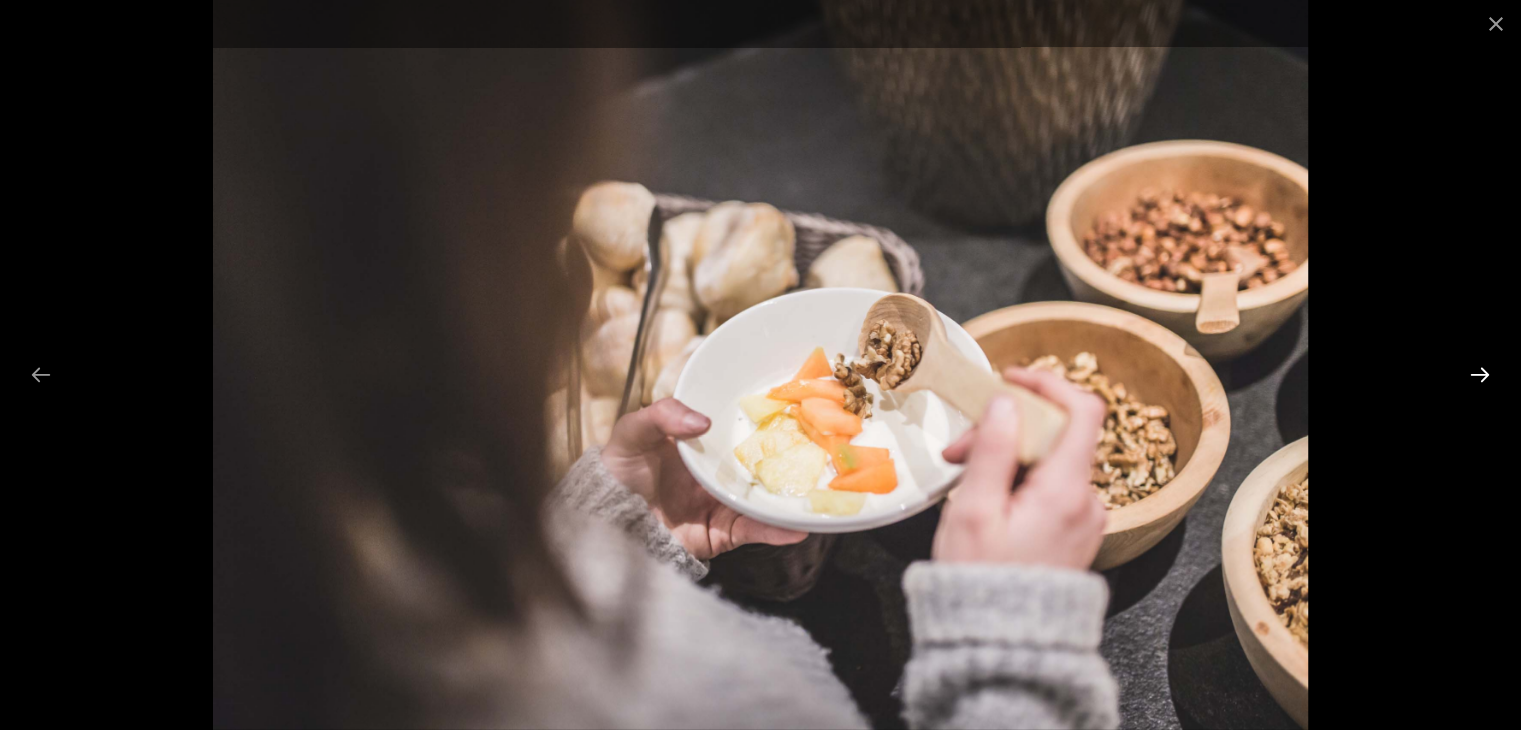 click at bounding box center [1480, 374] 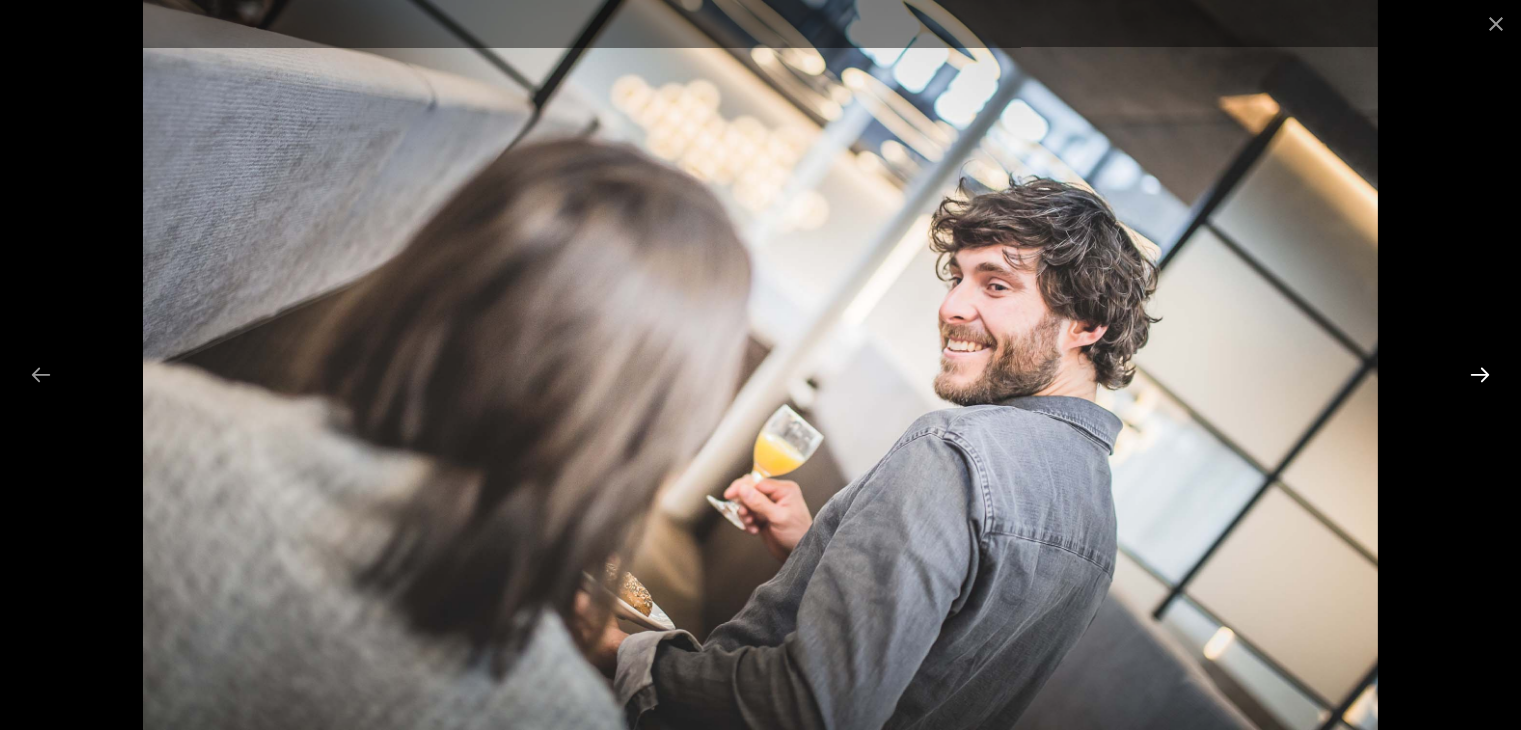 click at bounding box center (1480, 374) 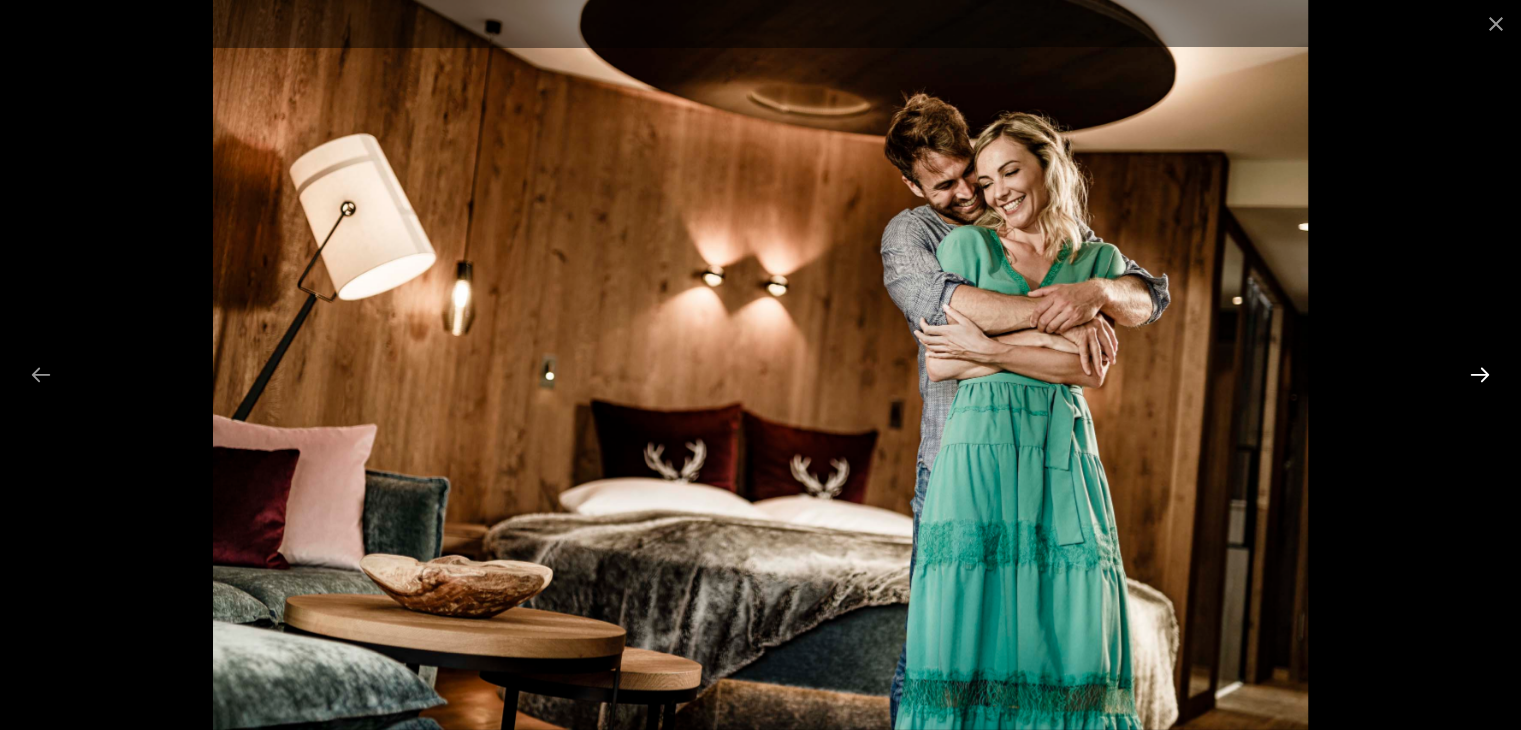 click at bounding box center [1480, 374] 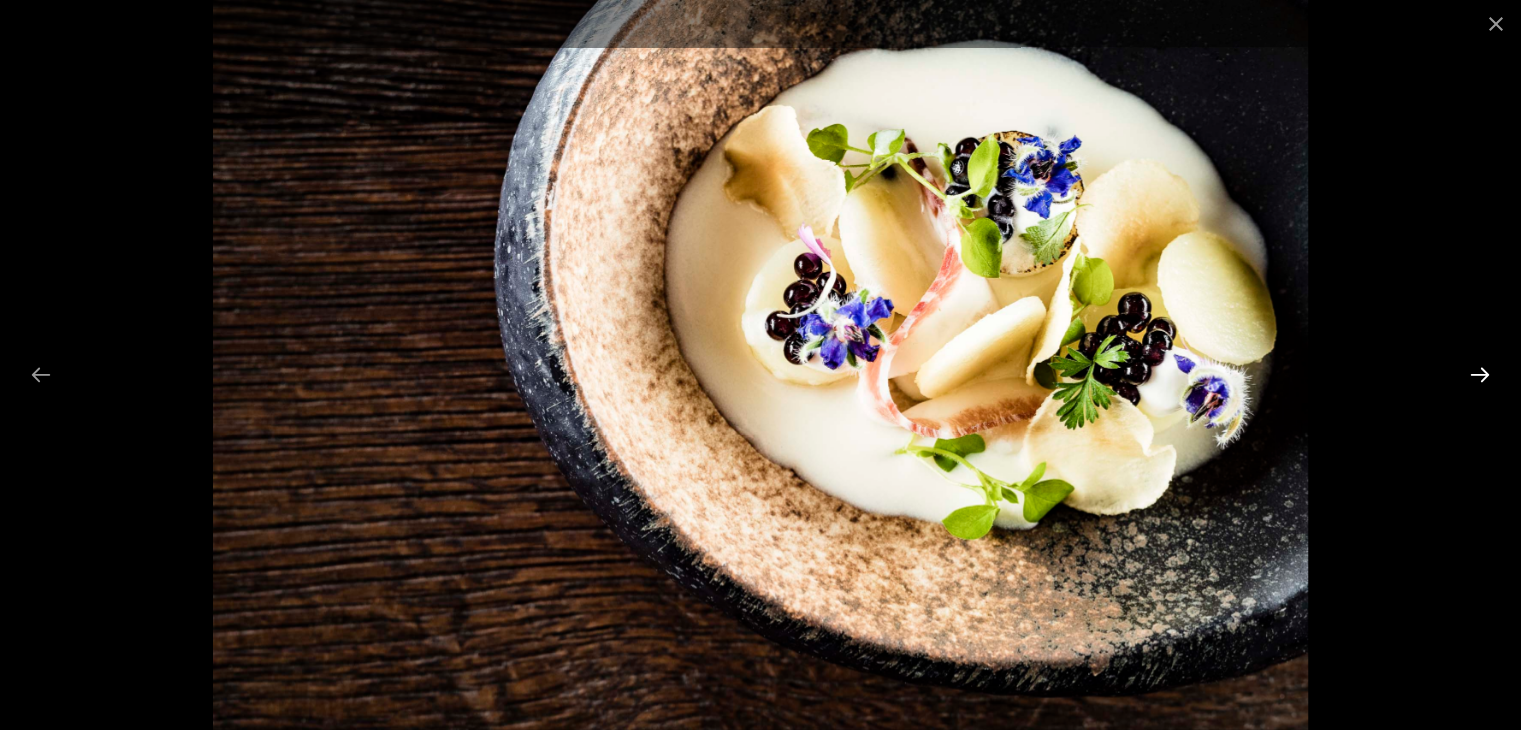 click at bounding box center [1480, 374] 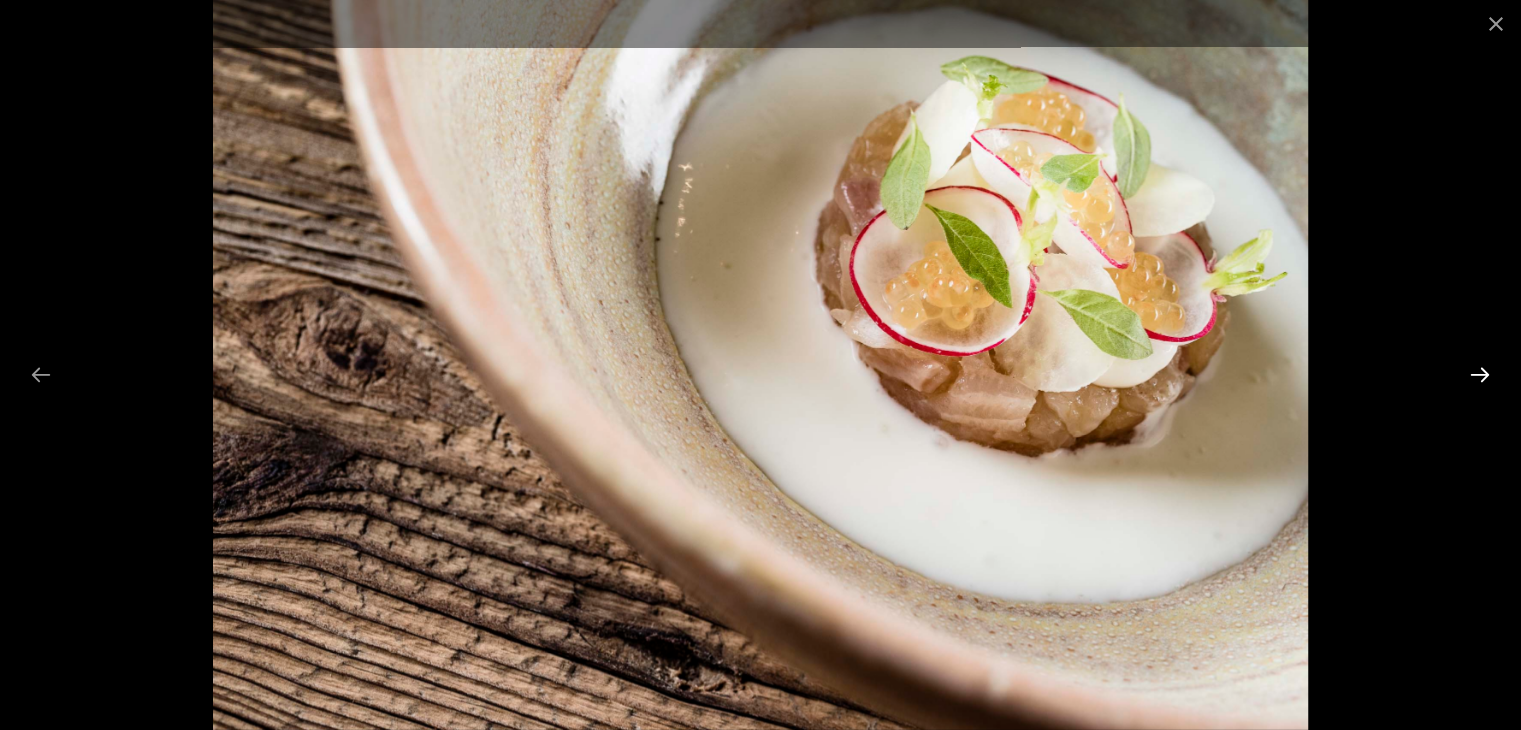 click at bounding box center [1480, 374] 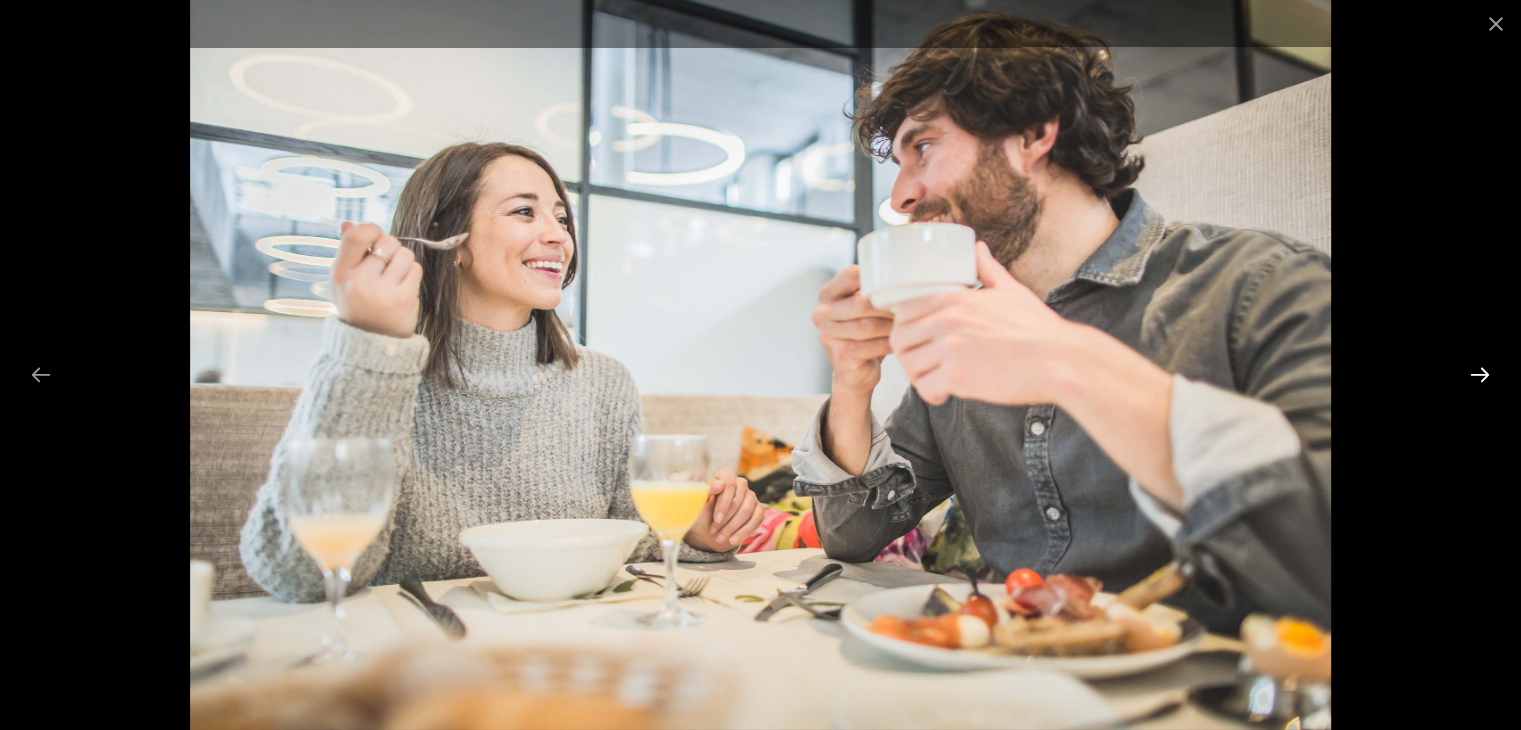 click at bounding box center [1480, 374] 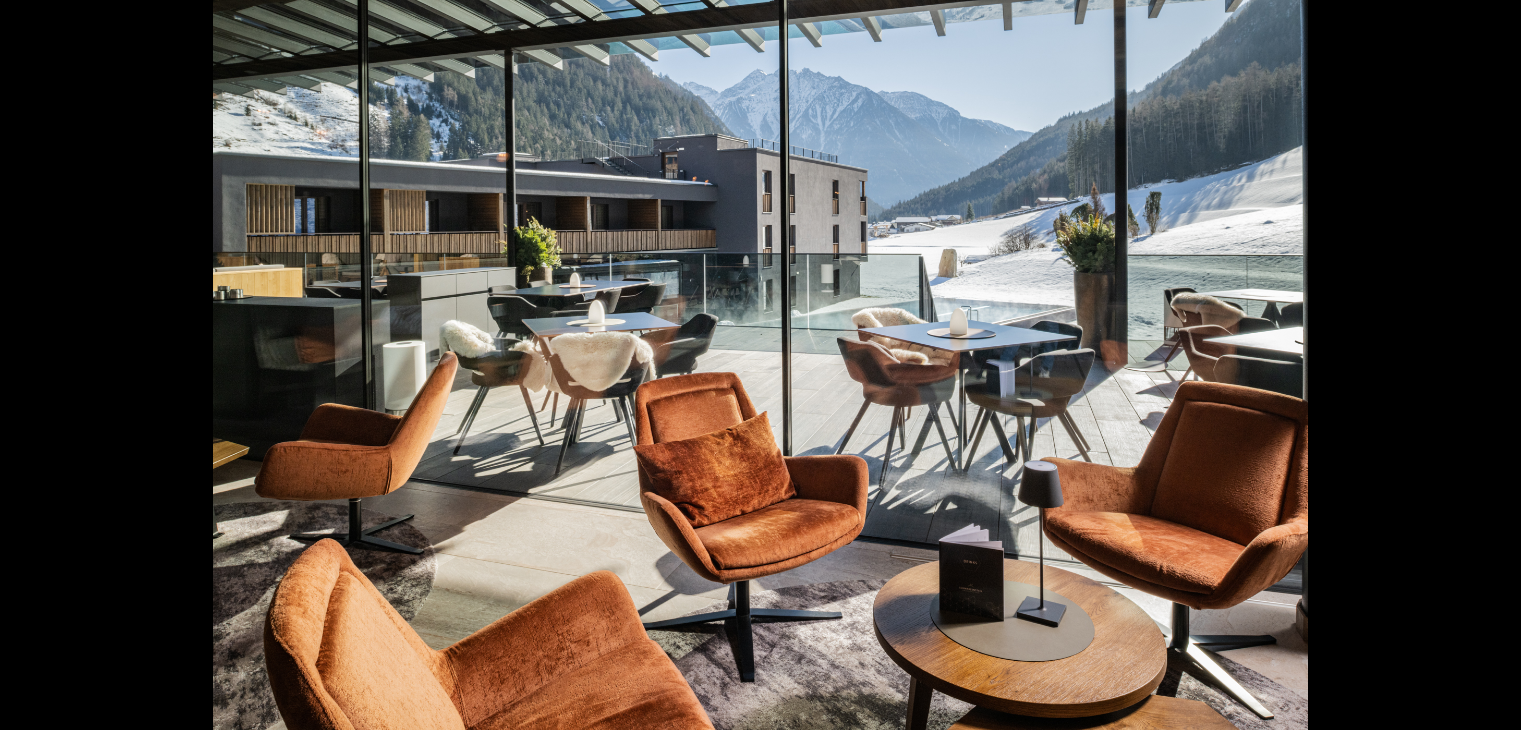 click at bounding box center (1490, 374) 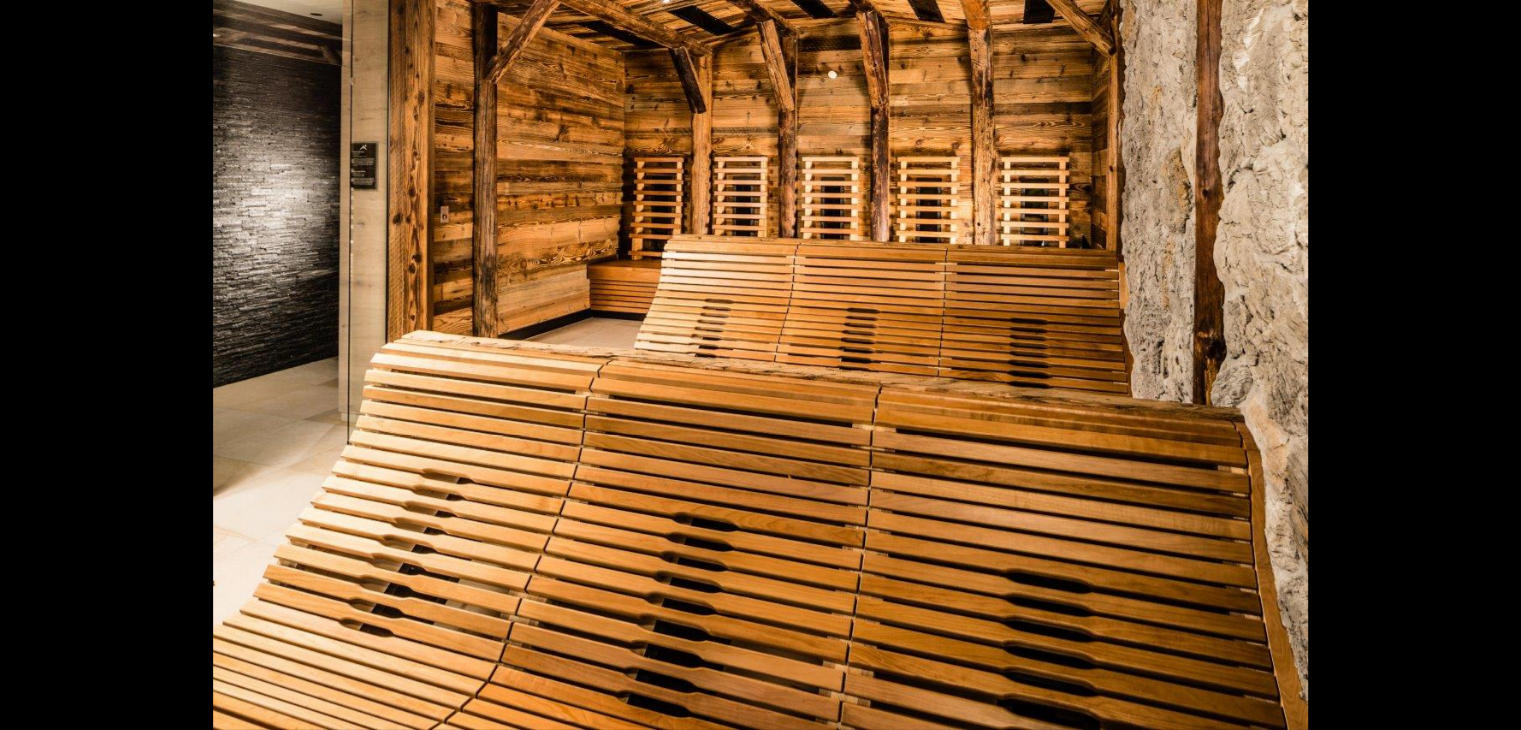 click at bounding box center [1490, 374] 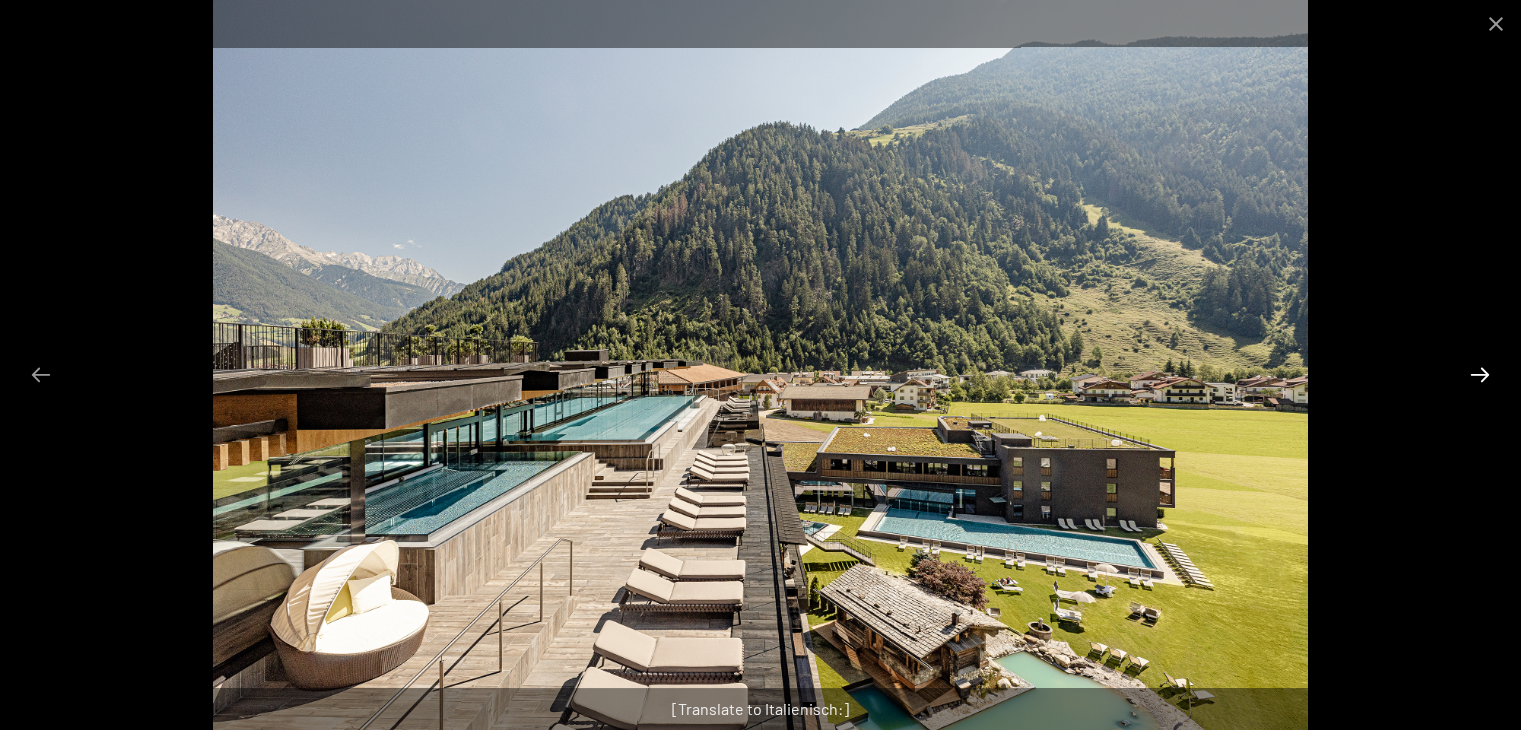 click at bounding box center [1480, 374] 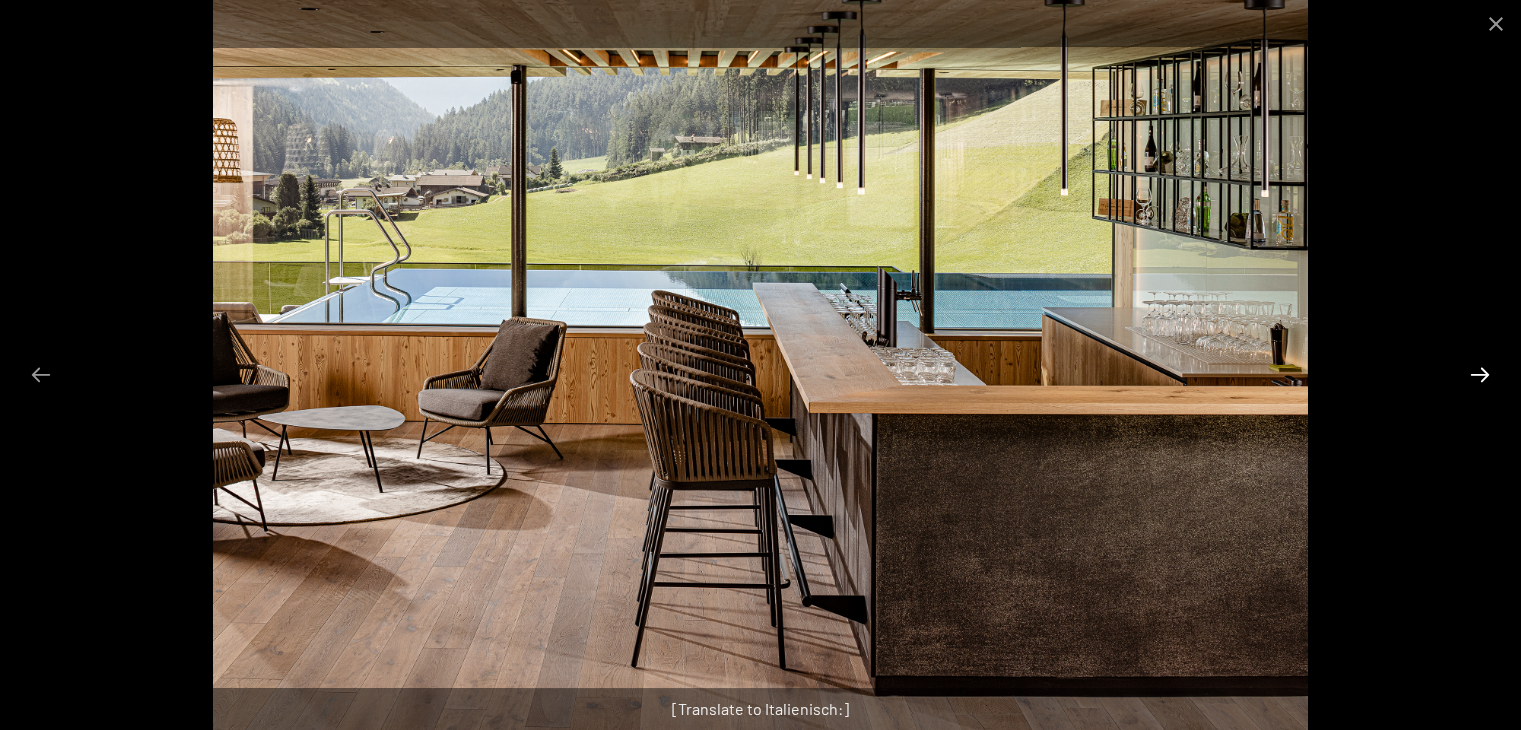 click at bounding box center (1480, 374) 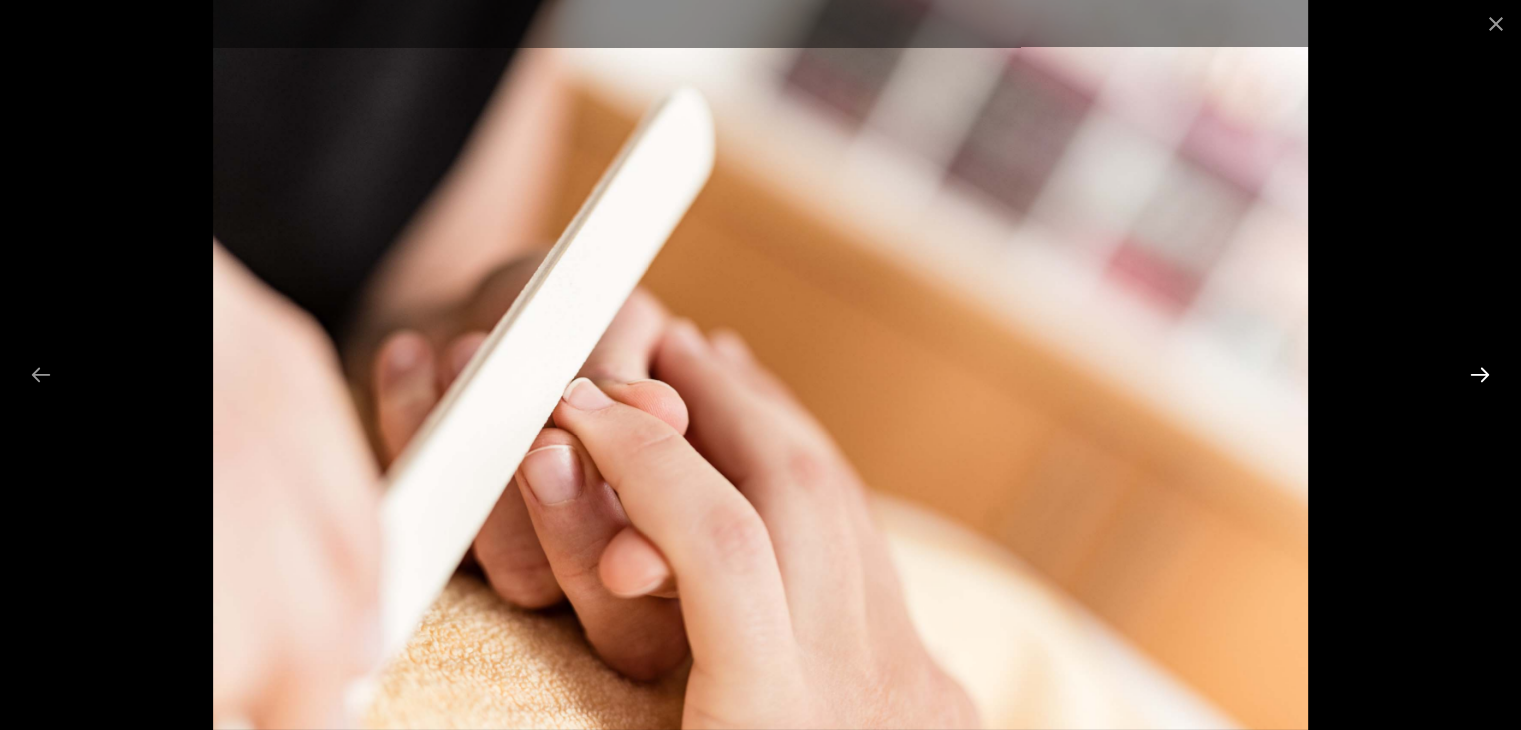 click at bounding box center (1480, 374) 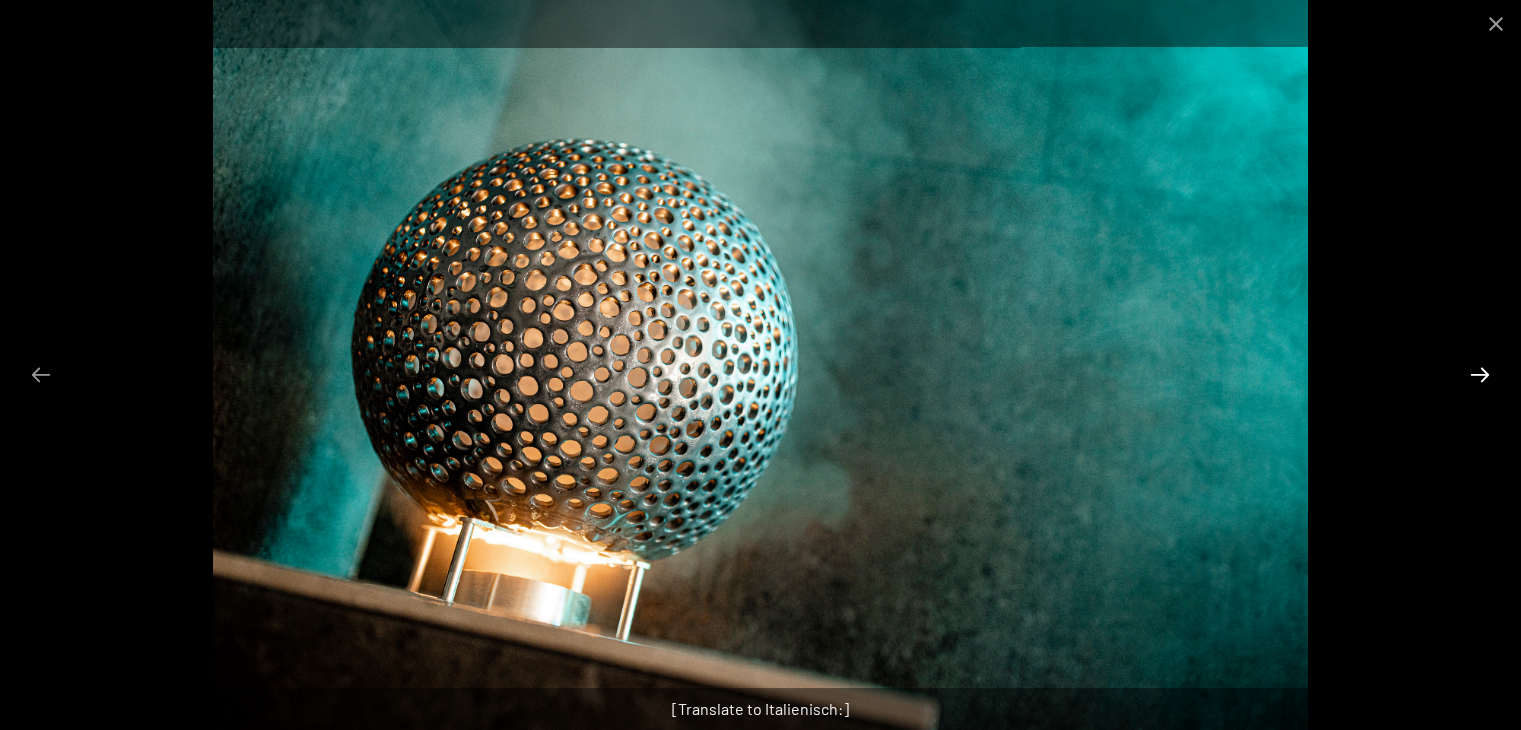 click at bounding box center [1480, 374] 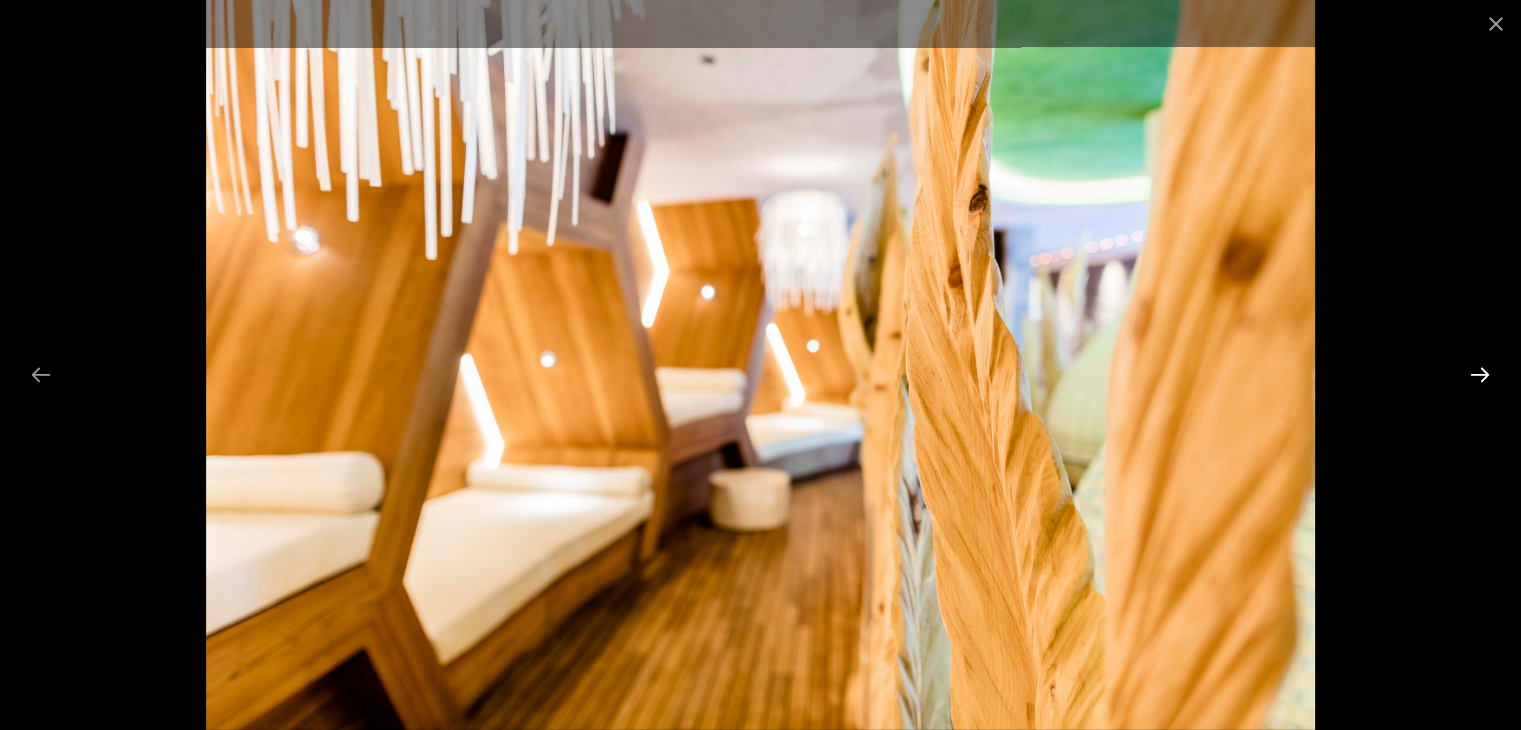 click at bounding box center [1480, 374] 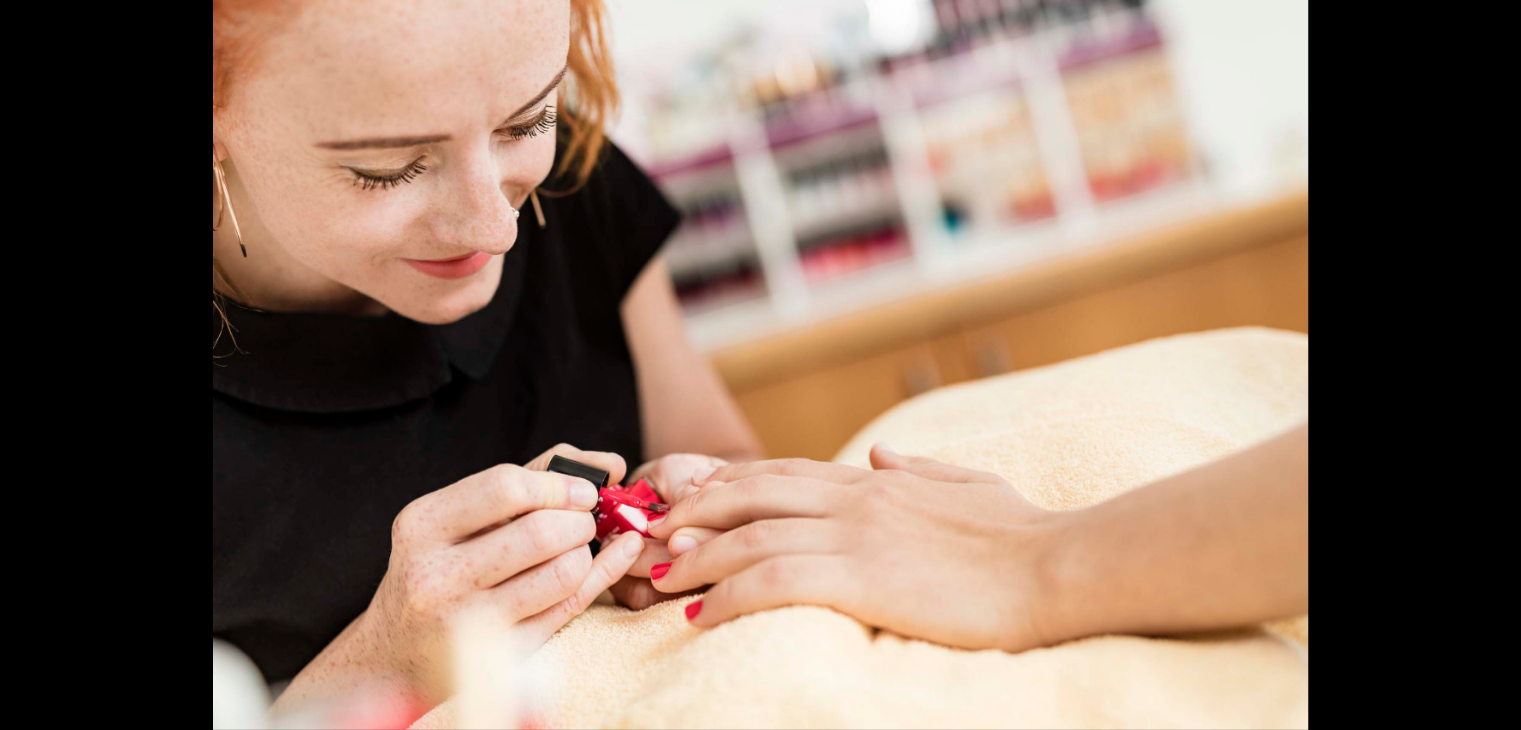 click at bounding box center [1490, 374] 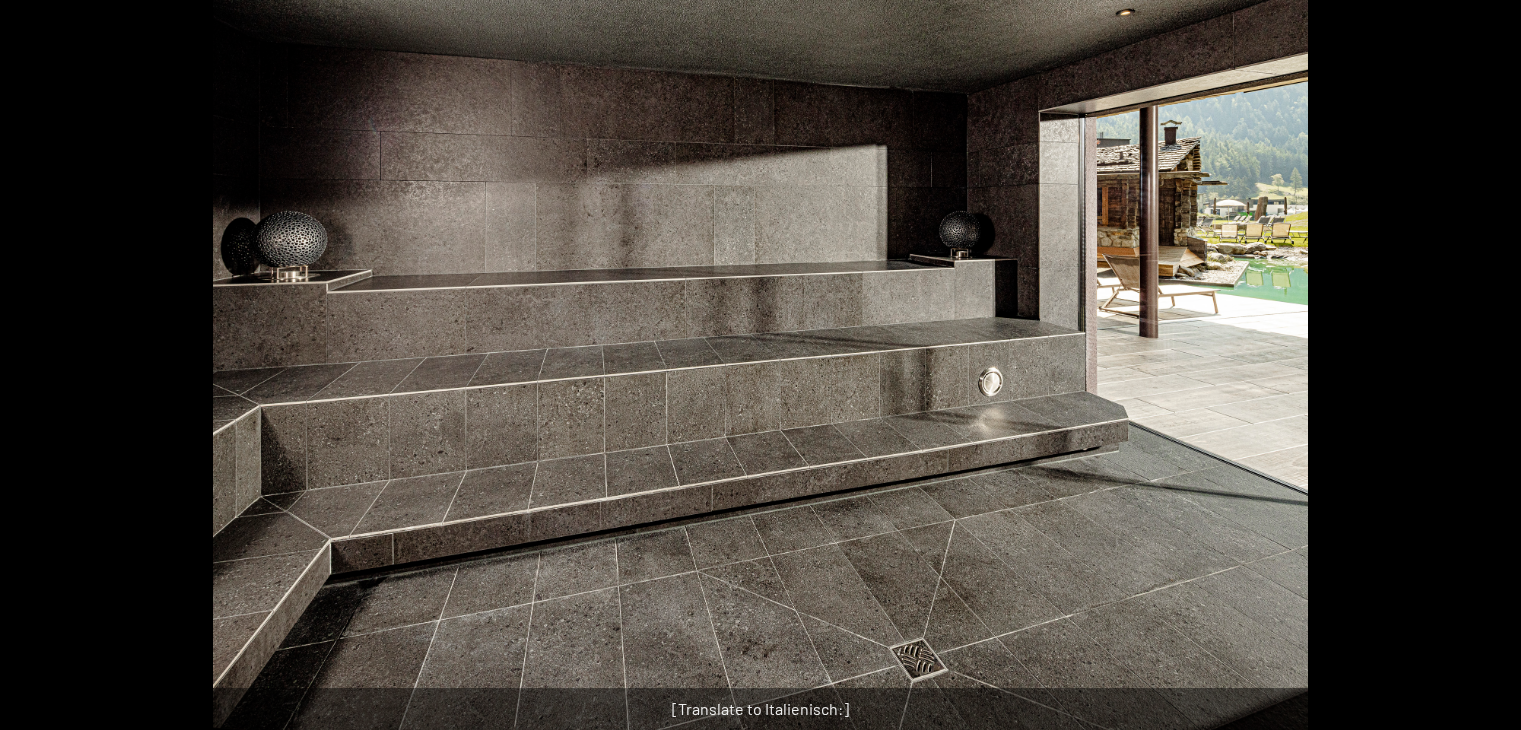 click at bounding box center (1490, 374) 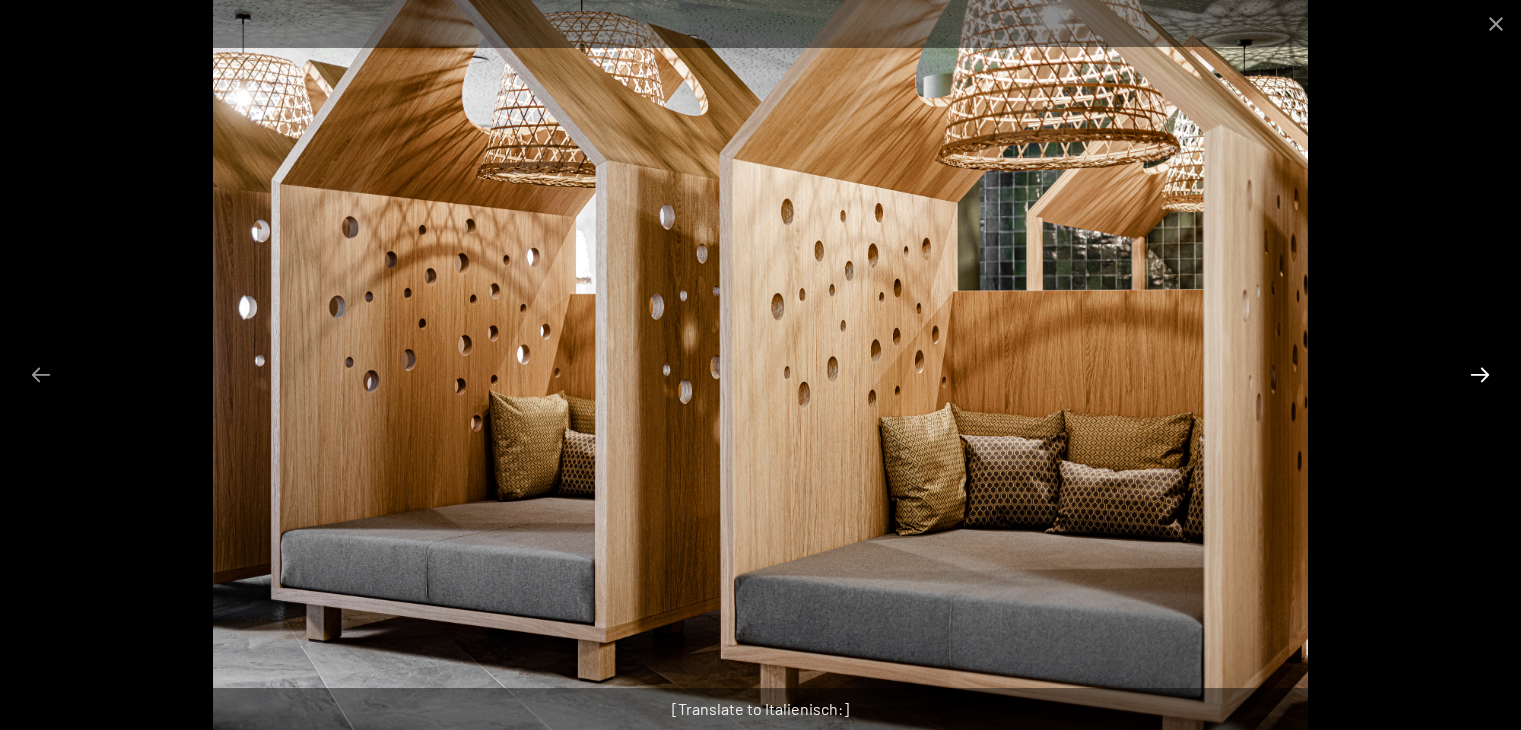 click at bounding box center (1480, 374) 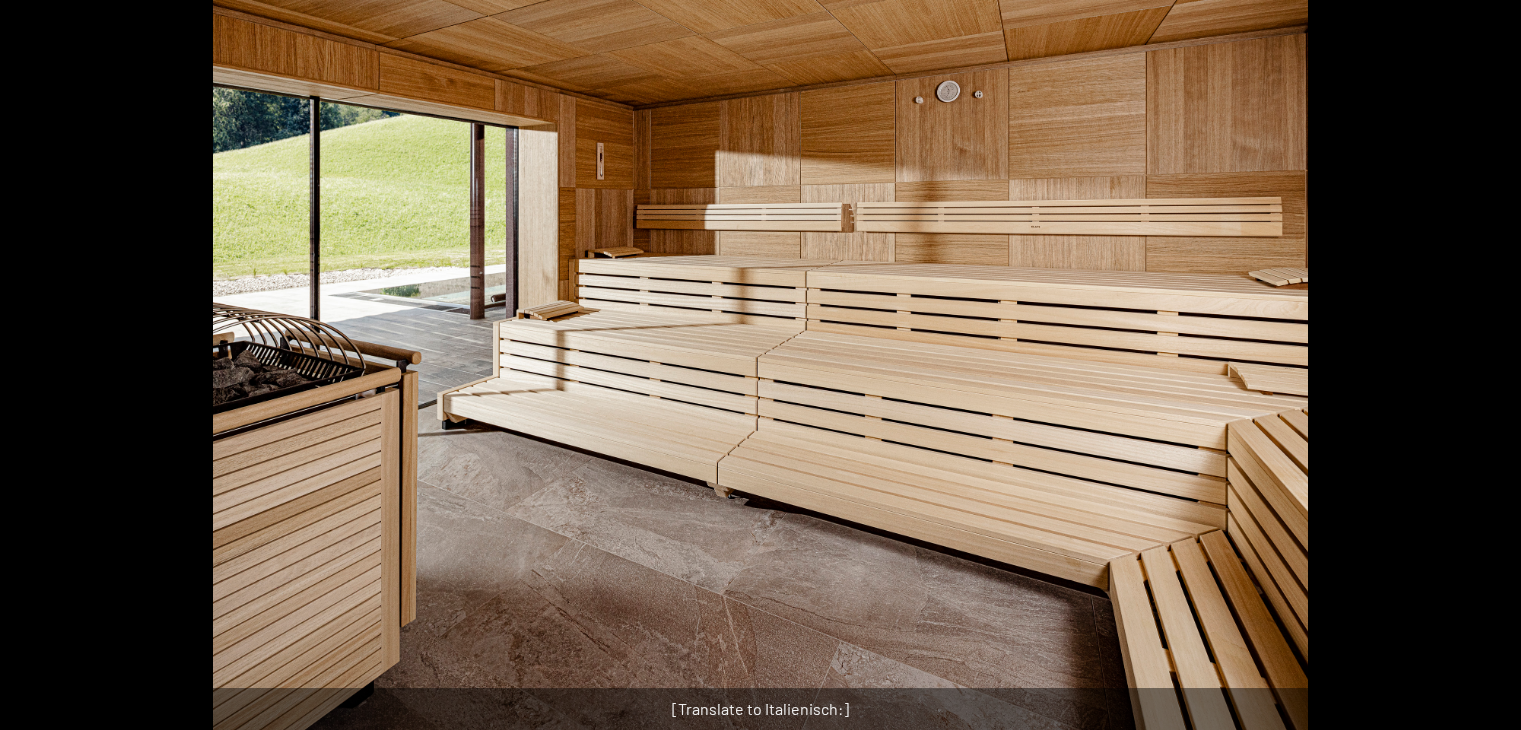 click at bounding box center (1490, 374) 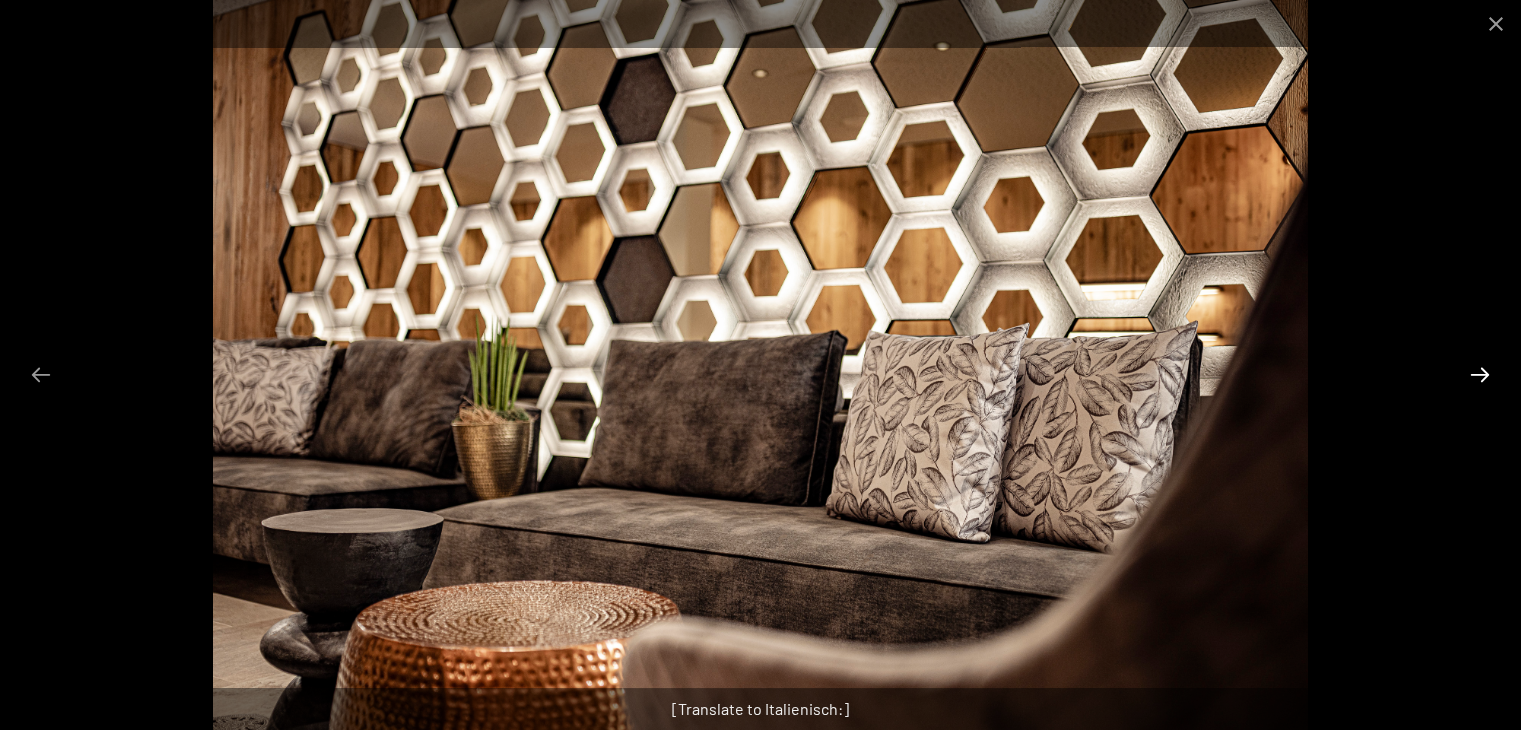 click at bounding box center (1480, 374) 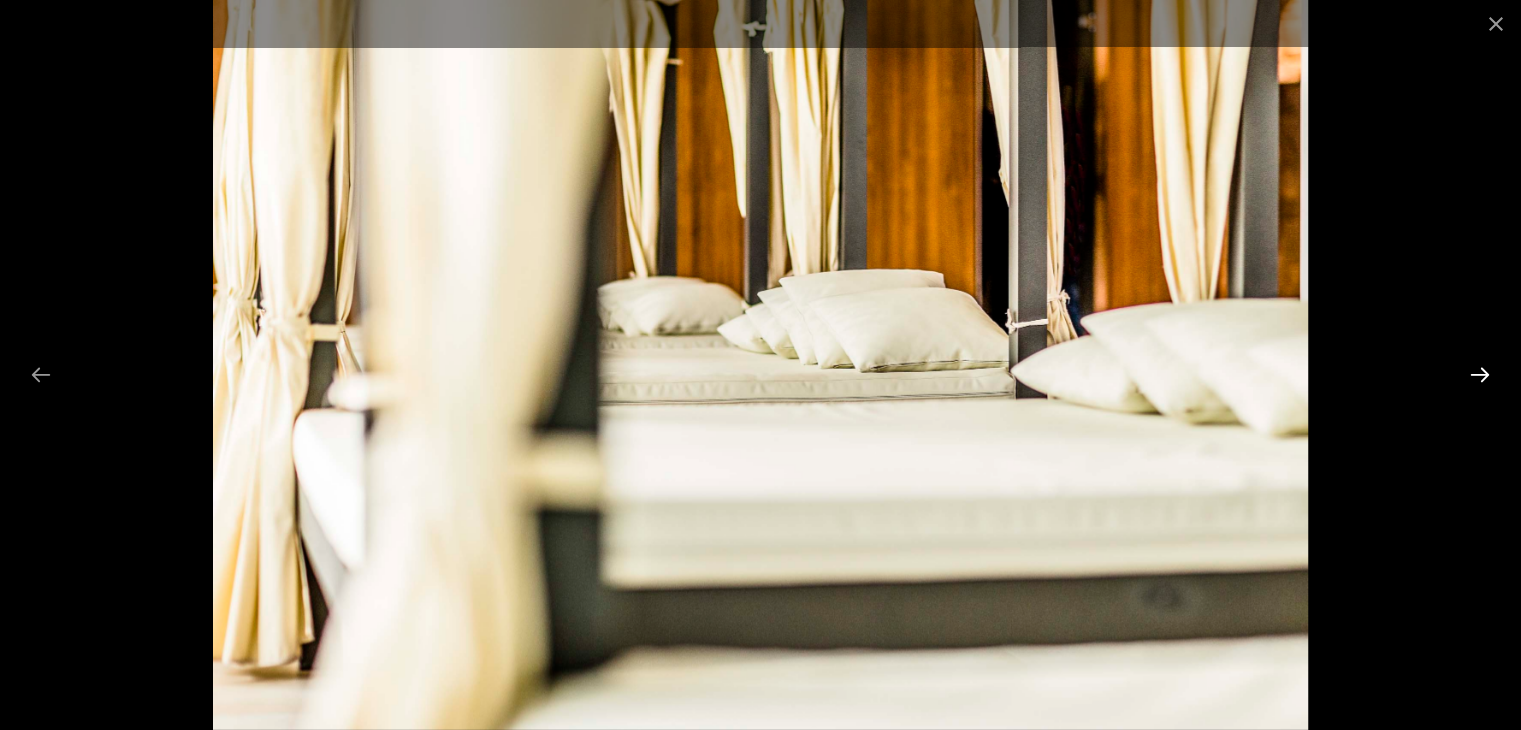 click at bounding box center (1480, 374) 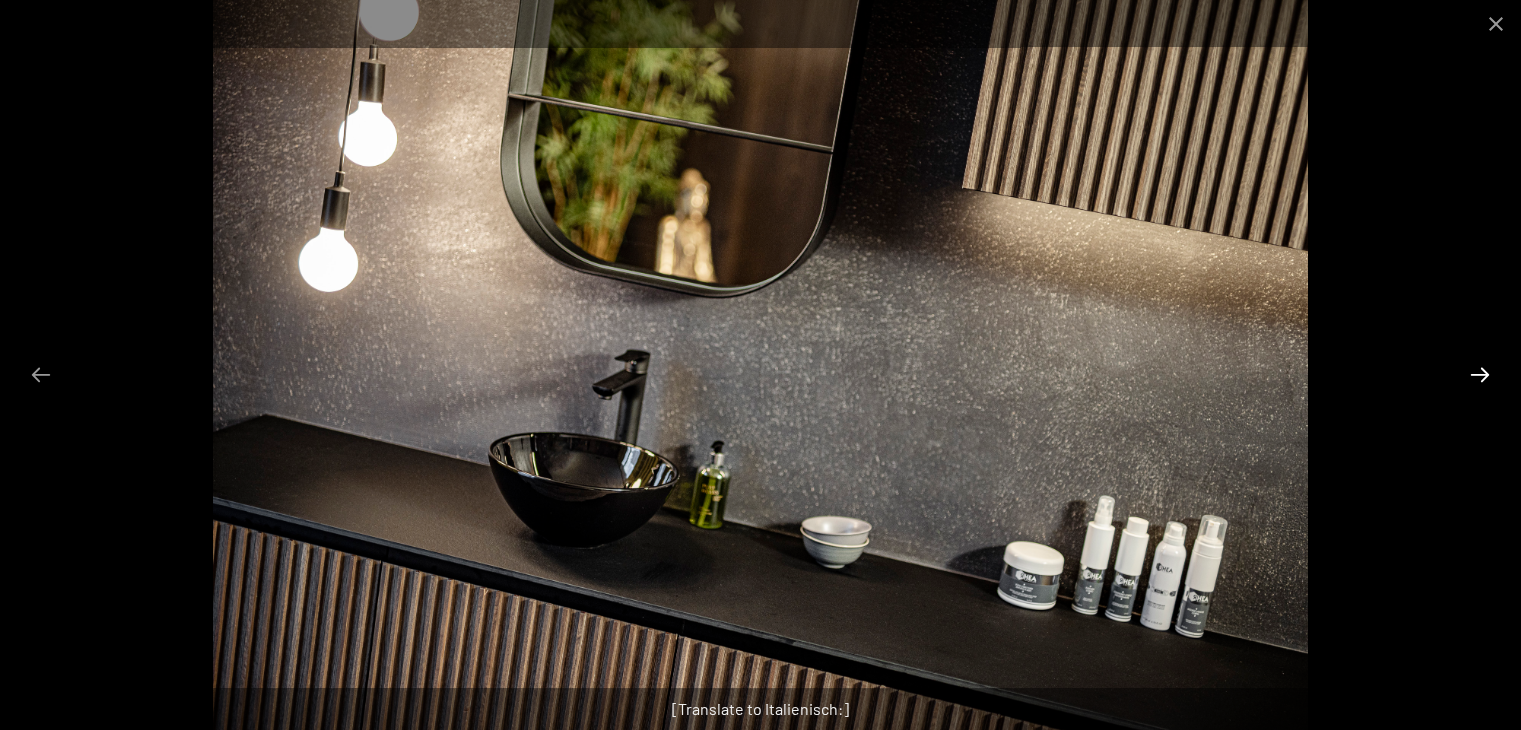 click at bounding box center (1480, 374) 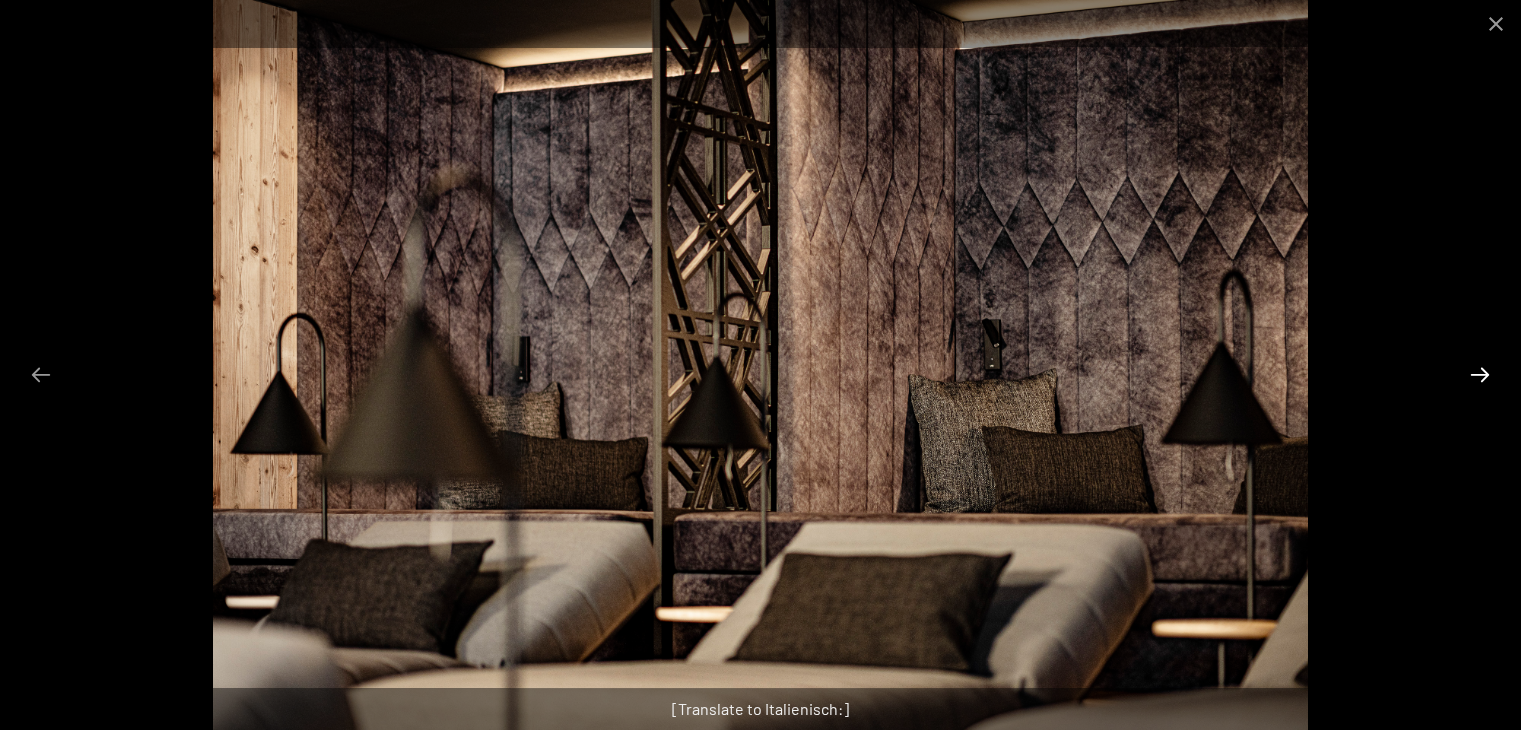 click at bounding box center (1480, 374) 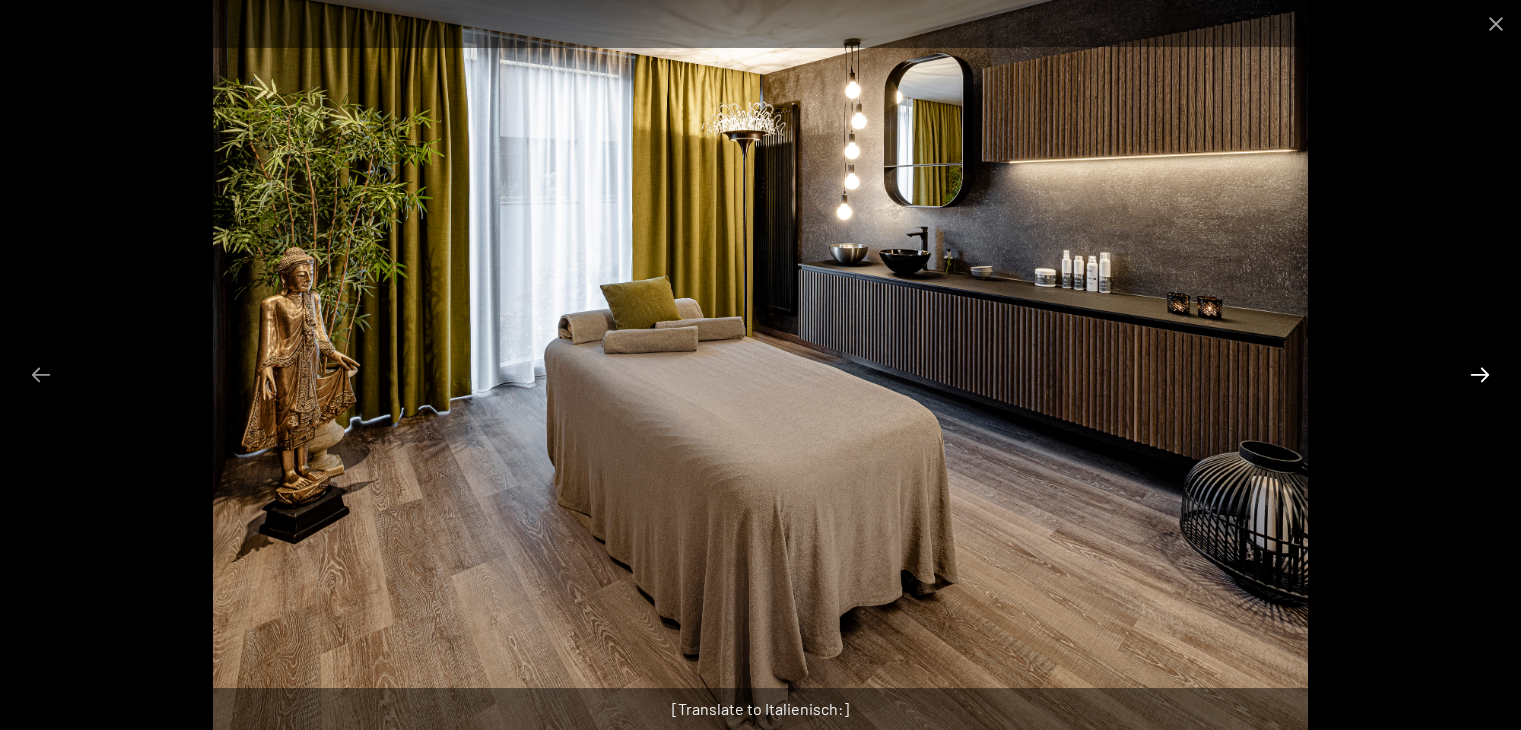 click at bounding box center (1480, 374) 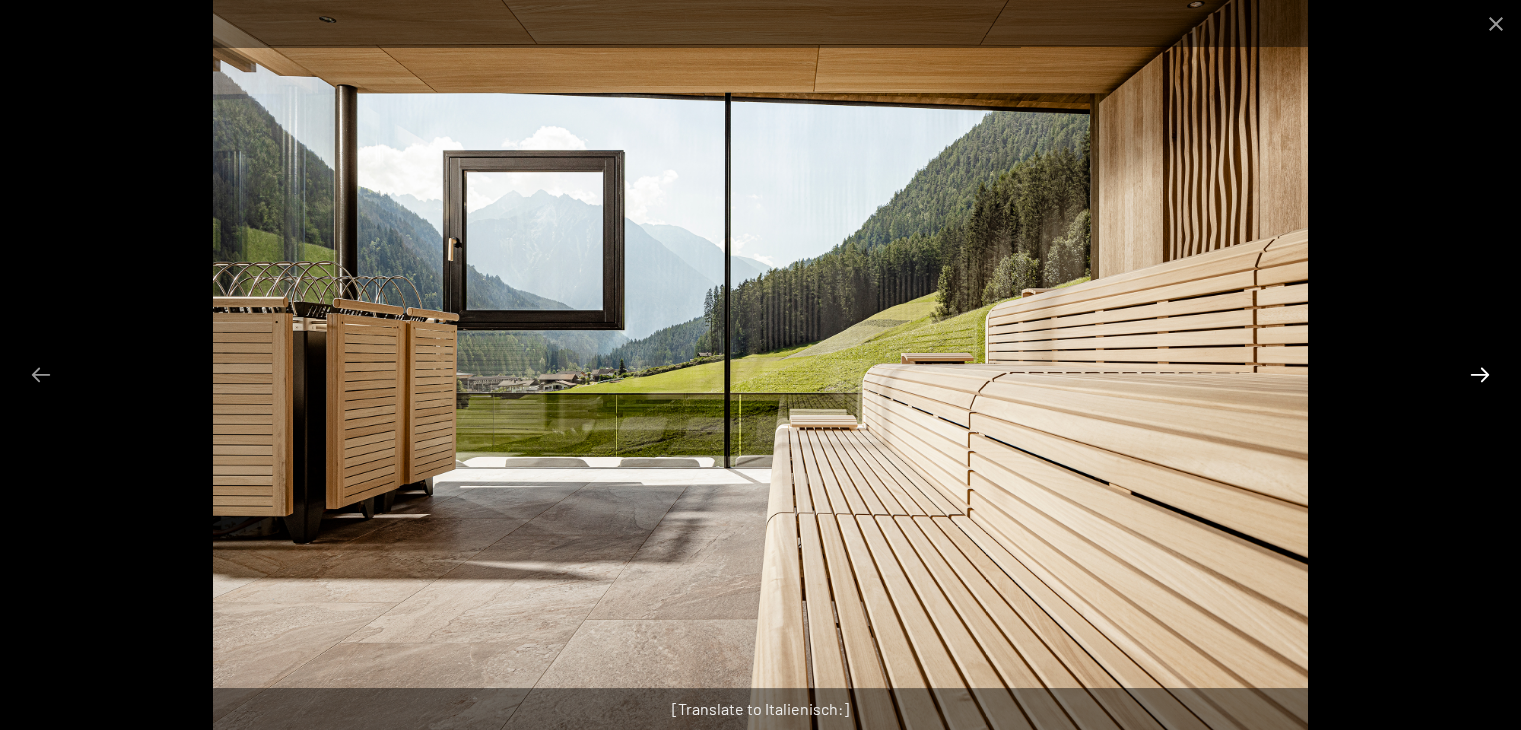 click at bounding box center (1480, 374) 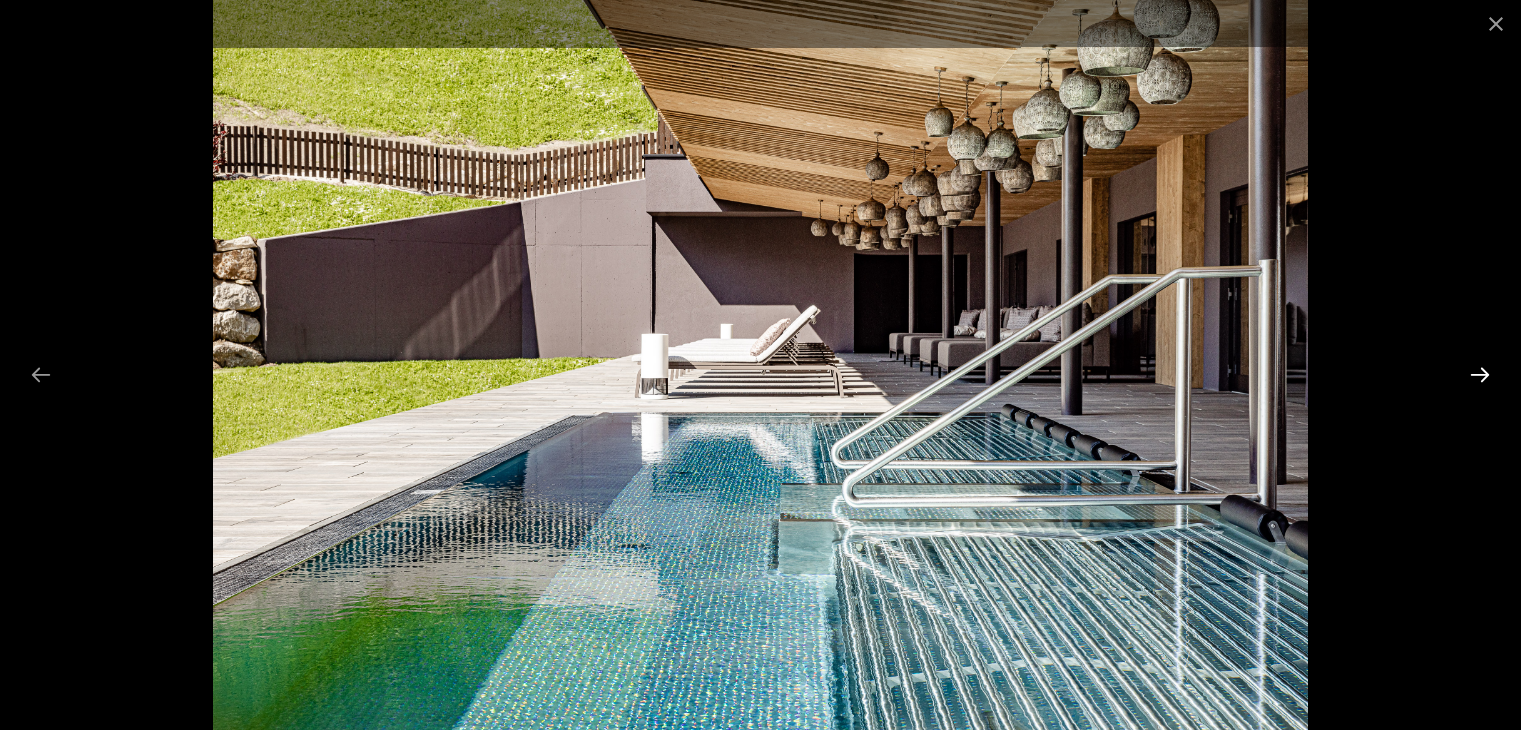 click at bounding box center [1480, 374] 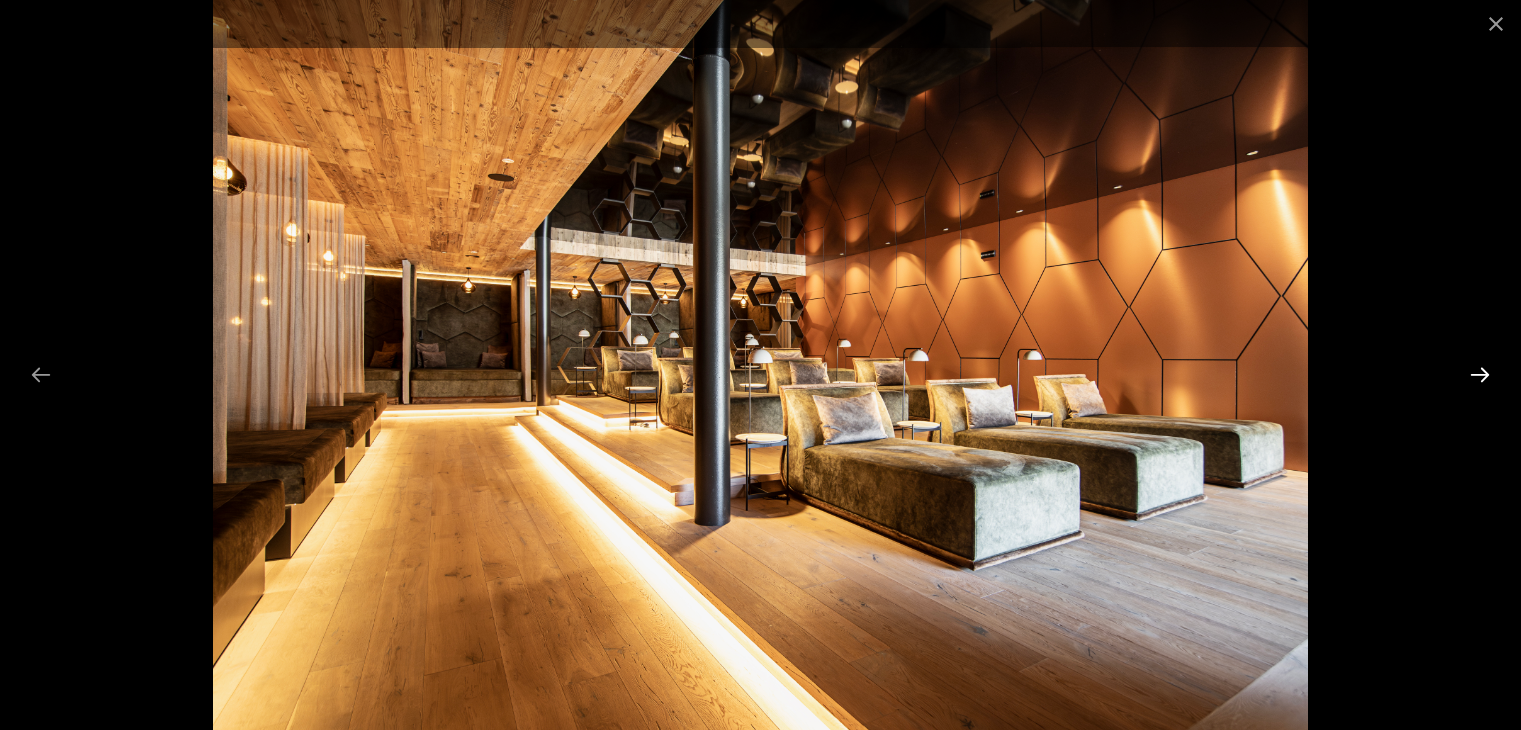 click at bounding box center (1480, 374) 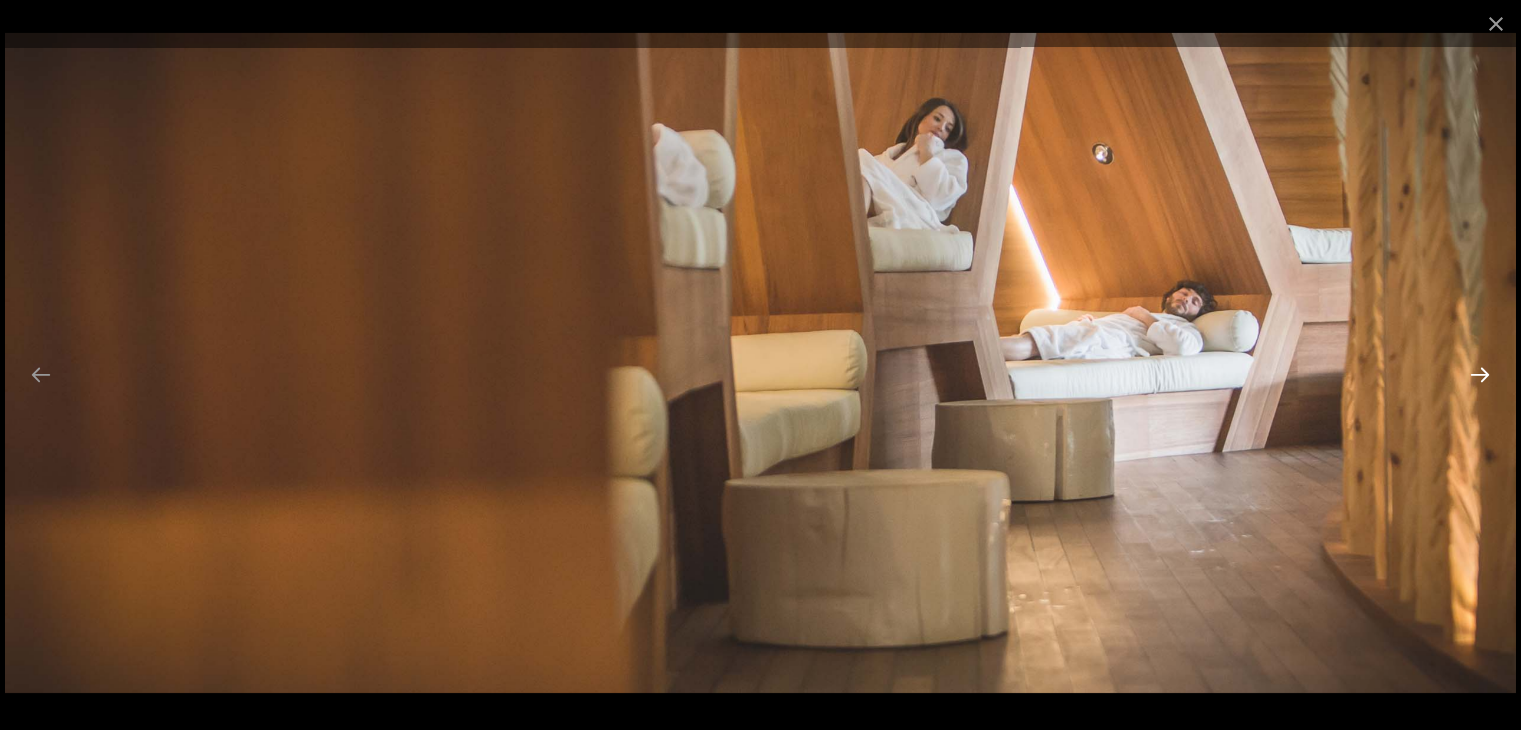 click at bounding box center (1480, 374) 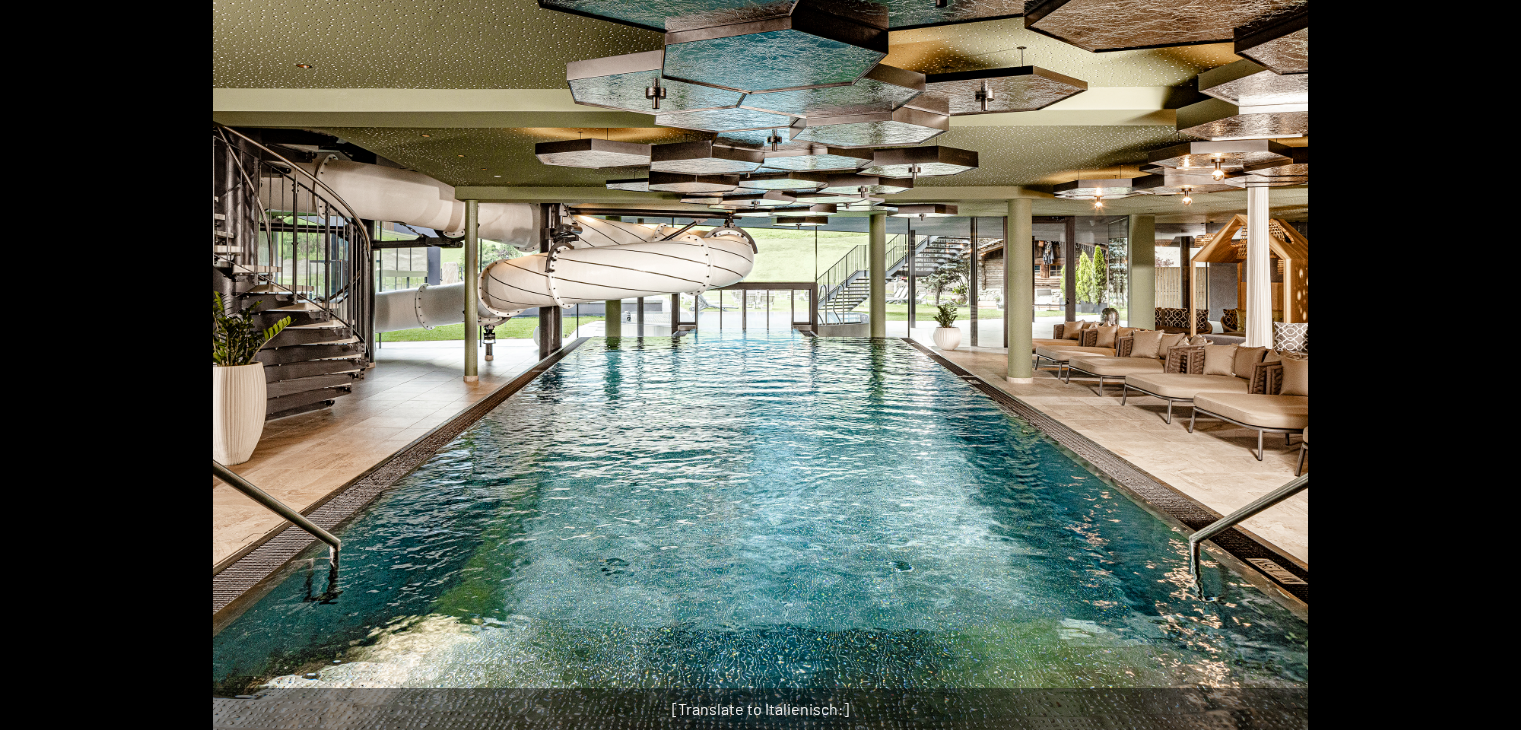 click at bounding box center [1490, 374] 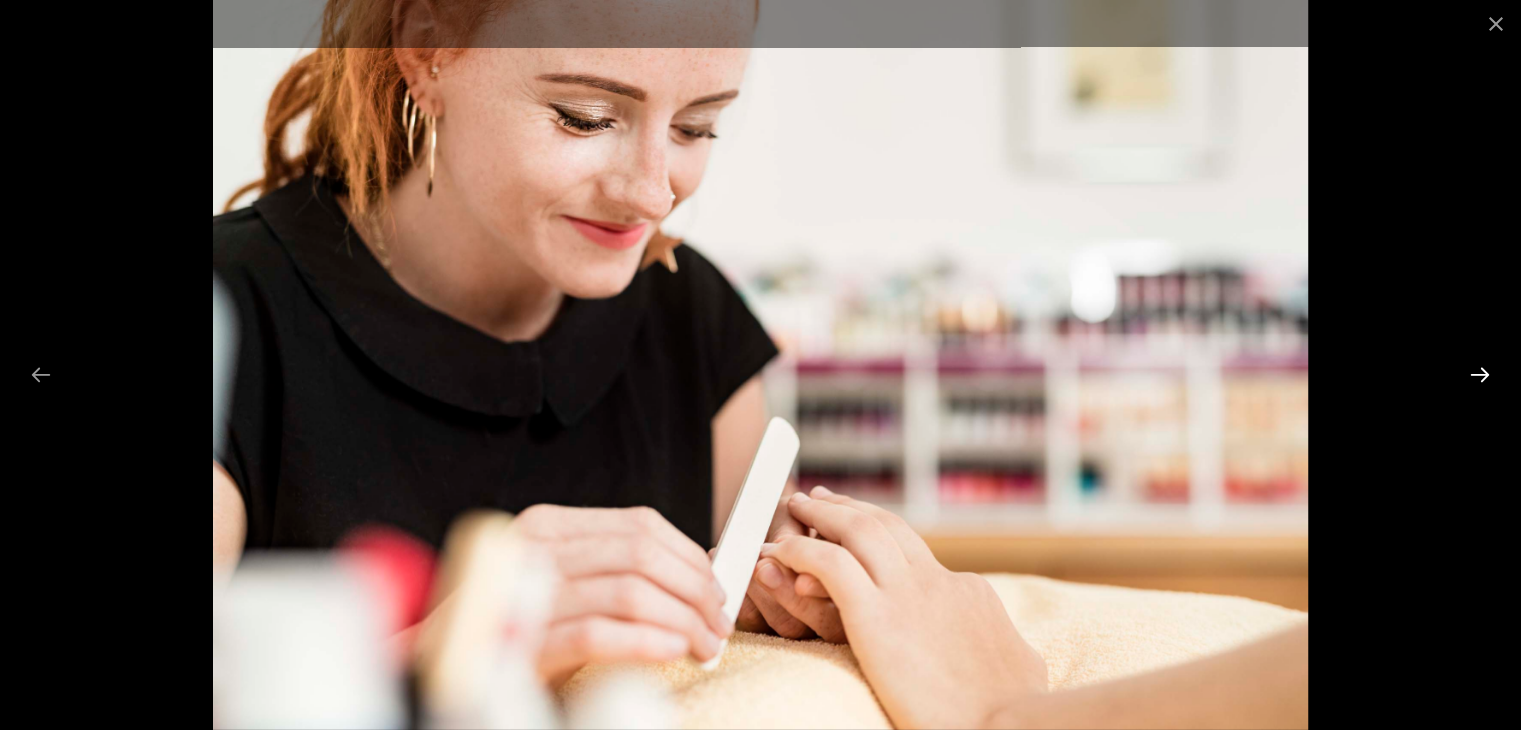 click at bounding box center [1480, 374] 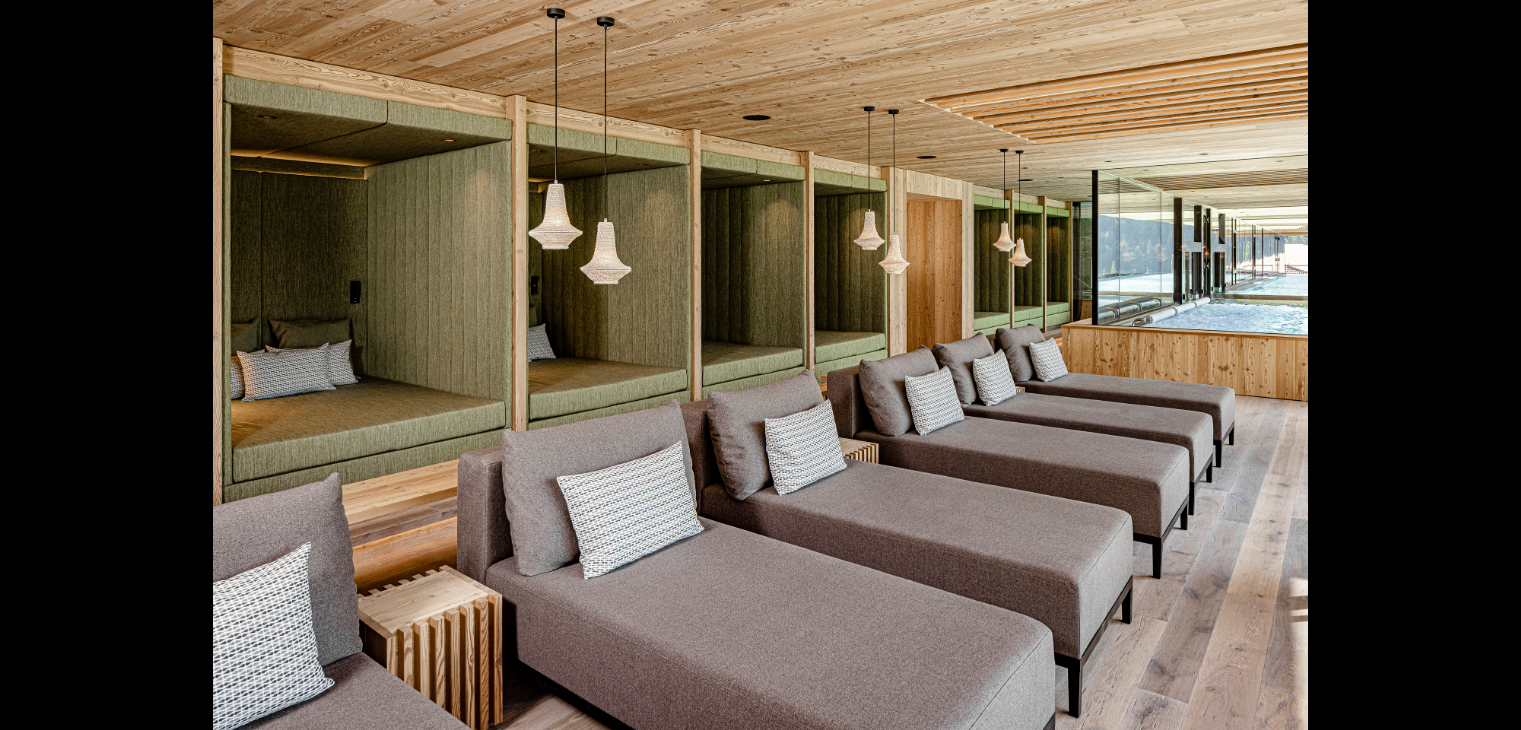 click at bounding box center [1490, 374] 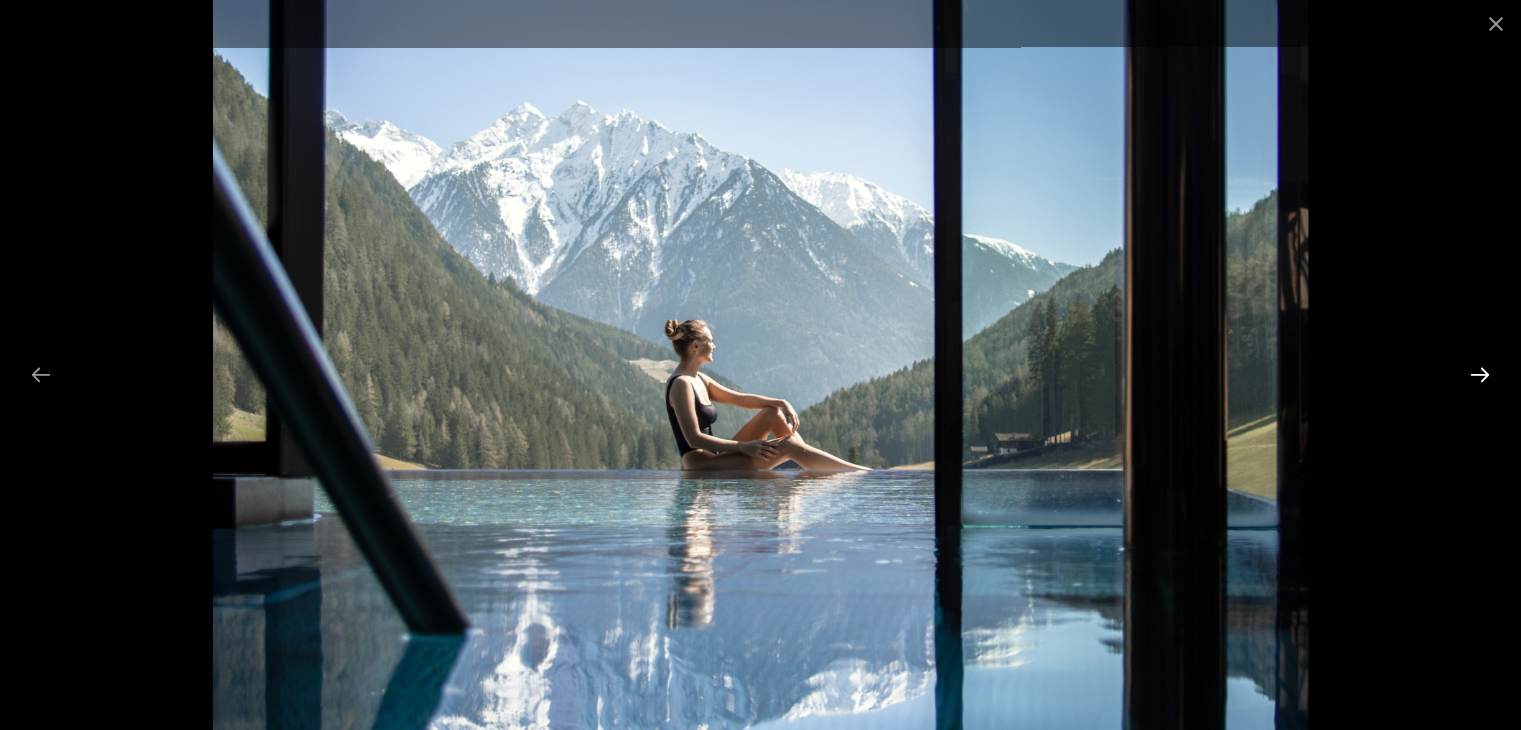 click at bounding box center (1480, 374) 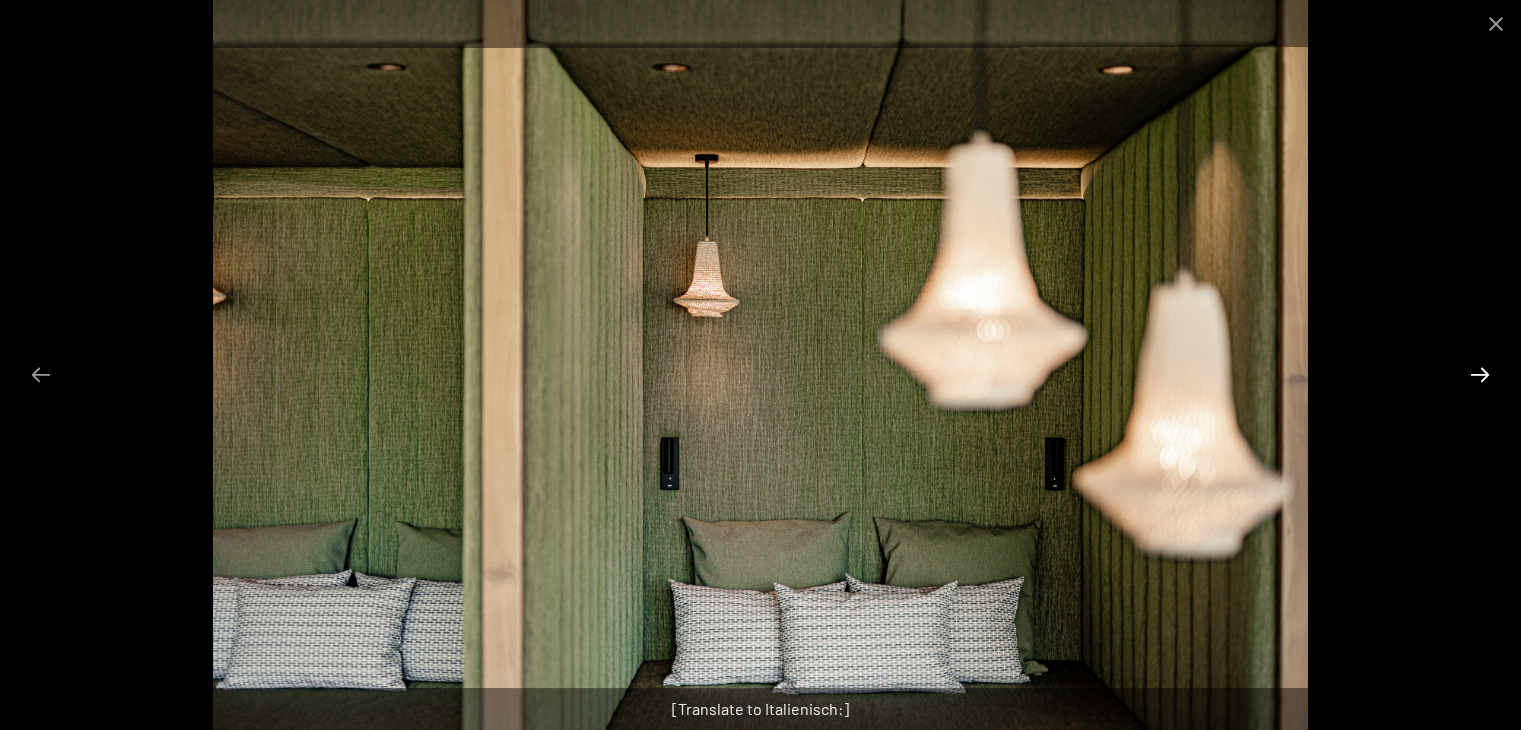 click at bounding box center [1480, 374] 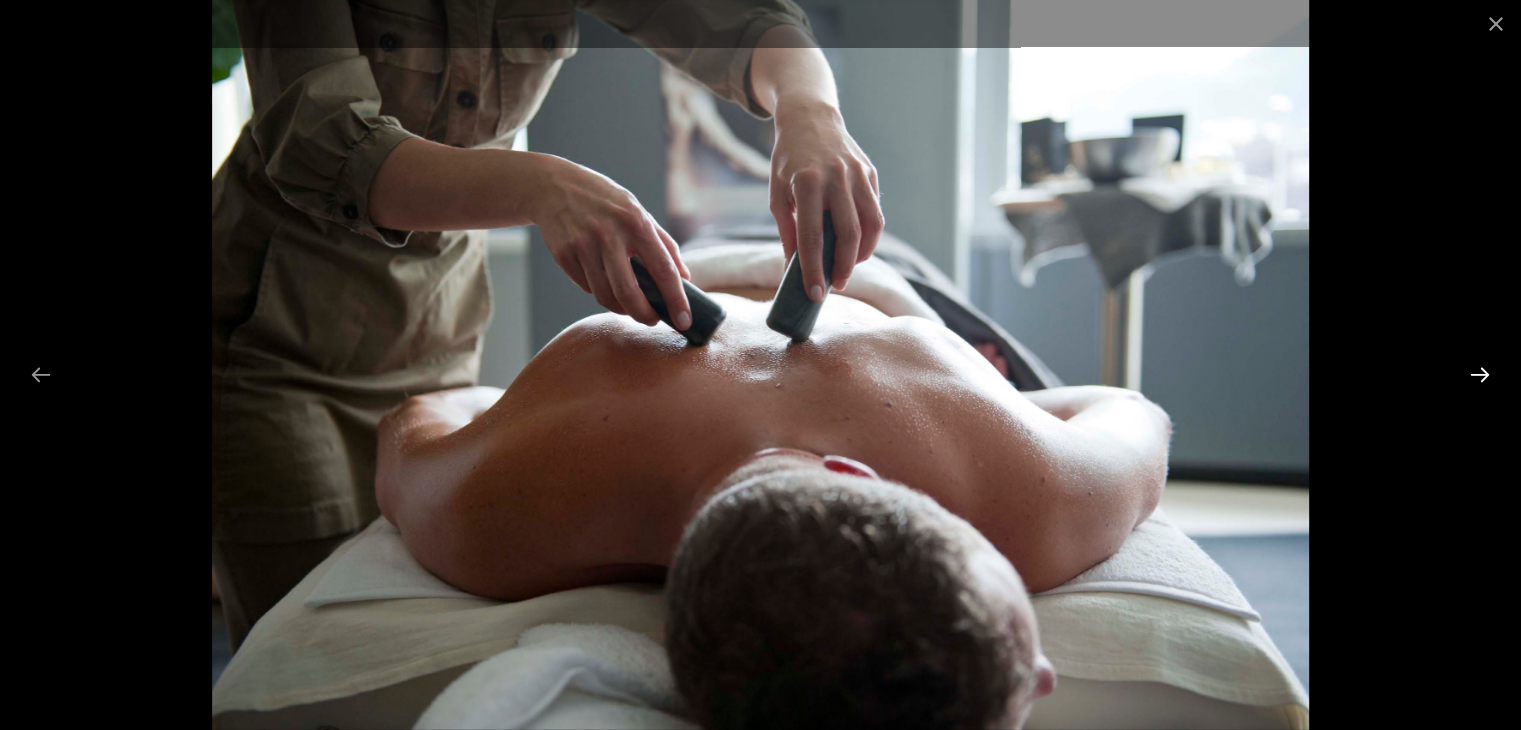 click at bounding box center [1480, 374] 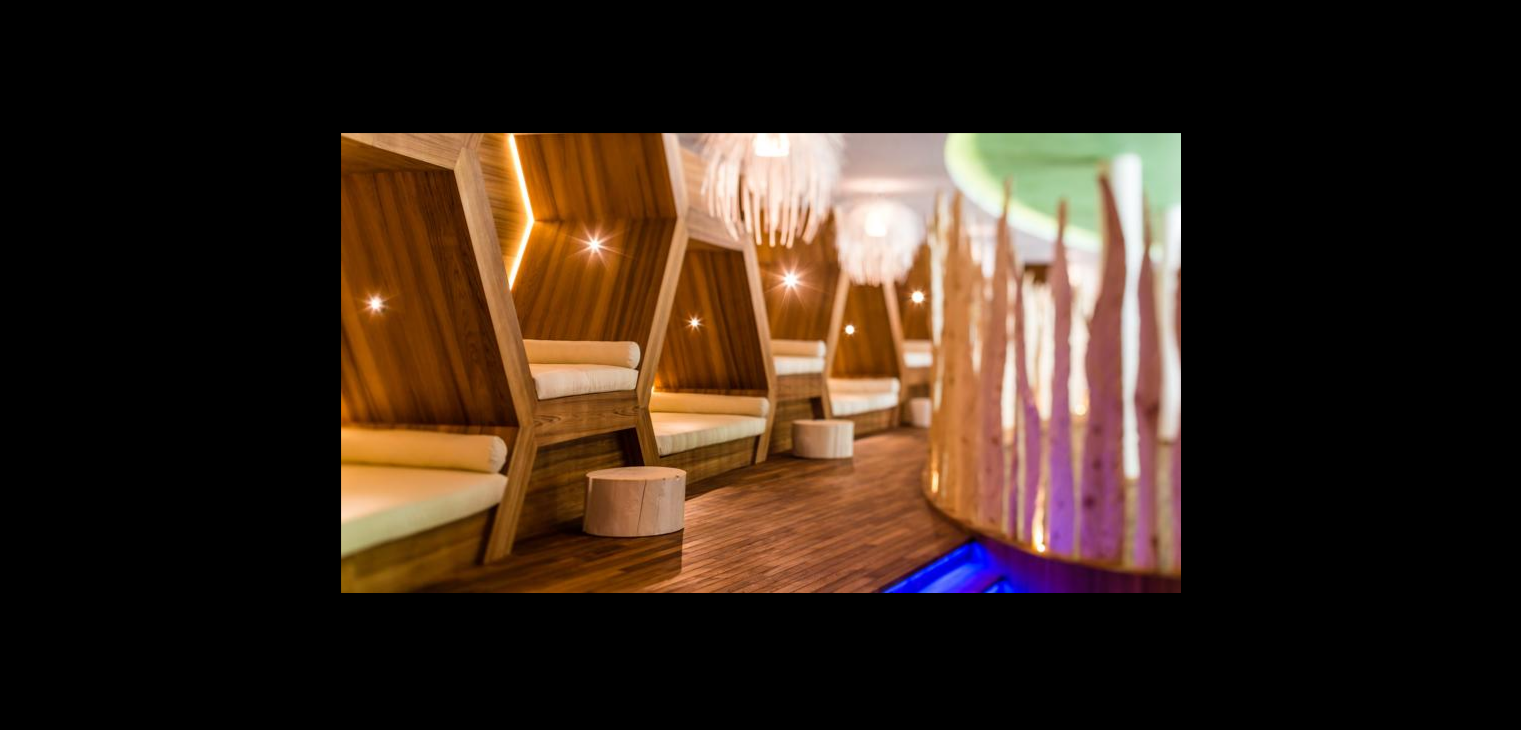 click at bounding box center [1490, 374] 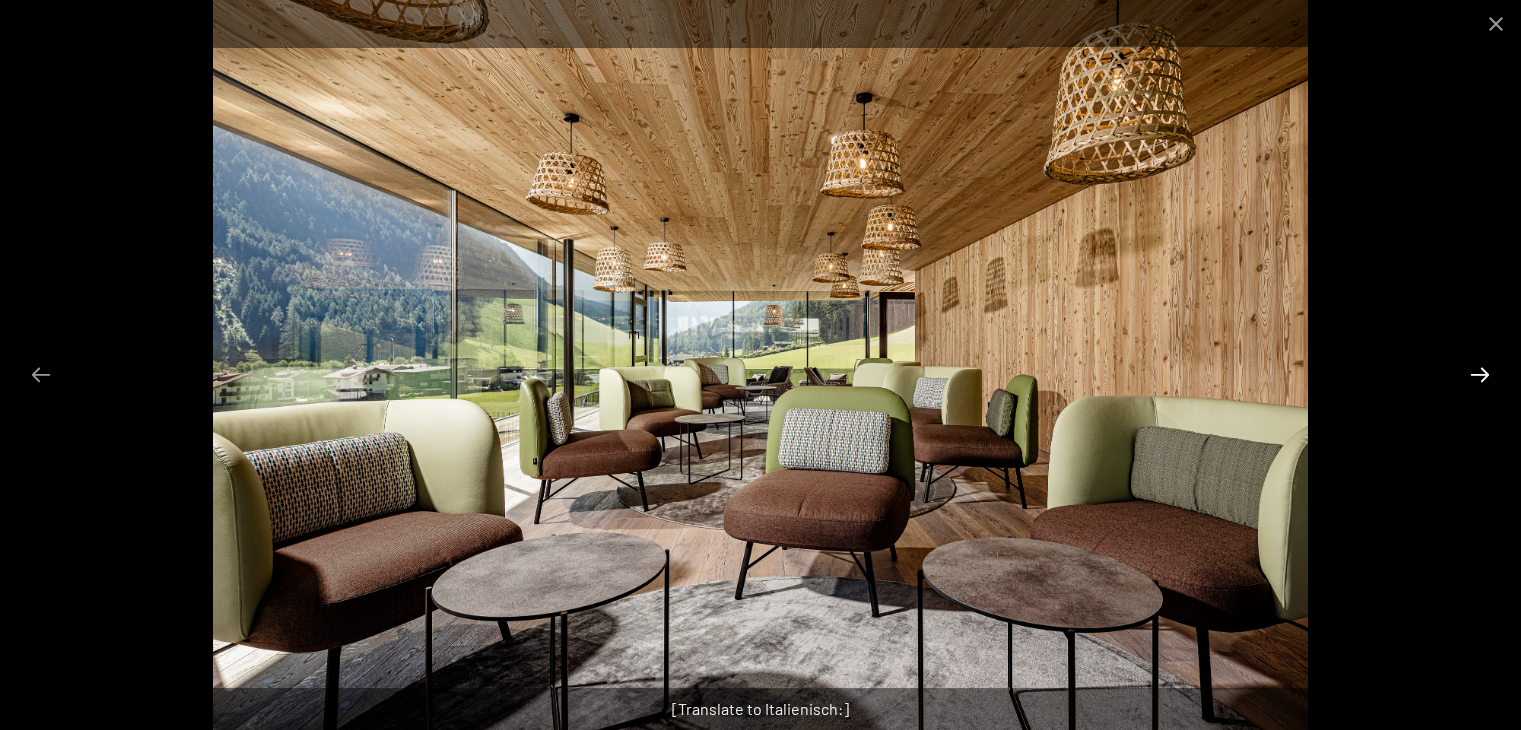click at bounding box center (1480, 374) 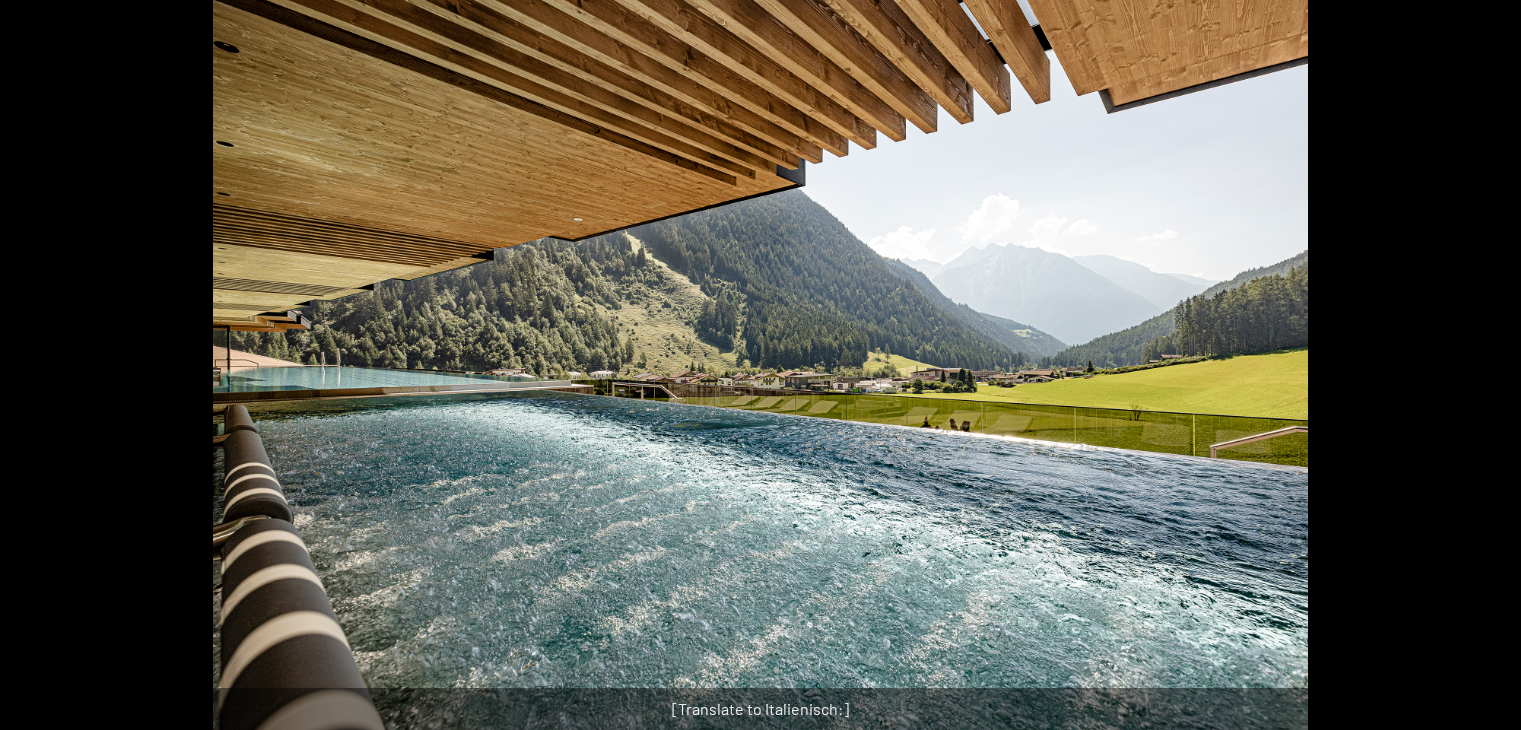 click at bounding box center [1490, 374] 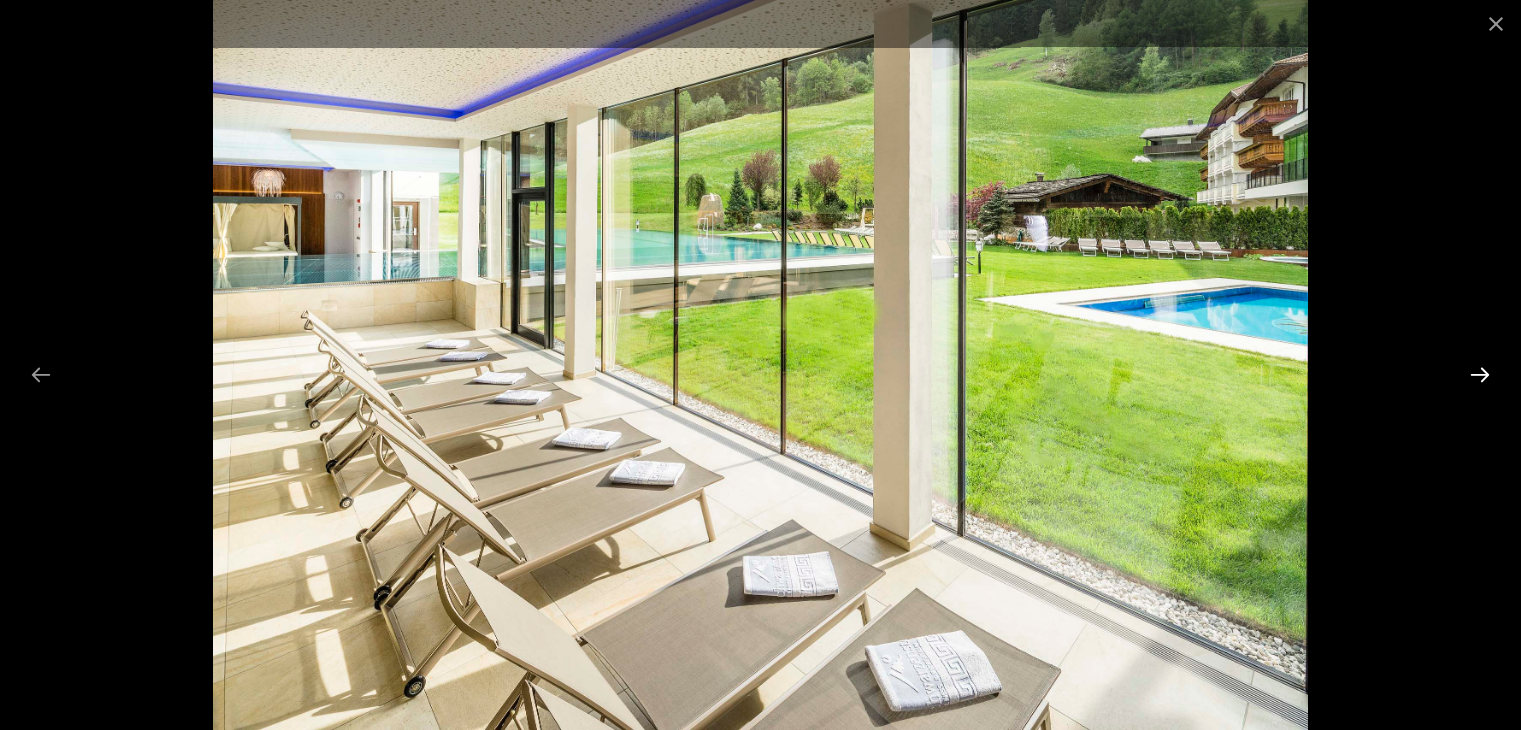 click at bounding box center (1480, 374) 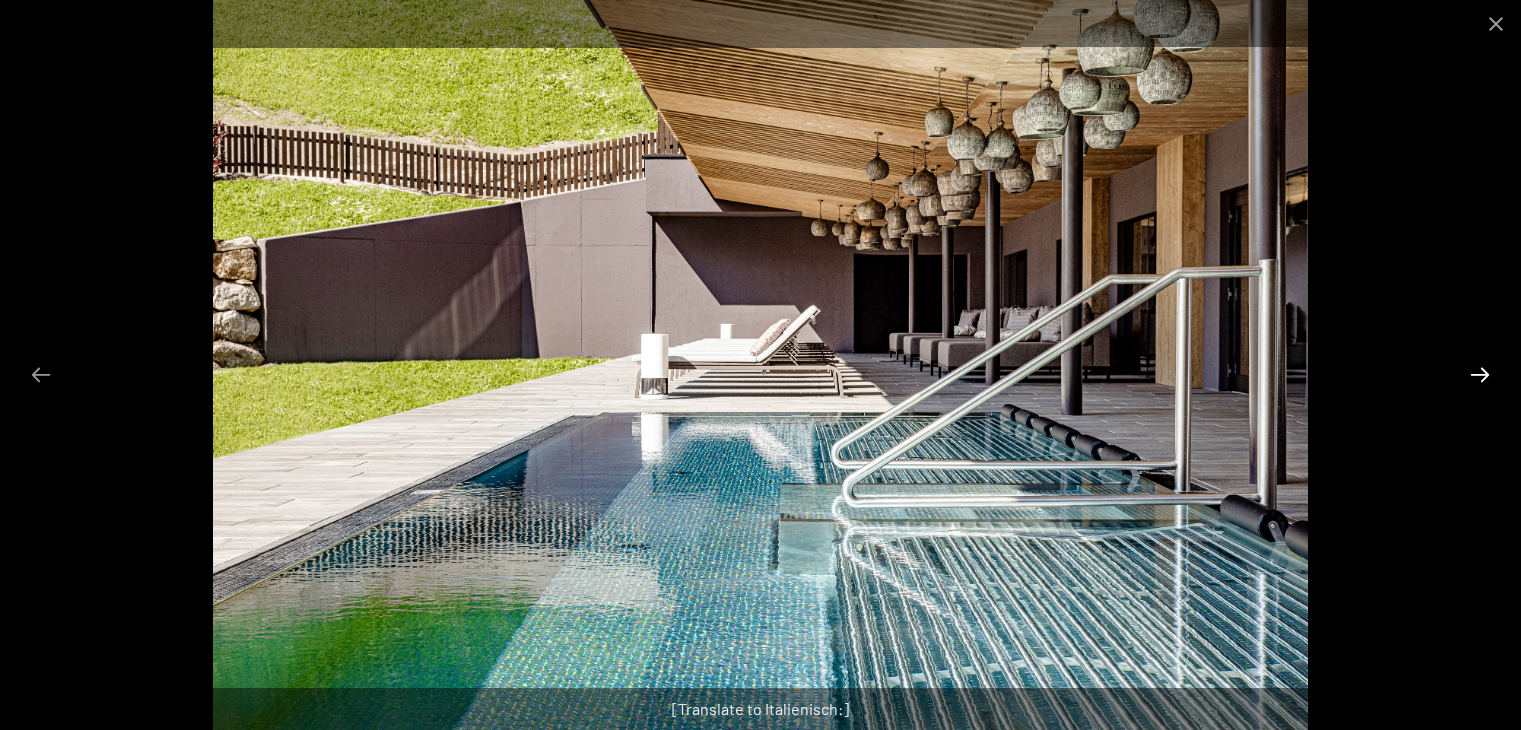click at bounding box center (1480, 374) 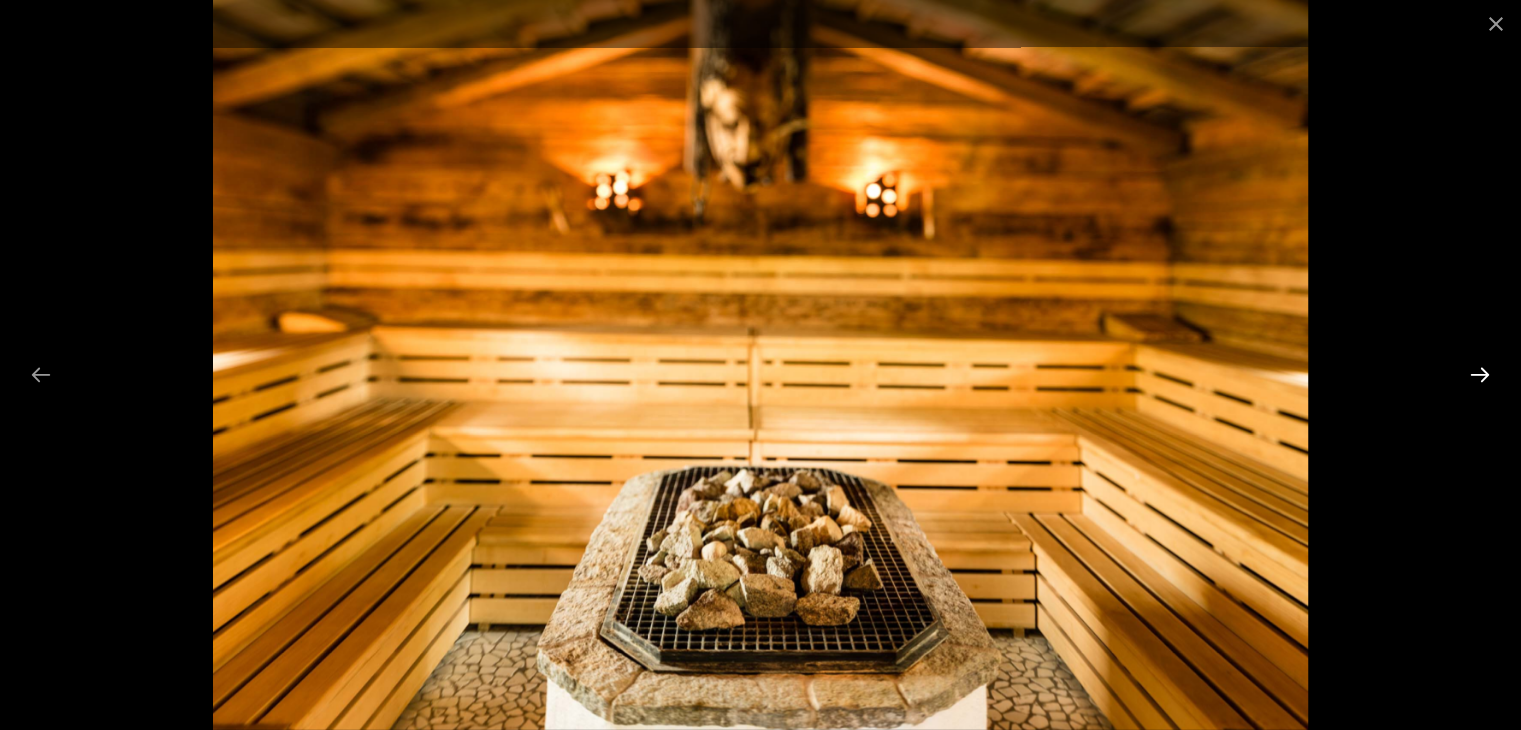 click at bounding box center (1480, 374) 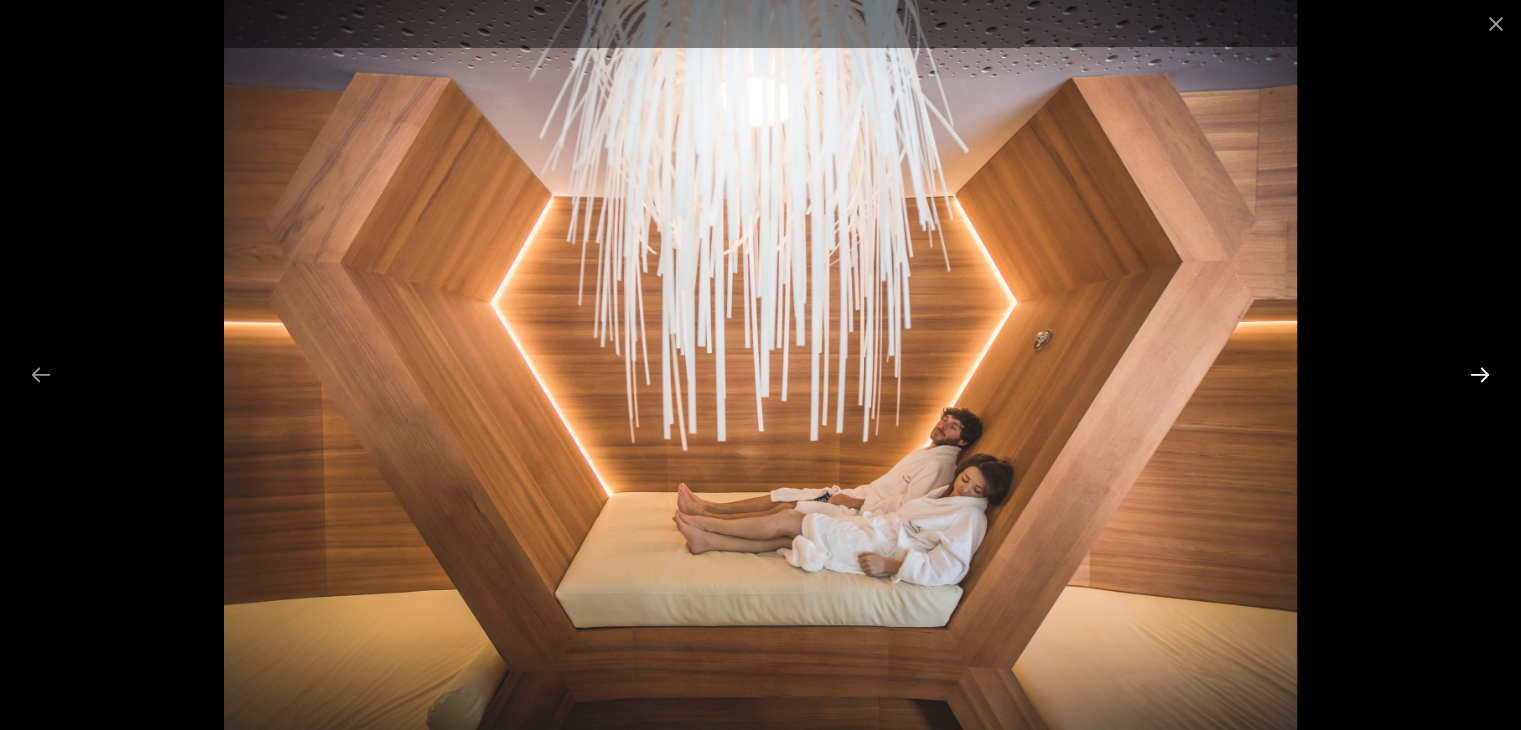 click at bounding box center (1480, 374) 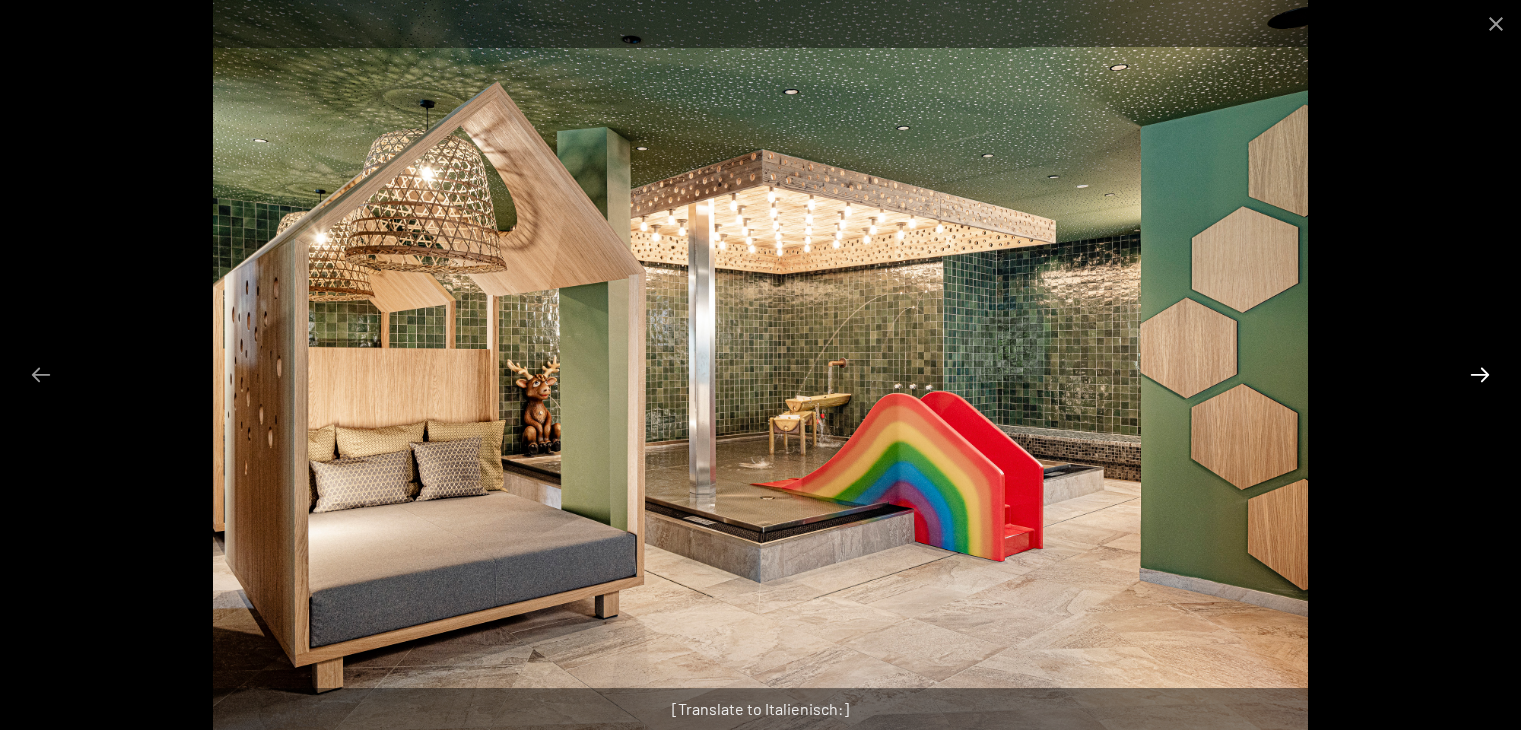 click at bounding box center (1480, 374) 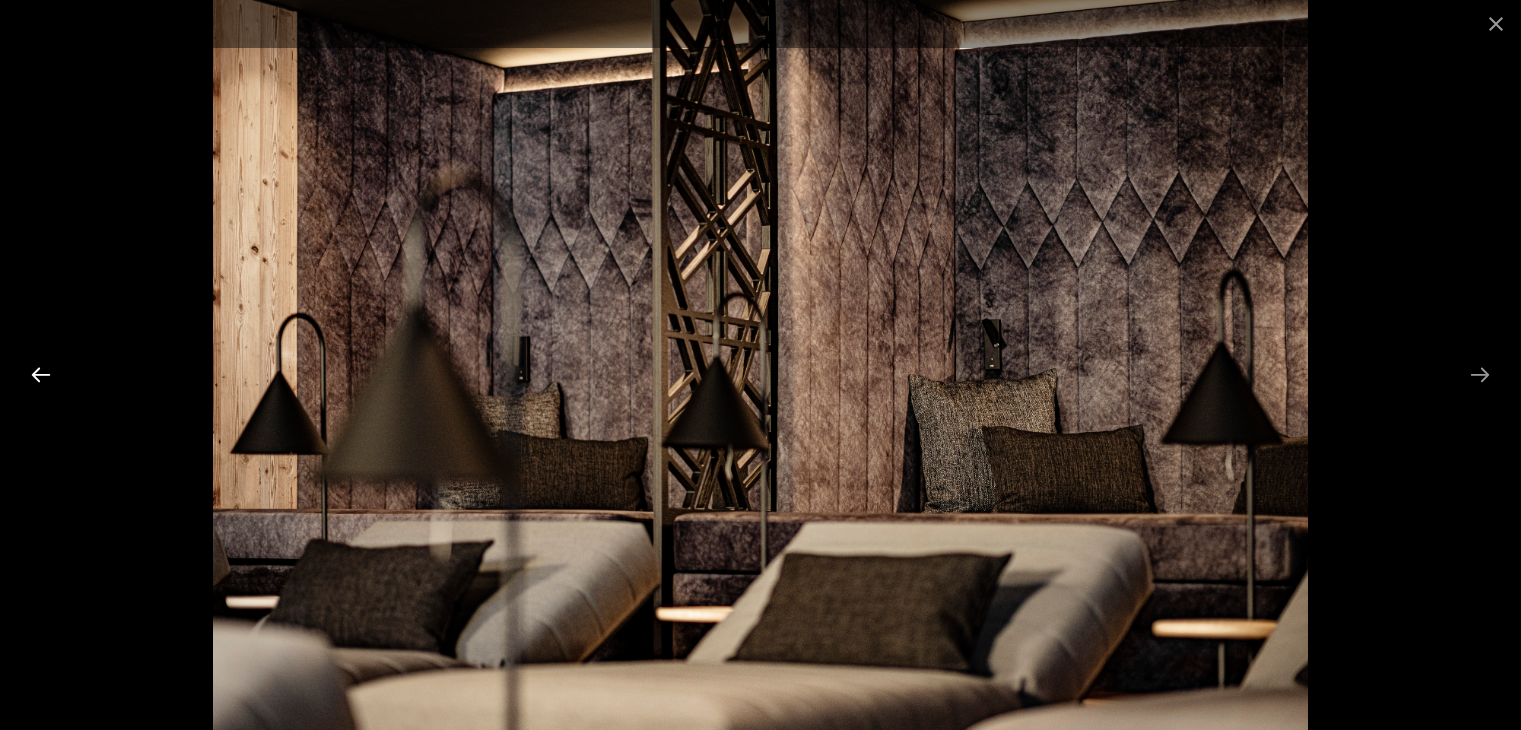click at bounding box center (41, 374) 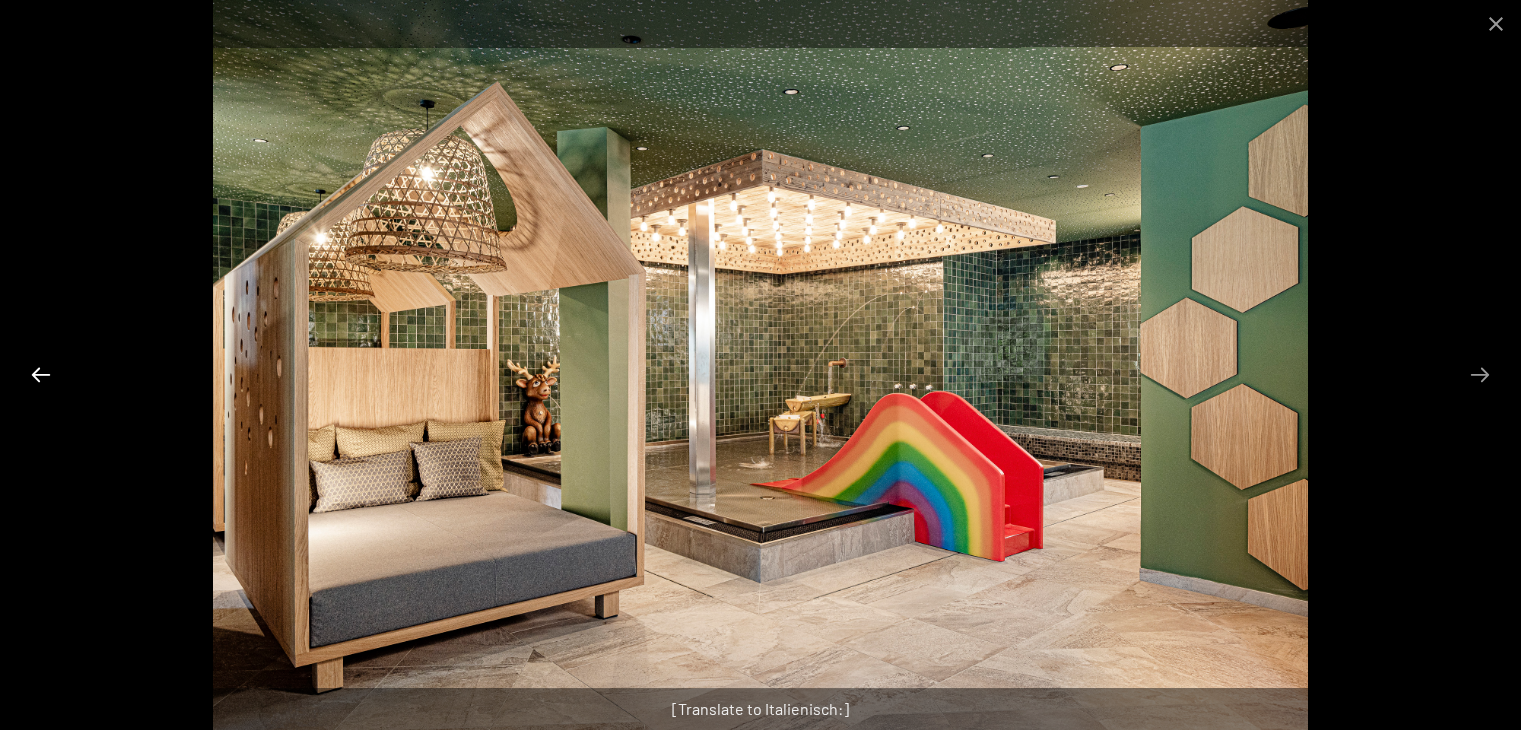 click at bounding box center [41, 374] 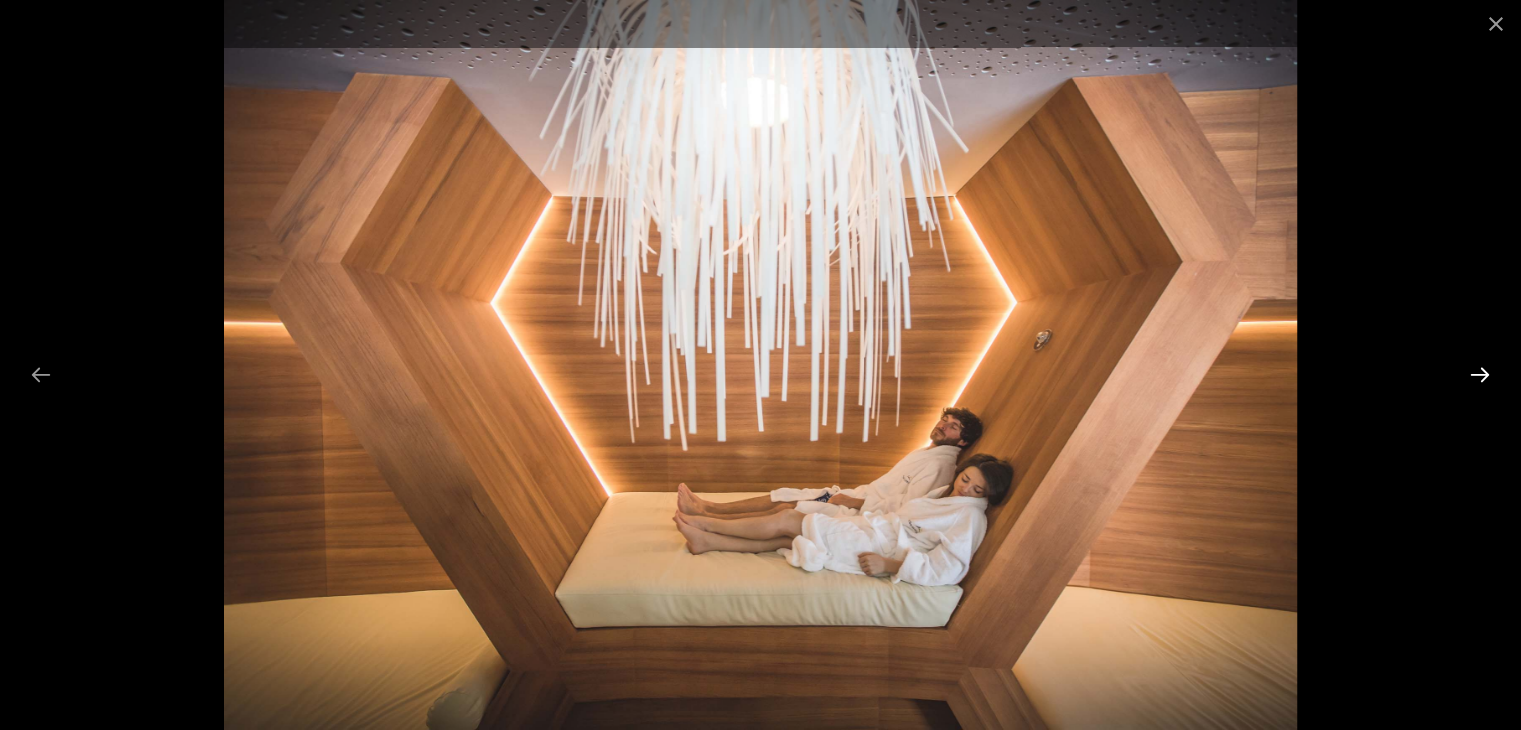 click at bounding box center [1480, 374] 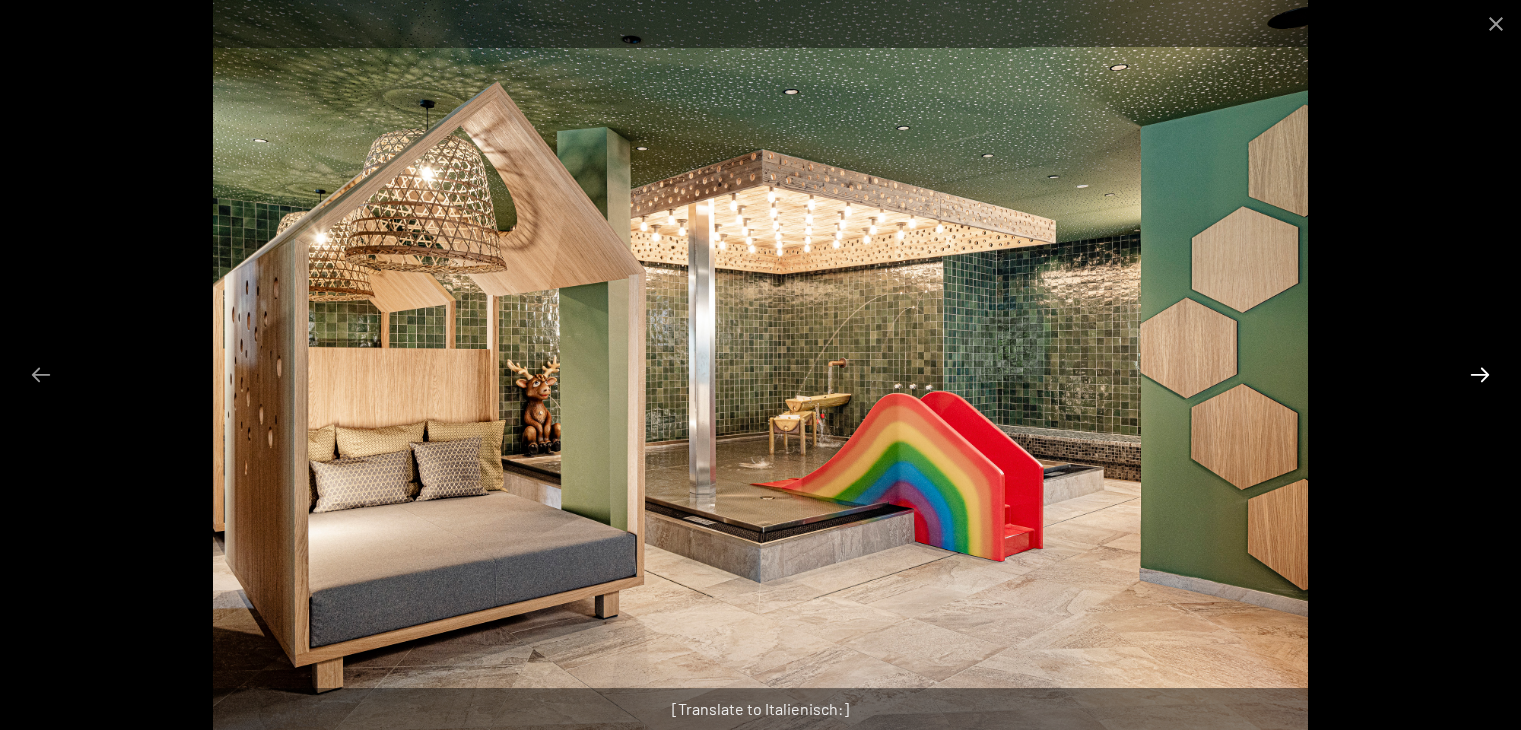 click at bounding box center (1480, 374) 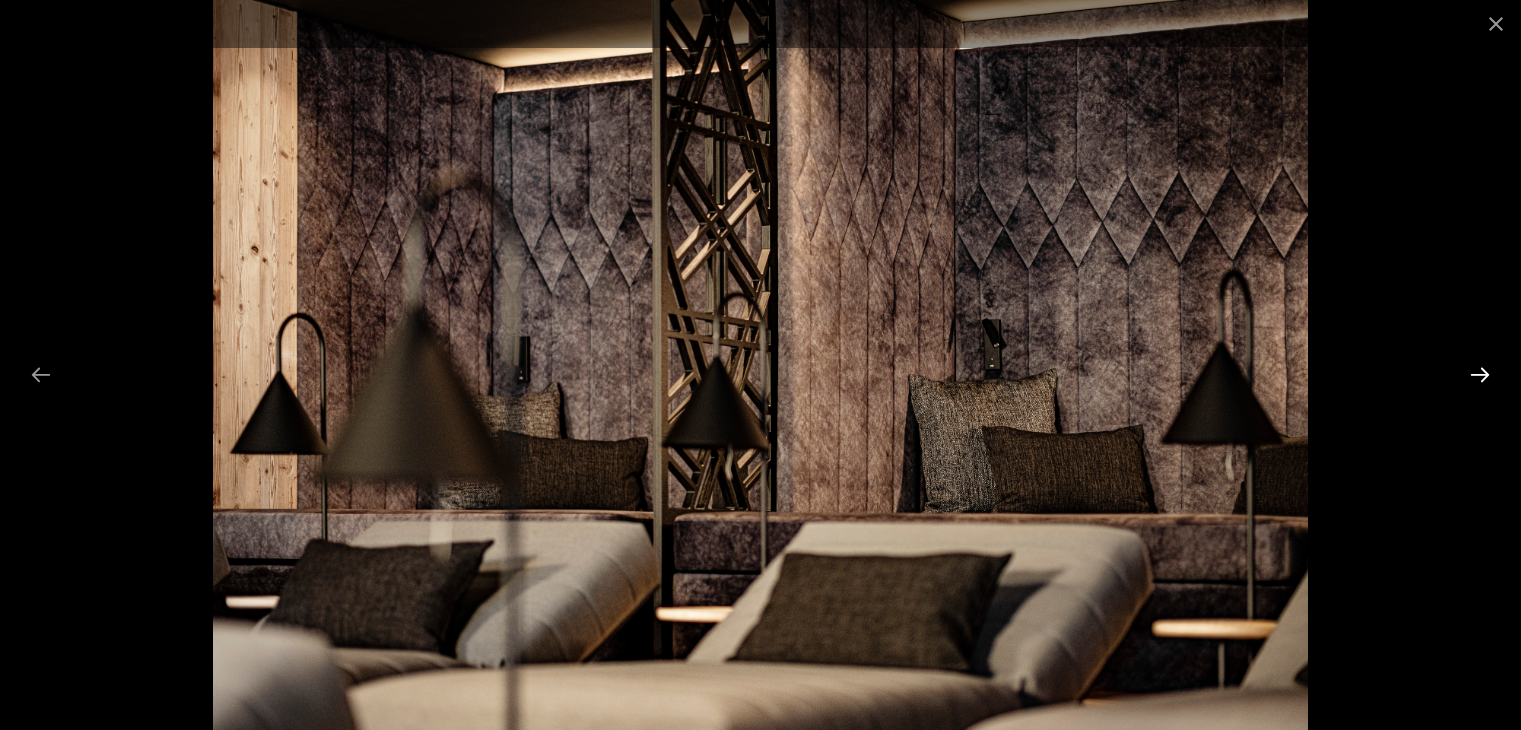 click at bounding box center [1480, 374] 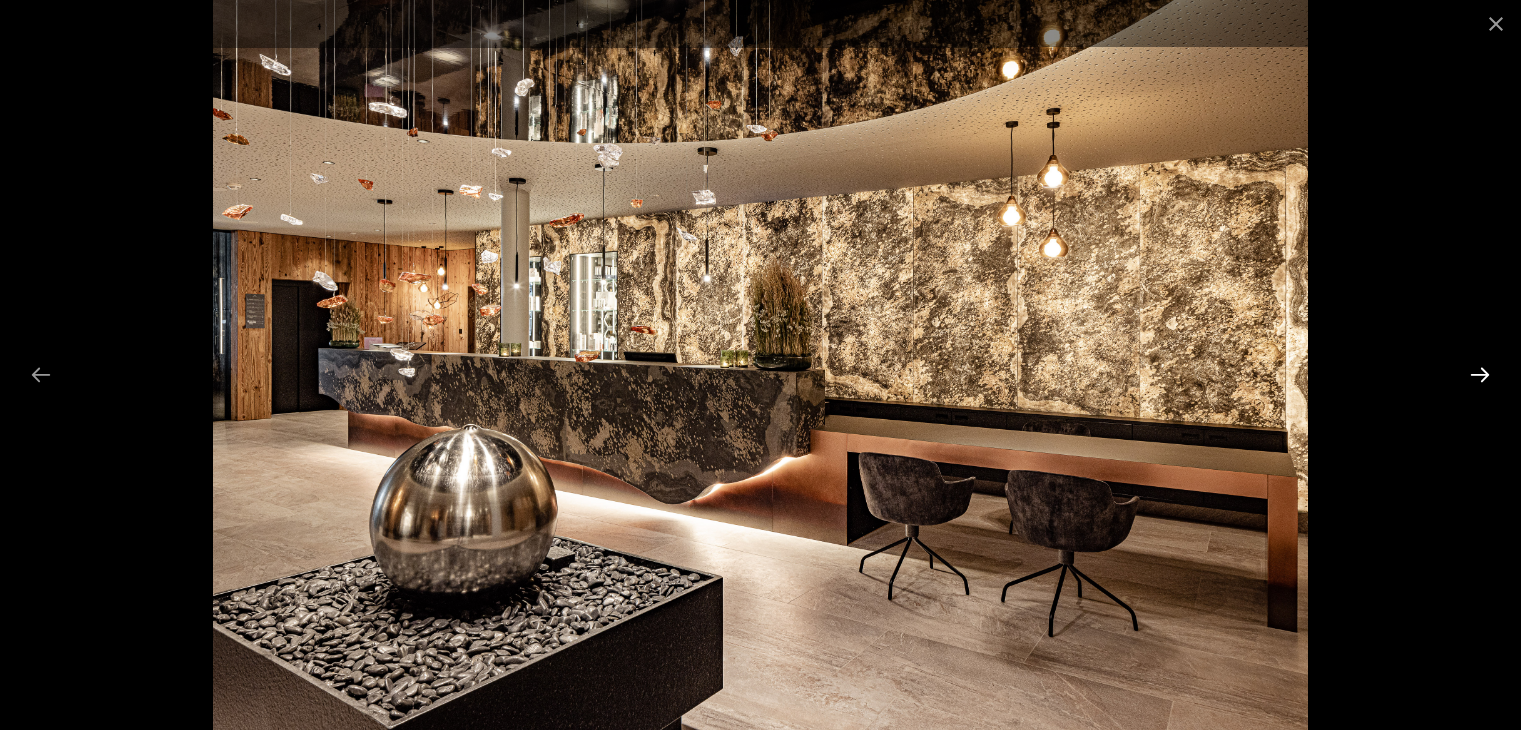 click at bounding box center (1480, 374) 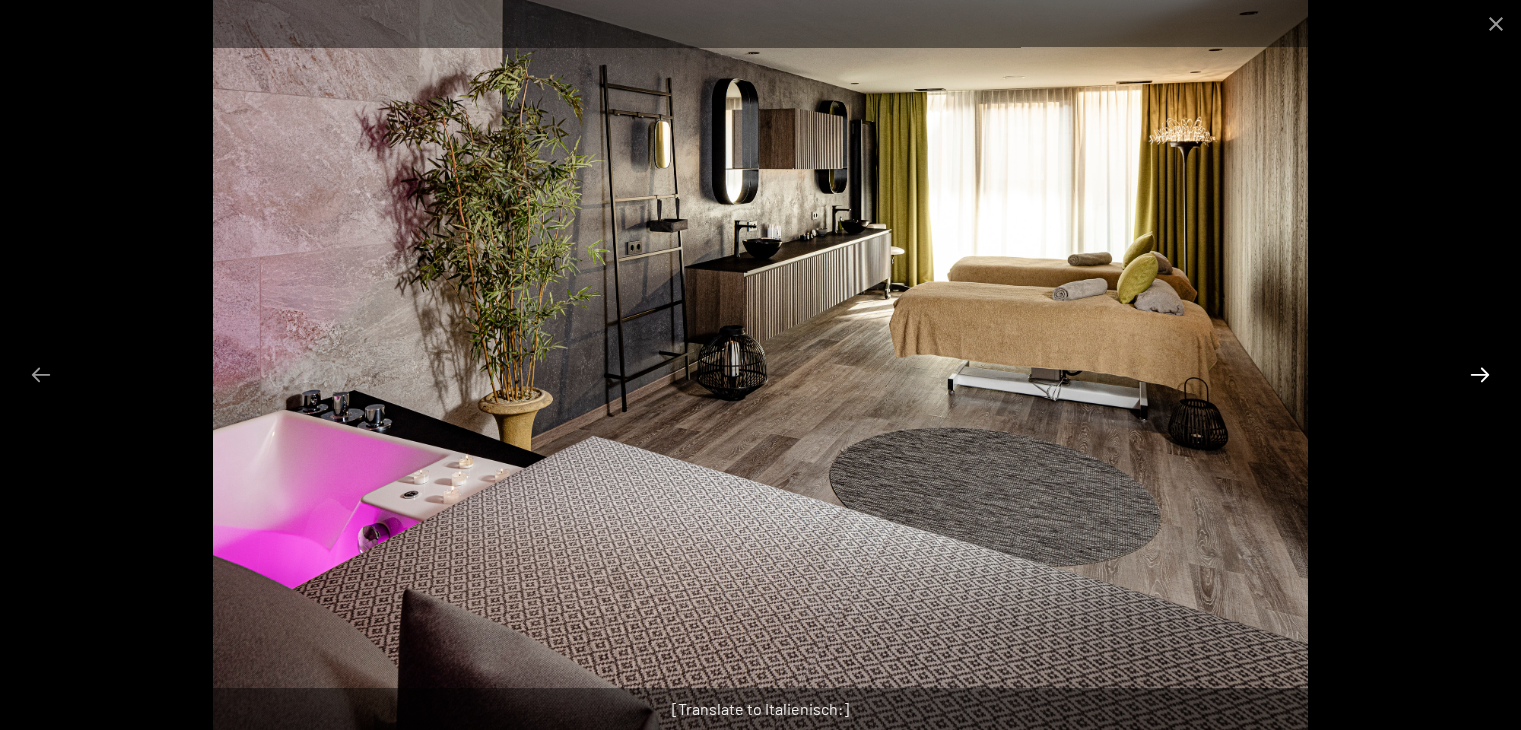 click at bounding box center (1480, 374) 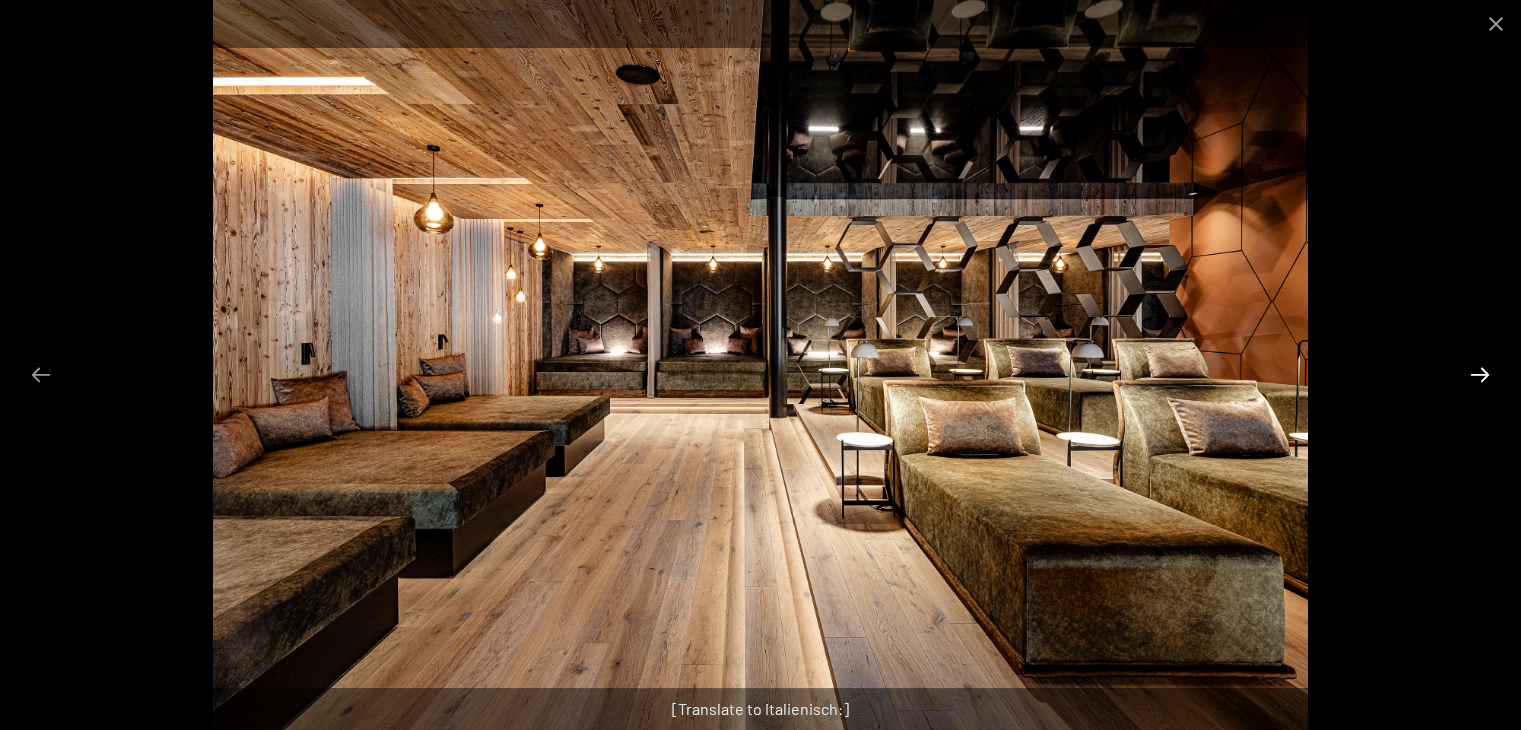 click at bounding box center [1480, 374] 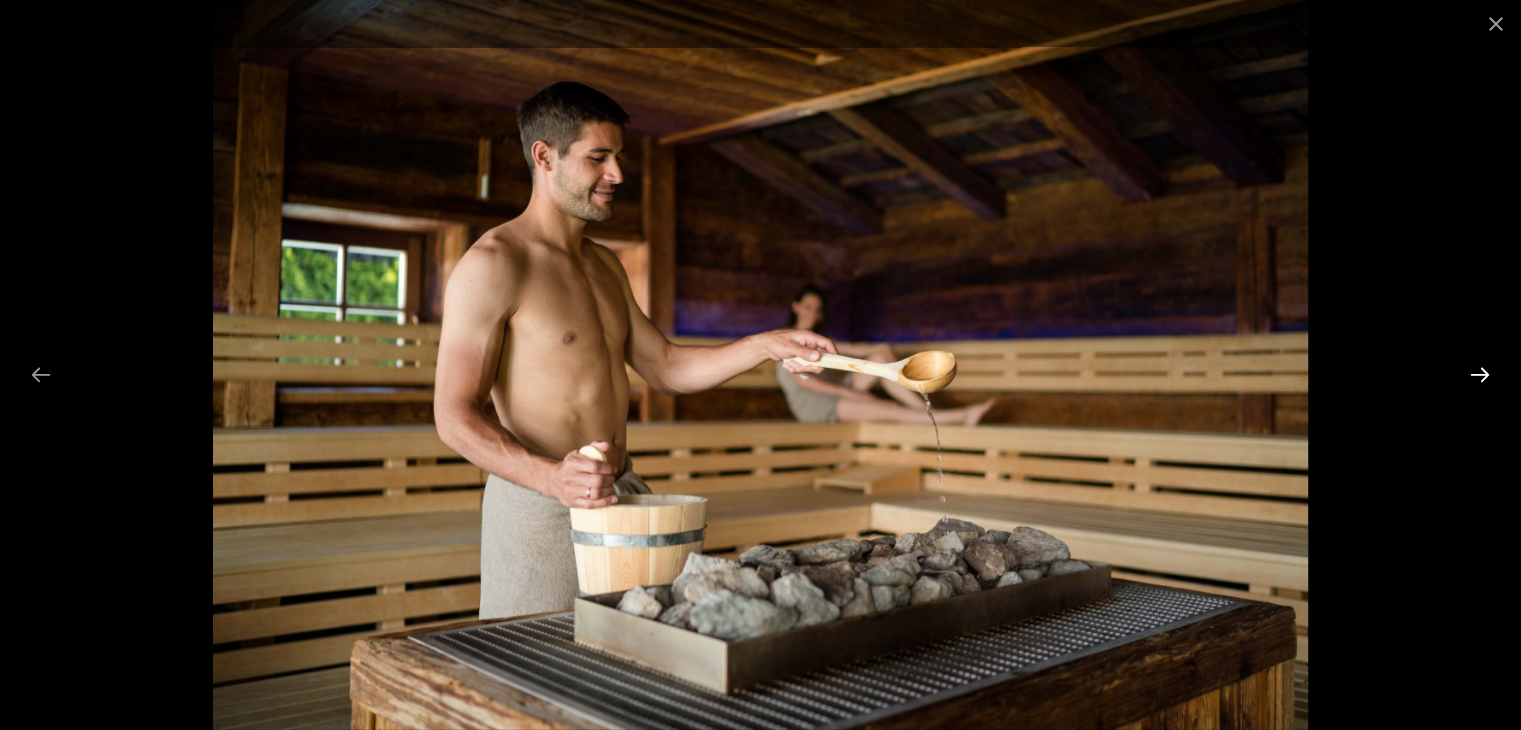 click at bounding box center [1480, 374] 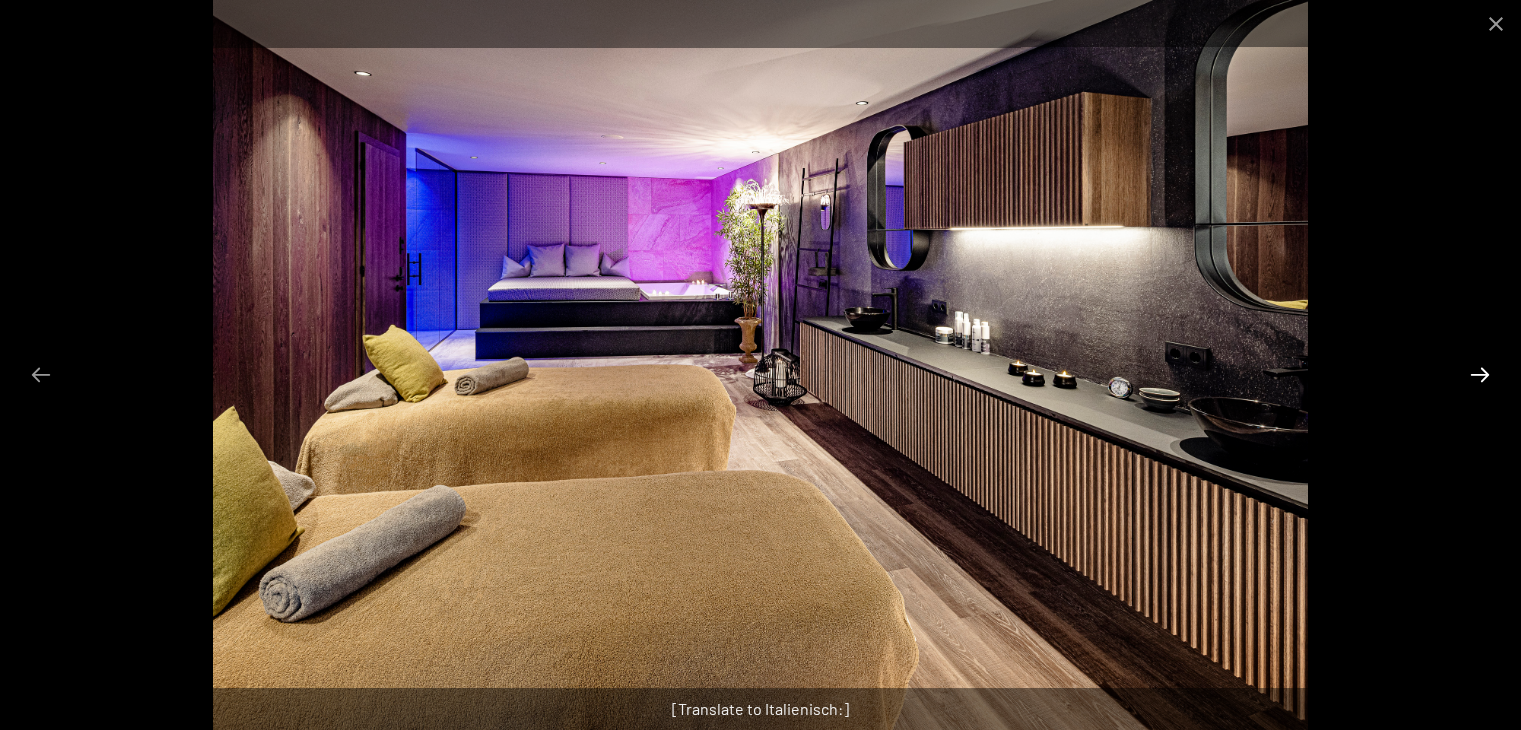 click at bounding box center (1480, 374) 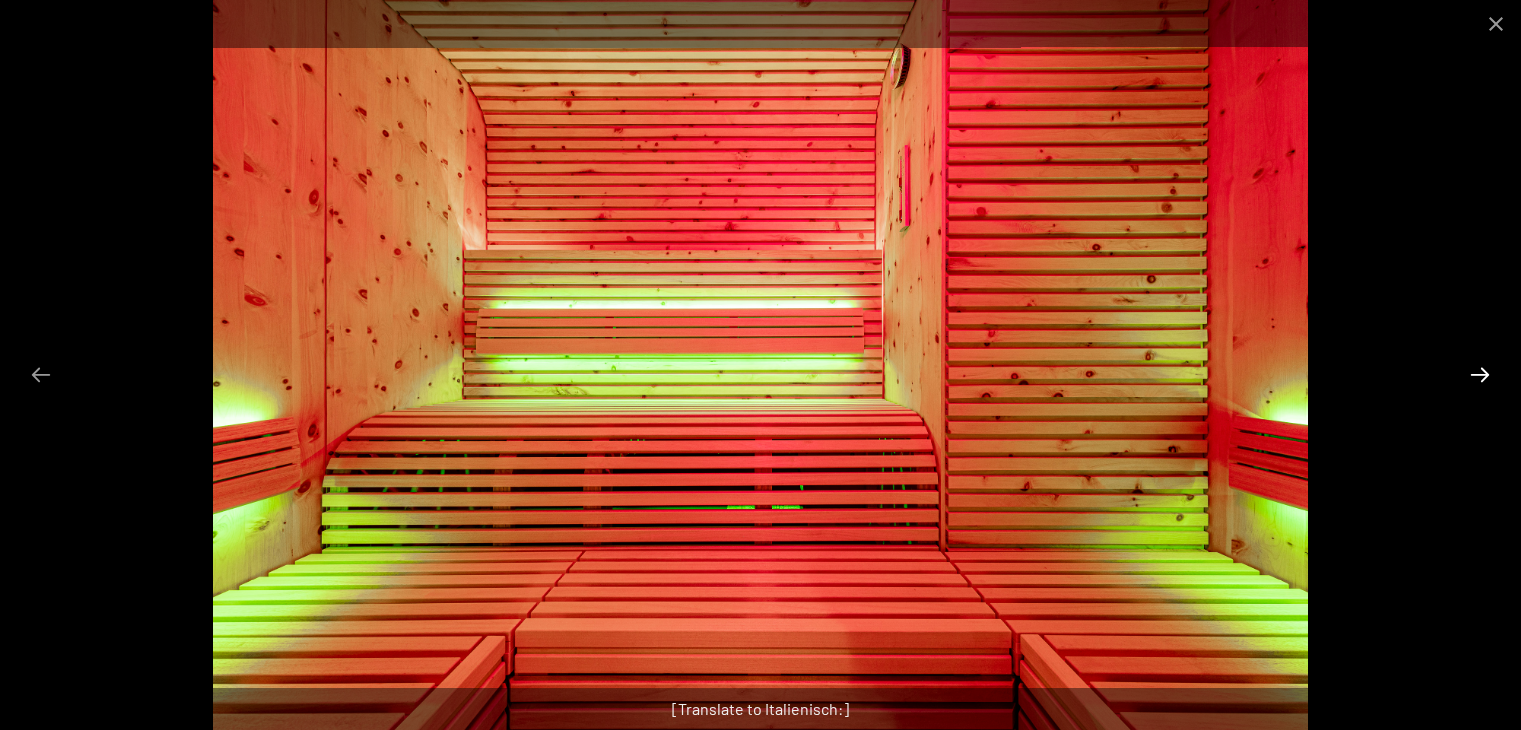 click at bounding box center [1480, 374] 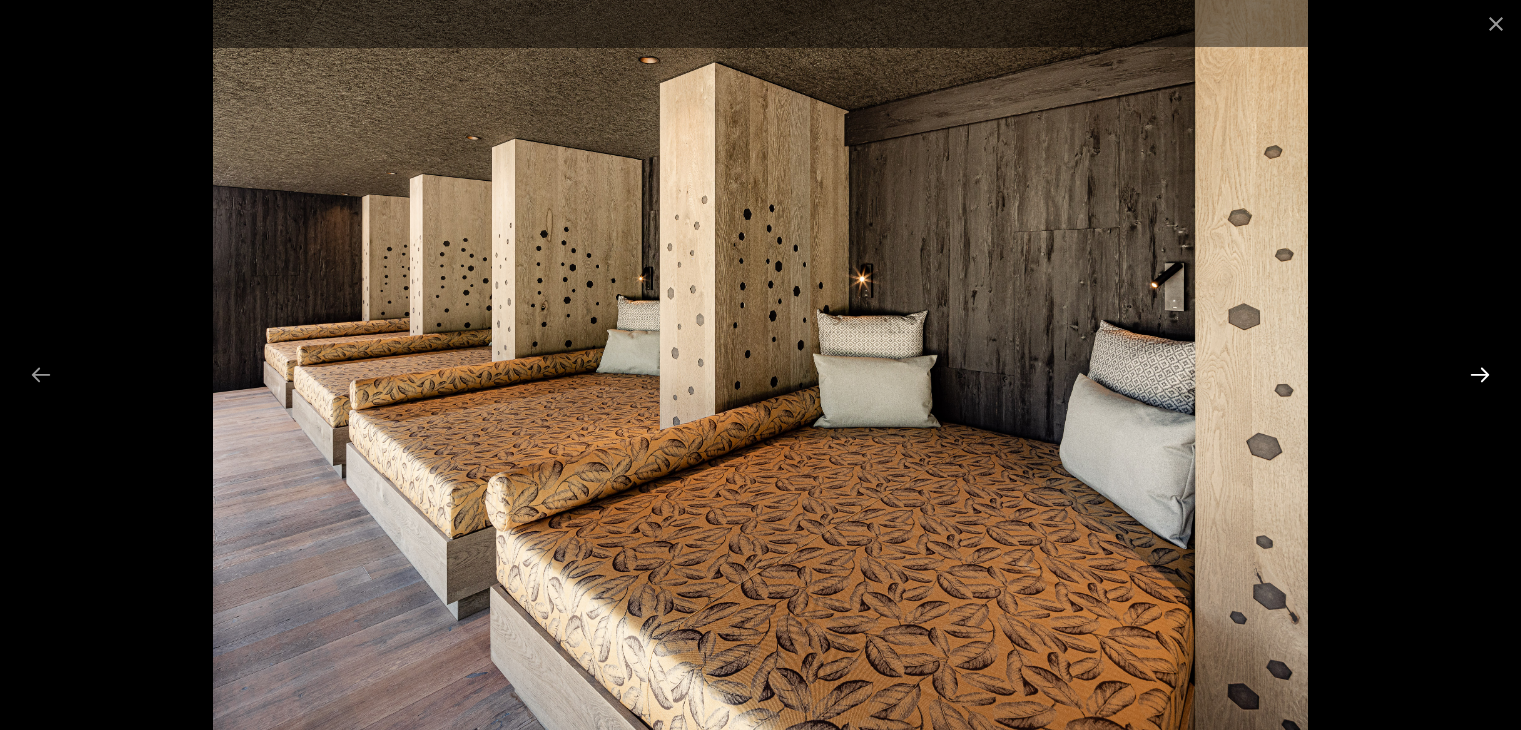 click at bounding box center [1480, 374] 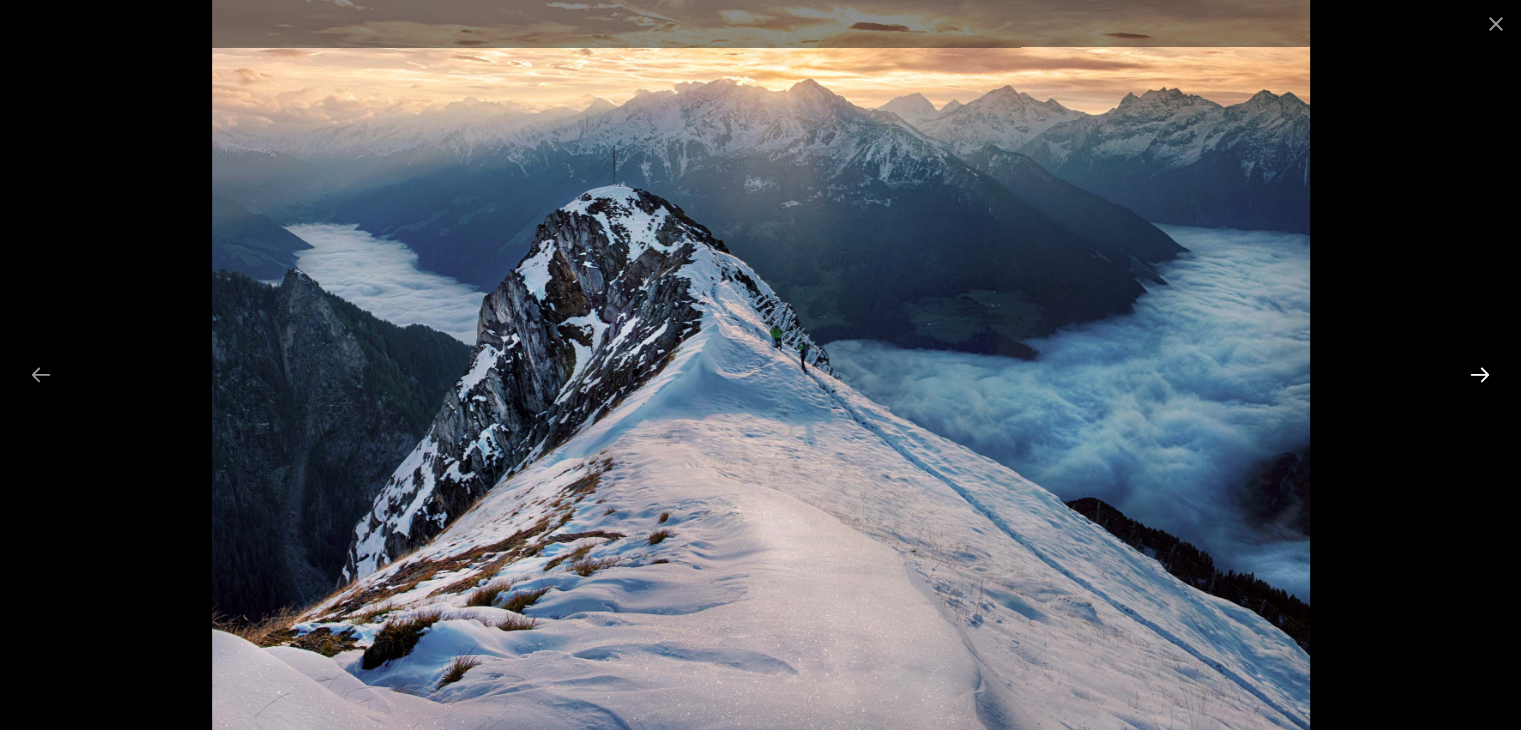 click at bounding box center [1480, 374] 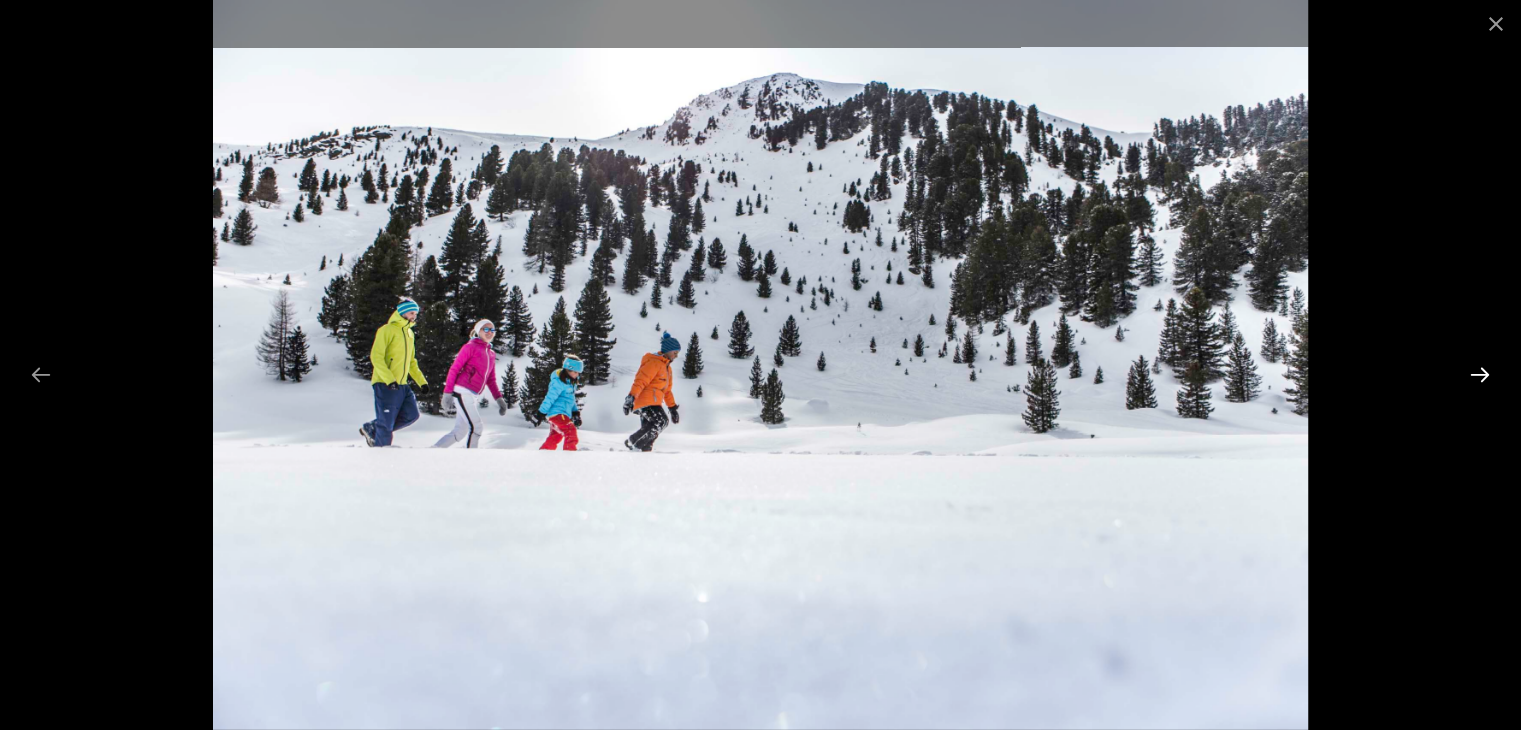 click at bounding box center [1480, 374] 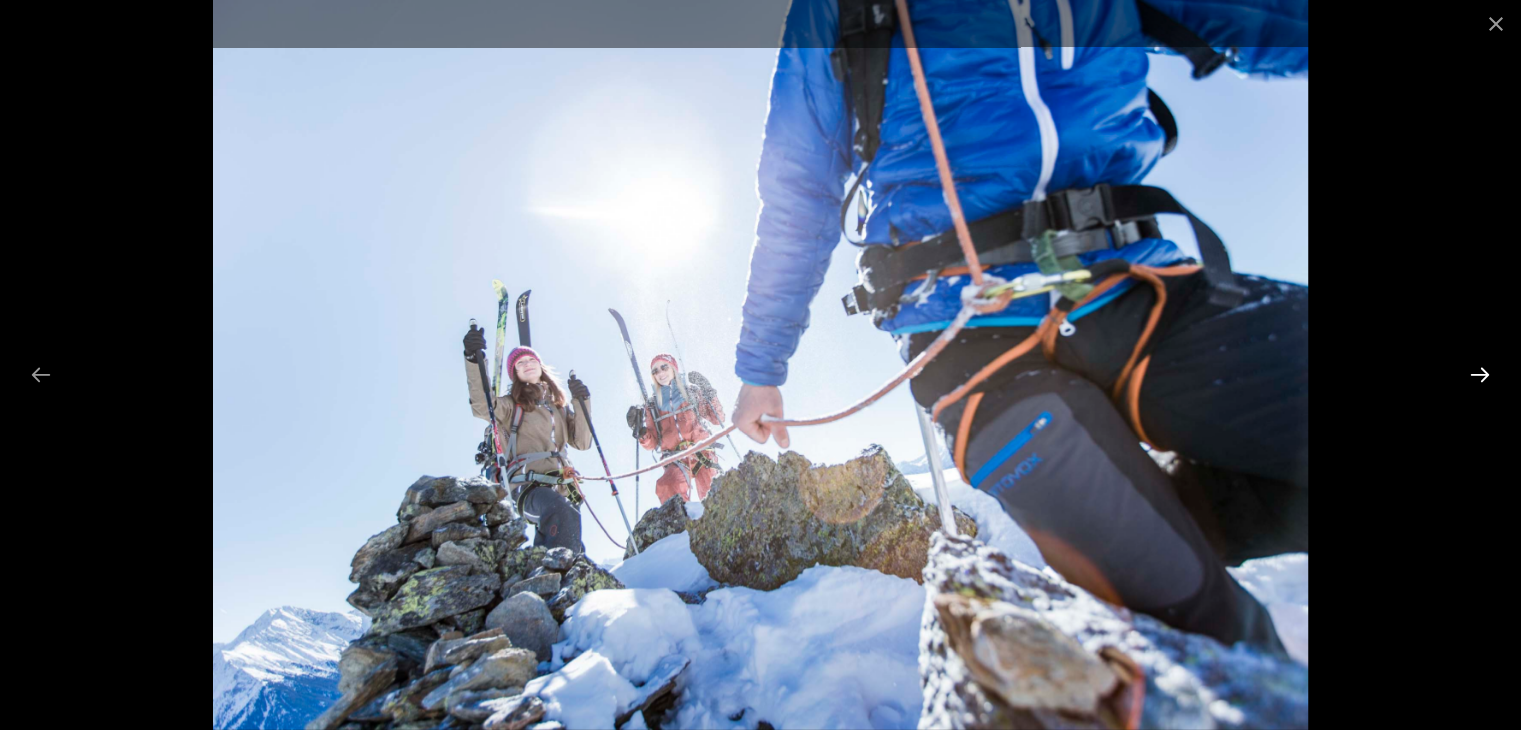 click at bounding box center (1480, 374) 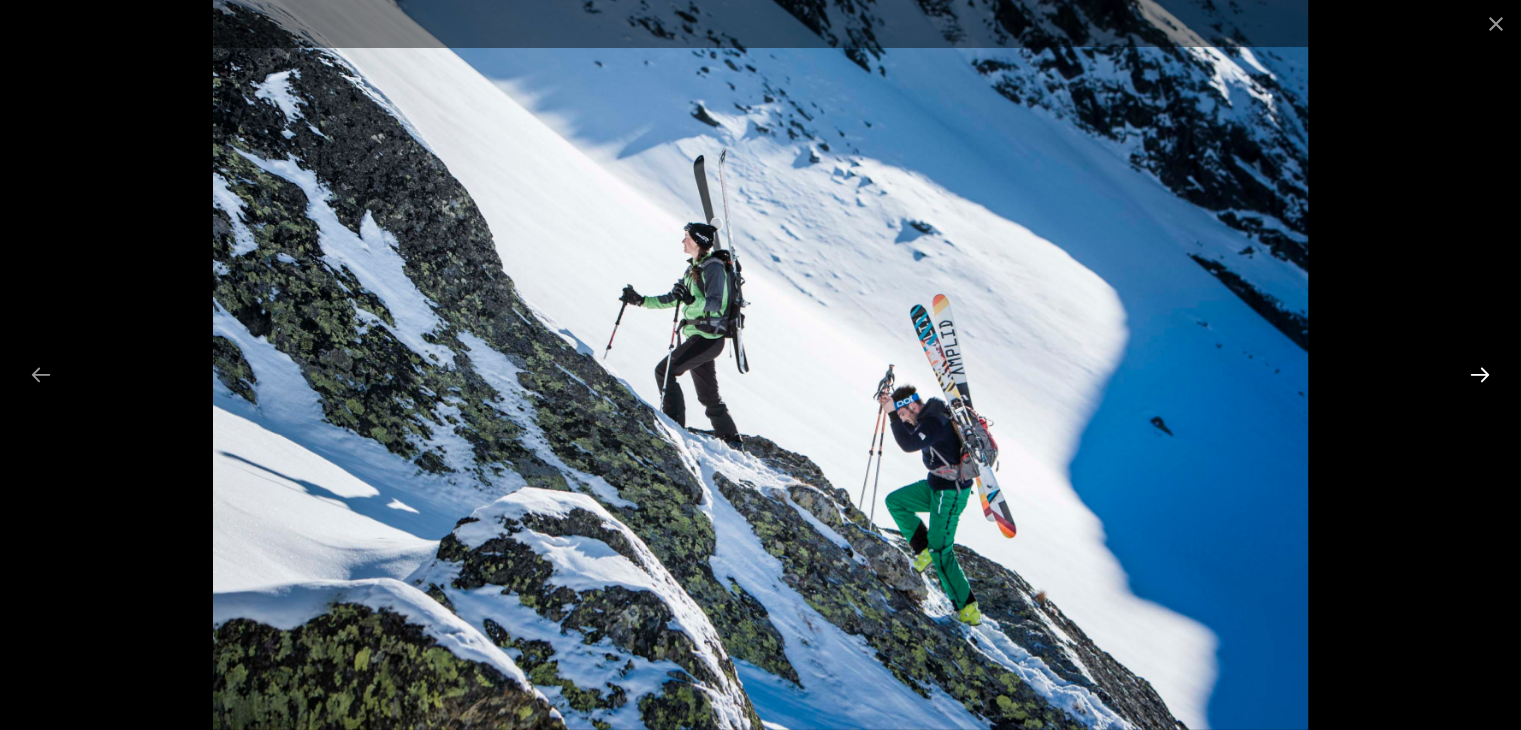 click at bounding box center [1480, 374] 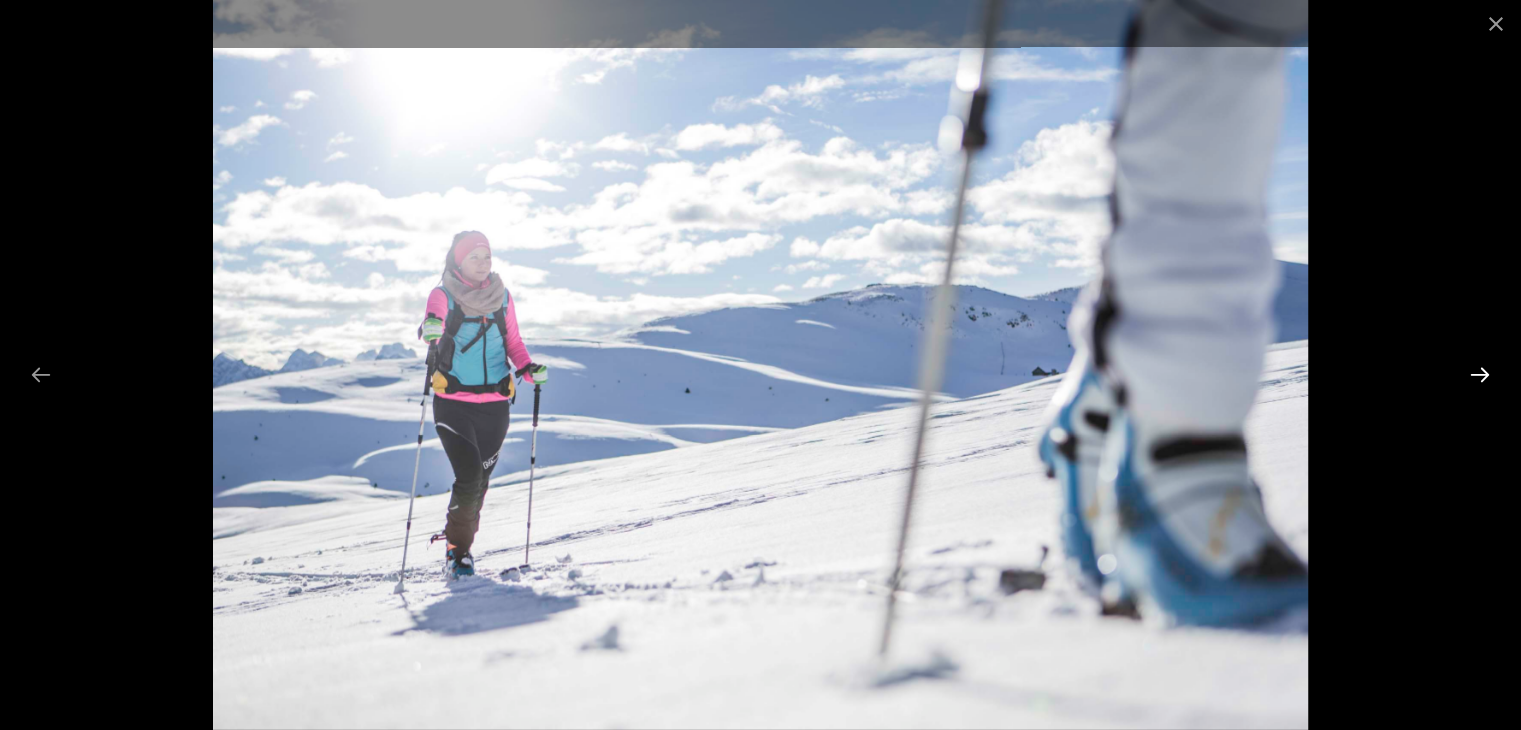 click at bounding box center [1480, 374] 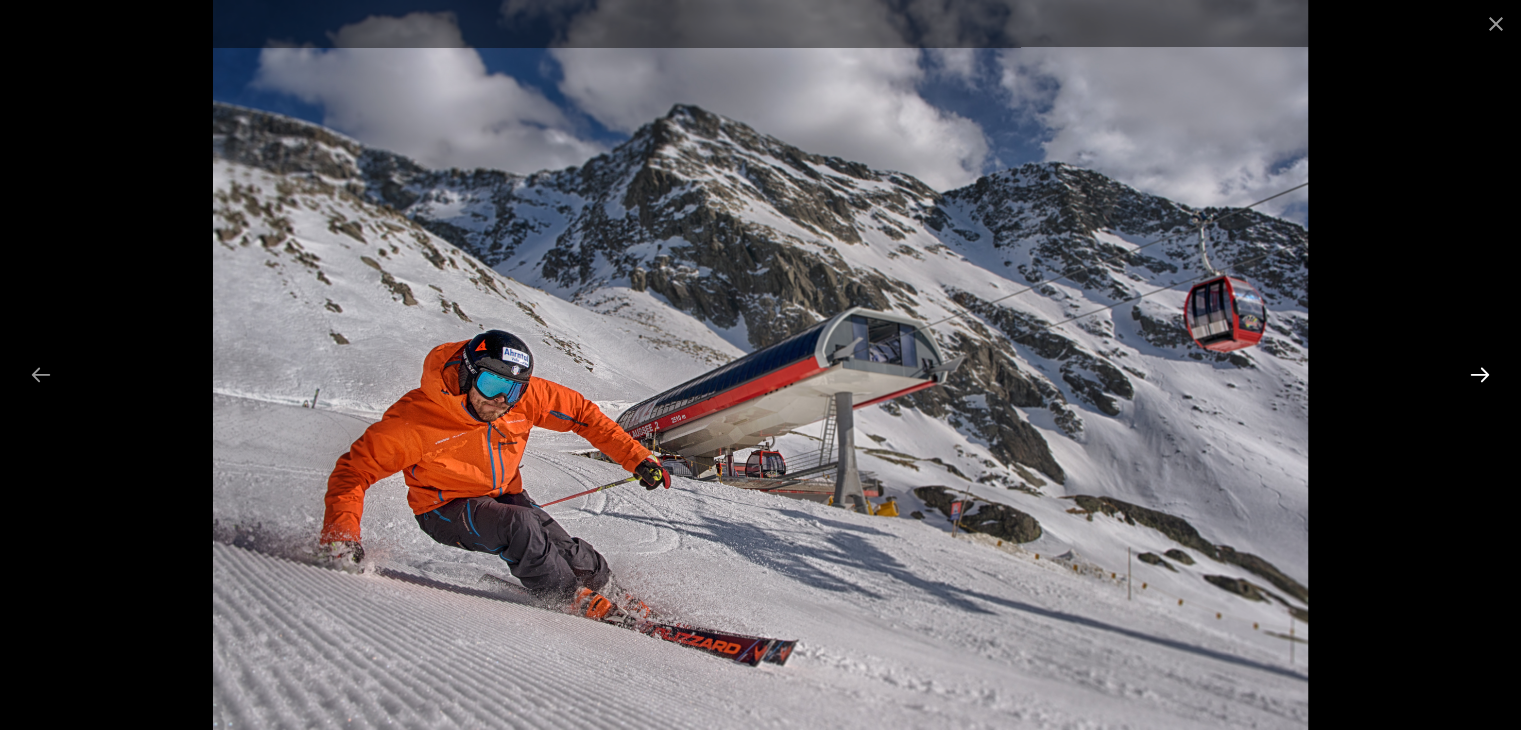click at bounding box center [1480, 374] 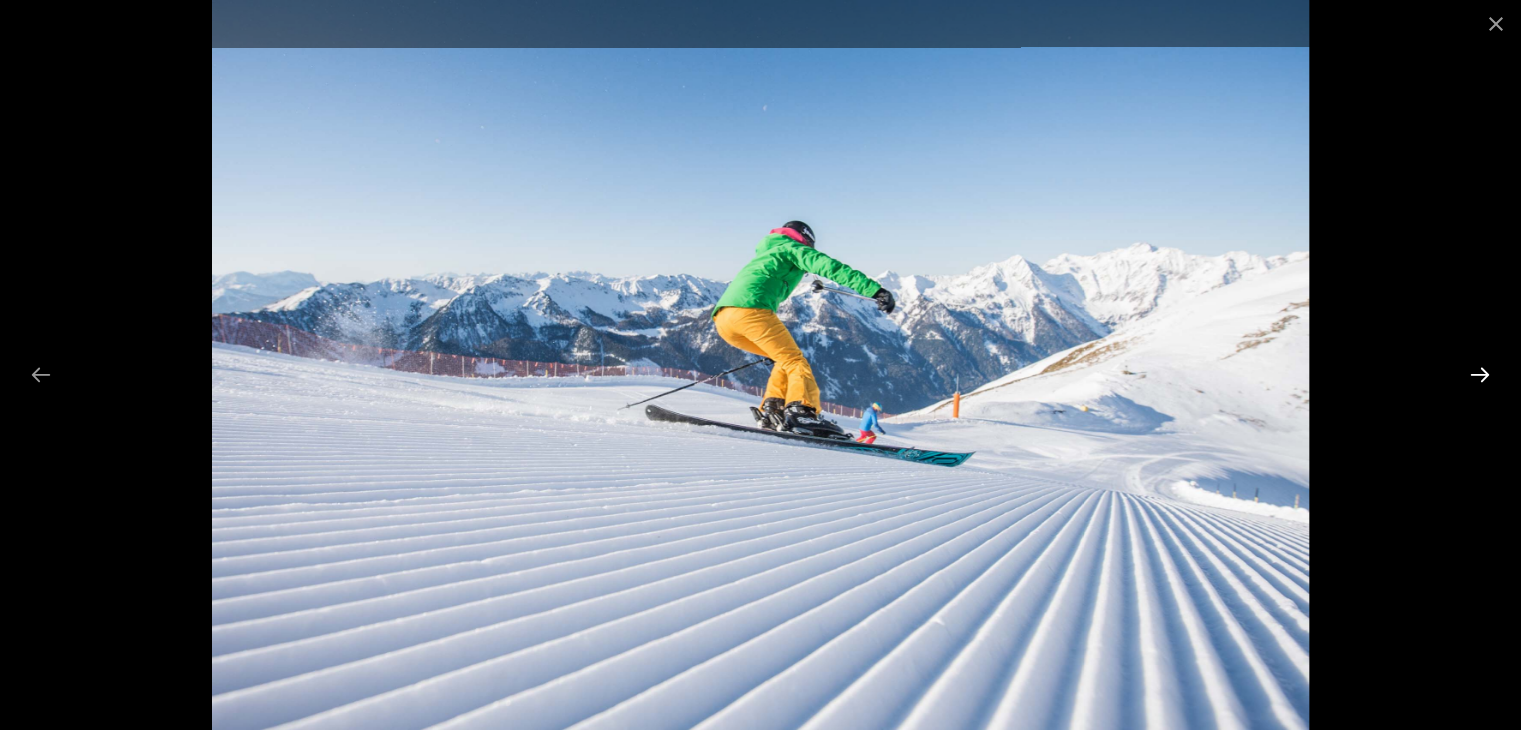 click at bounding box center (1480, 374) 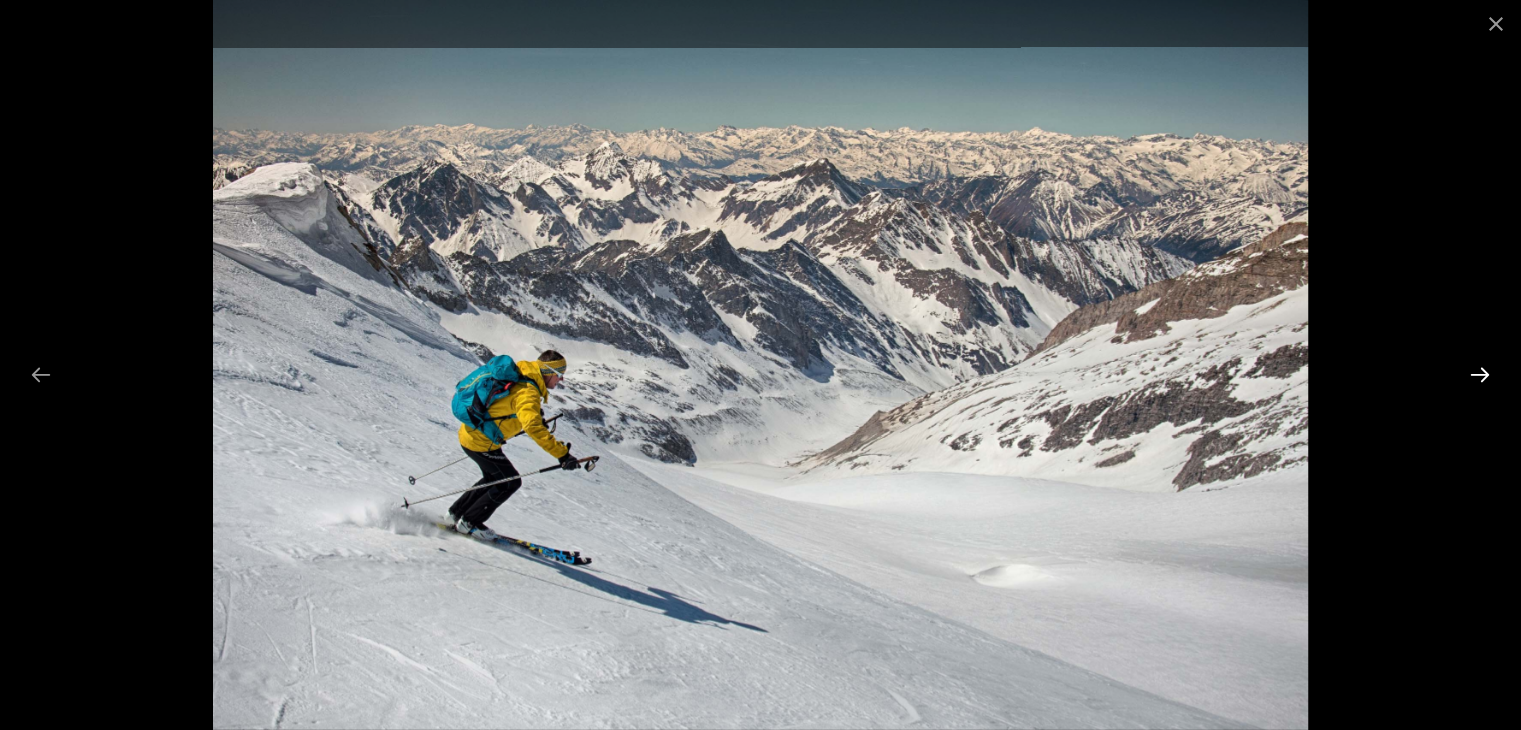 click at bounding box center (1480, 374) 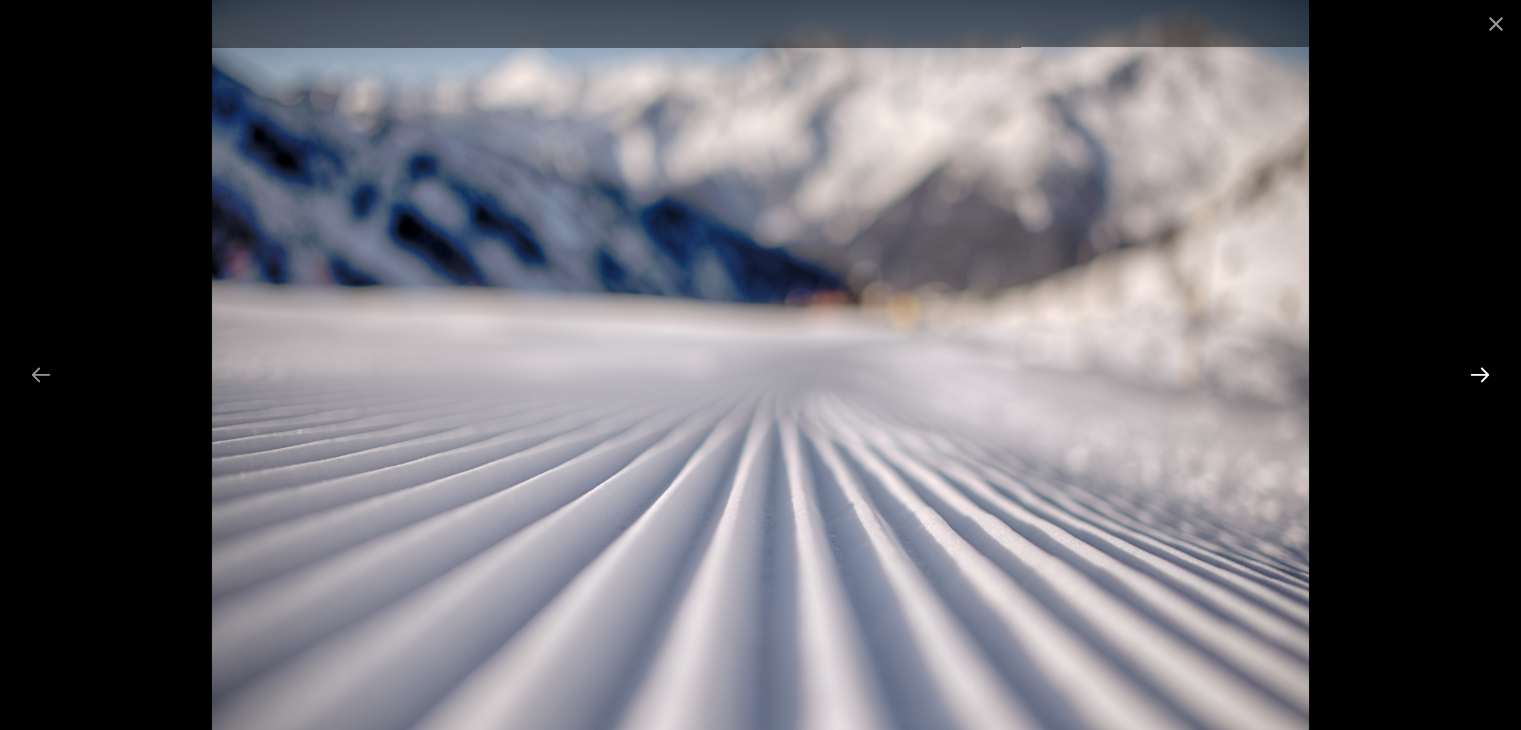 click at bounding box center [1480, 374] 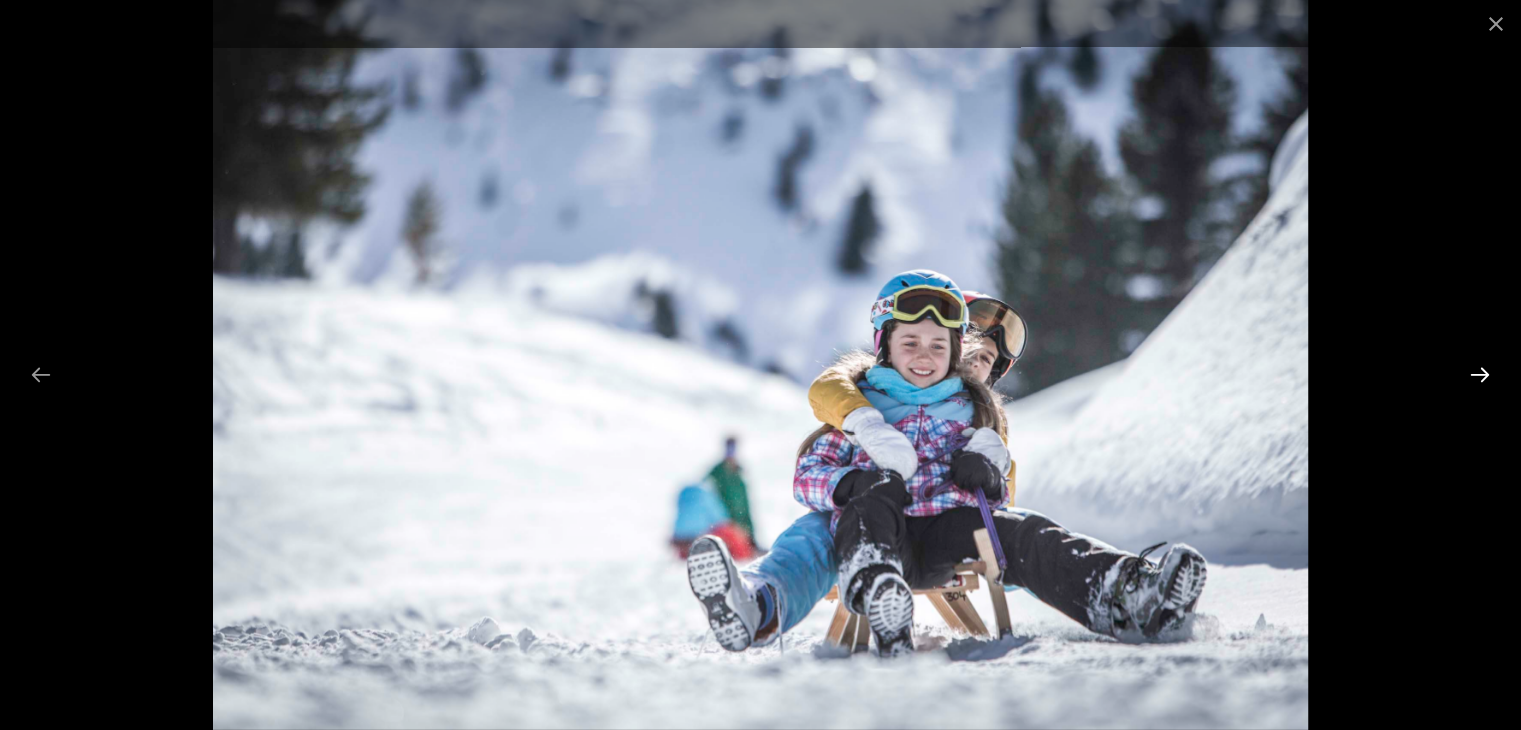 click at bounding box center (1480, 374) 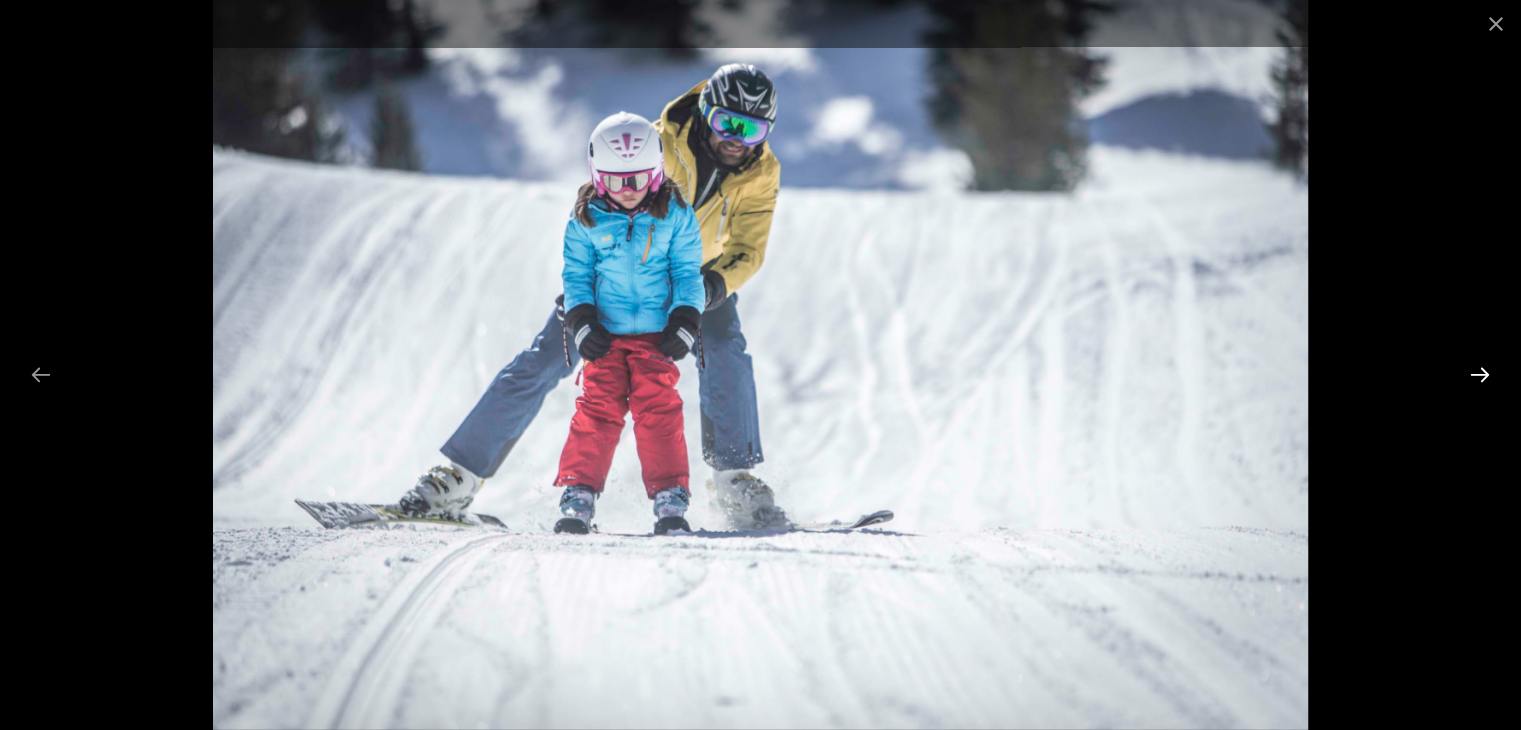 click at bounding box center (1480, 374) 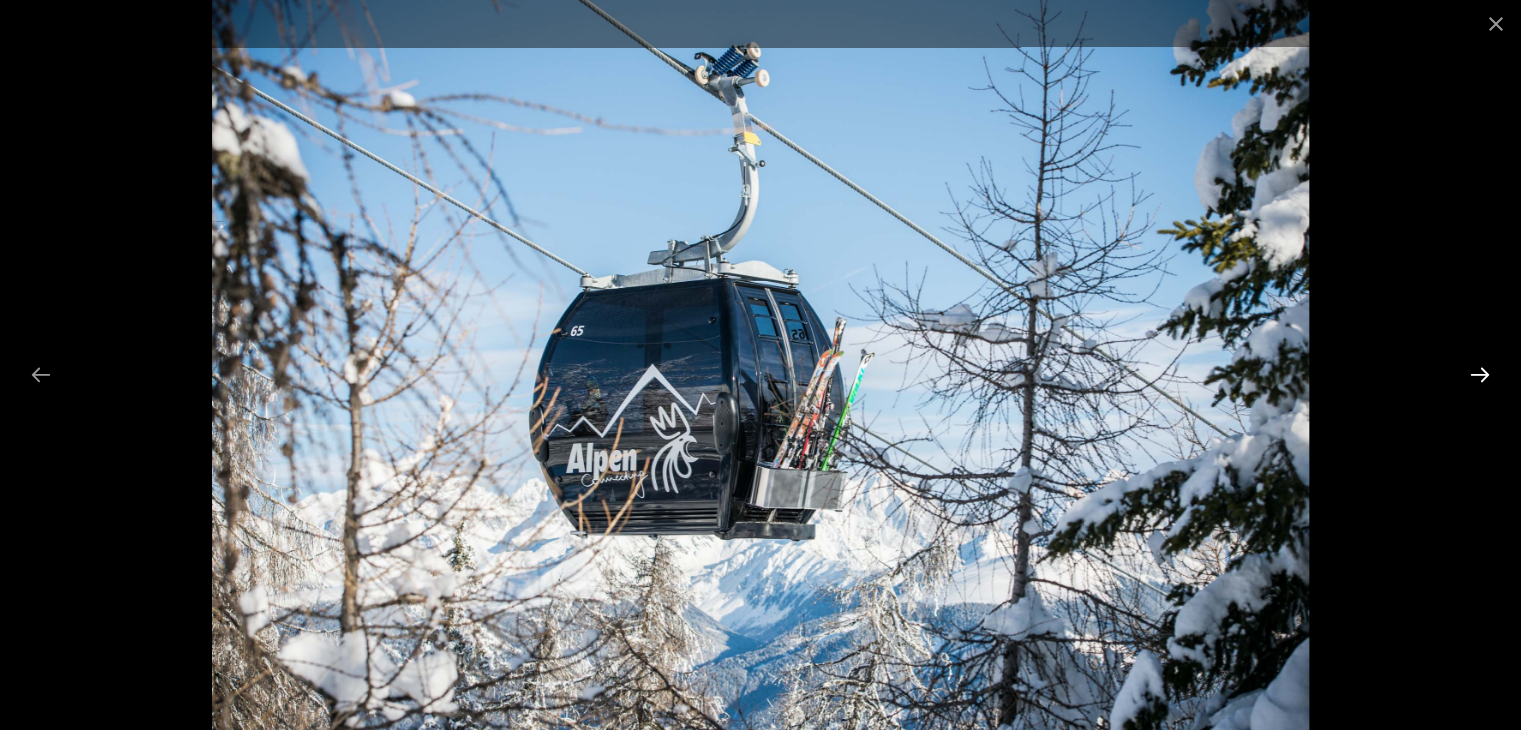 click at bounding box center (1480, 374) 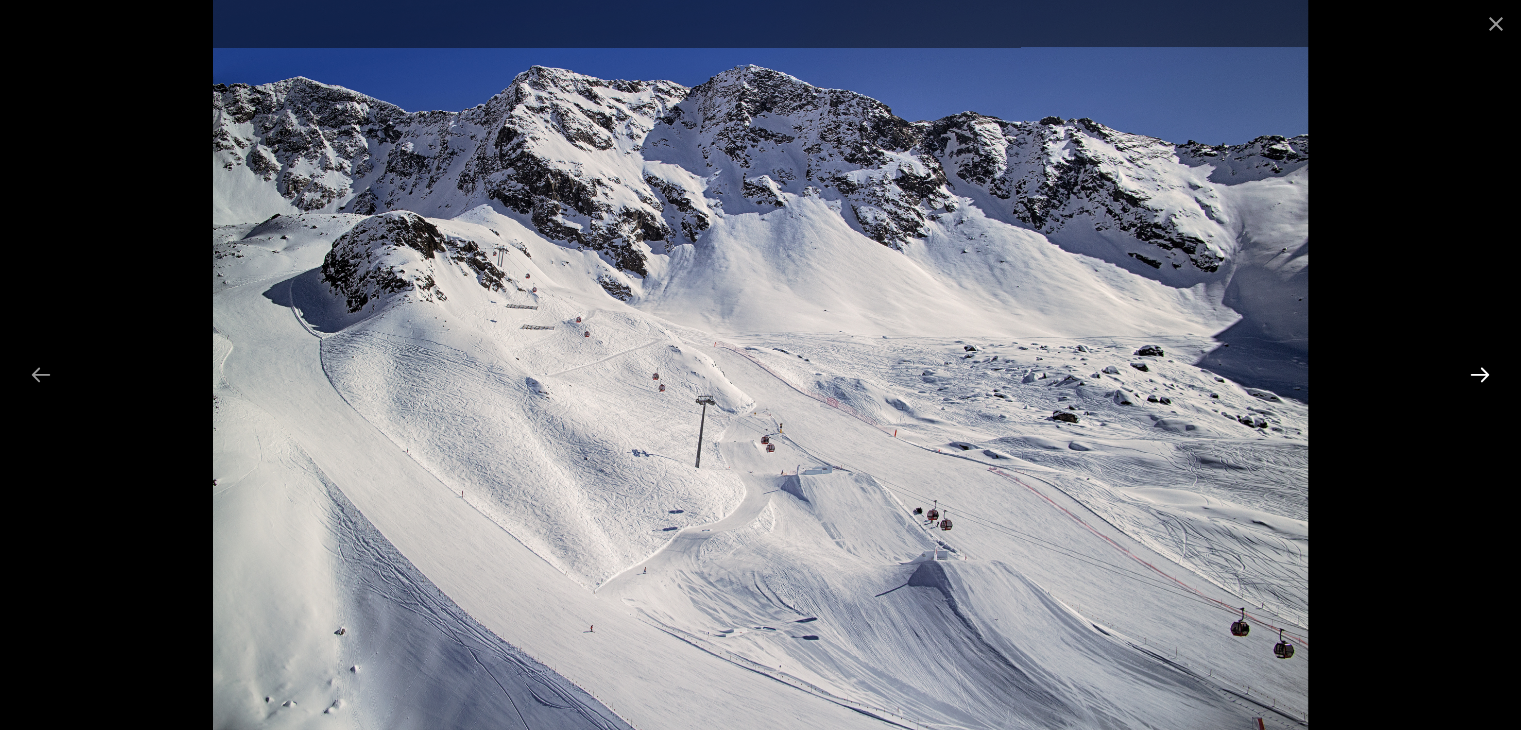 click at bounding box center [1480, 374] 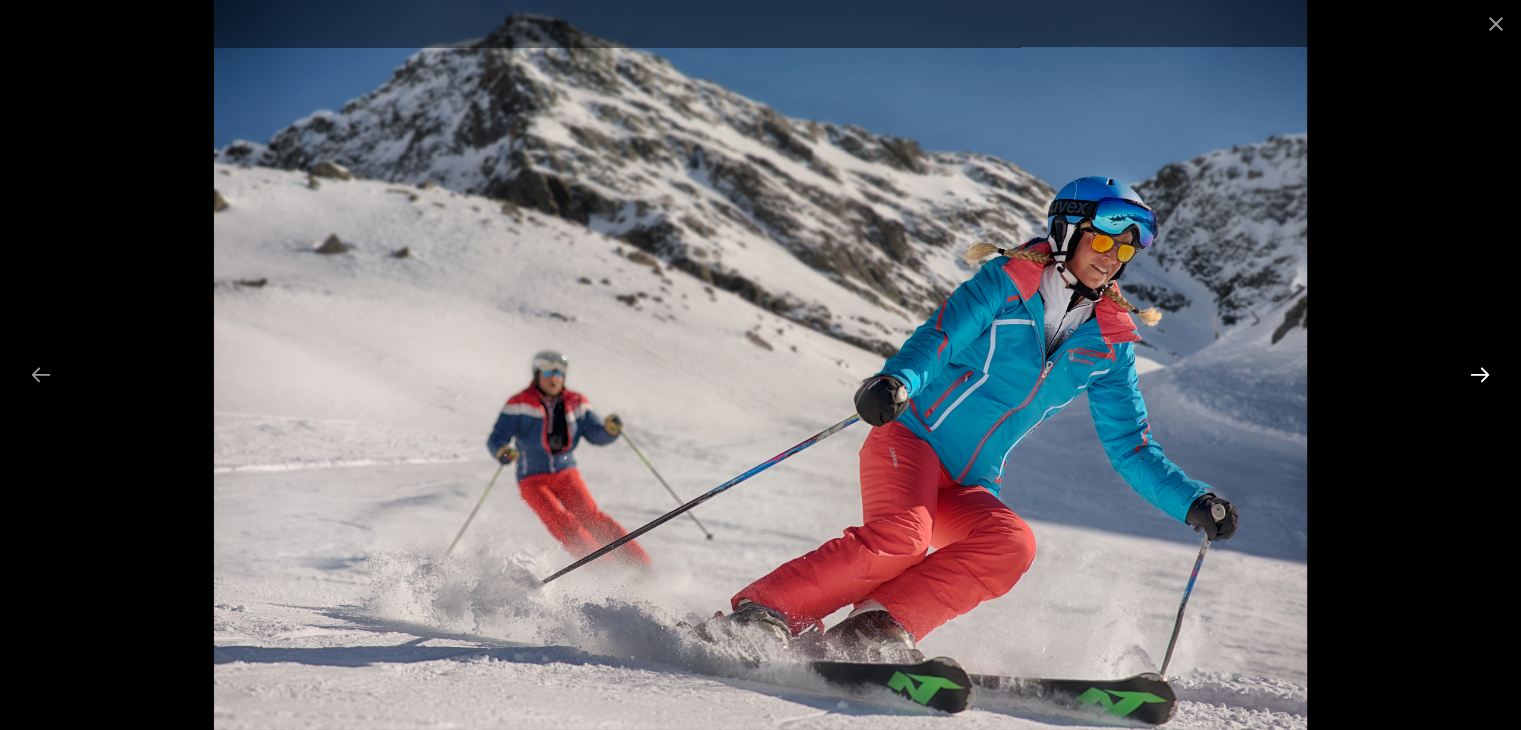 click at bounding box center (1480, 374) 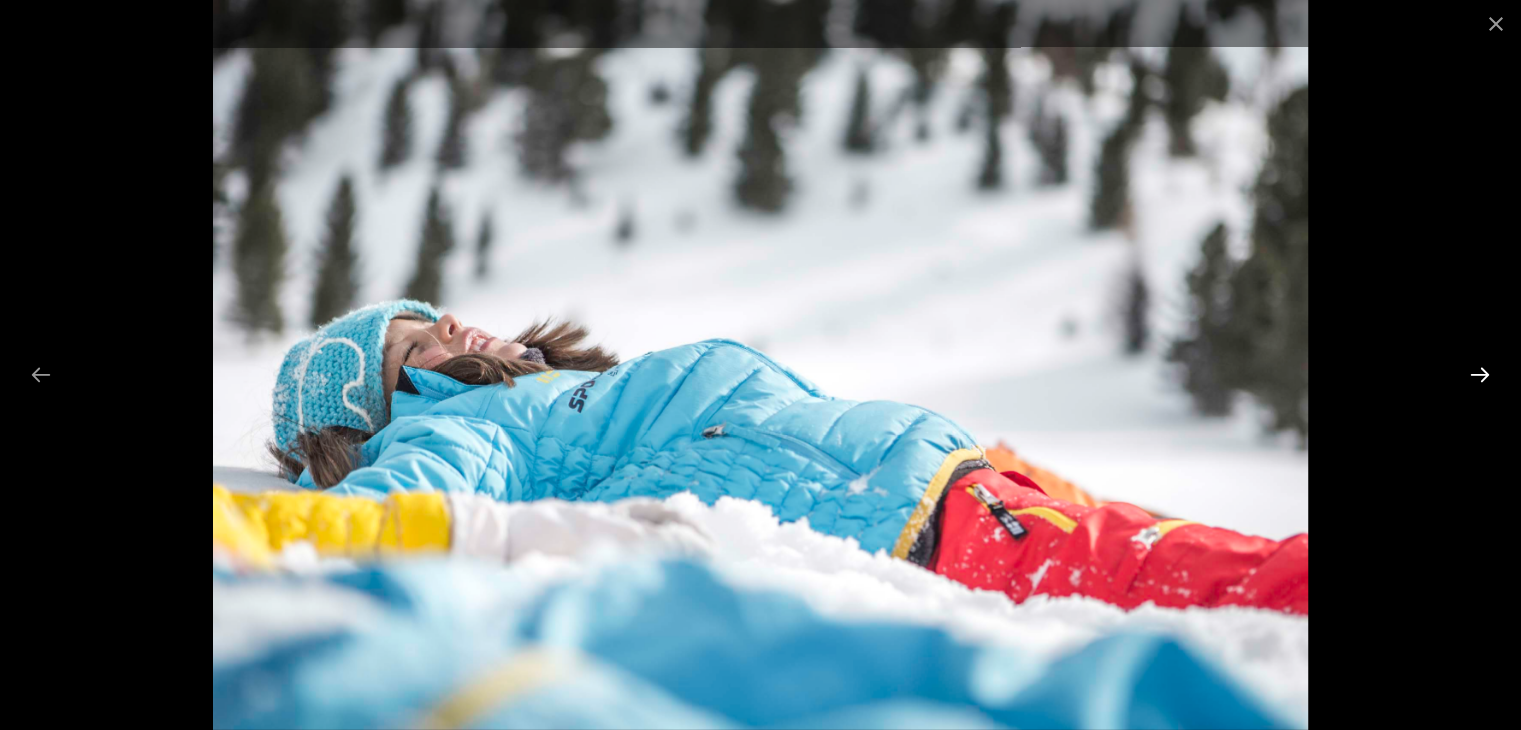 click at bounding box center (1480, 374) 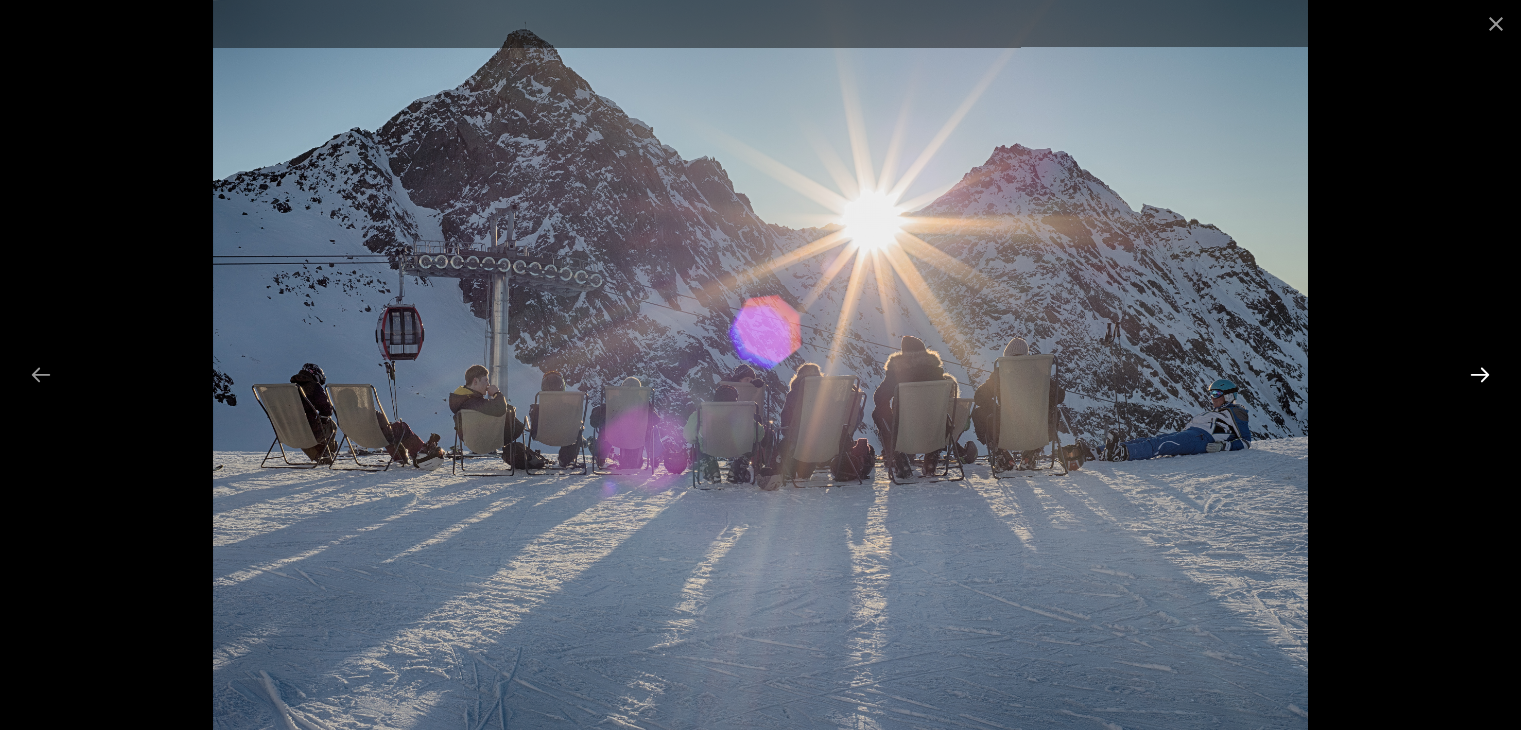 click at bounding box center (1480, 374) 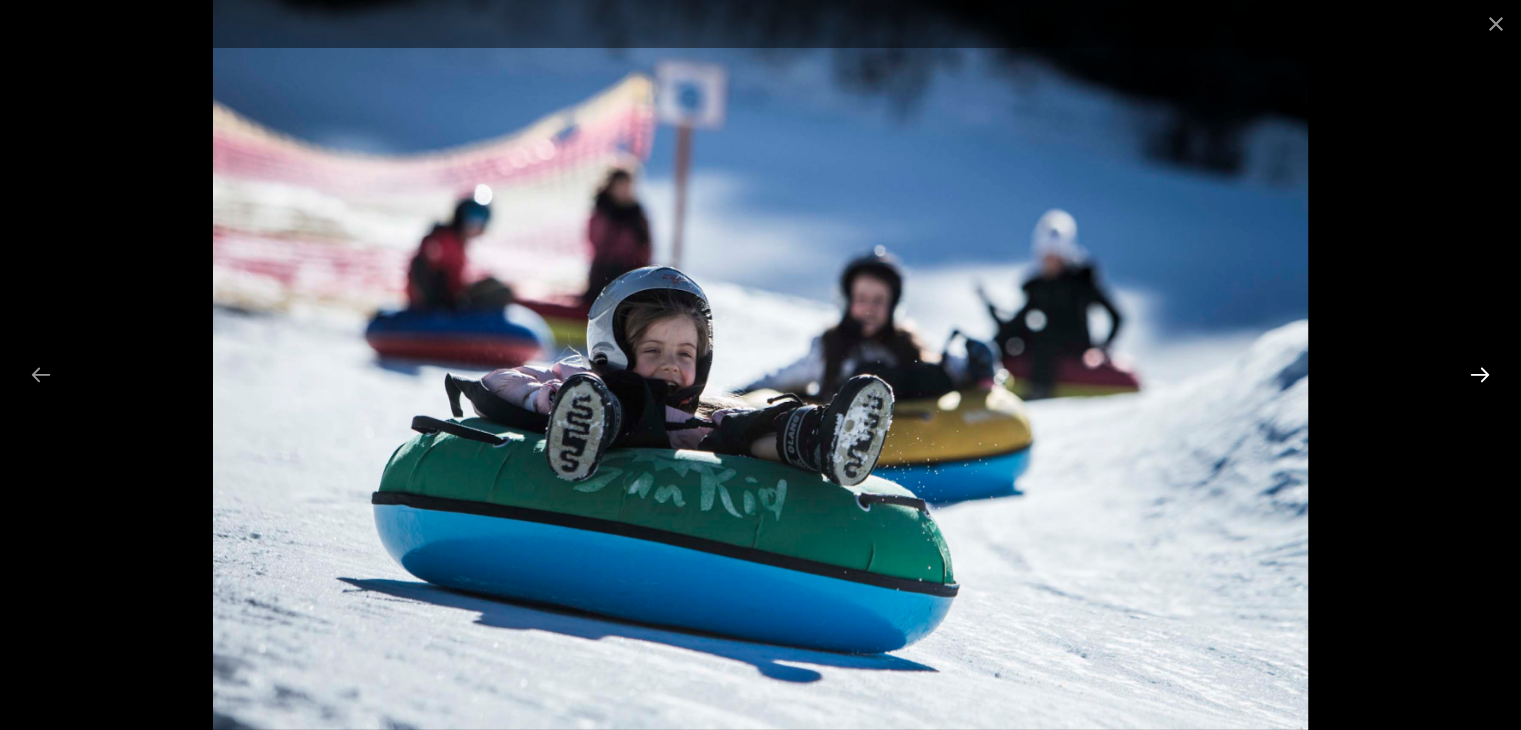 click at bounding box center [1480, 374] 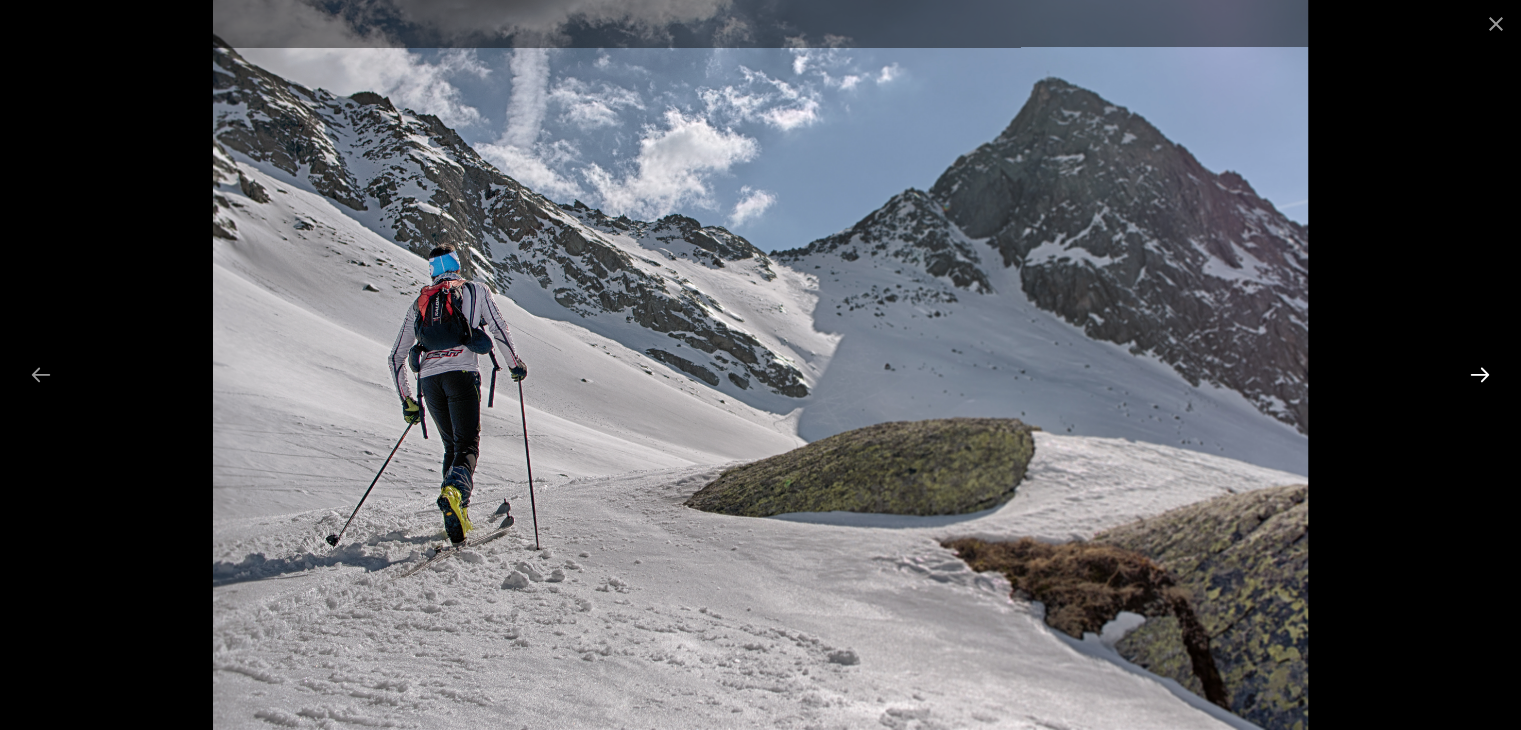 click at bounding box center (1480, 374) 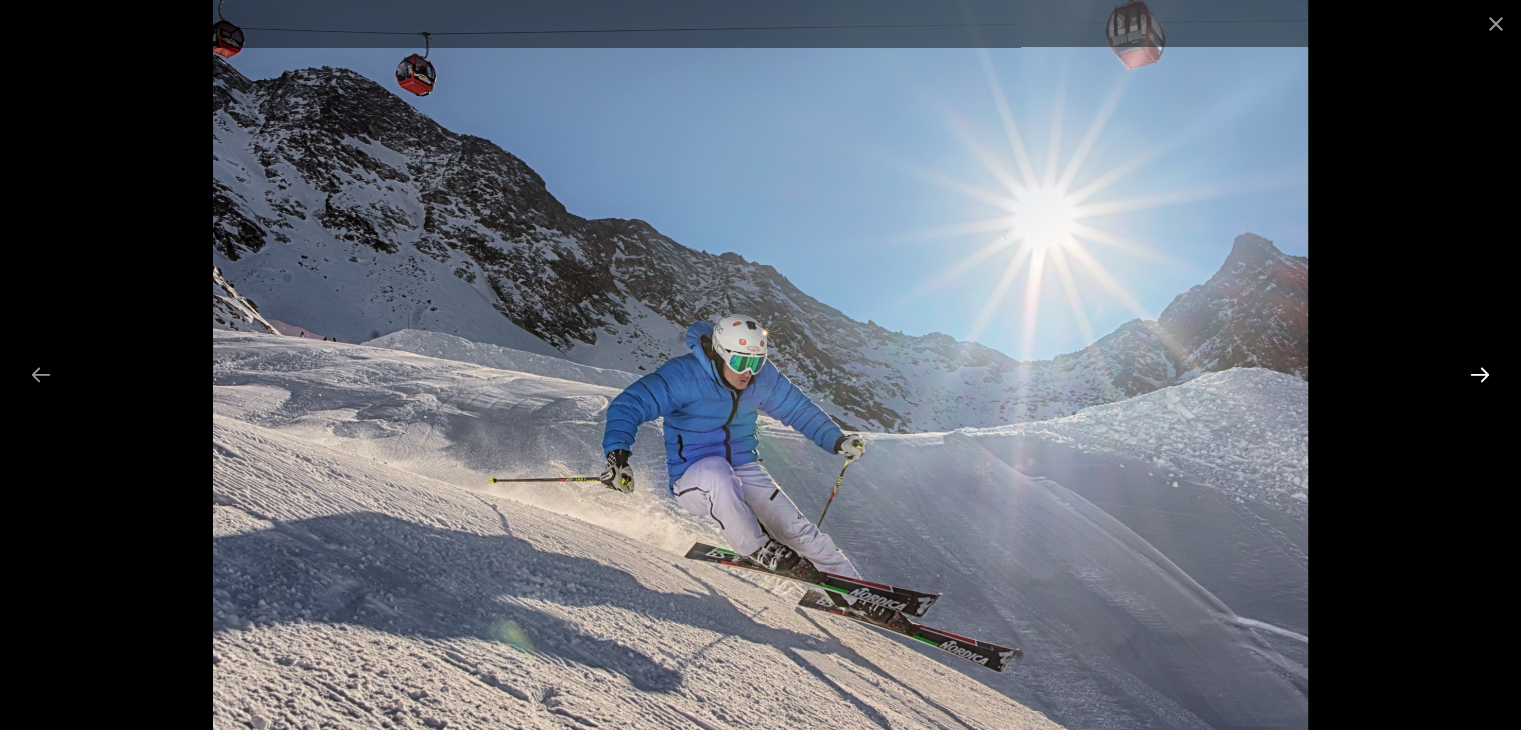 click at bounding box center (1480, 374) 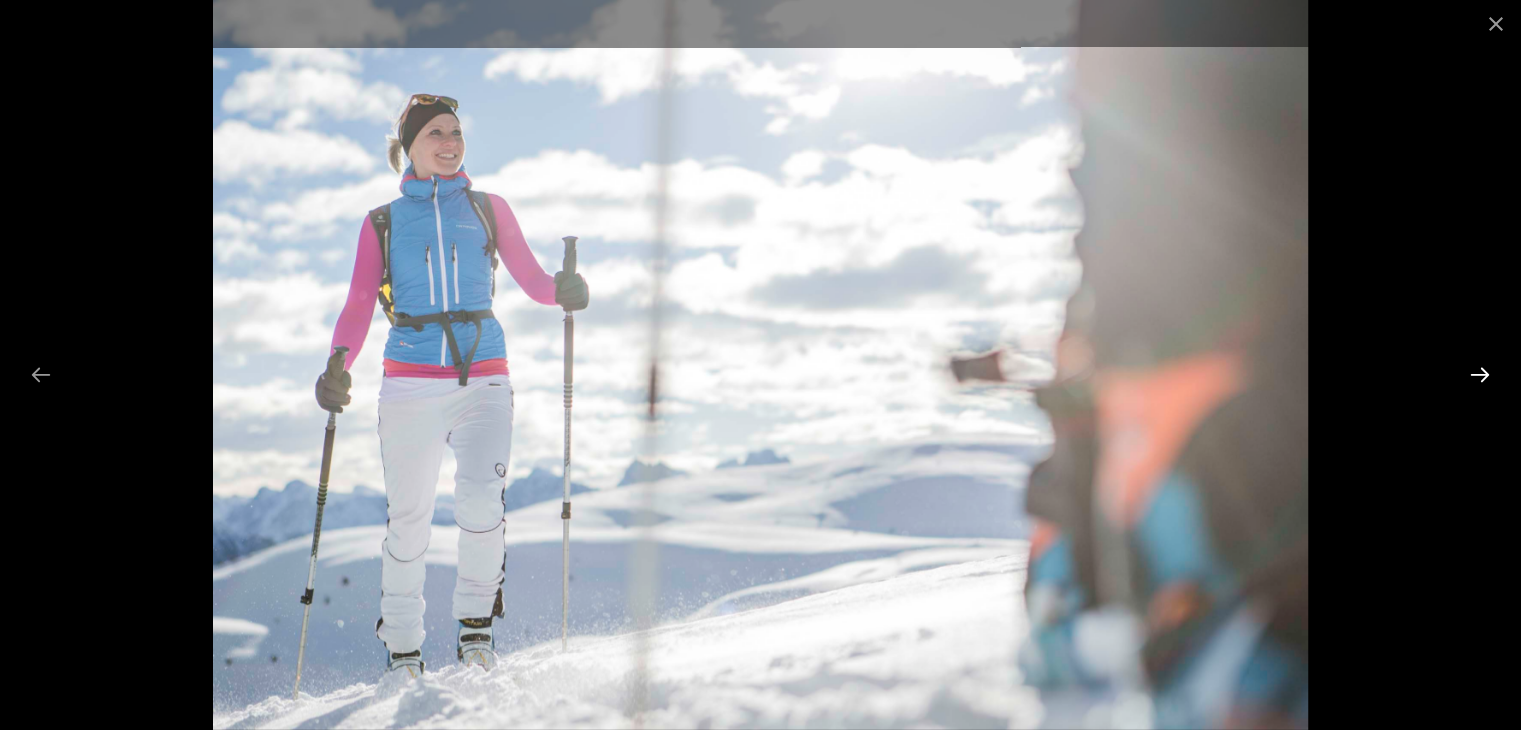 click at bounding box center (1480, 374) 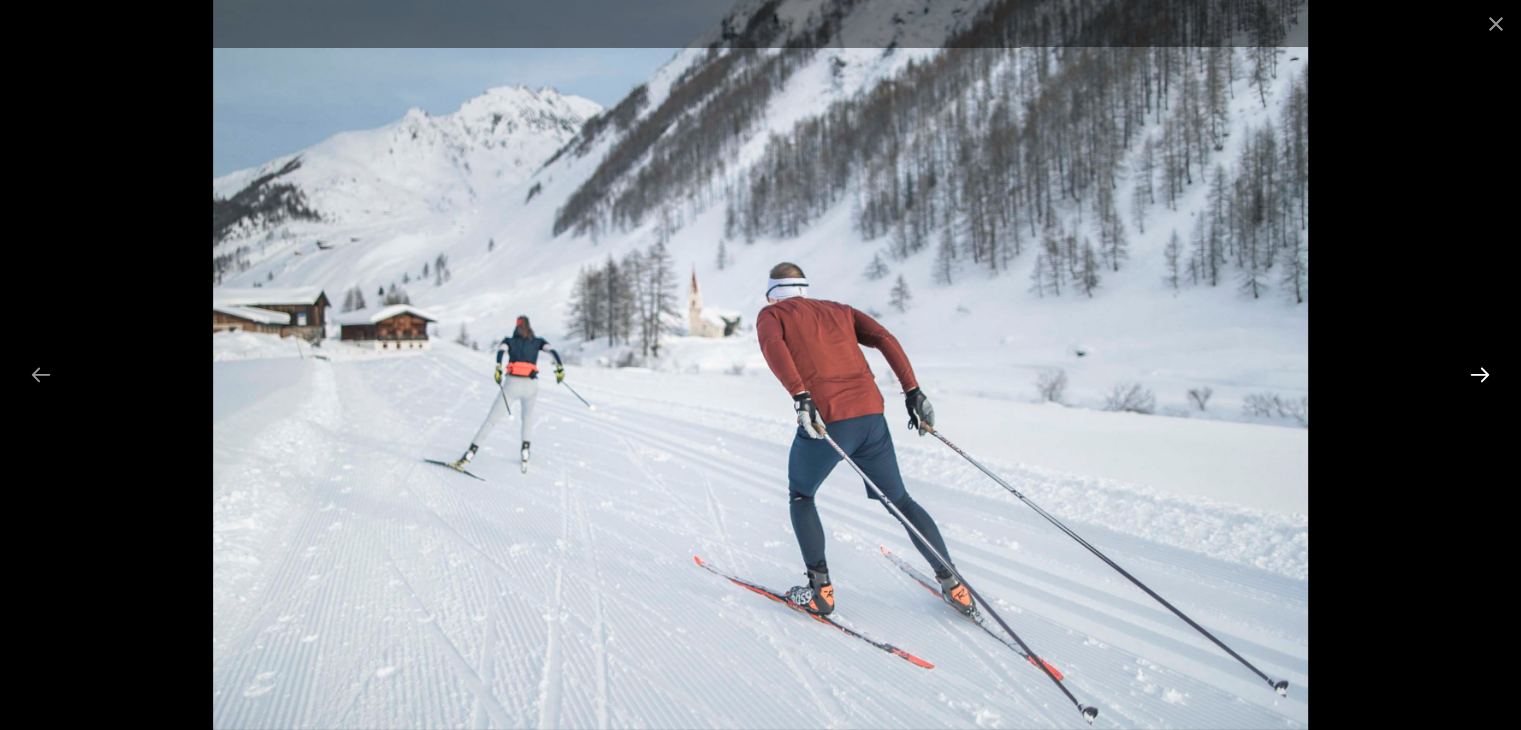 click at bounding box center [1480, 374] 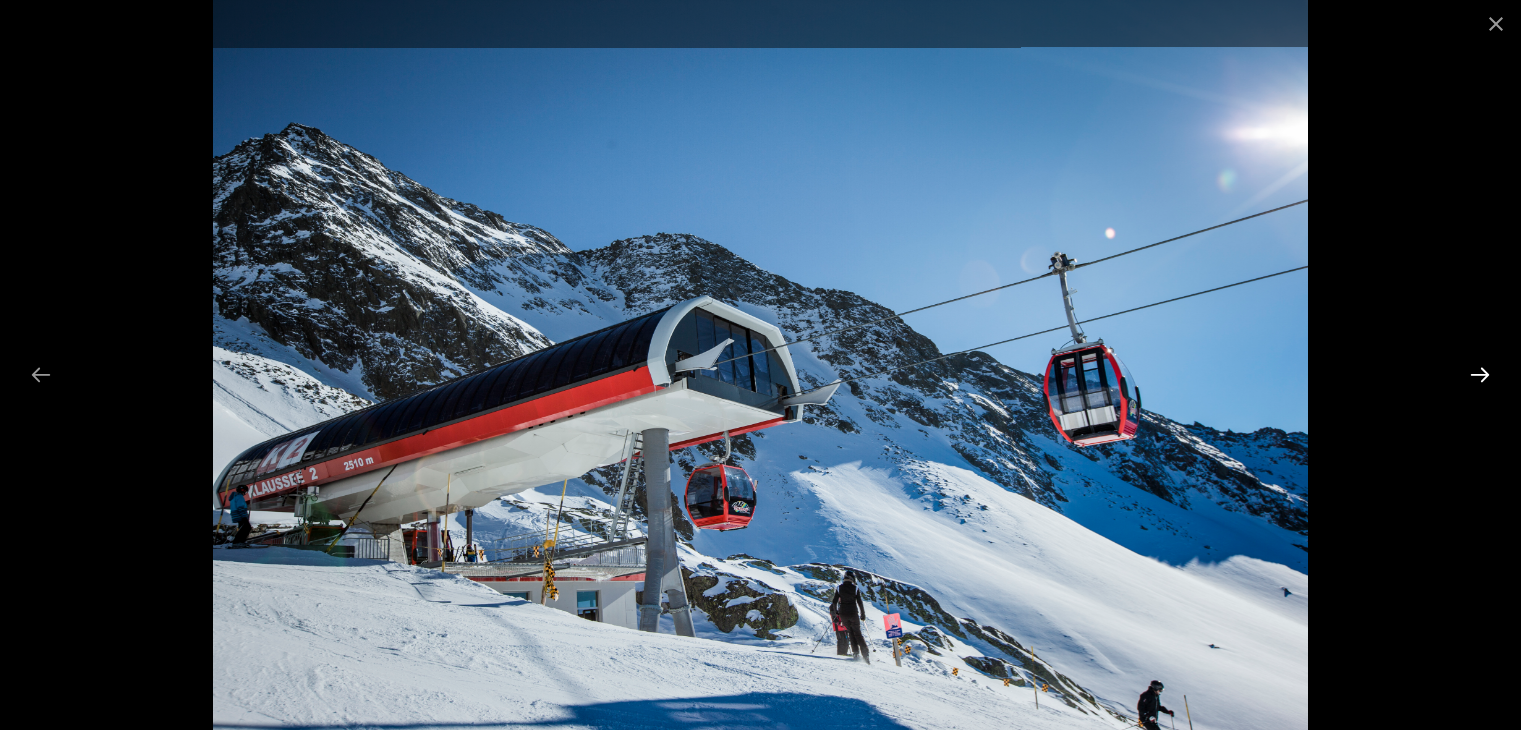 click at bounding box center [1480, 374] 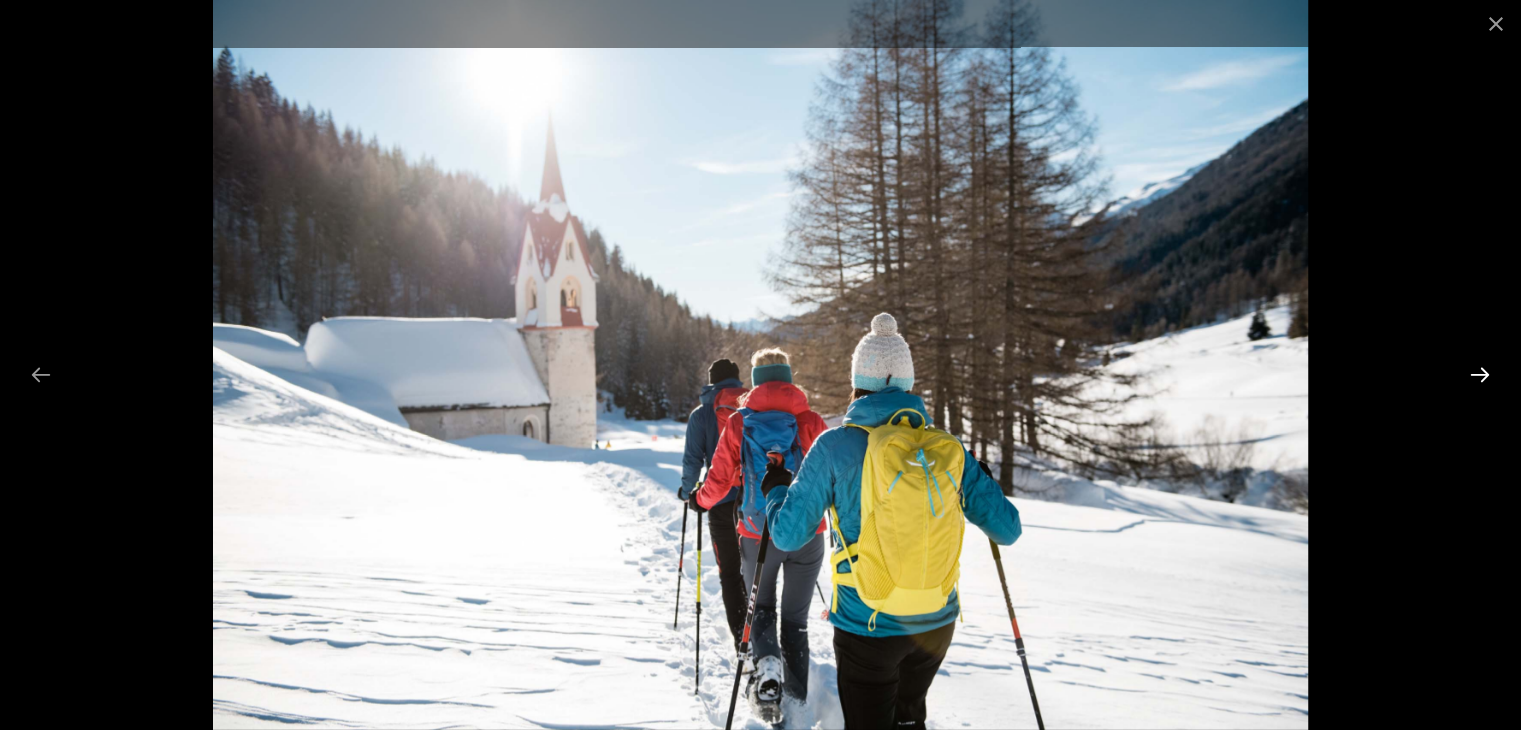 click at bounding box center [1480, 374] 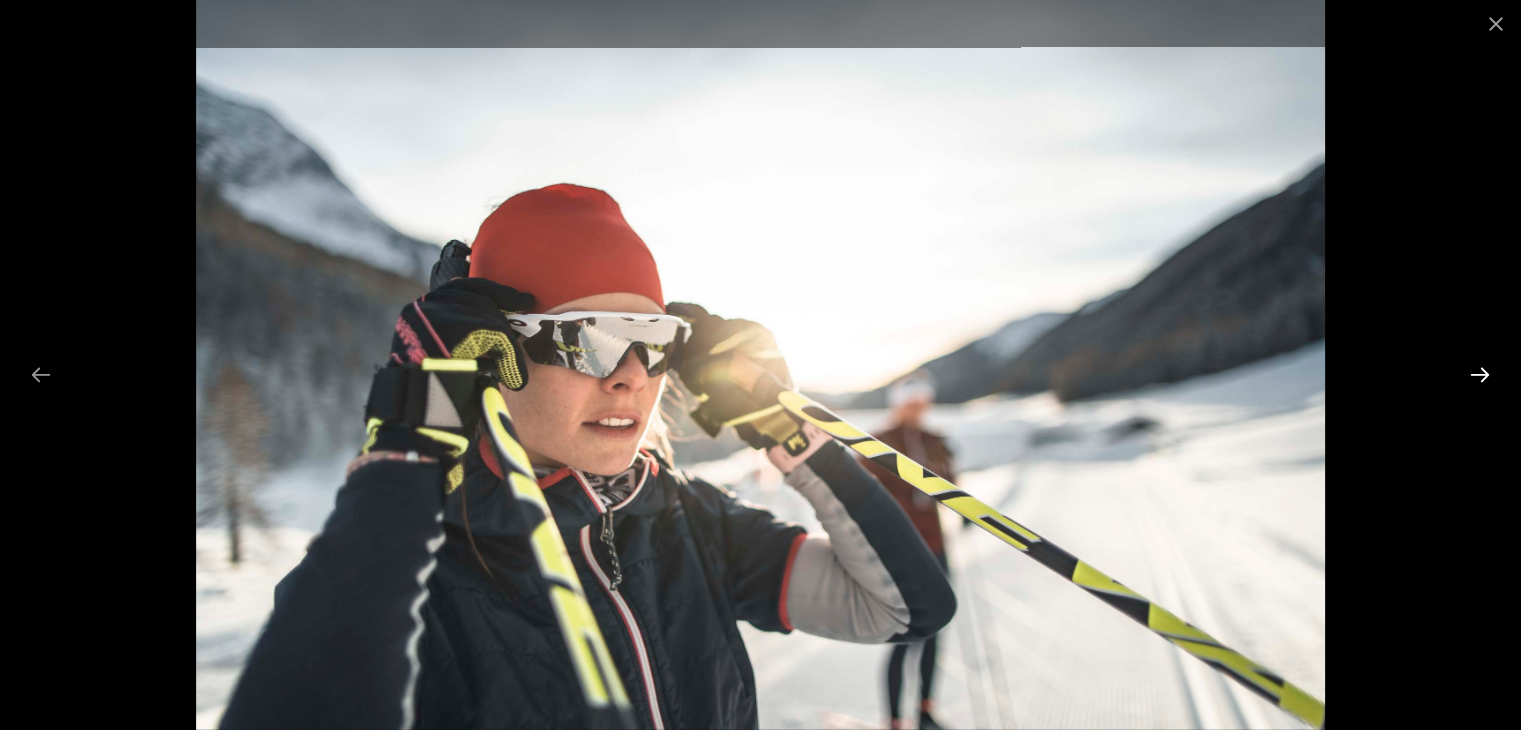 click at bounding box center [1480, 374] 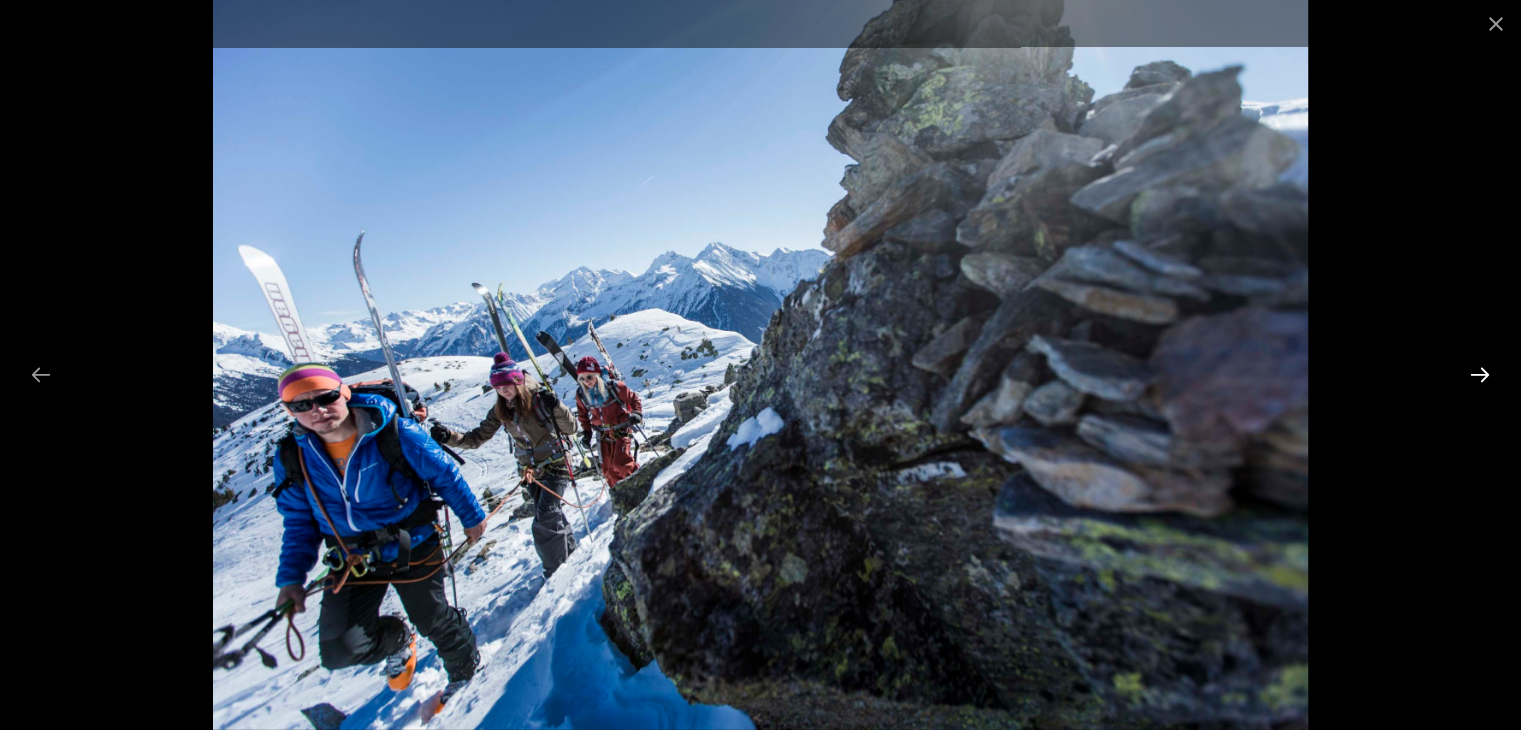 click at bounding box center [1480, 374] 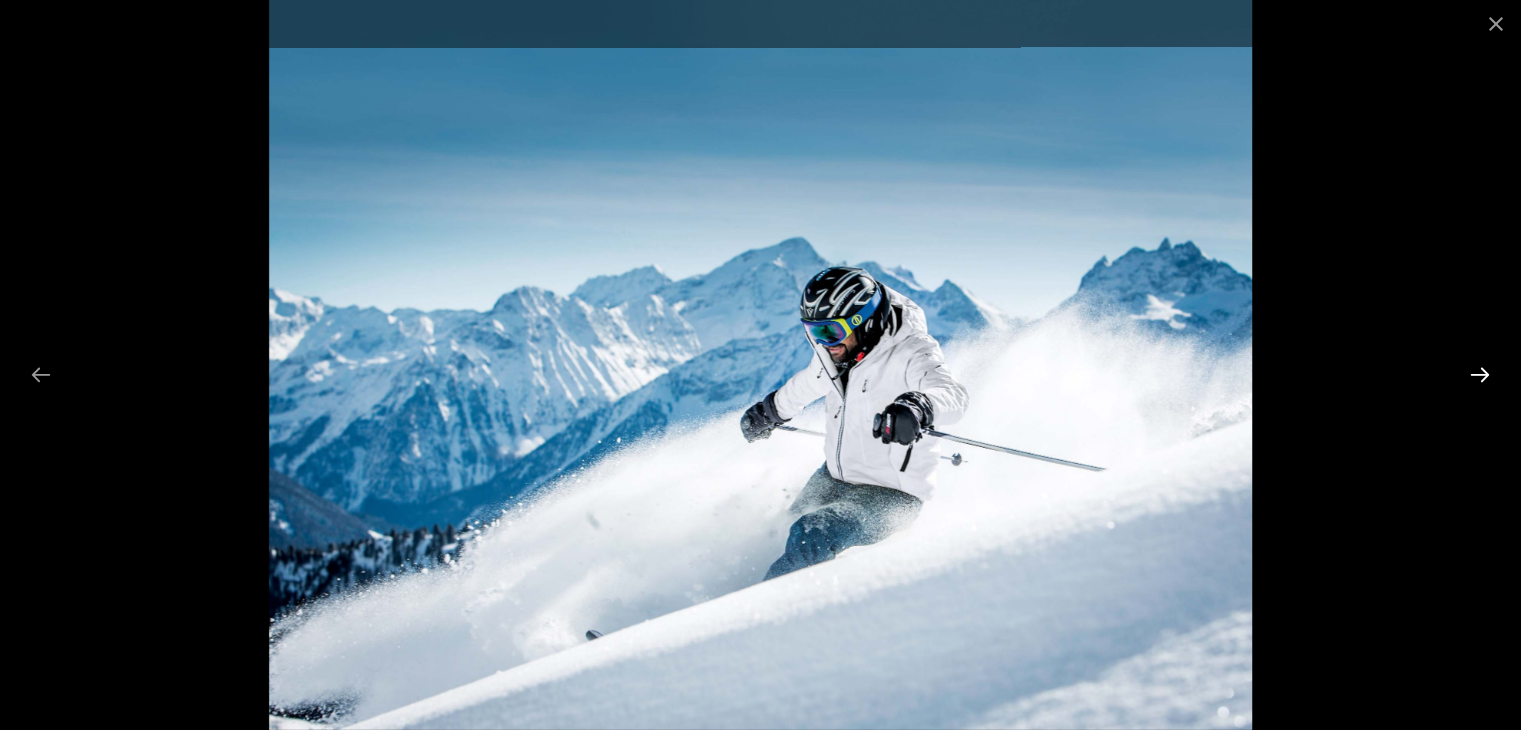click at bounding box center (1480, 374) 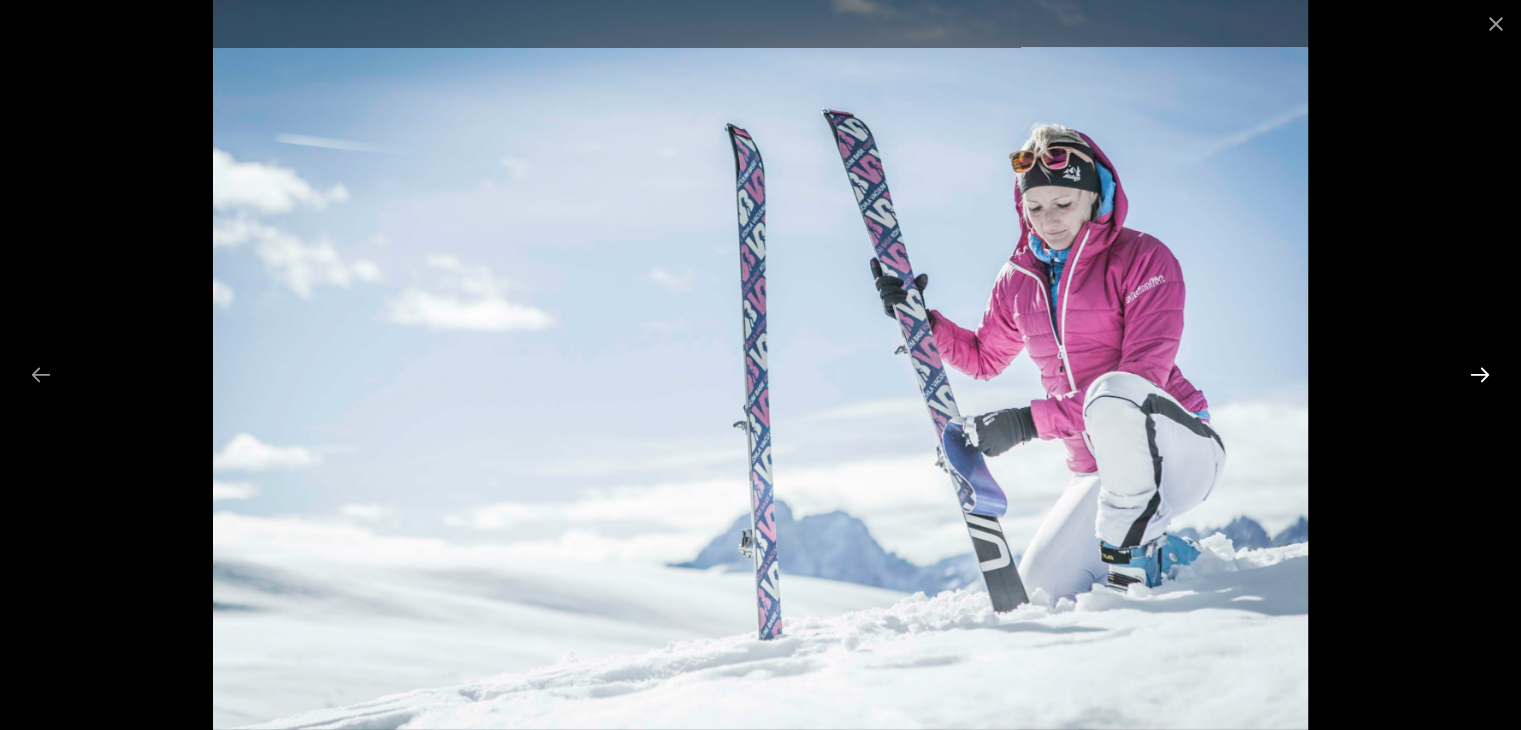 click at bounding box center (1480, 374) 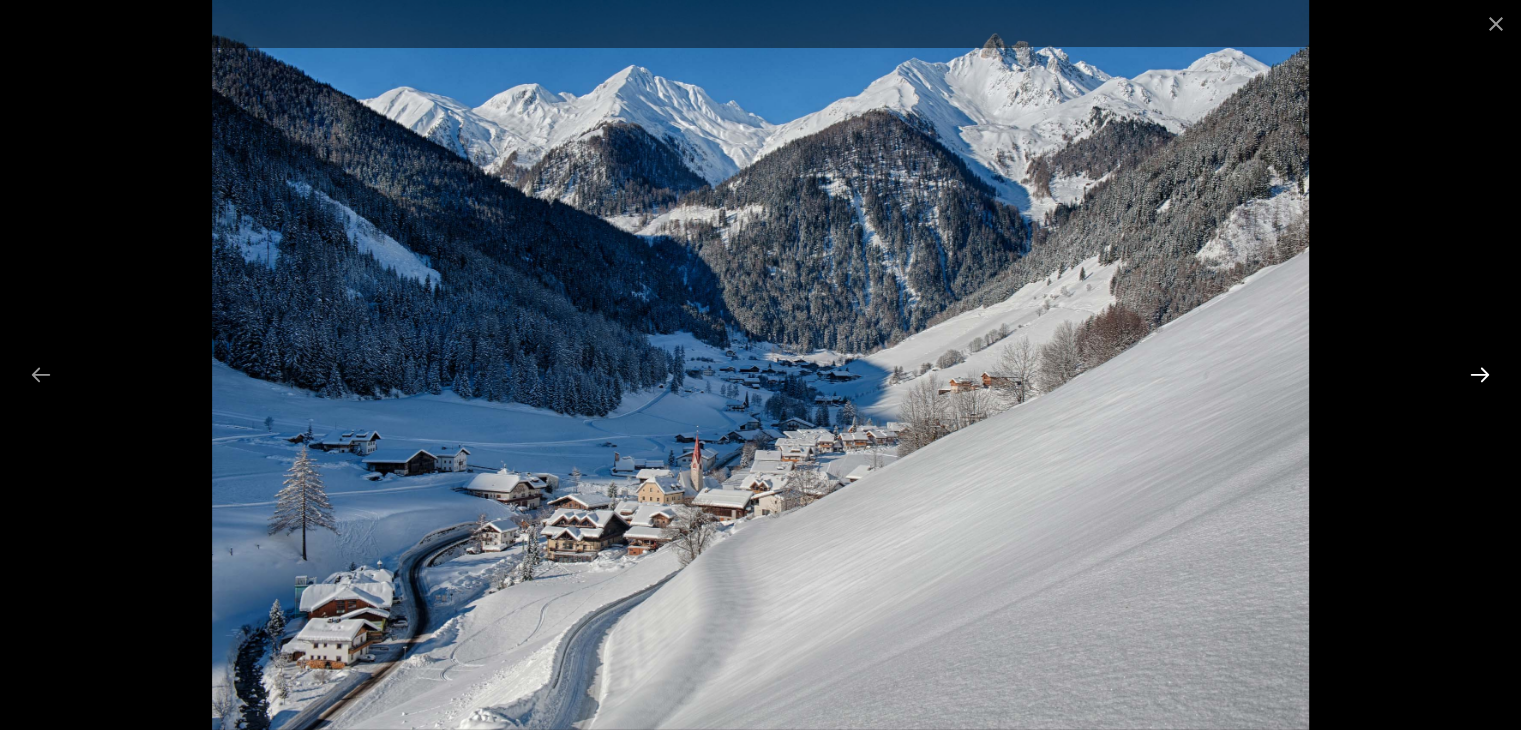 click at bounding box center (1480, 374) 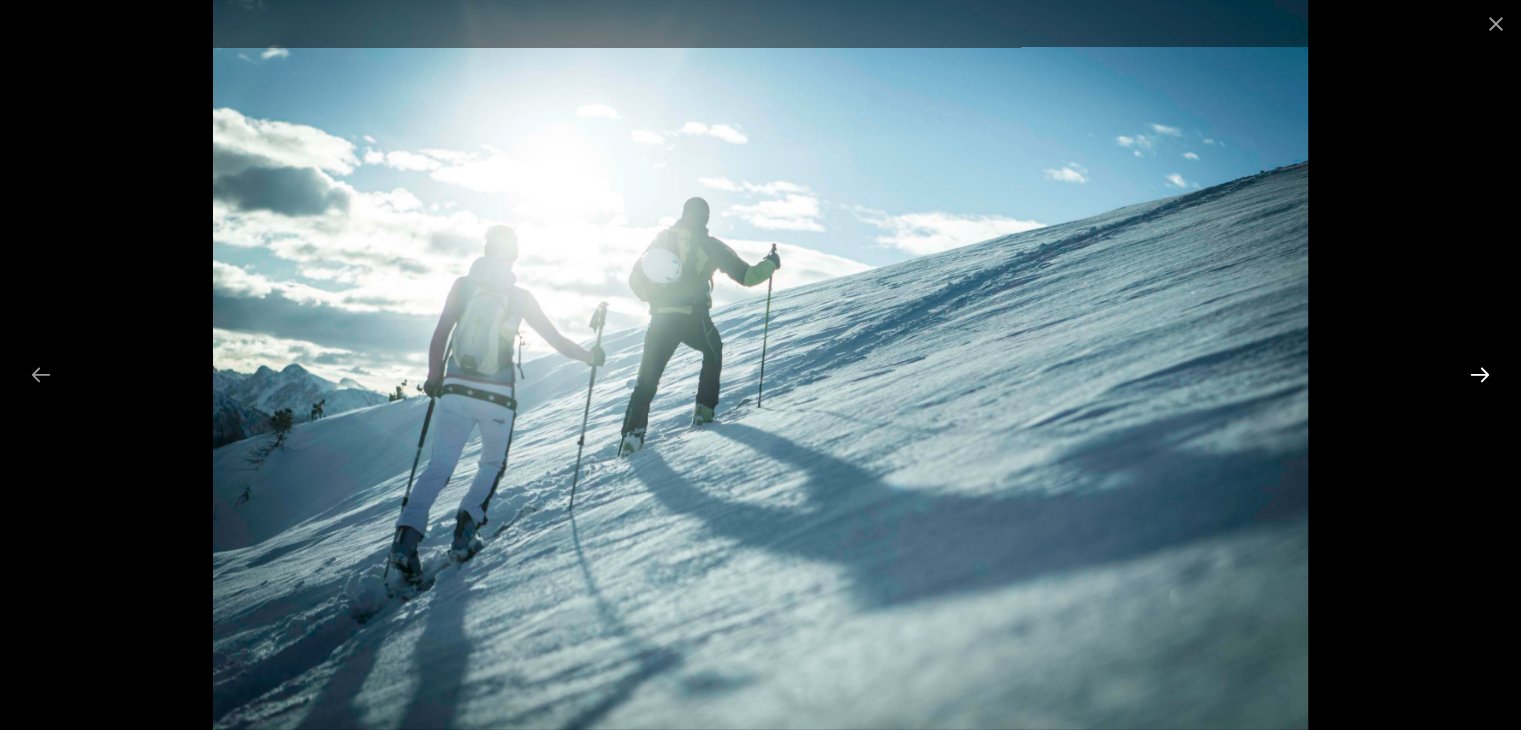 click at bounding box center (1480, 374) 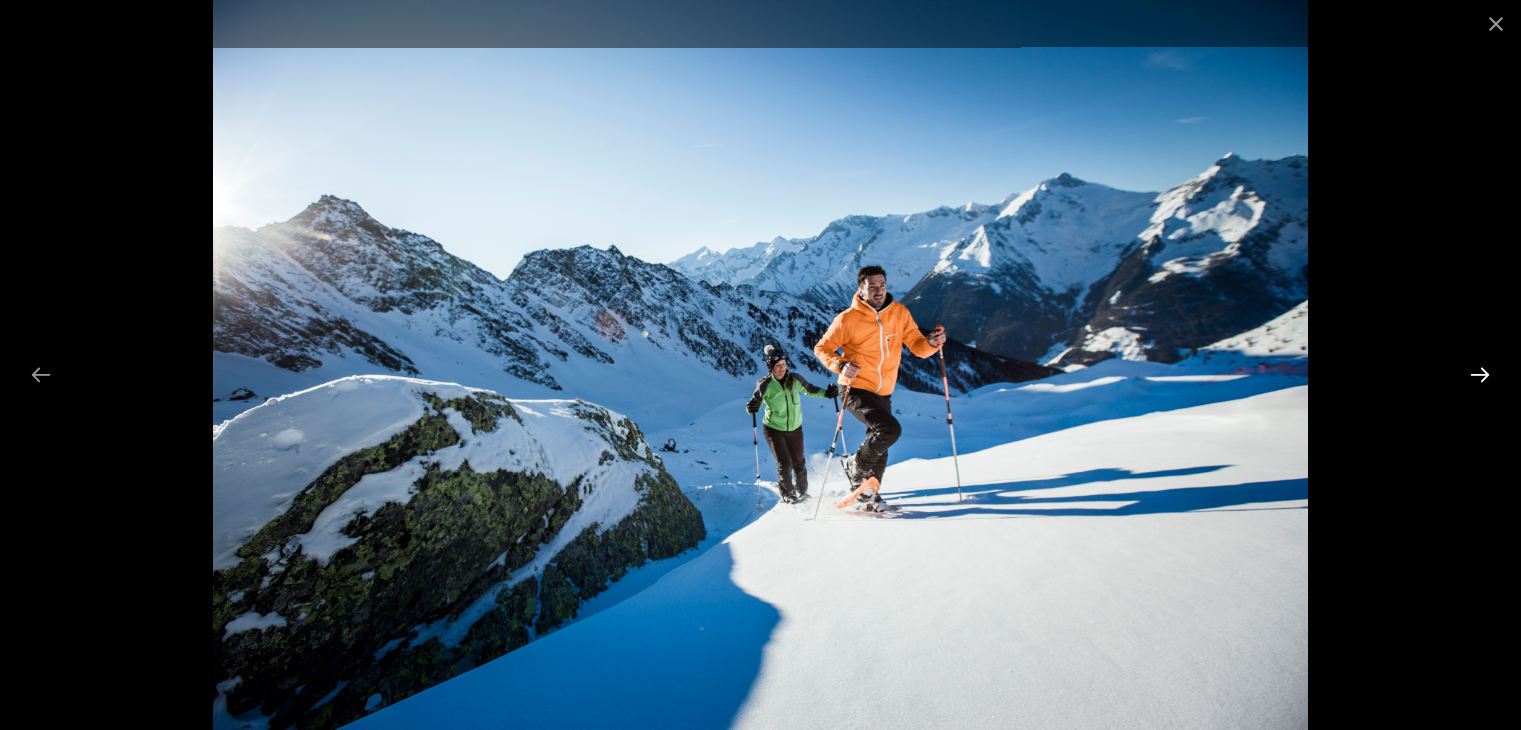 click at bounding box center (1480, 374) 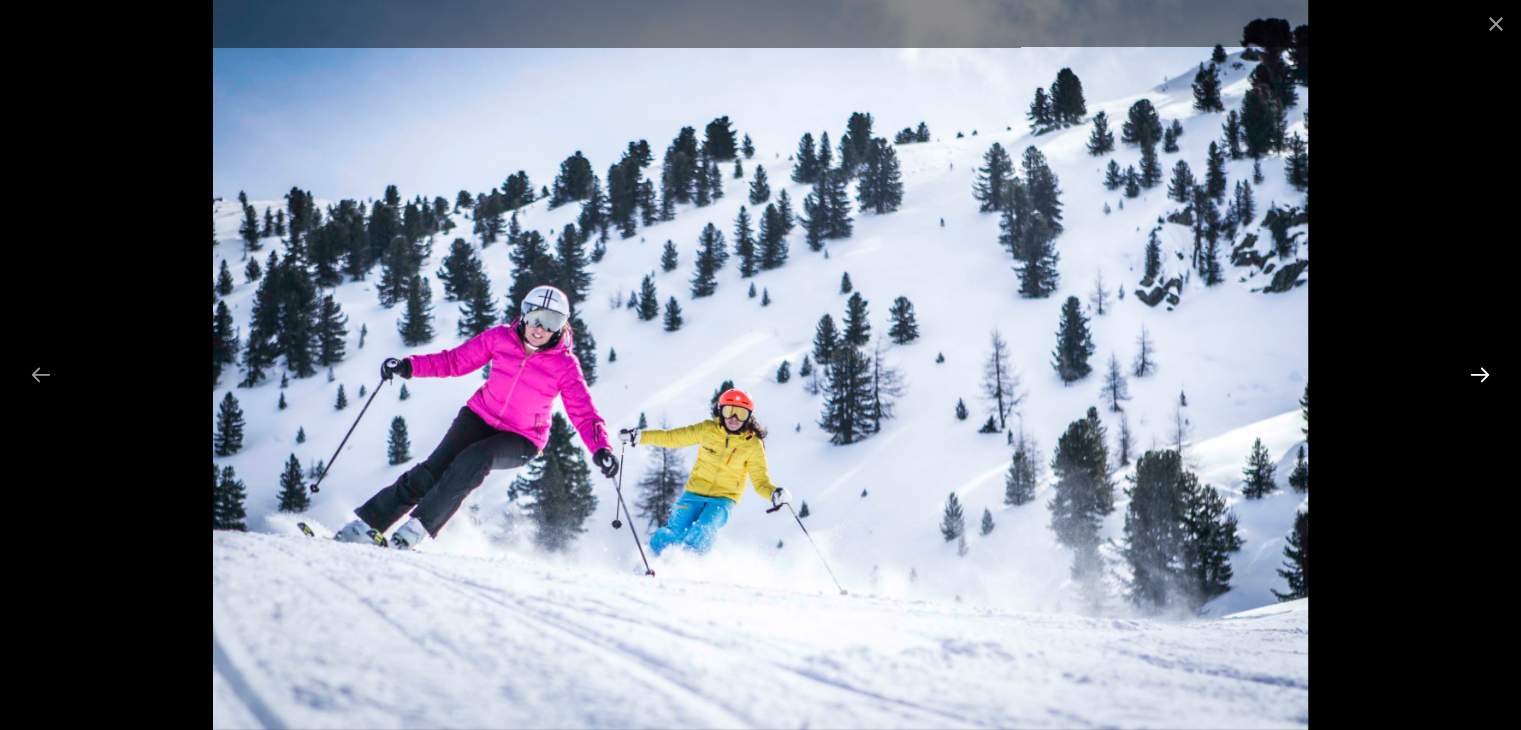 click at bounding box center [1480, 374] 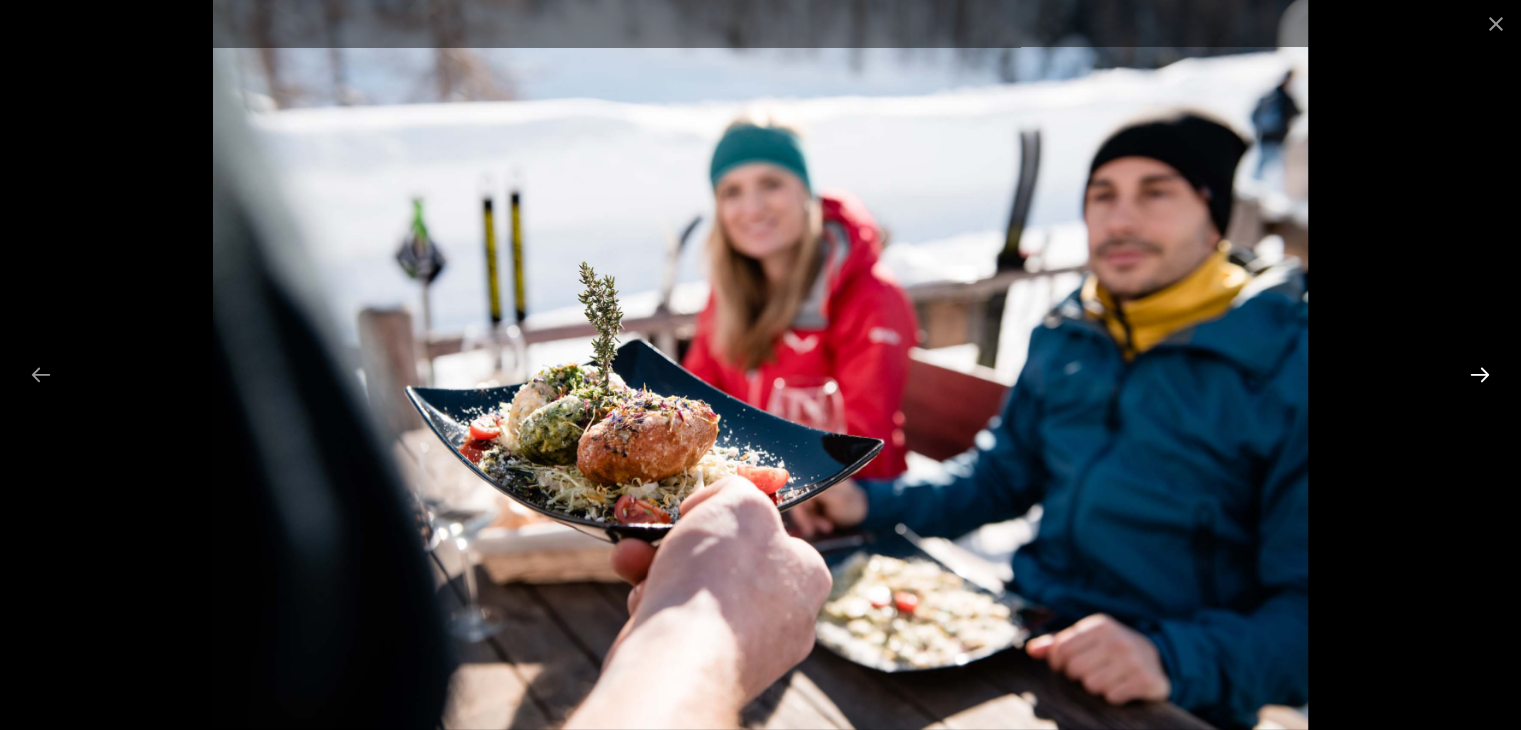 click at bounding box center [1480, 374] 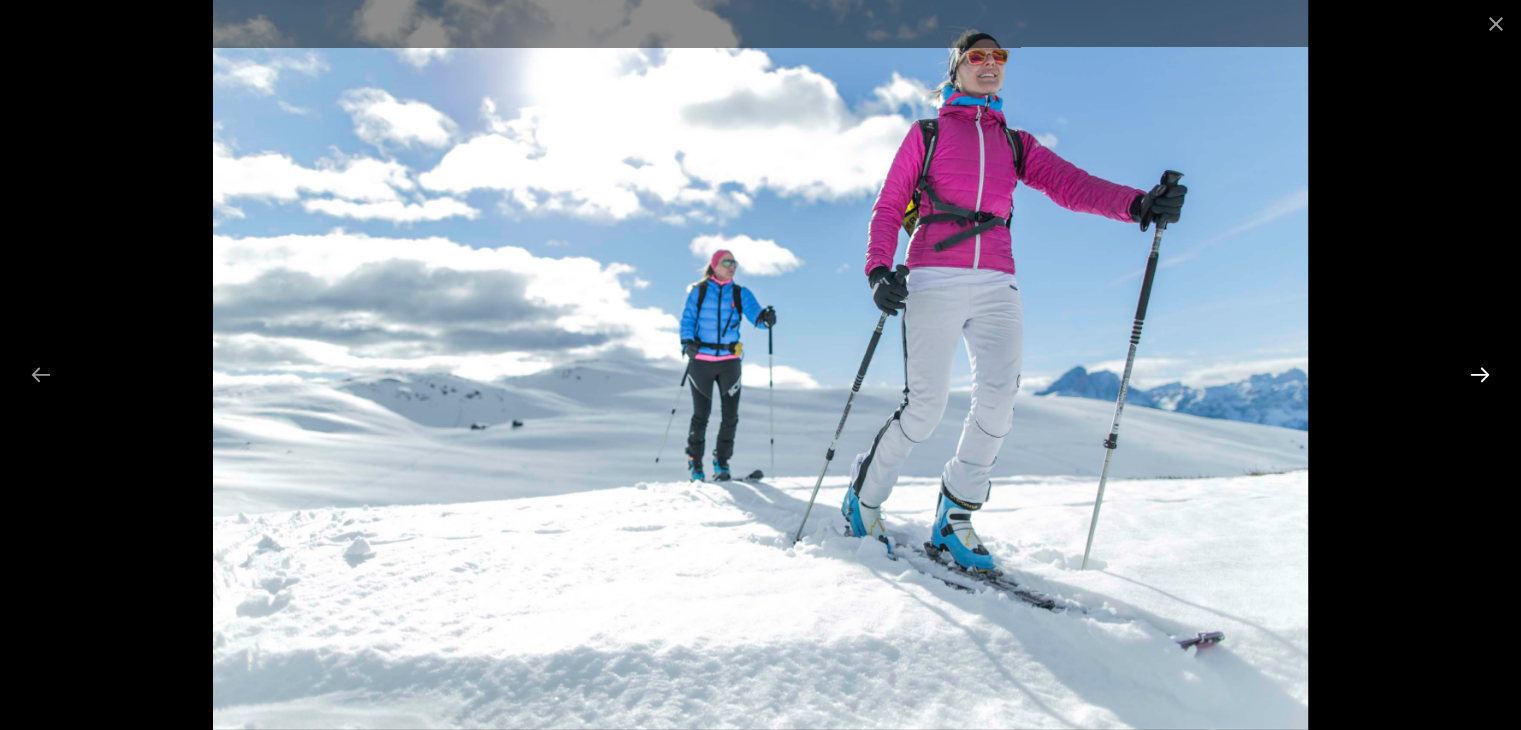 click at bounding box center [1480, 374] 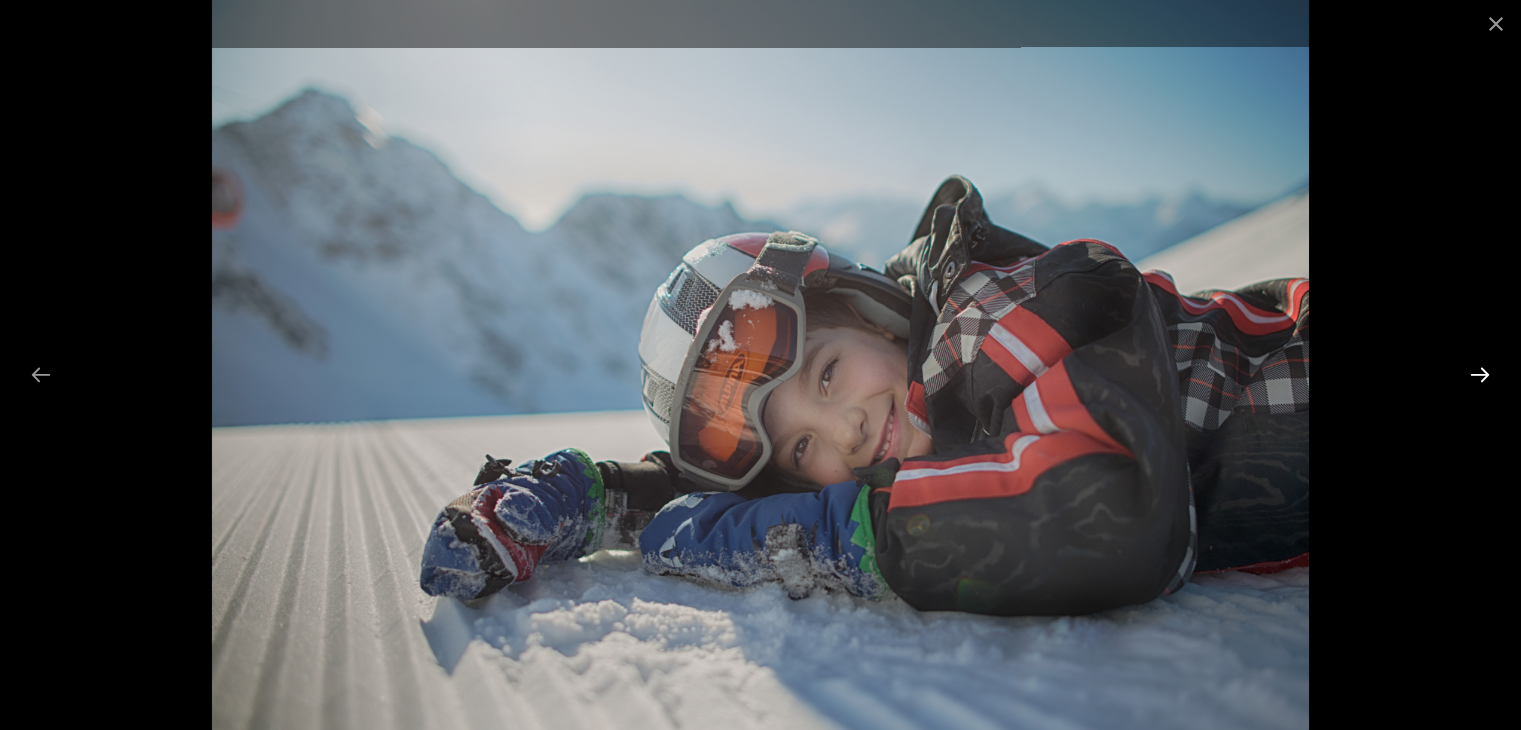 click at bounding box center (1480, 374) 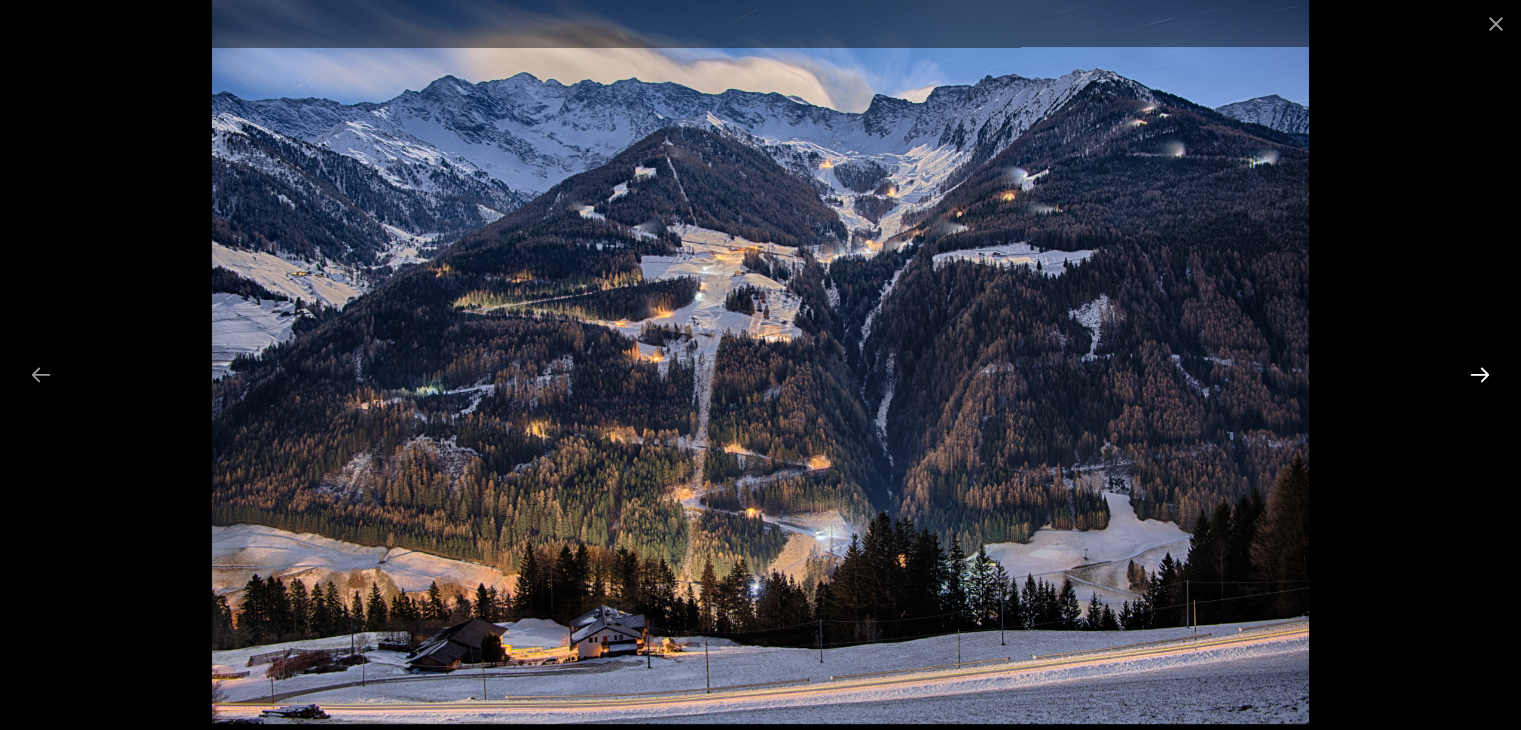 click at bounding box center [1480, 374] 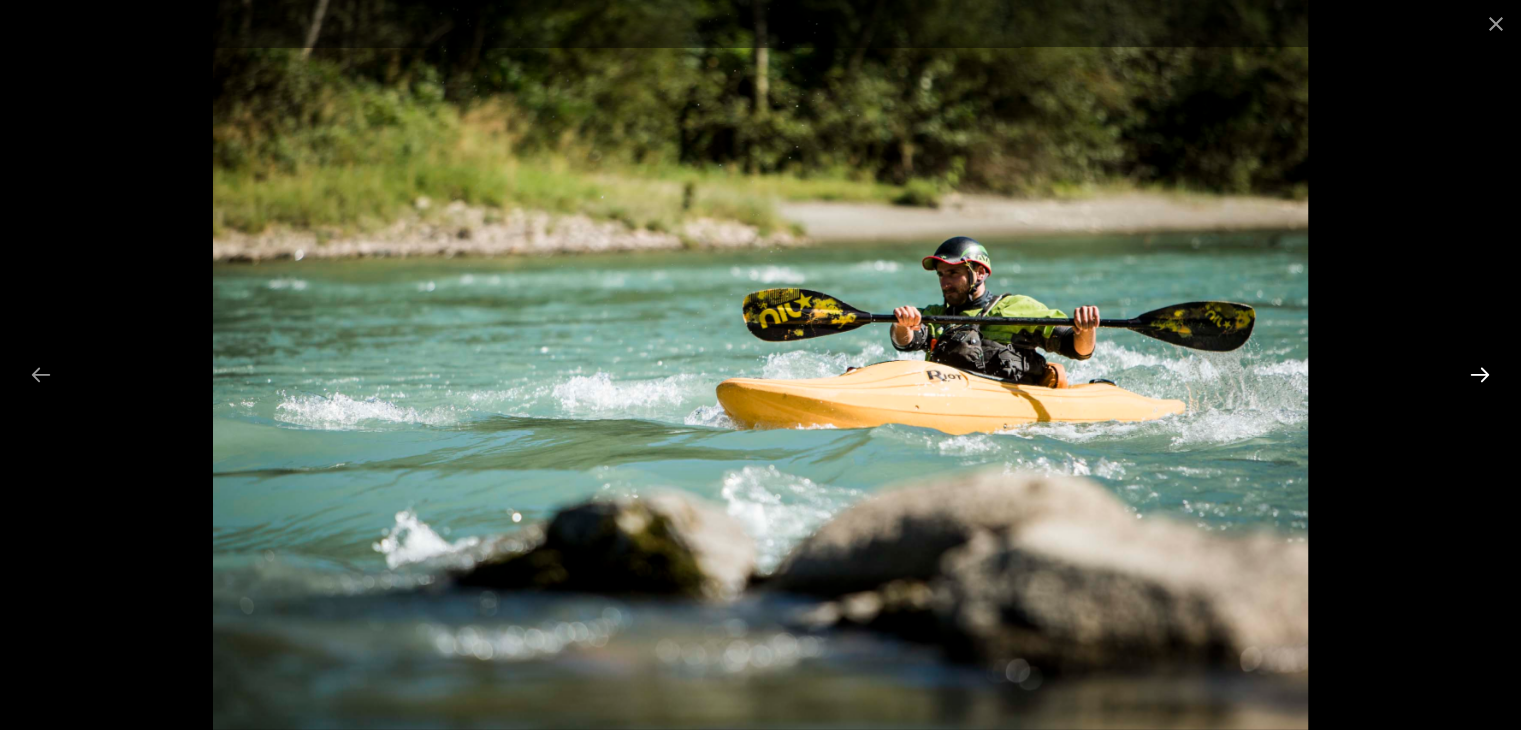 click at bounding box center [1480, 374] 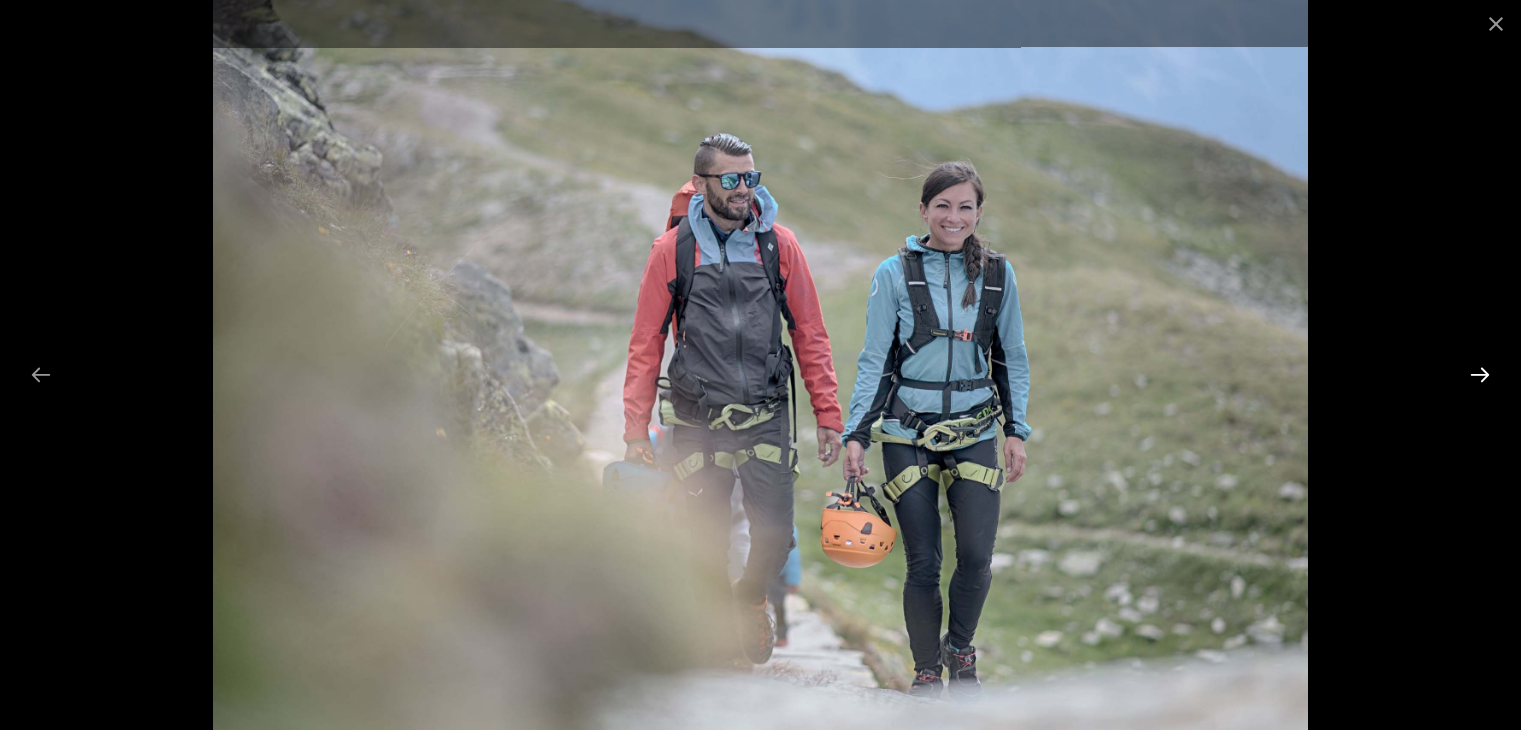 click at bounding box center [1480, 374] 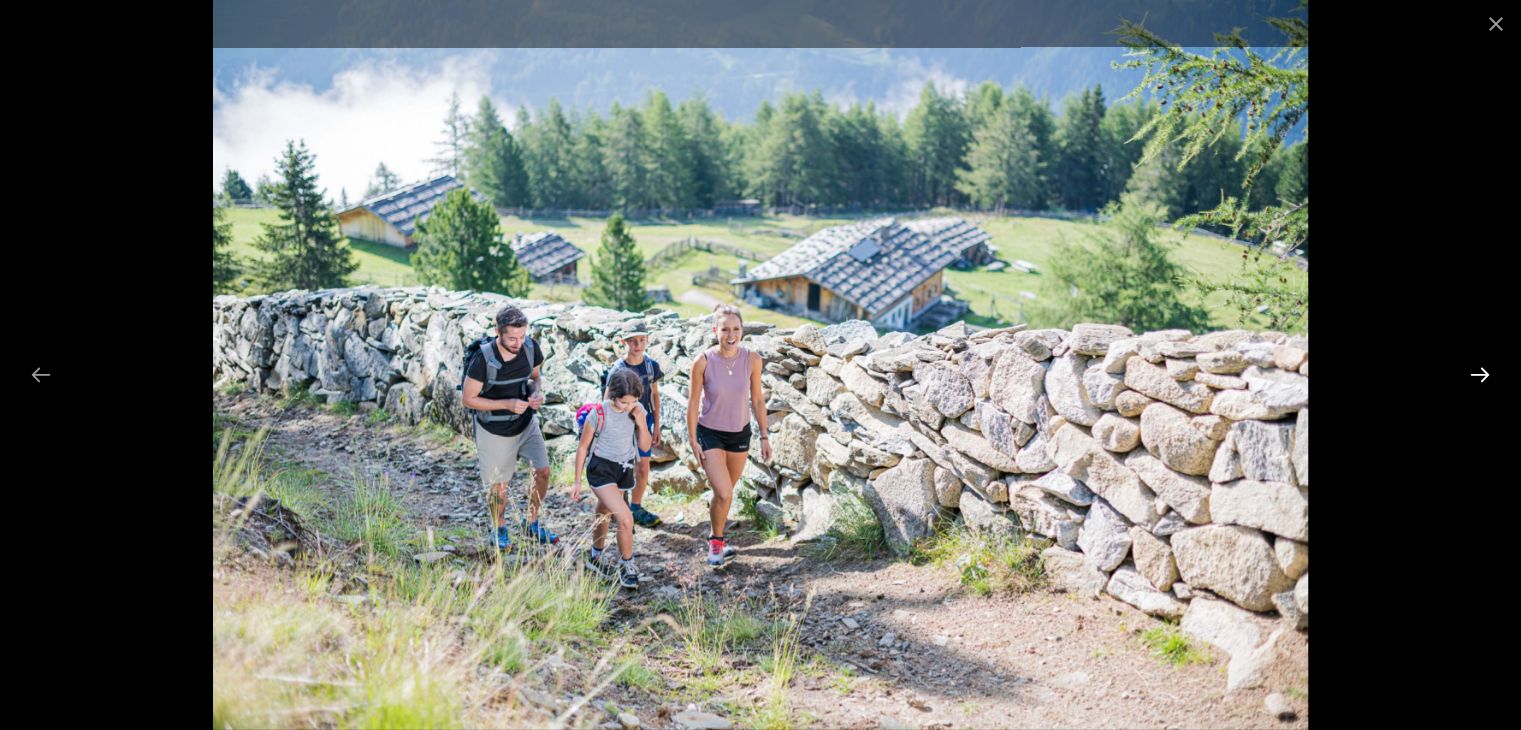 click at bounding box center [1480, 374] 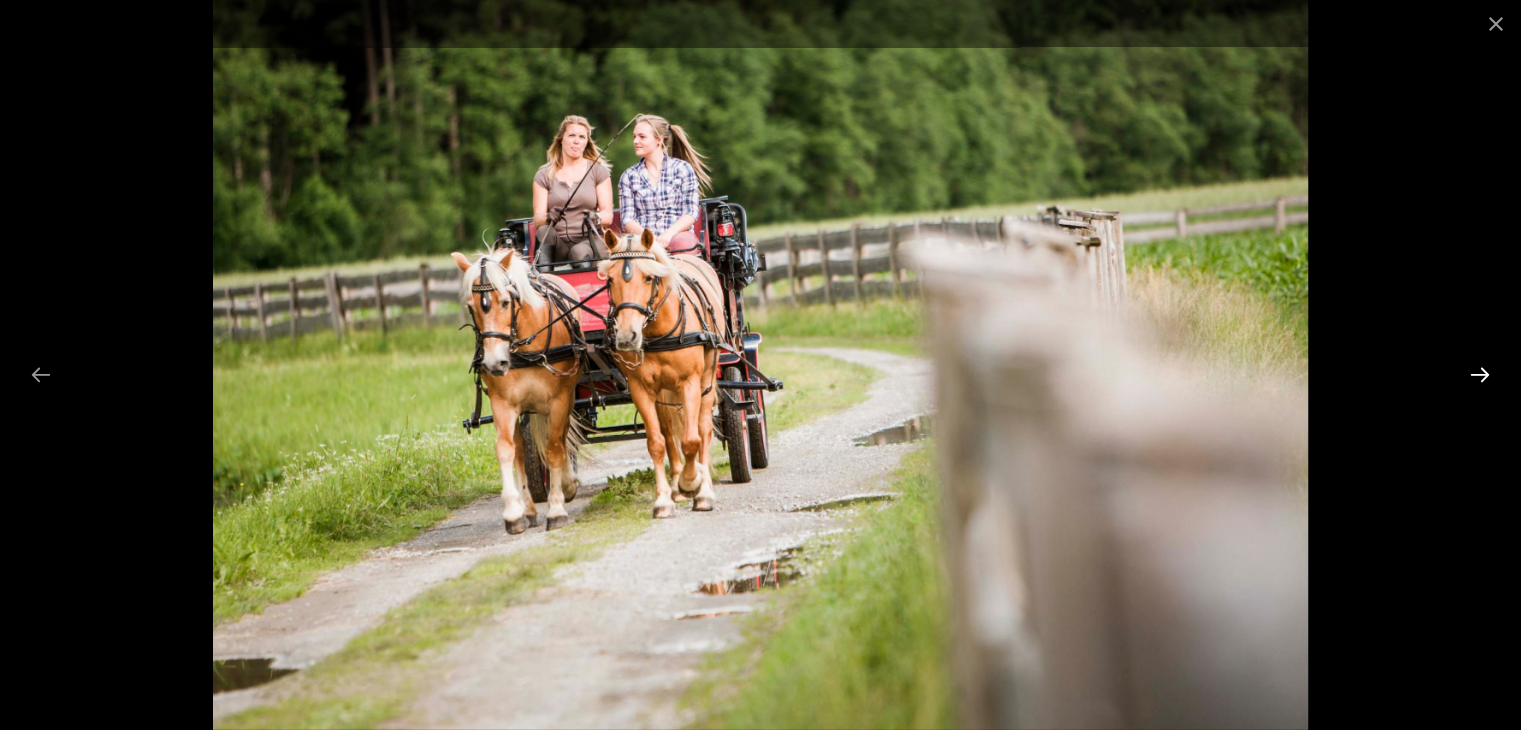 click at bounding box center (1480, 374) 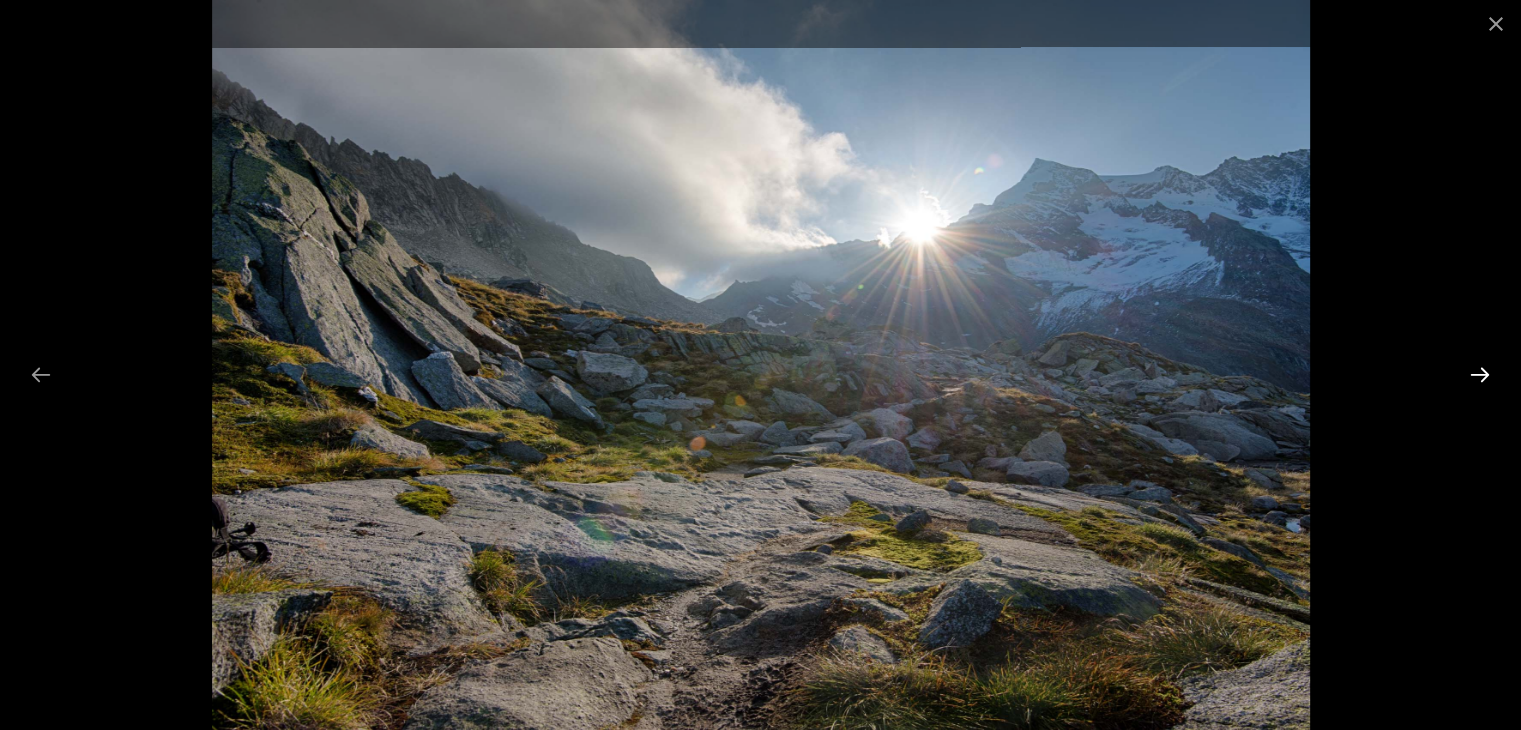 click at bounding box center [1480, 374] 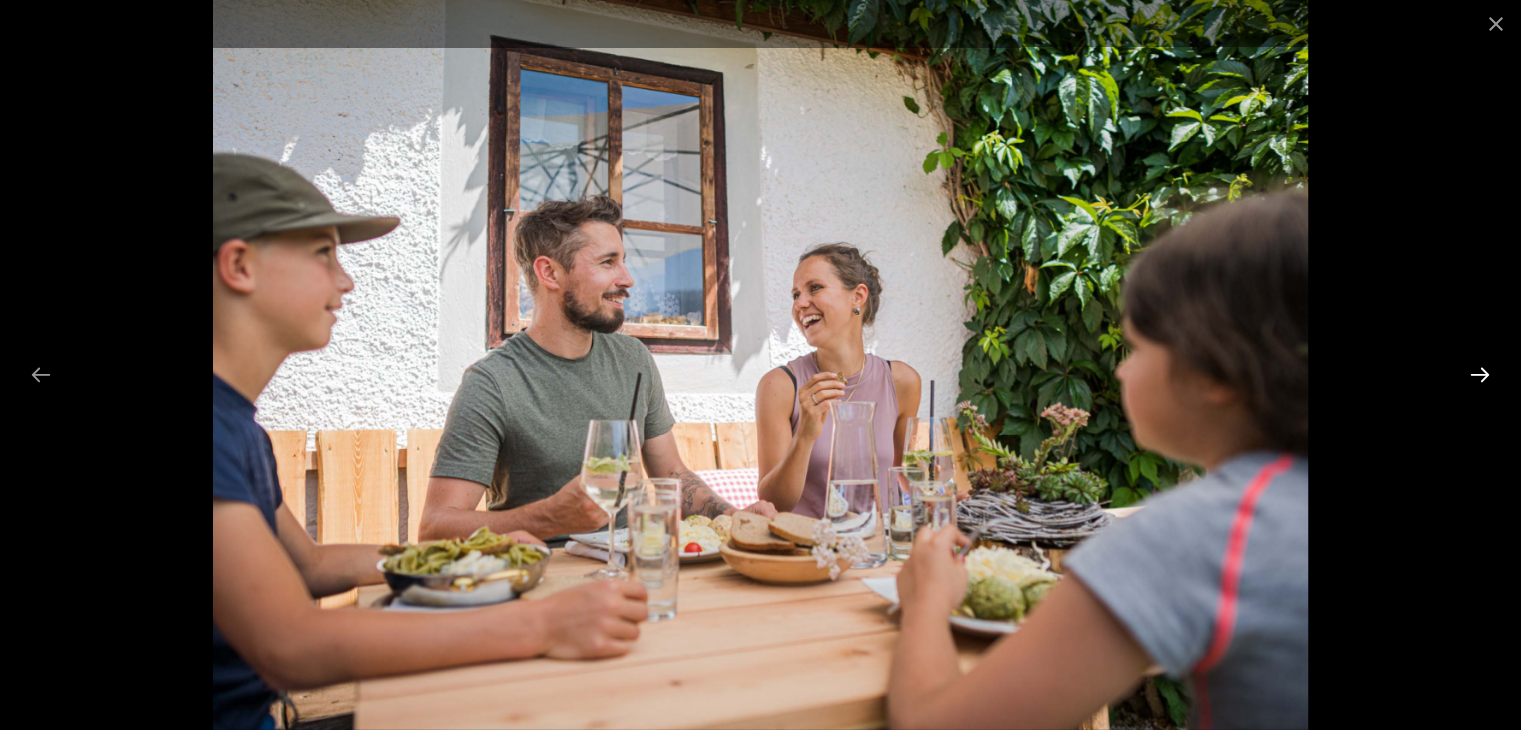 click at bounding box center (1480, 374) 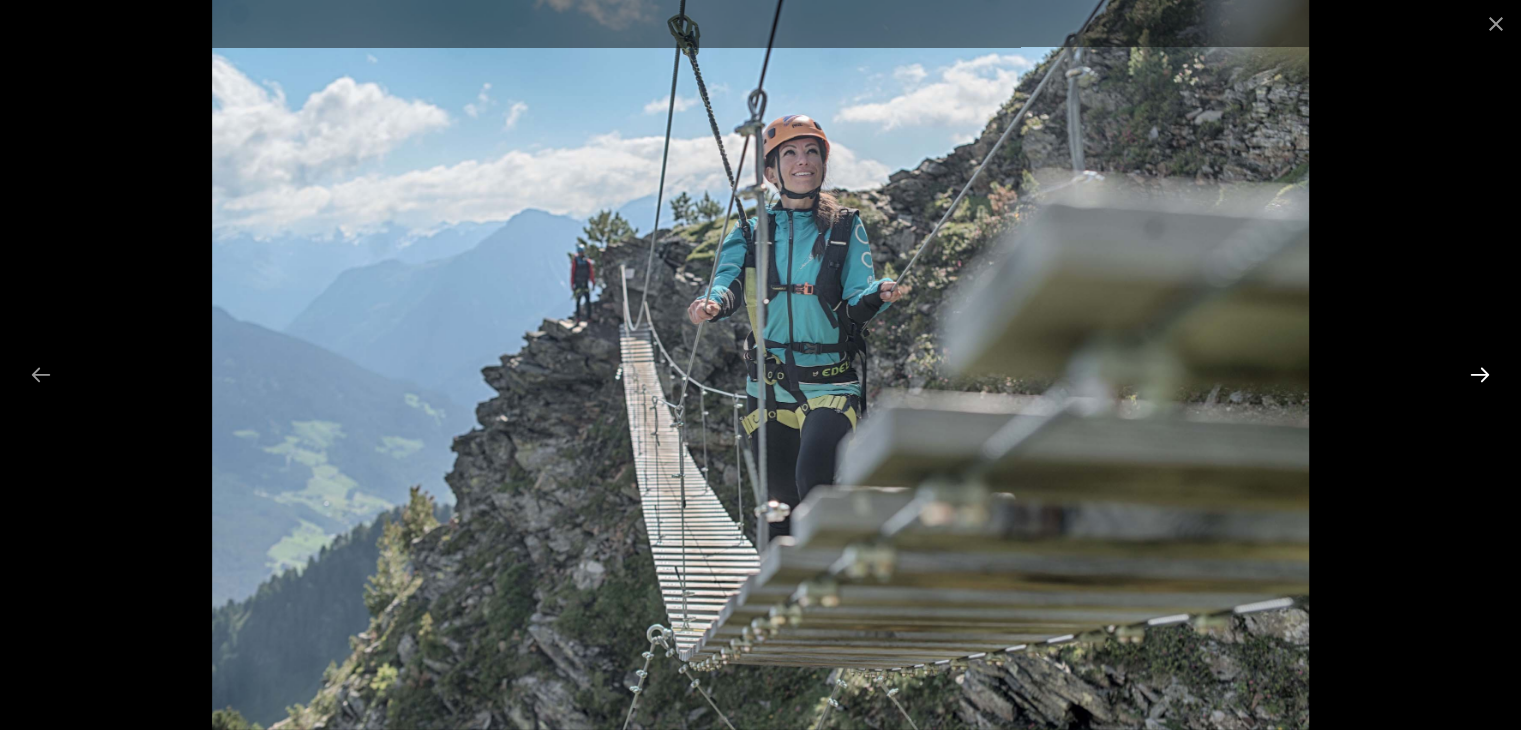 click at bounding box center (1480, 374) 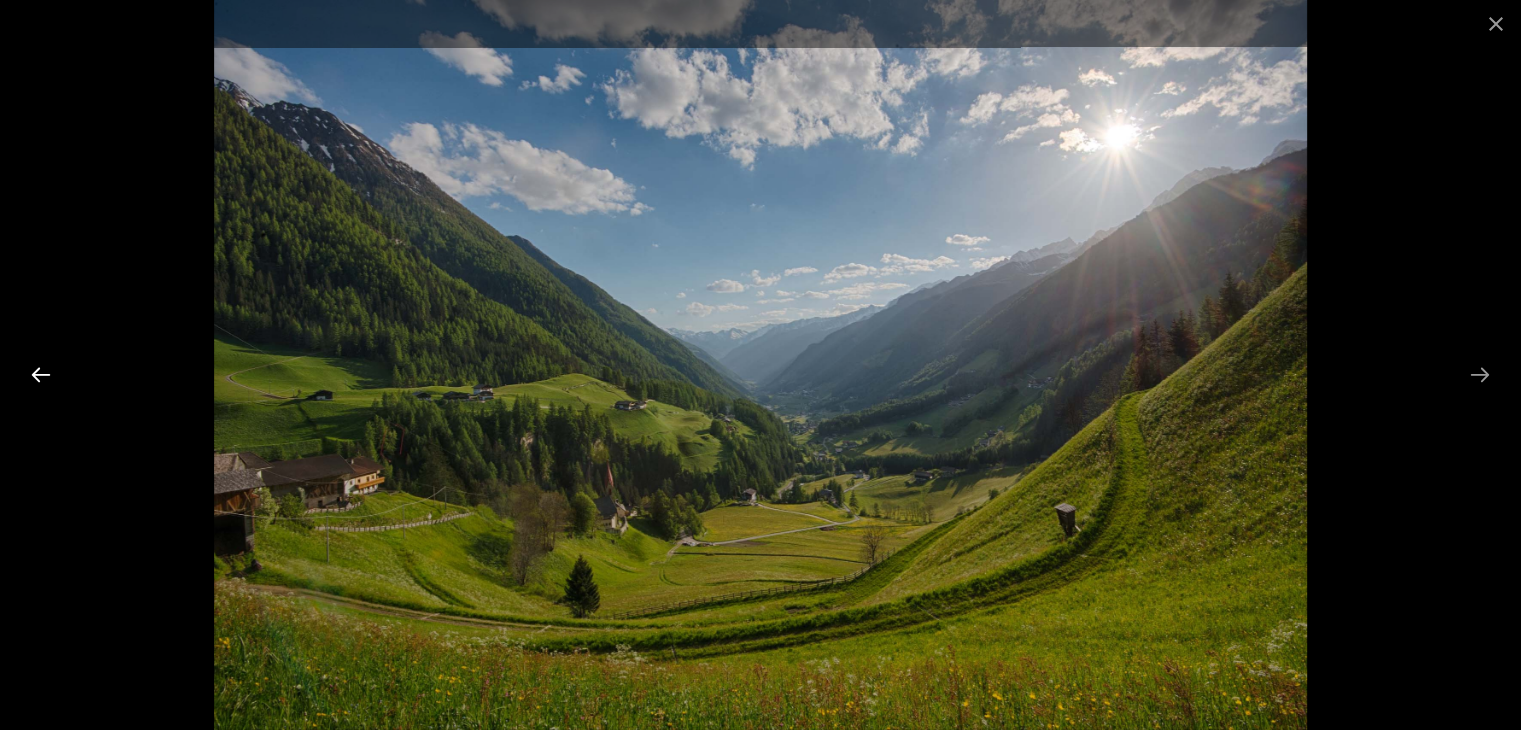 click at bounding box center (41, 374) 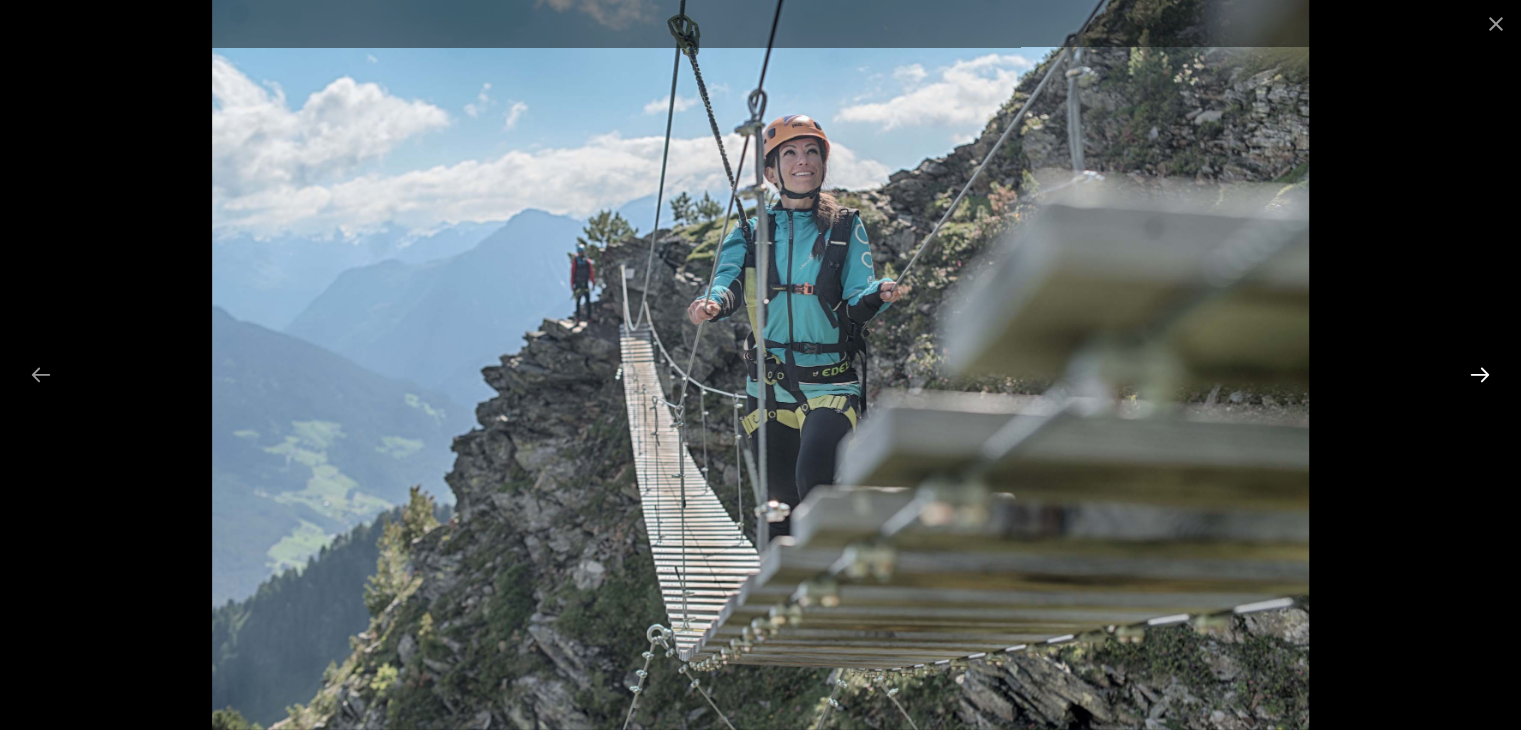 click at bounding box center [1480, 374] 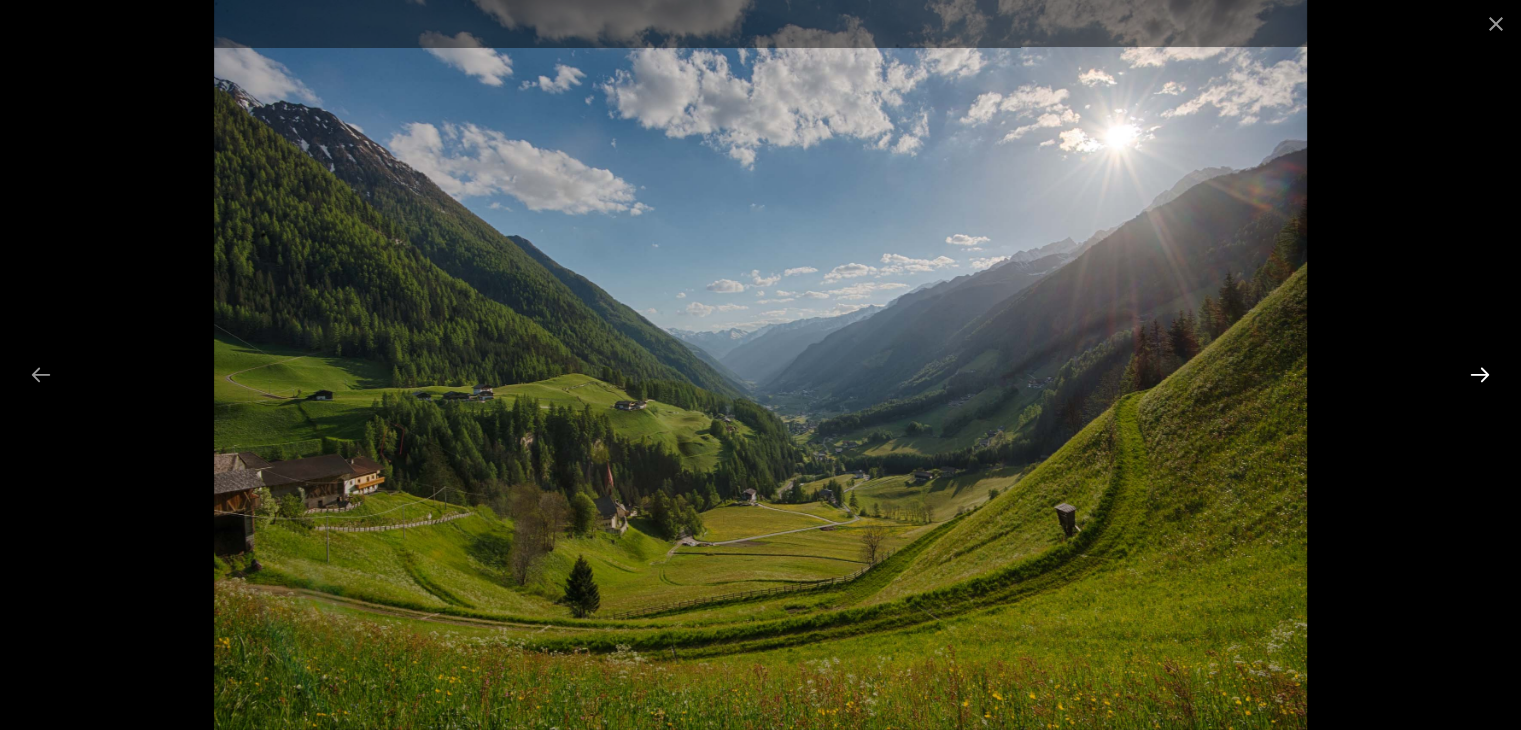click at bounding box center [1480, 374] 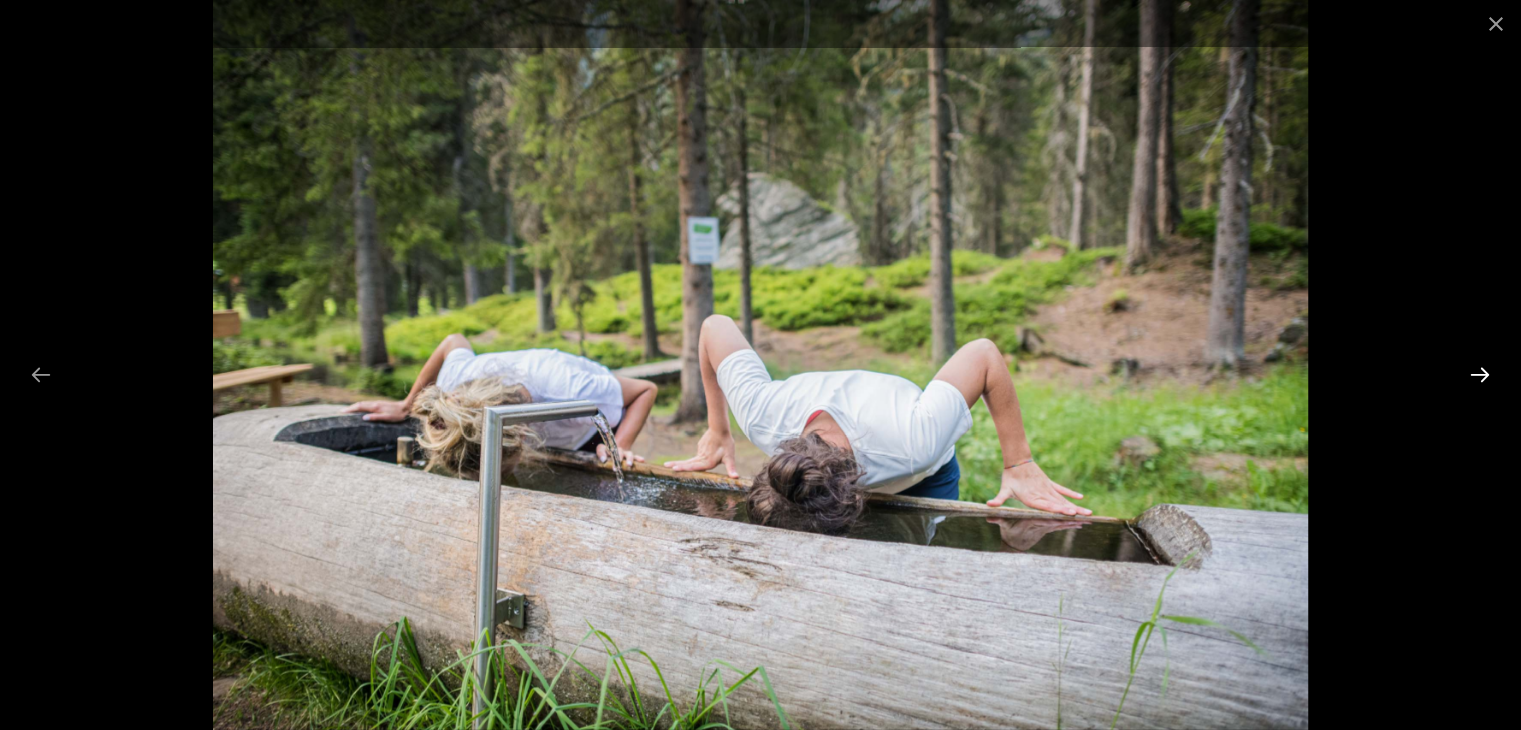 click at bounding box center (1480, 374) 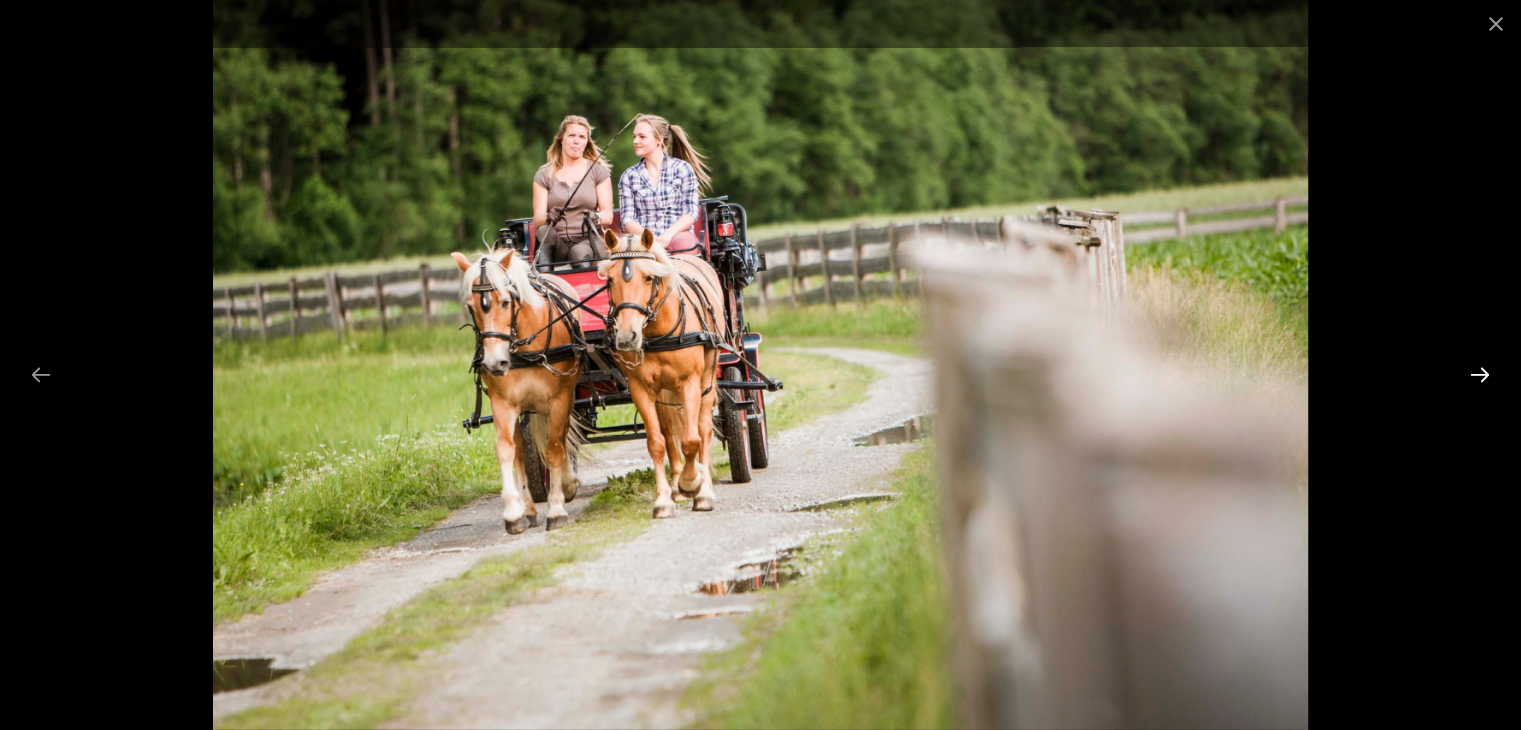 click at bounding box center [1480, 374] 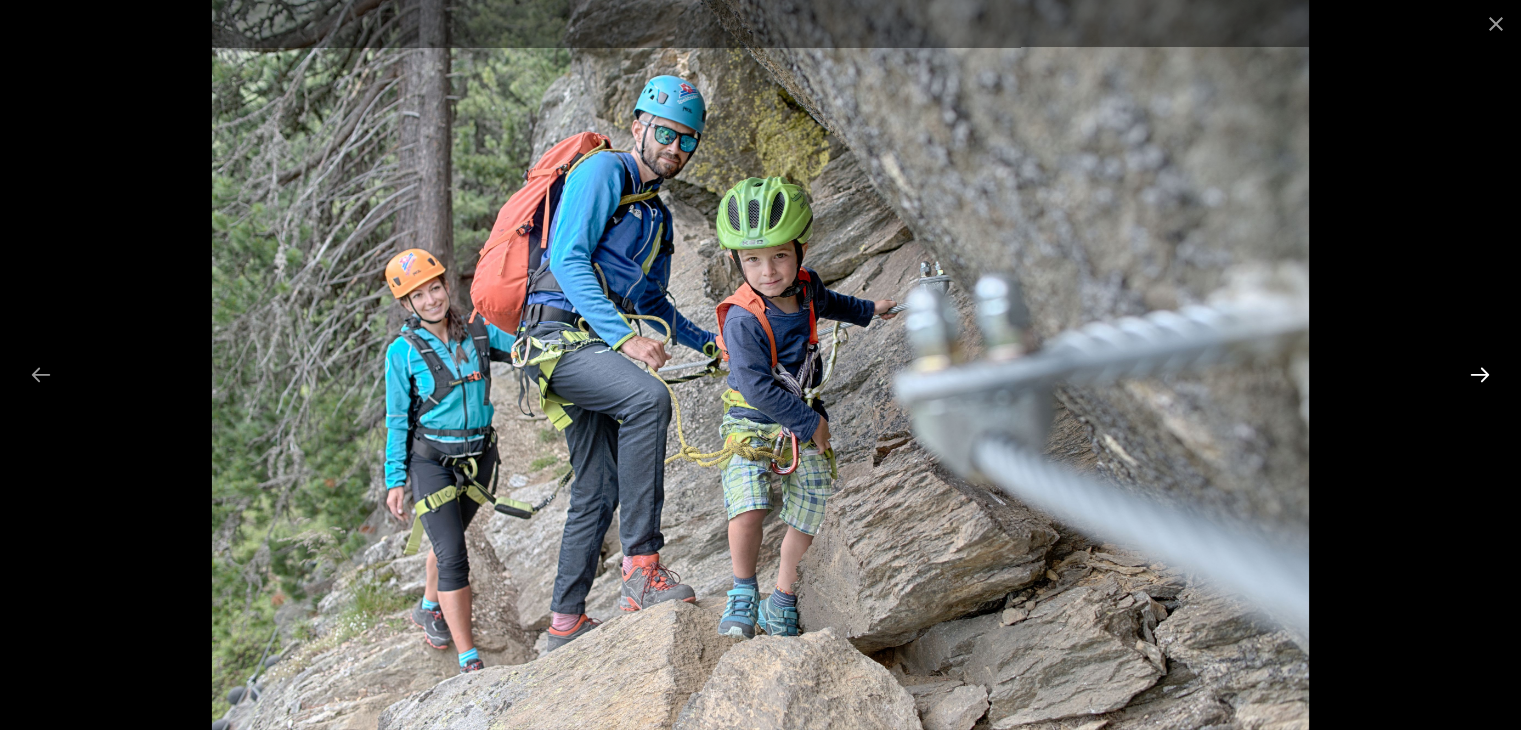click at bounding box center [1480, 374] 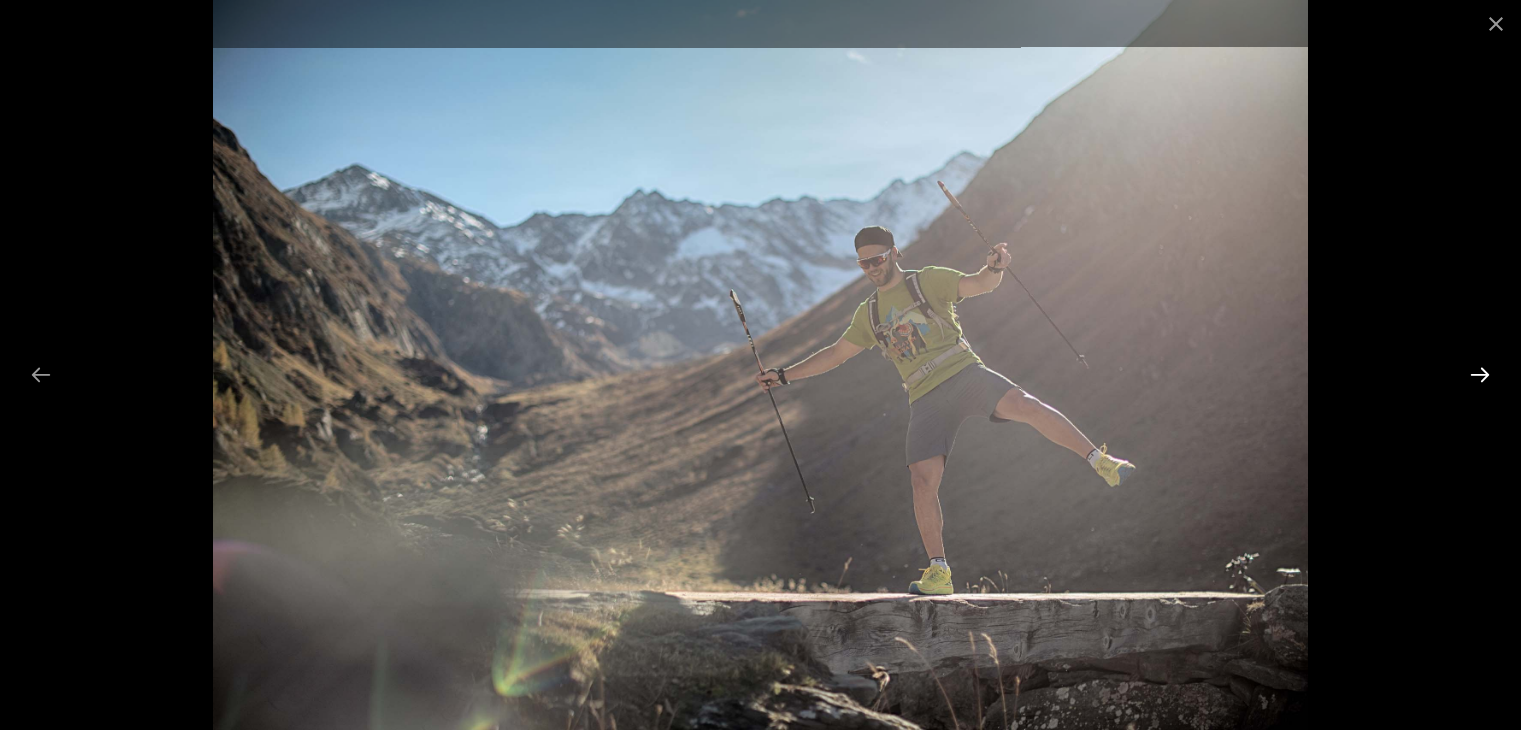 click at bounding box center [1480, 374] 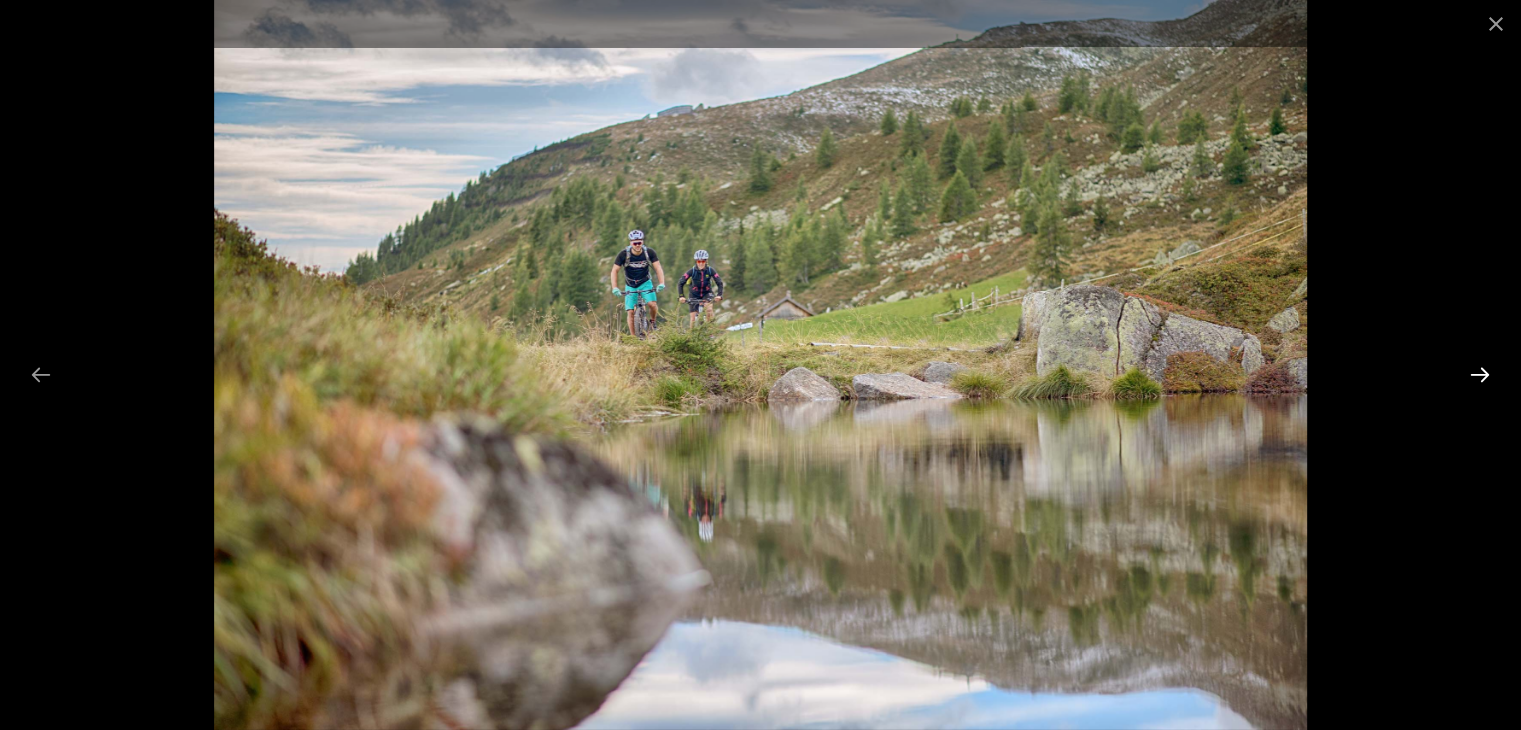 click at bounding box center [1480, 374] 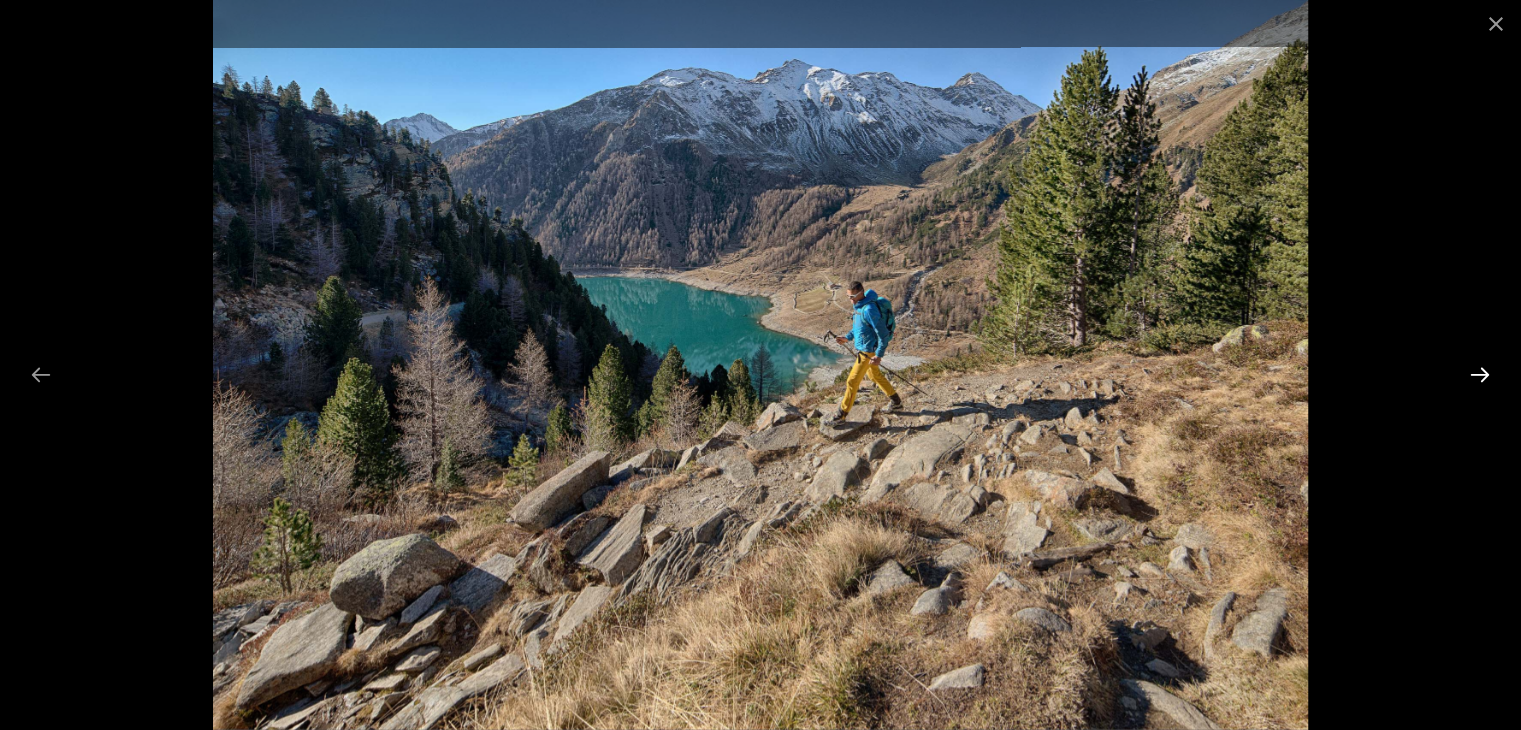 click at bounding box center [1480, 374] 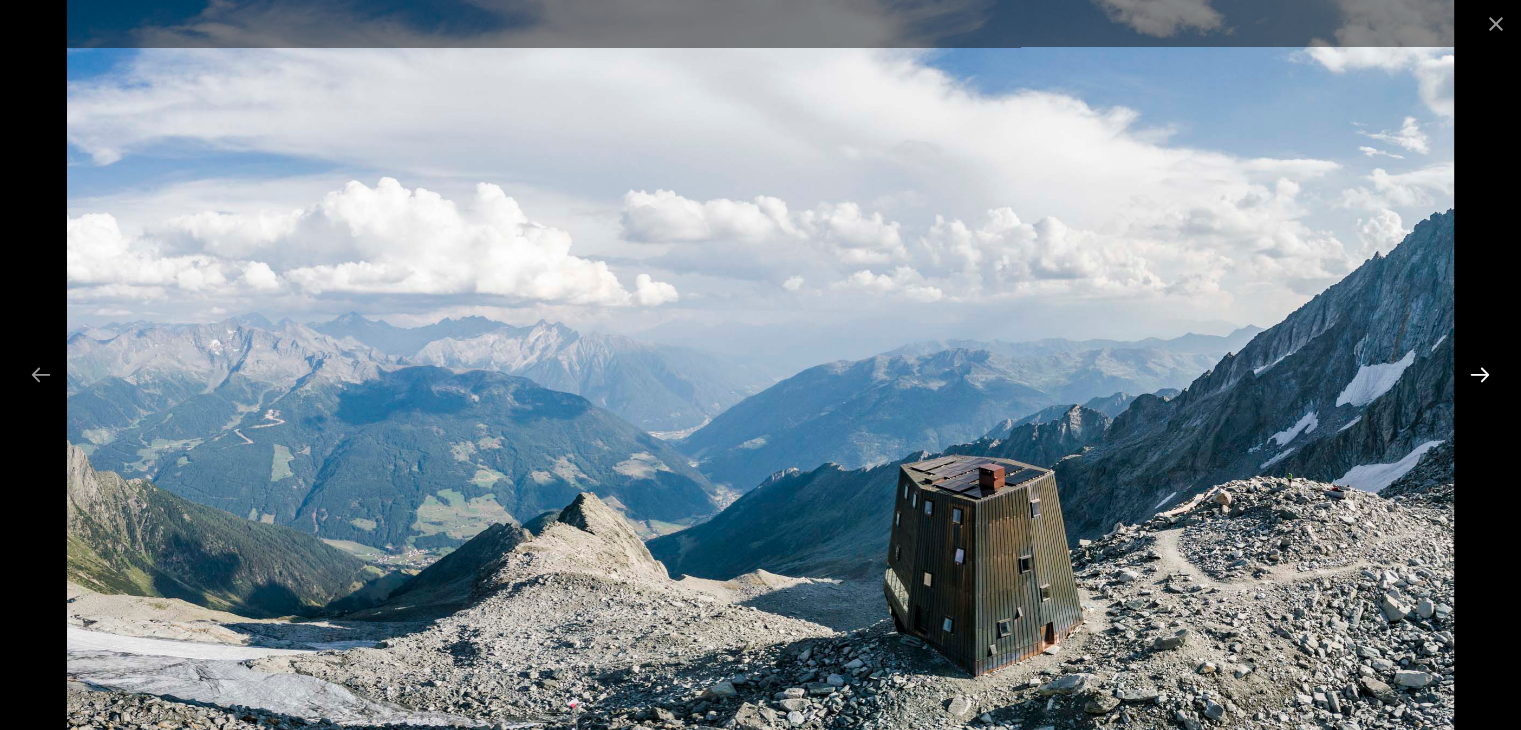 click at bounding box center [1480, 374] 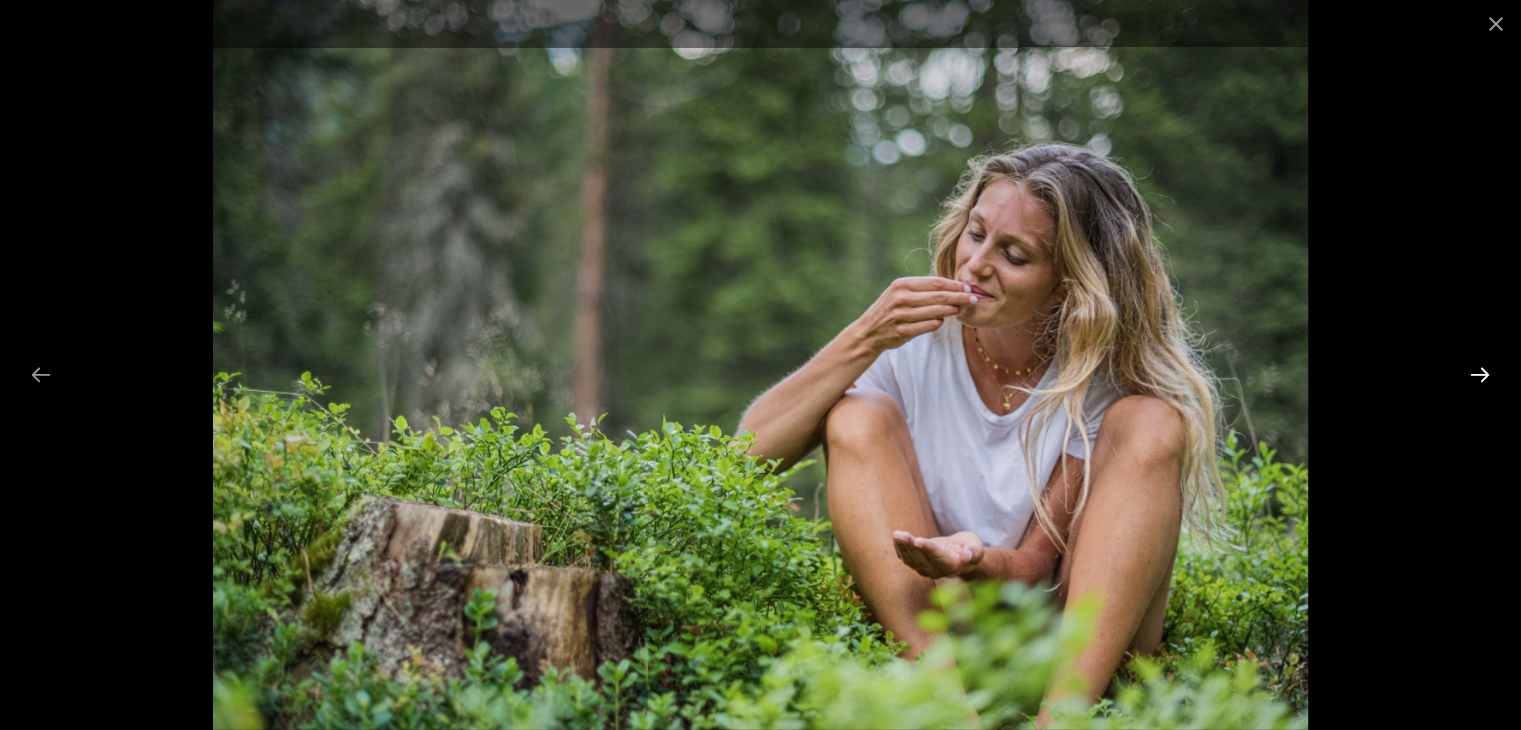 click at bounding box center (1480, 374) 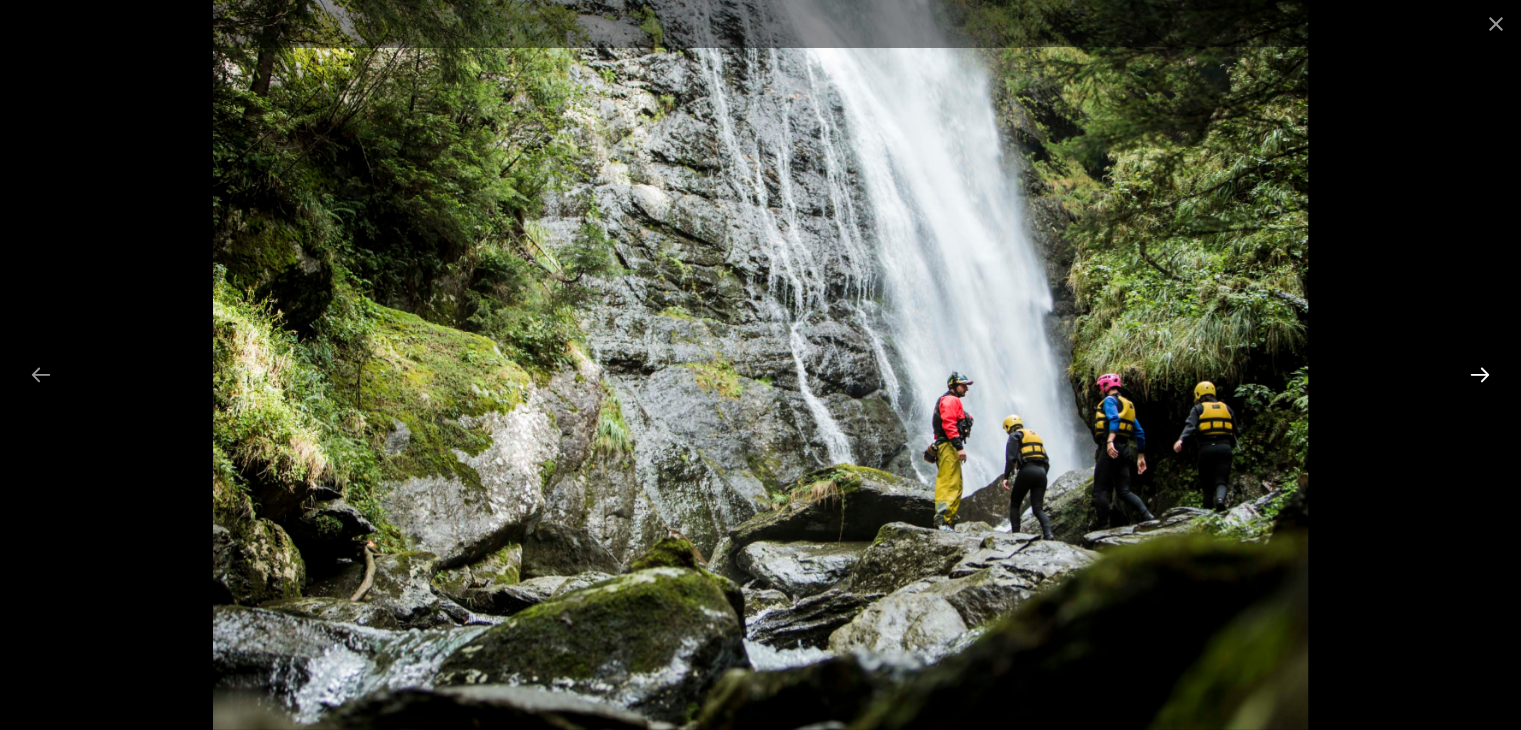 click at bounding box center (1480, 374) 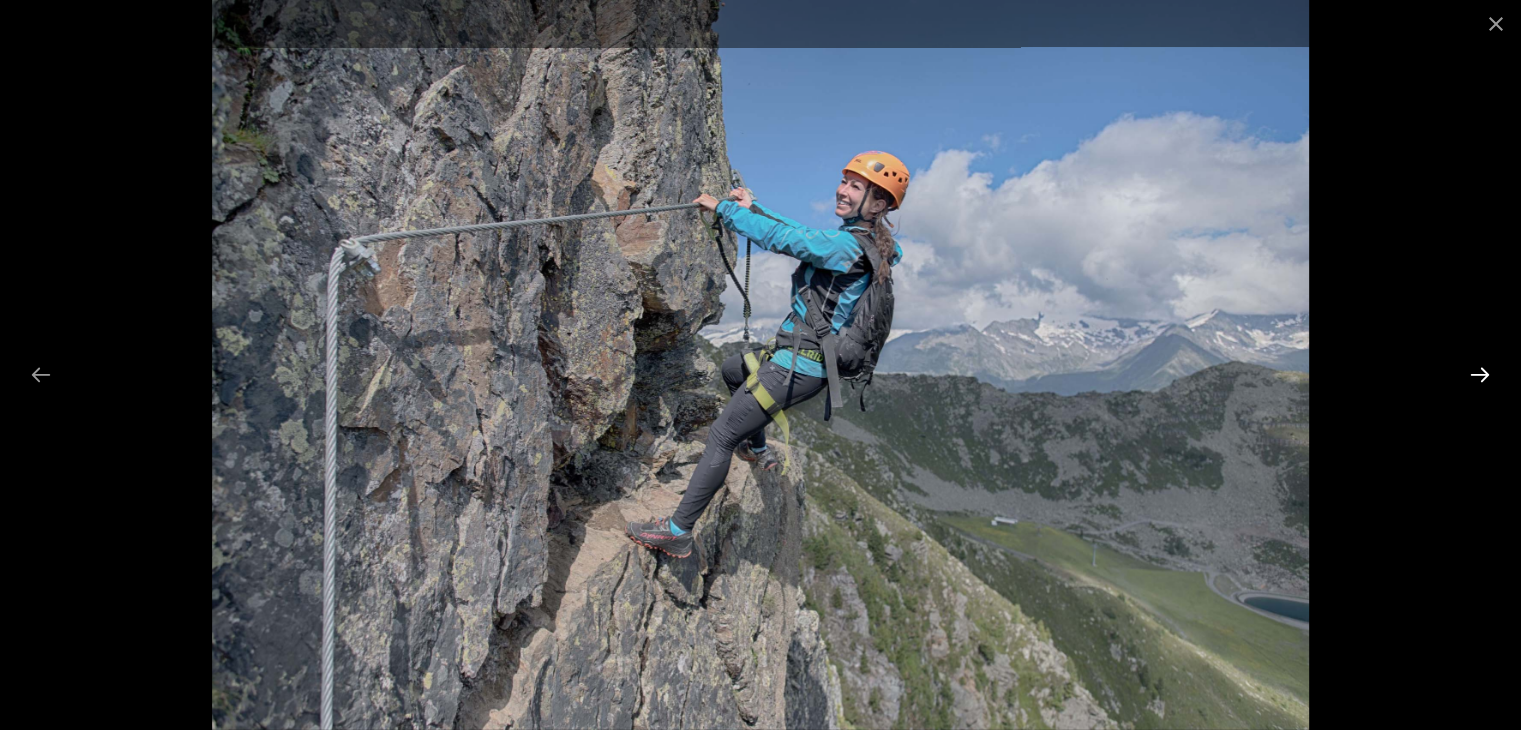 click at bounding box center [1480, 374] 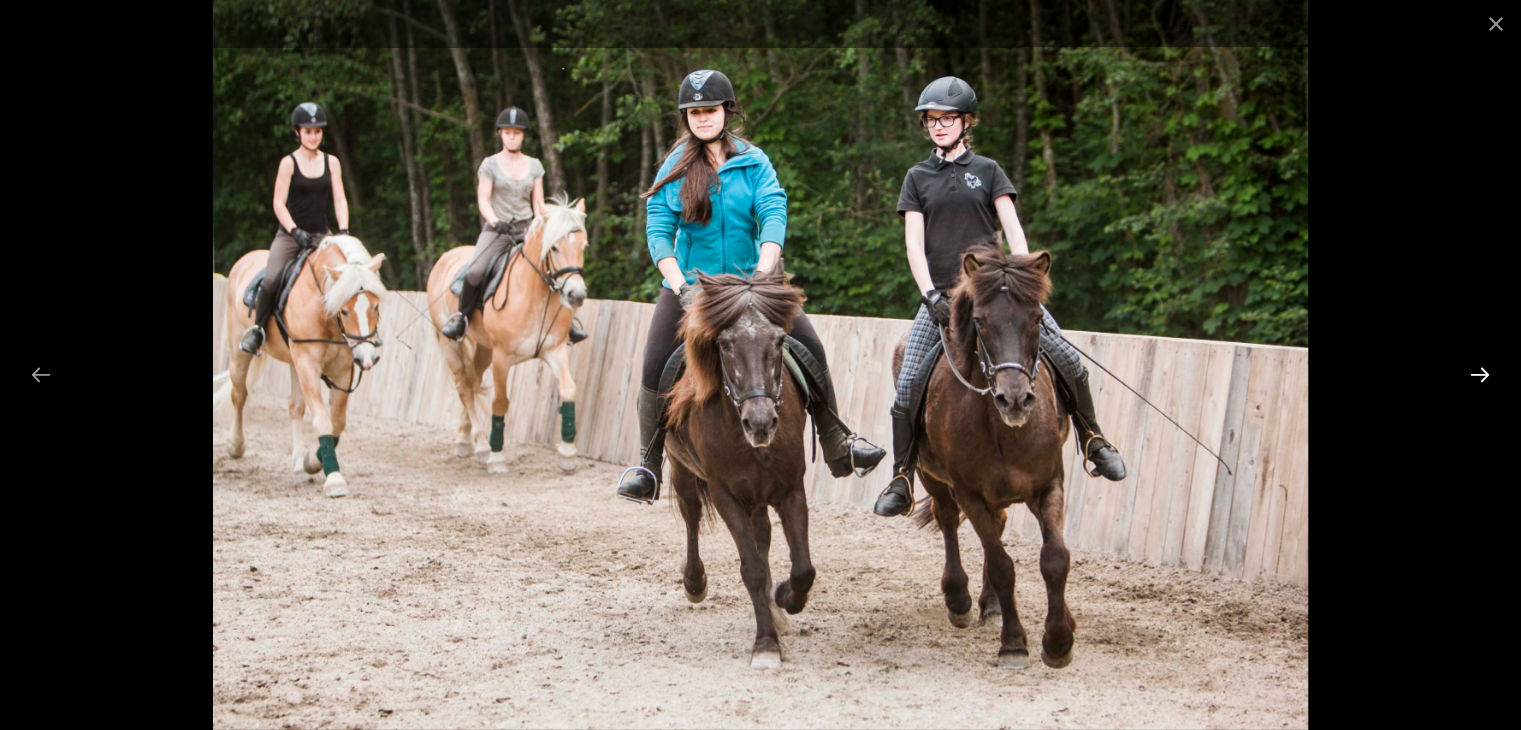 click at bounding box center [1480, 374] 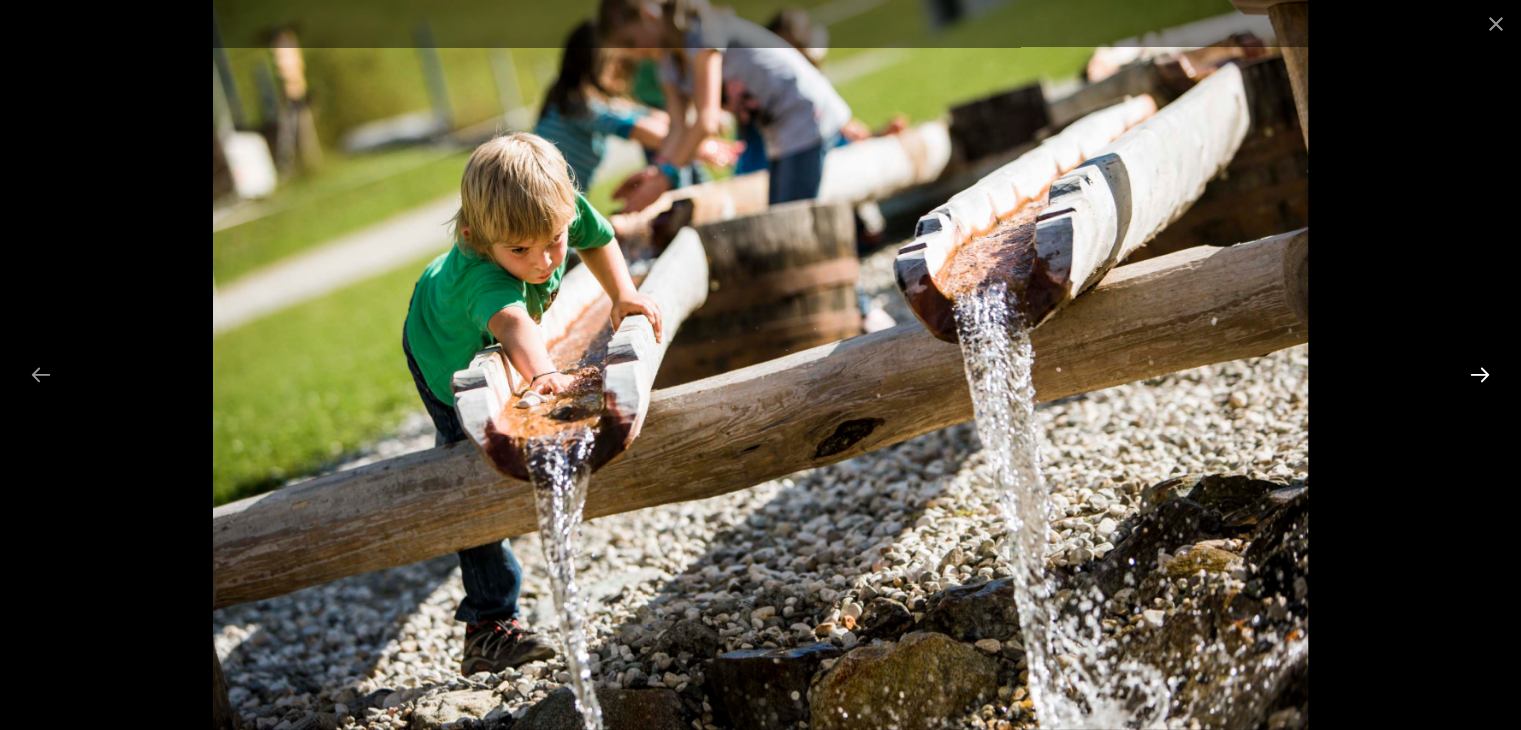 click at bounding box center [1480, 374] 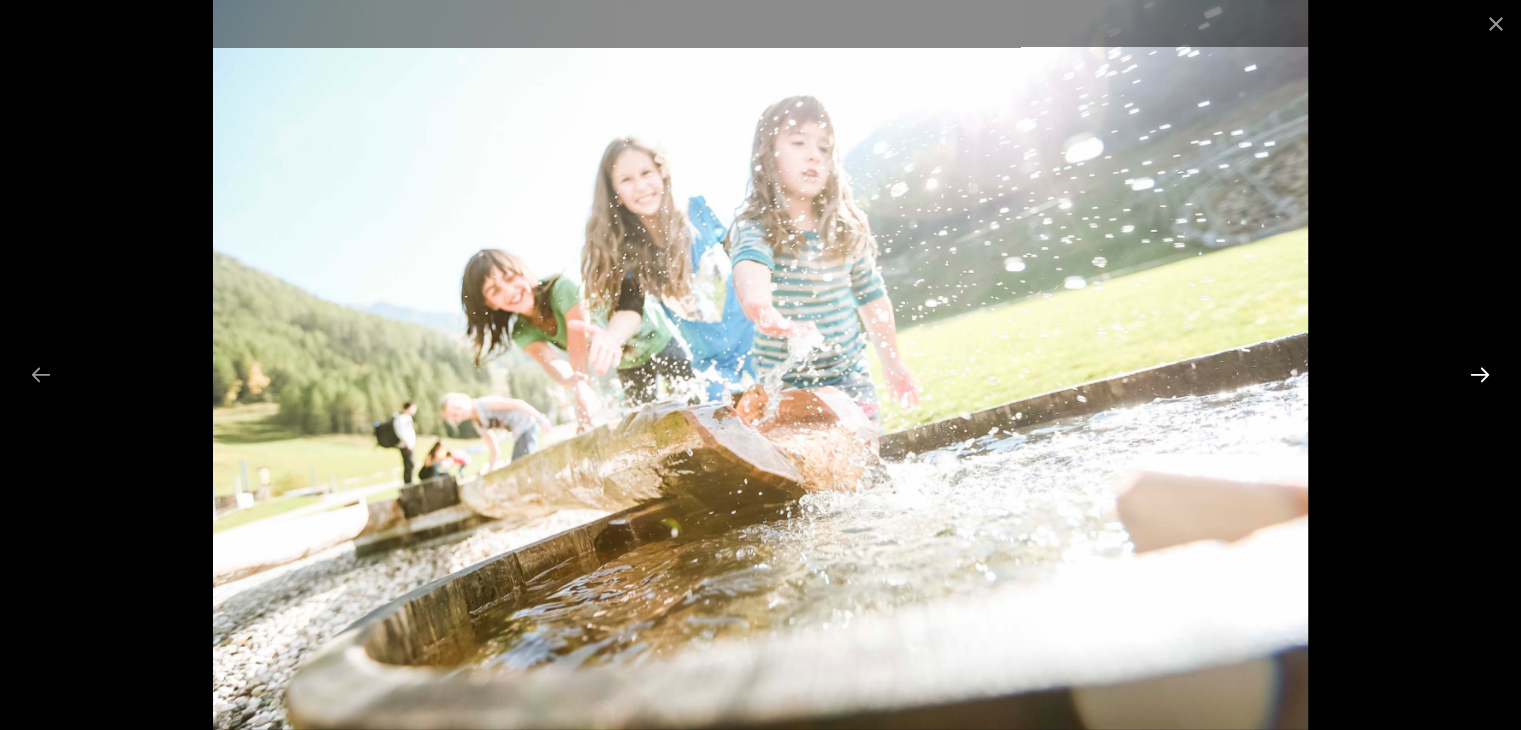 click at bounding box center [1480, 374] 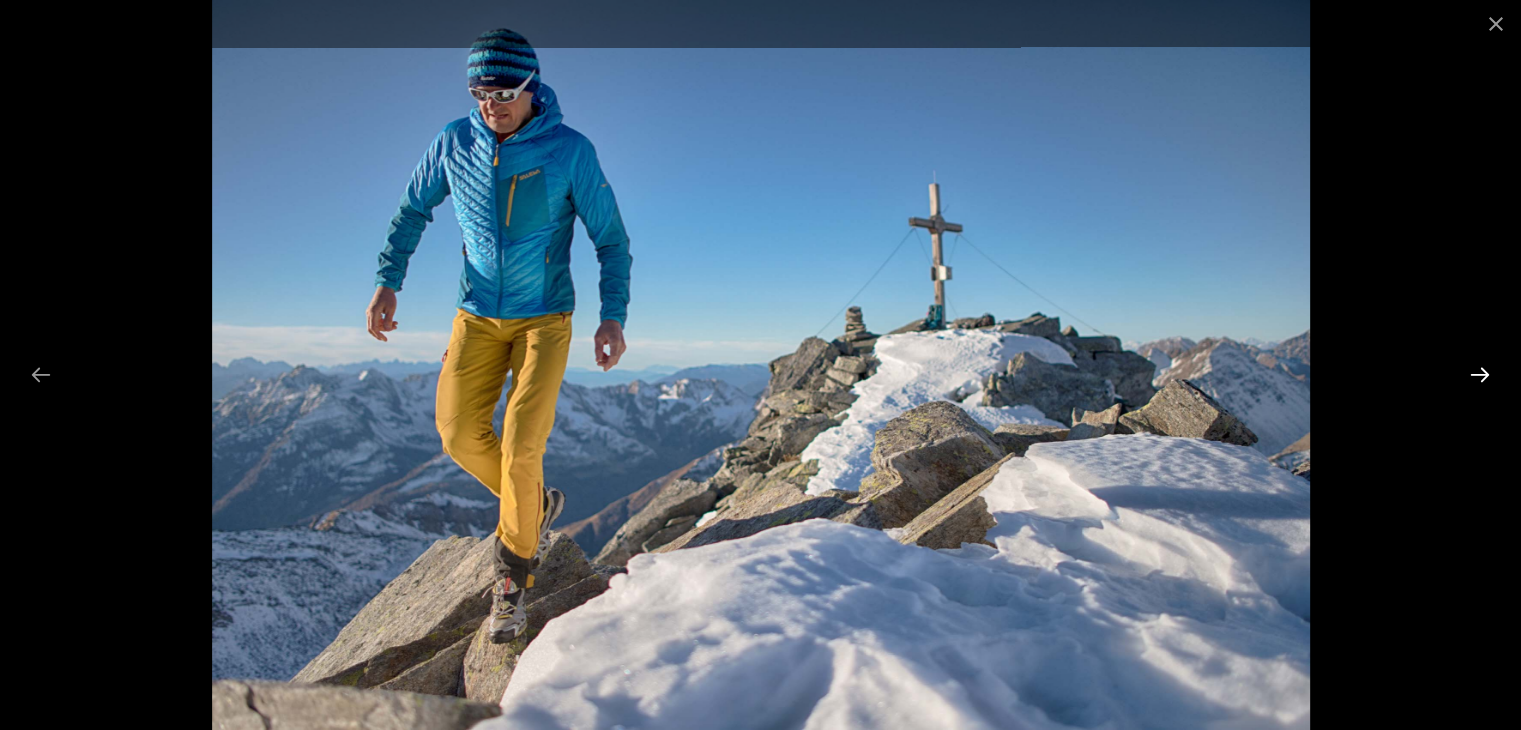 click at bounding box center [1480, 374] 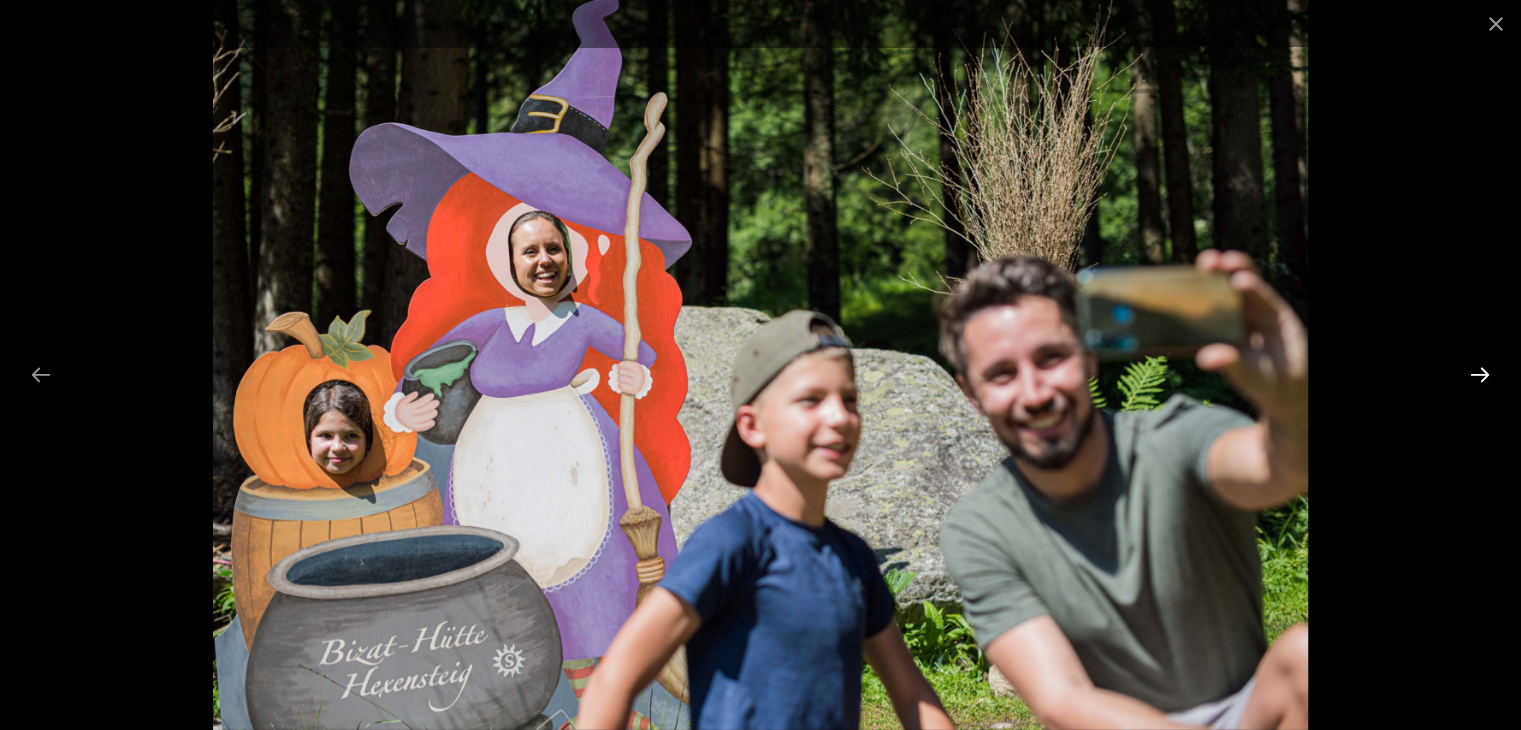 click at bounding box center (1480, 374) 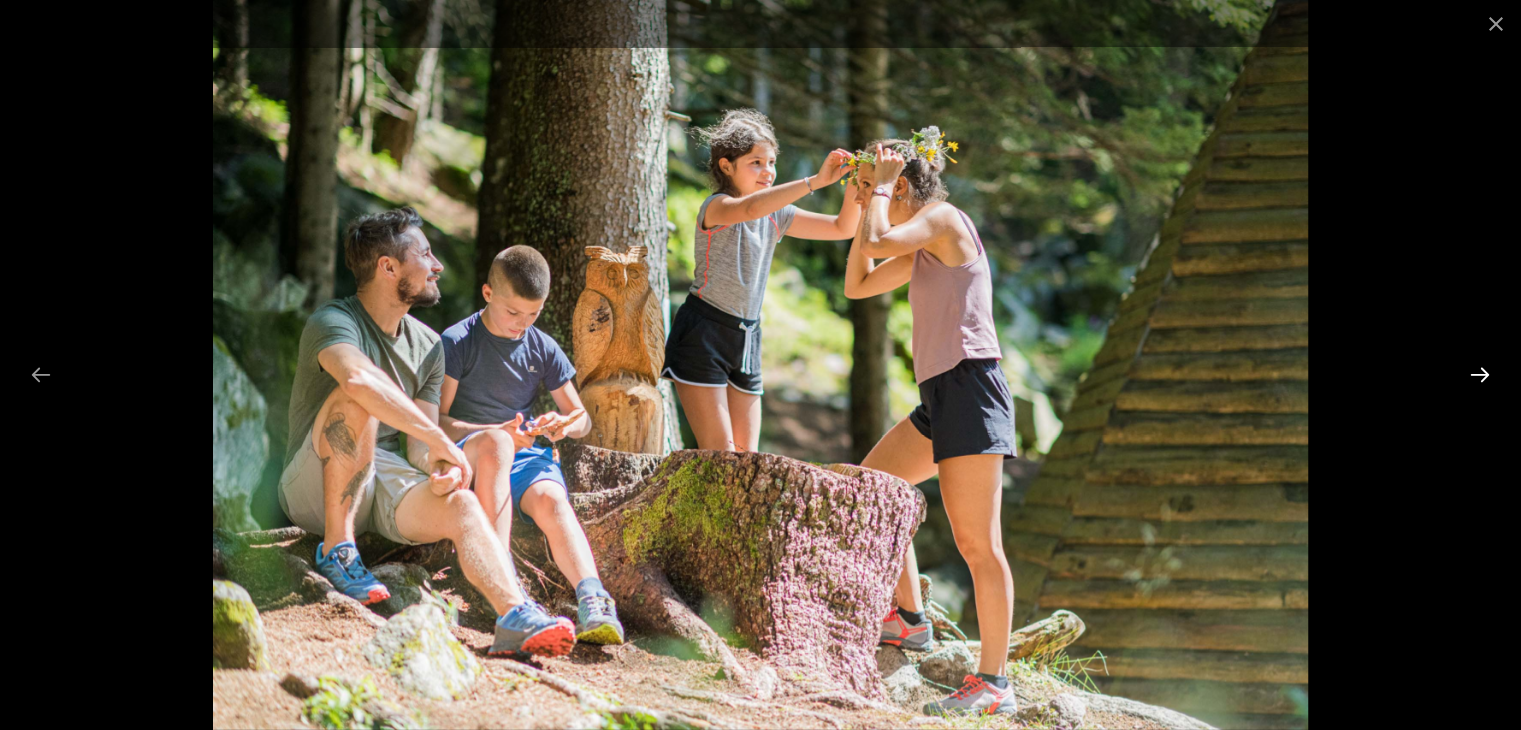 click at bounding box center [1480, 374] 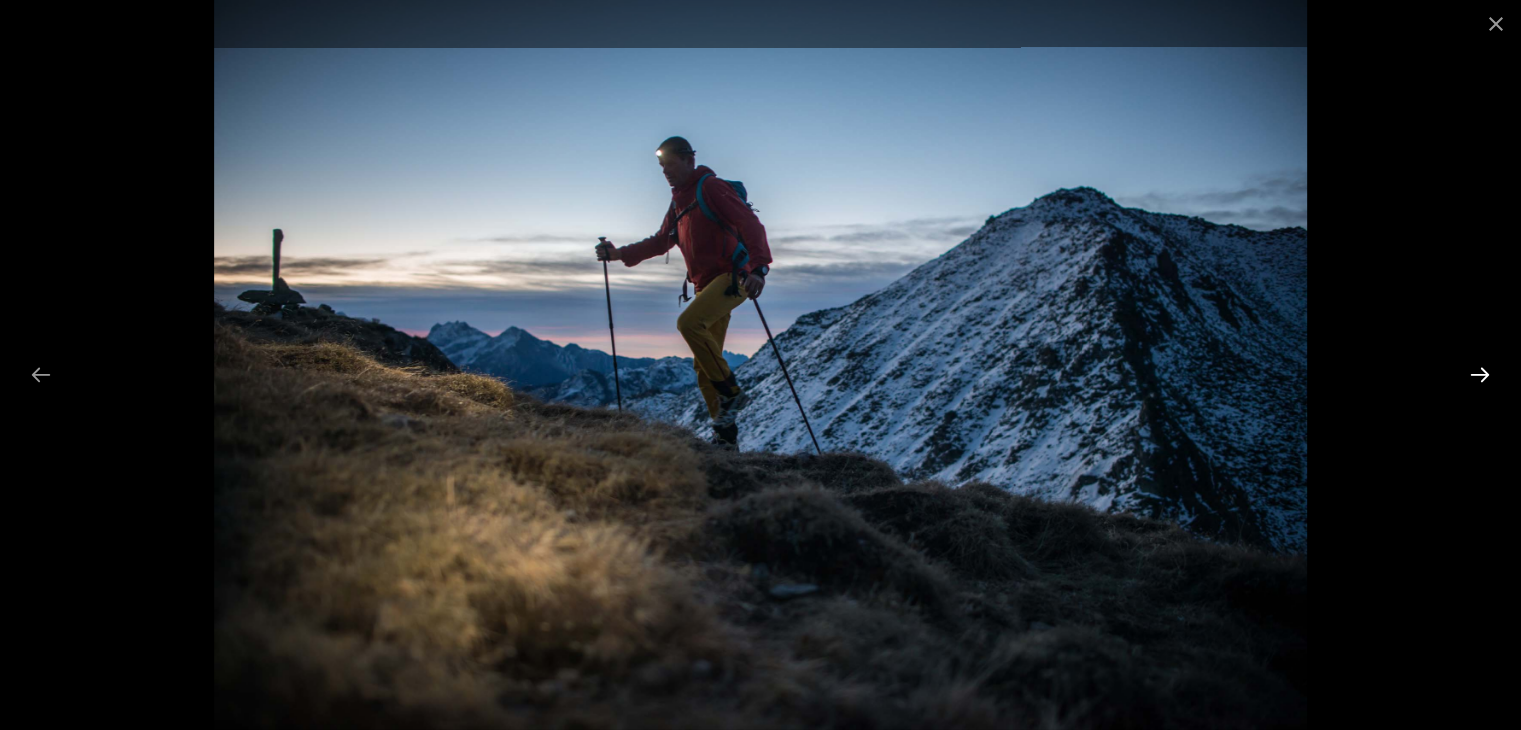 click at bounding box center [1480, 374] 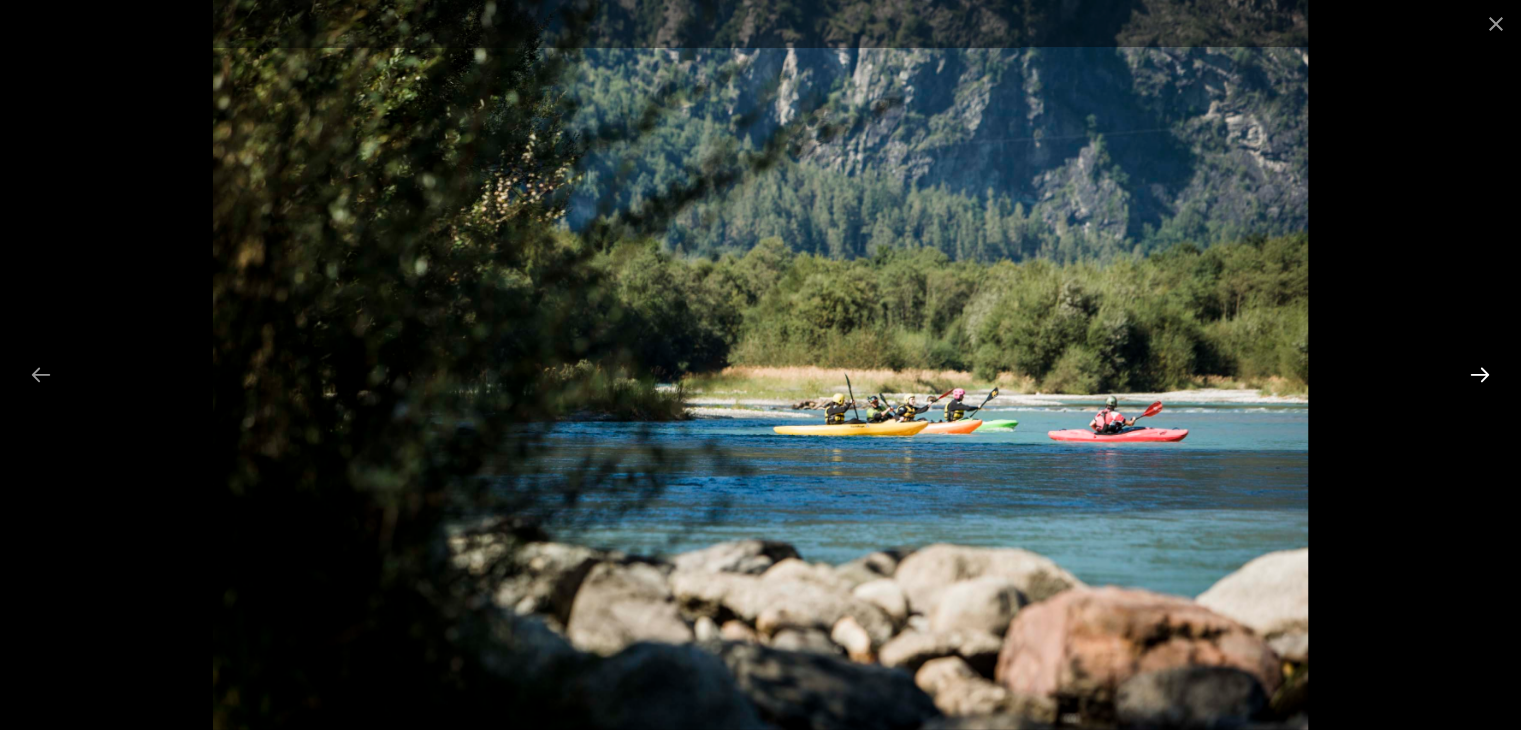 click at bounding box center [1480, 374] 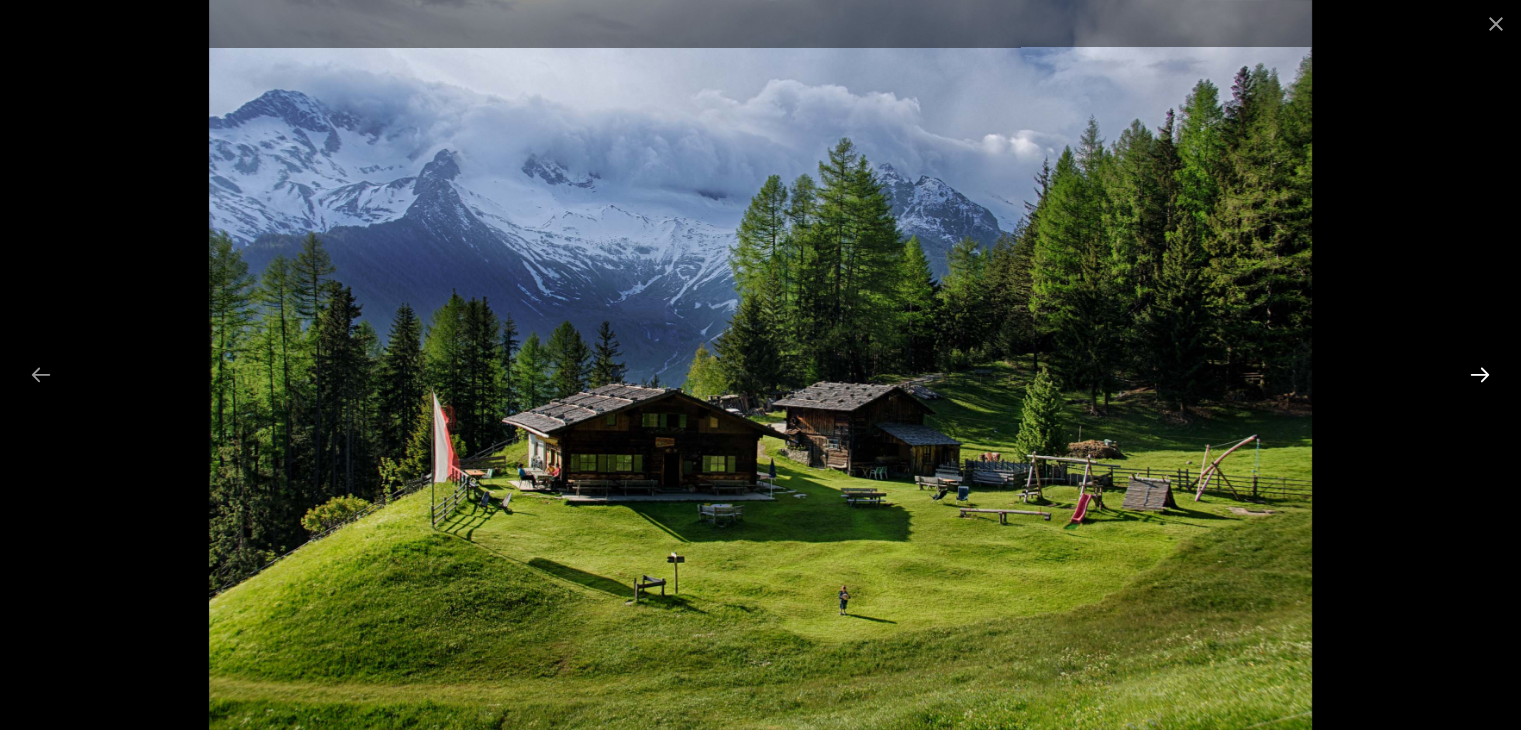 click at bounding box center [1480, 374] 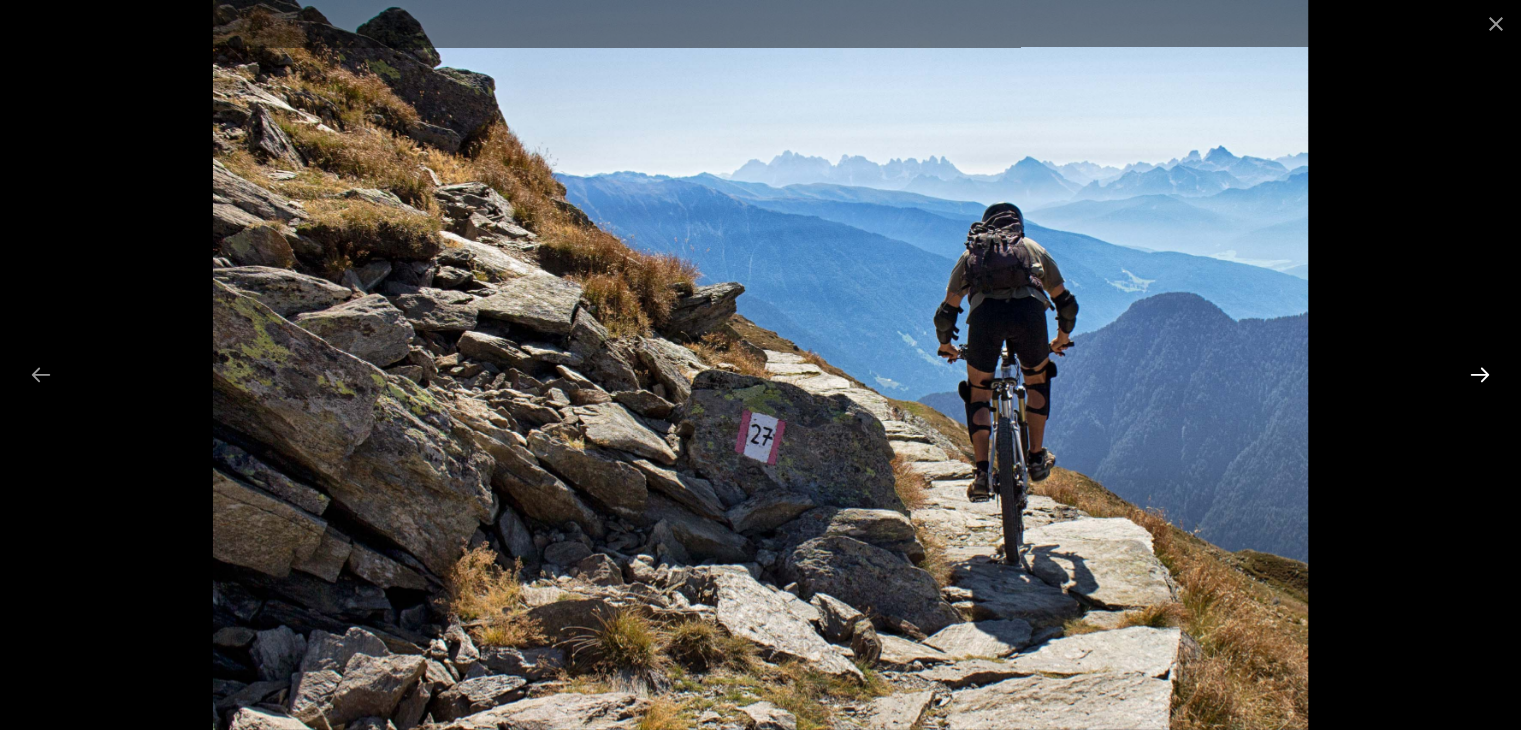 click at bounding box center (1480, 374) 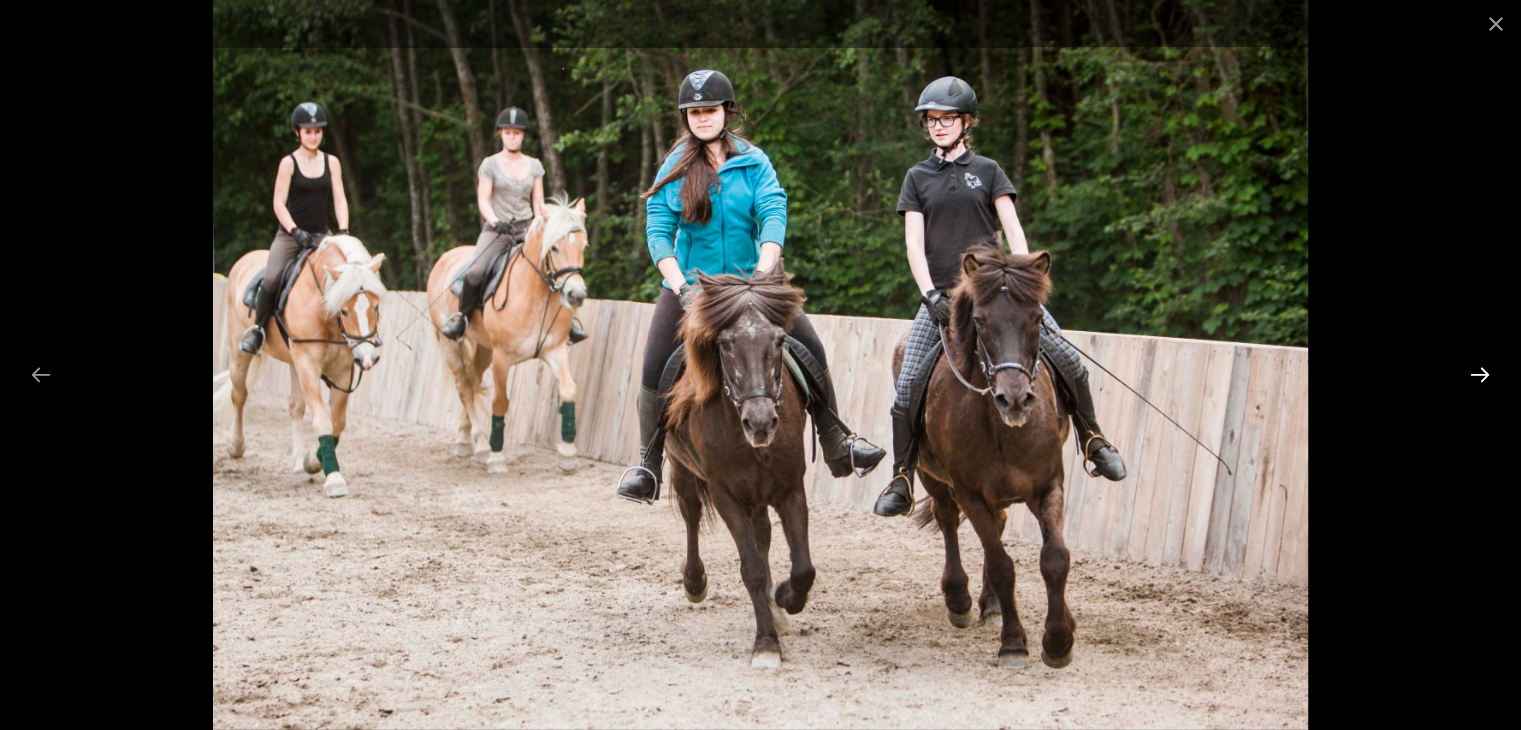 click at bounding box center [1480, 374] 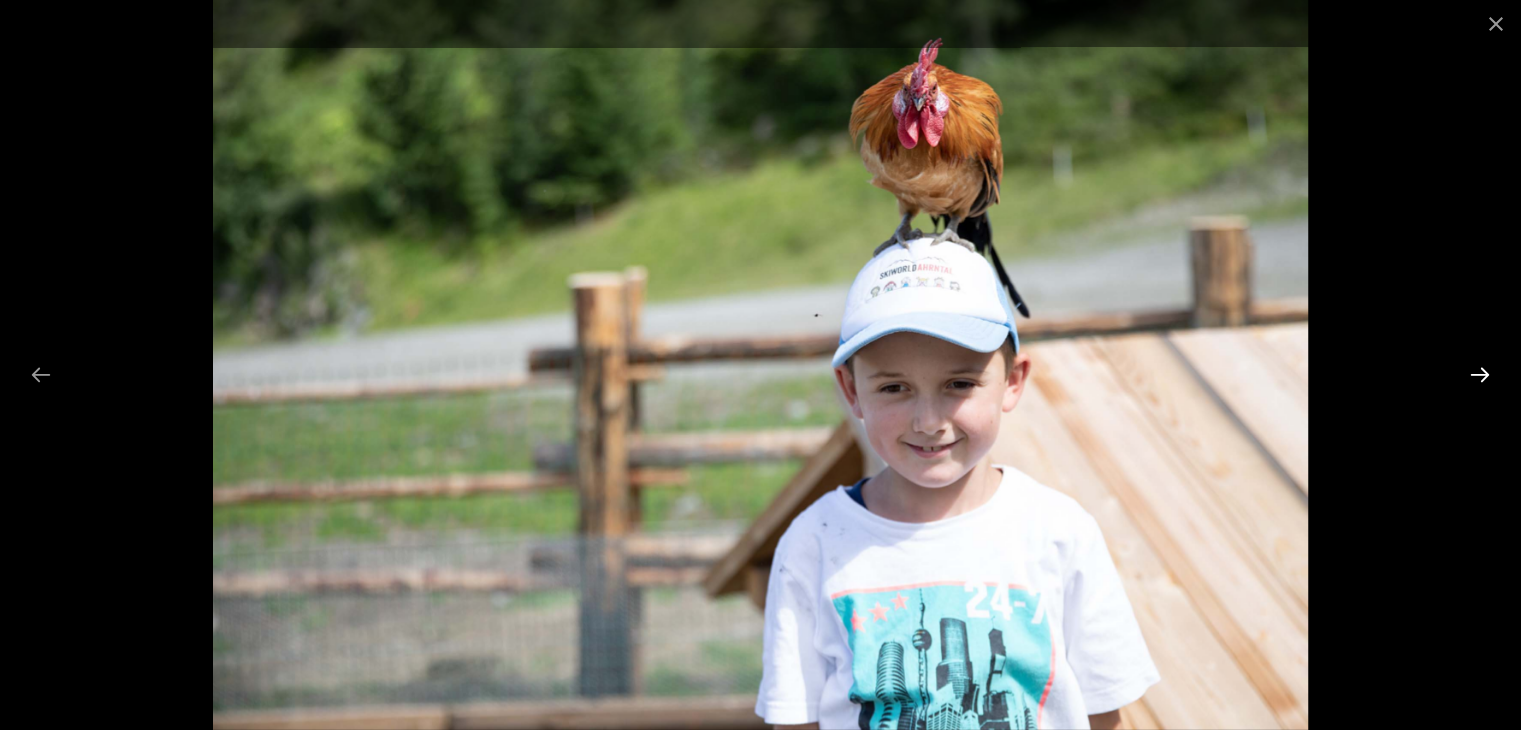 click at bounding box center (1480, 374) 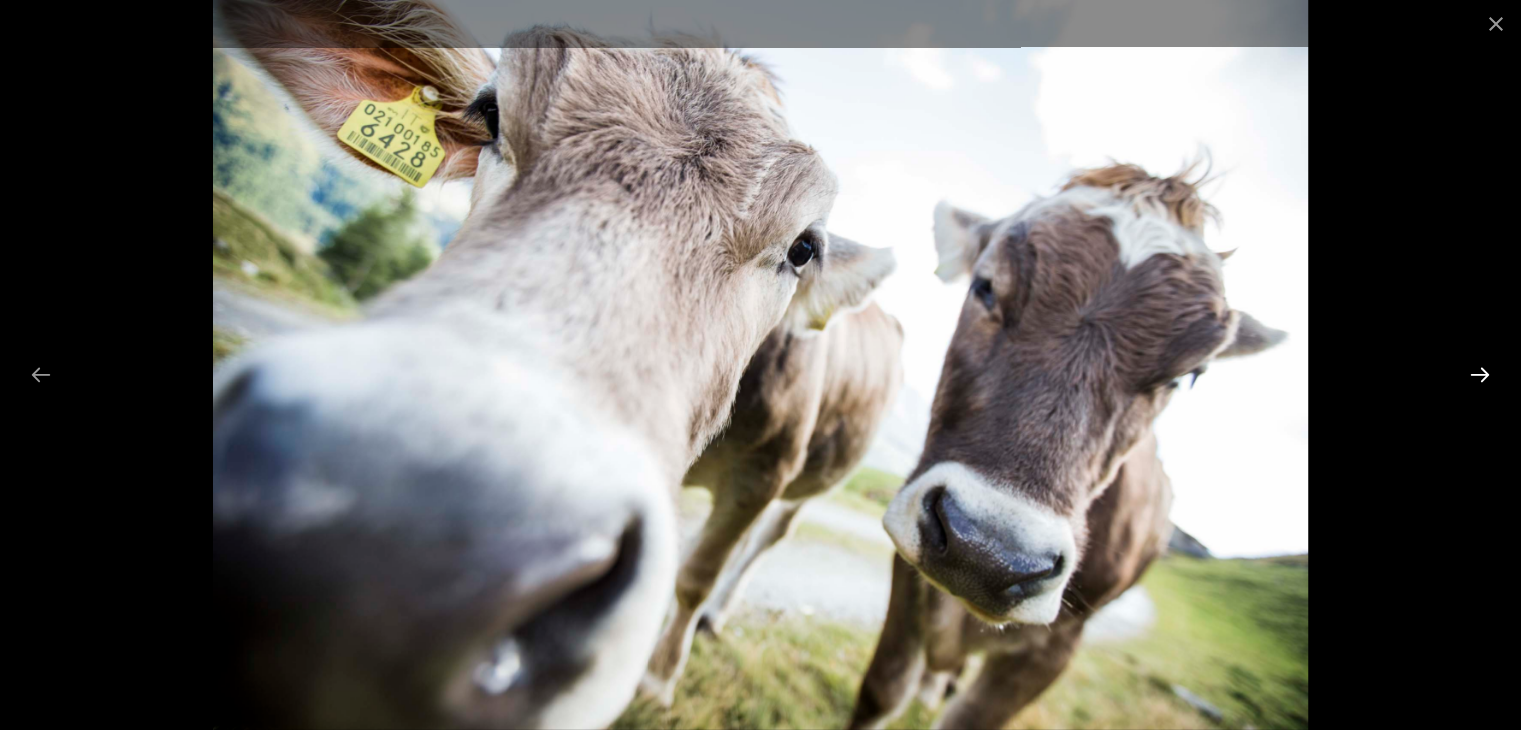 click at bounding box center (1480, 374) 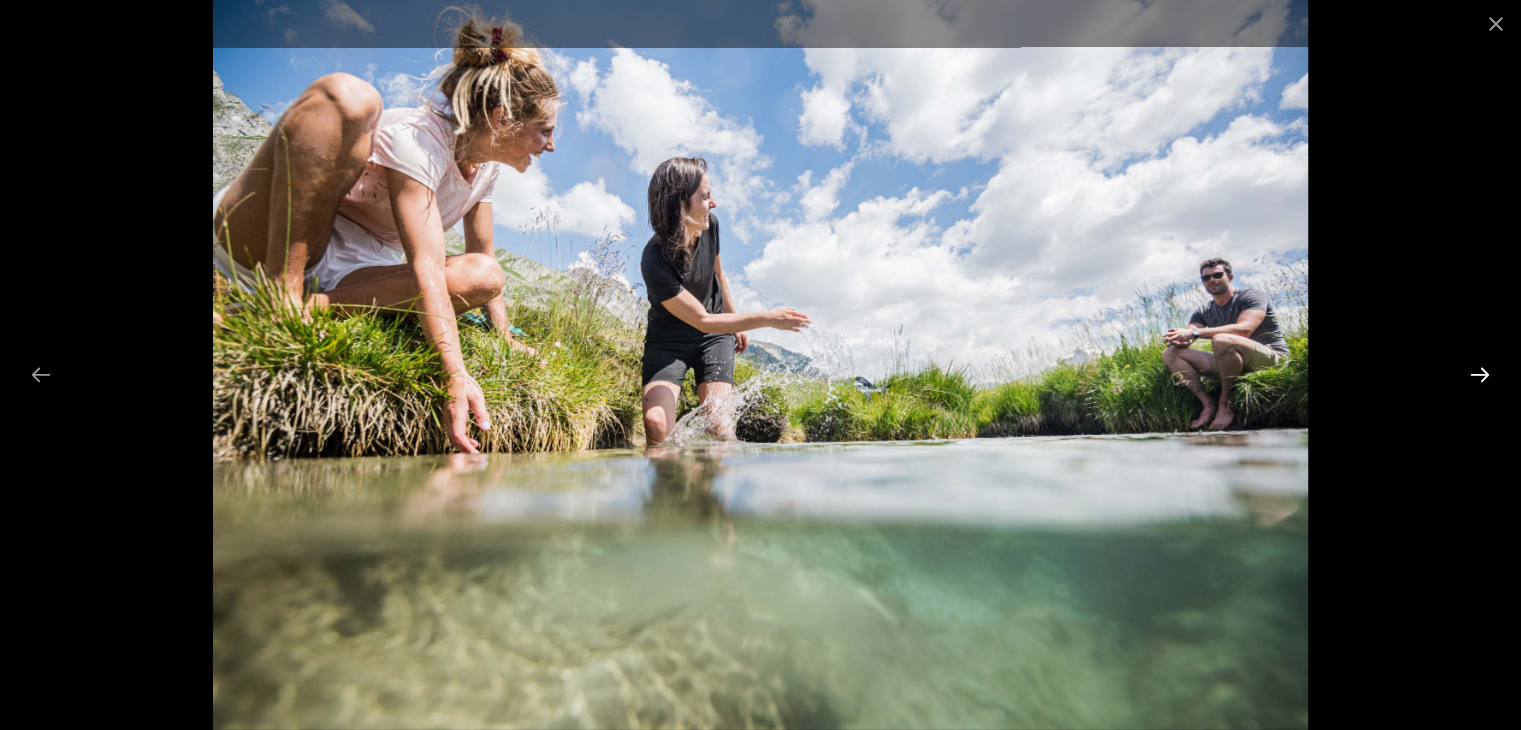 click at bounding box center [1480, 374] 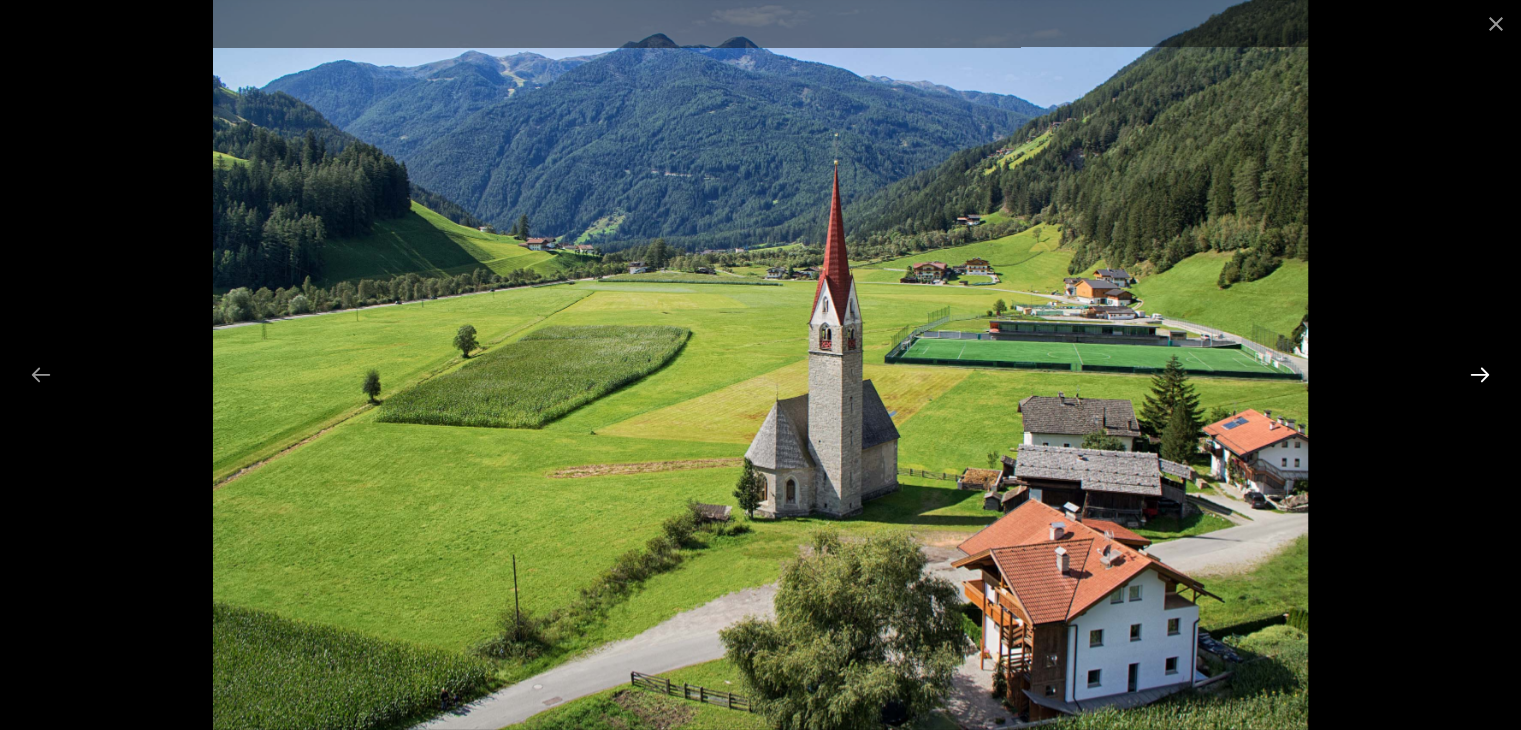 click at bounding box center [1480, 374] 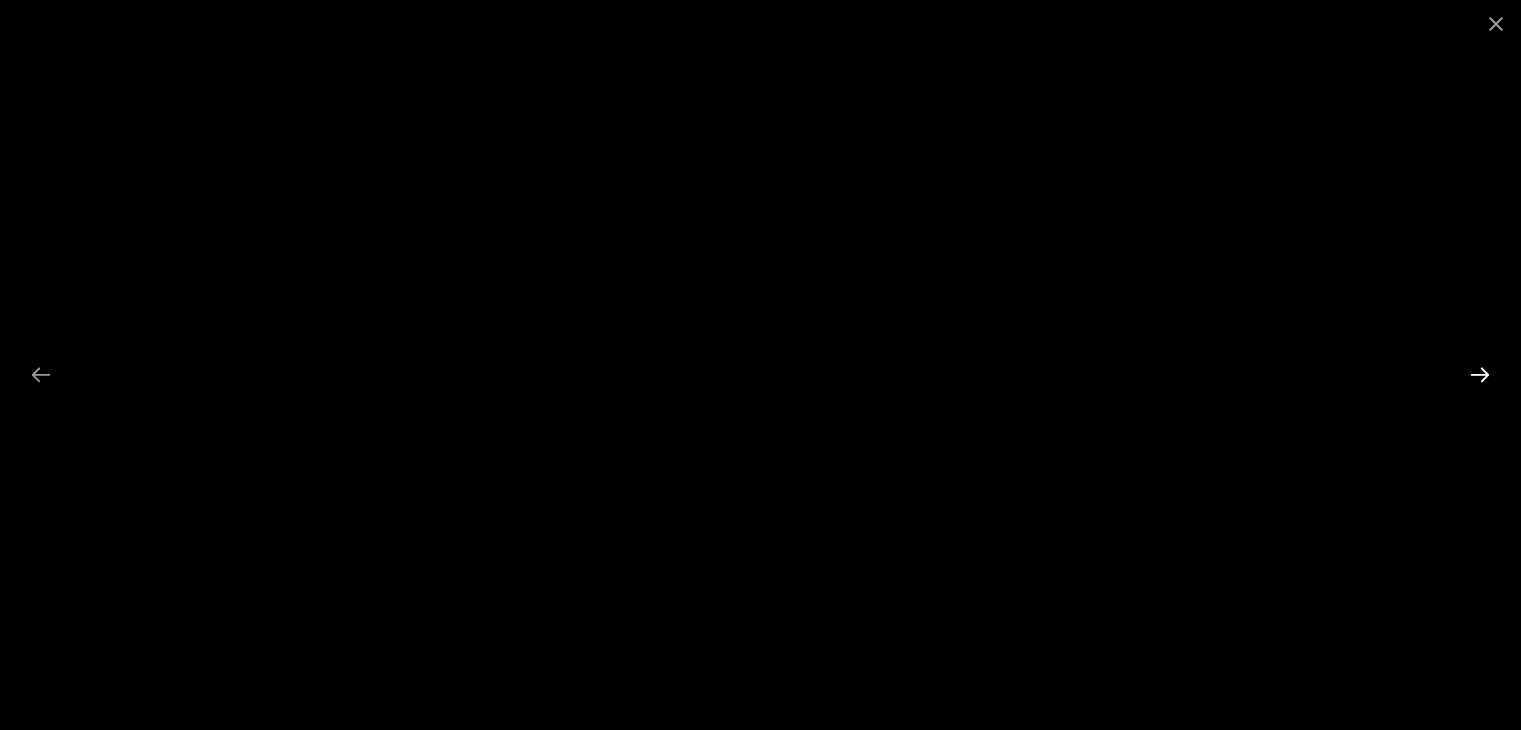 click at bounding box center [1480, 374] 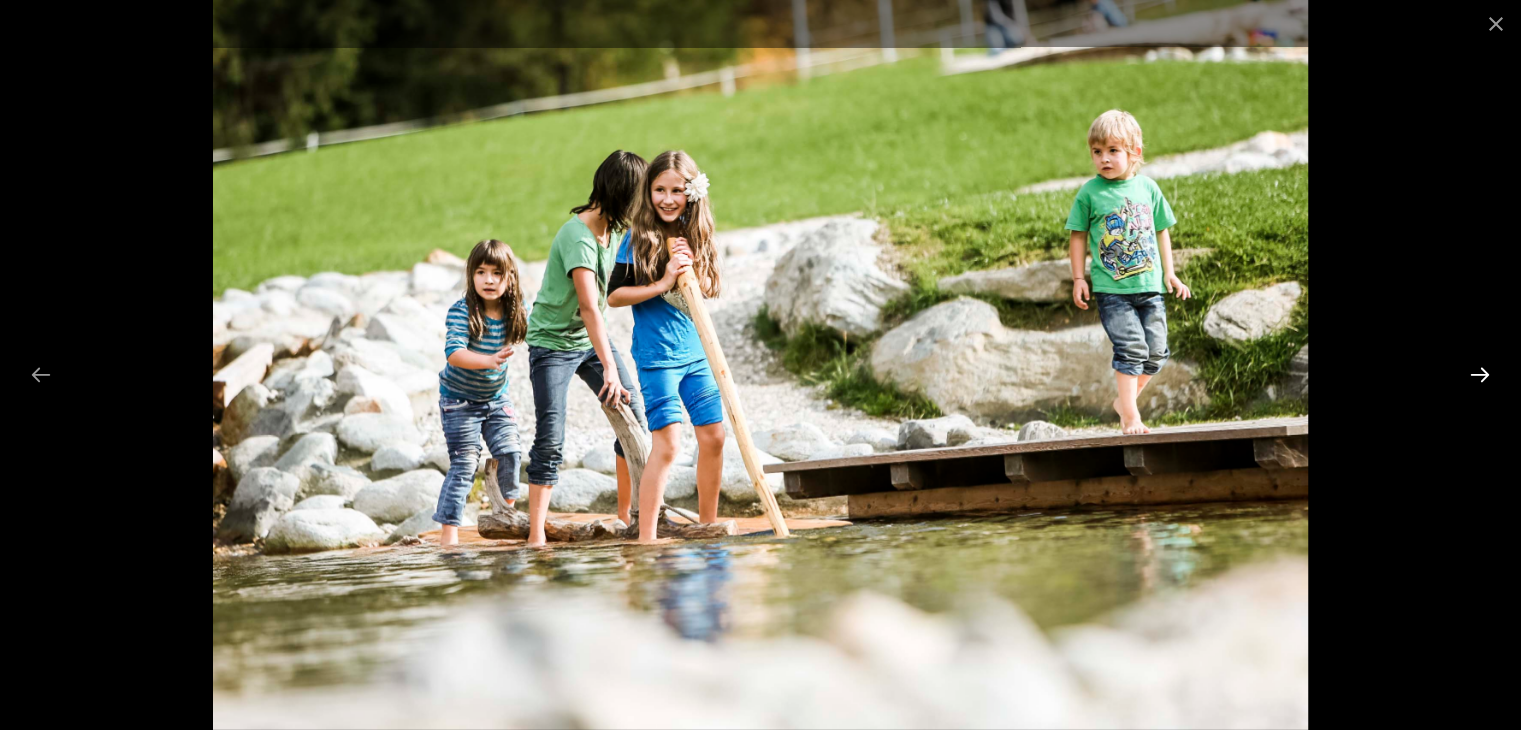click at bounding box center (1480, 374) 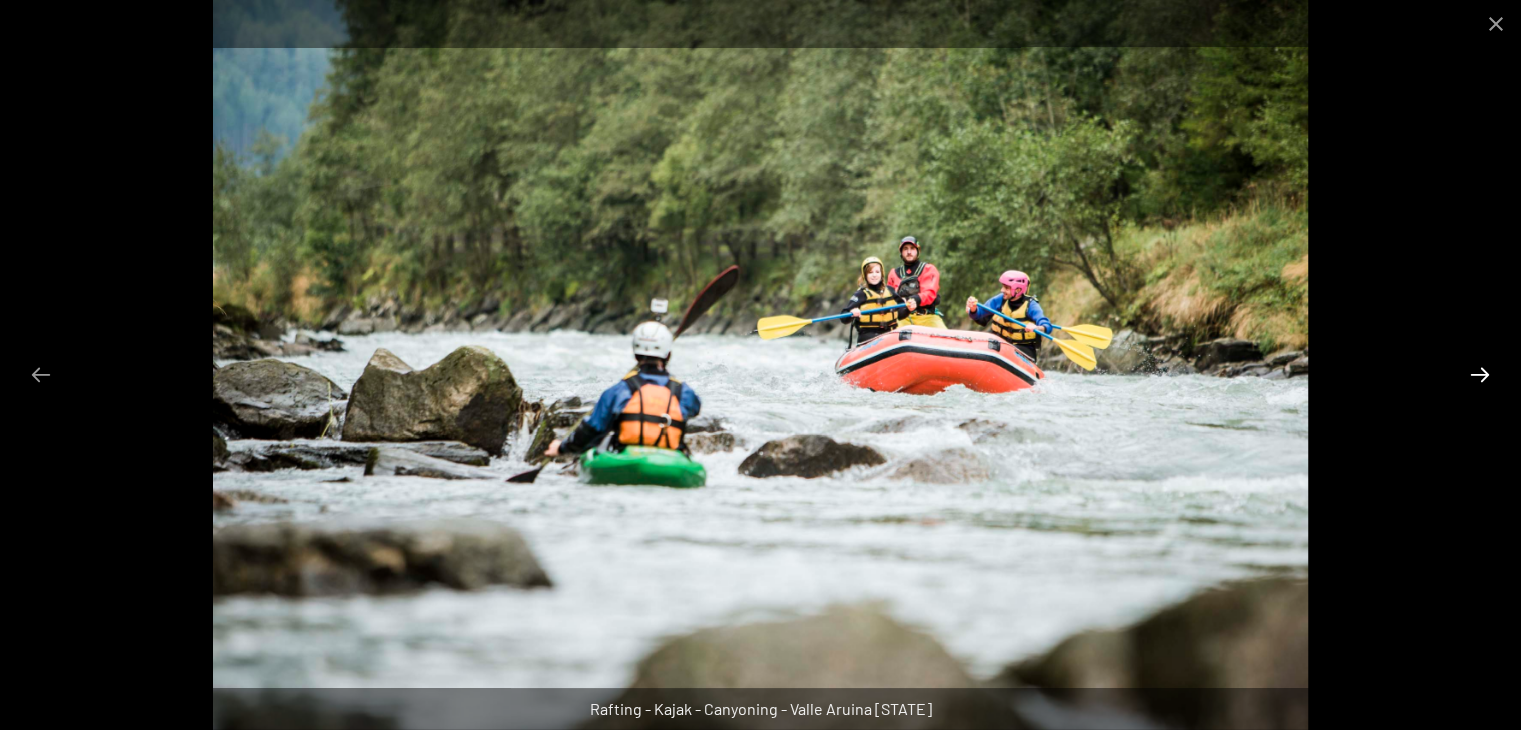 click at bounding box center [1480, 374] 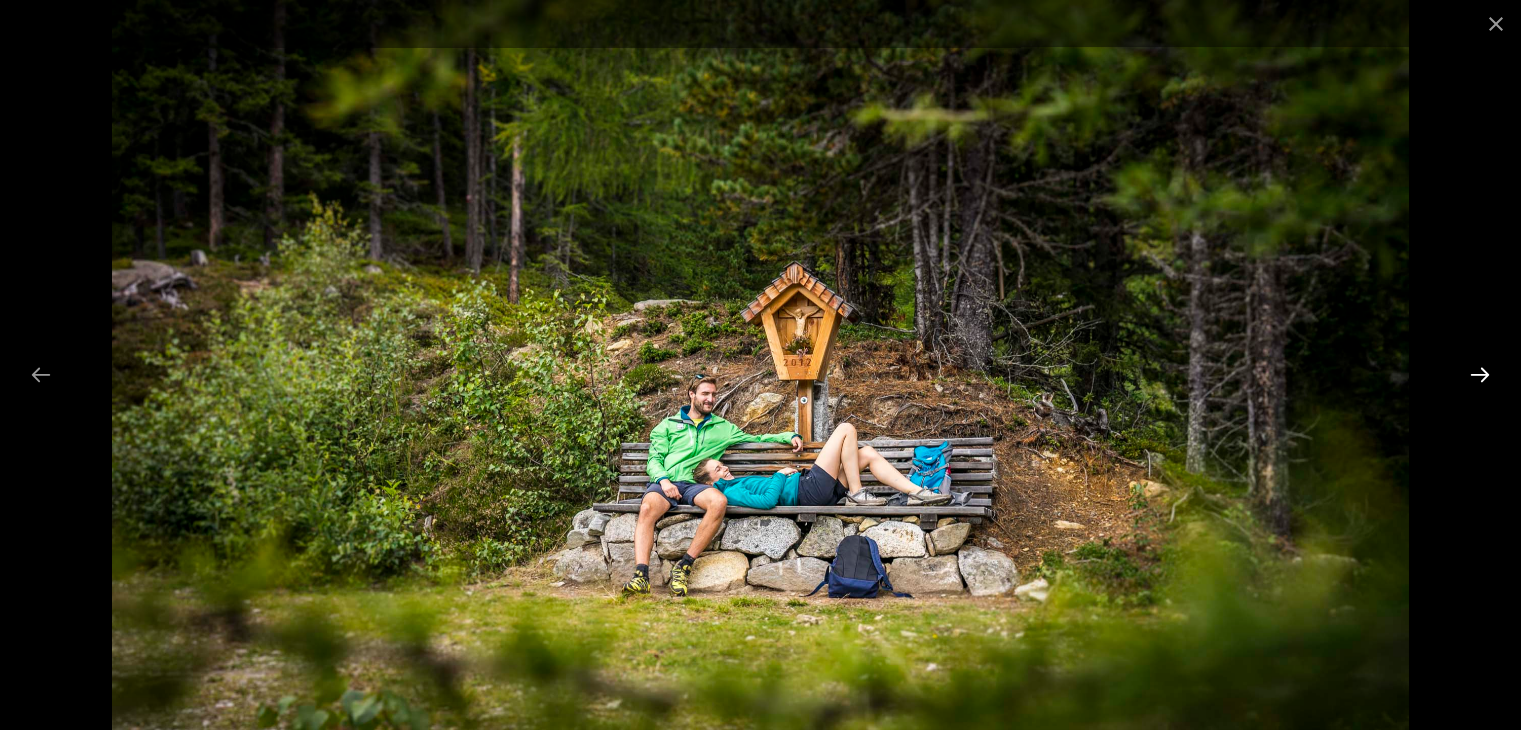 click at bounding box center (1480, 374) 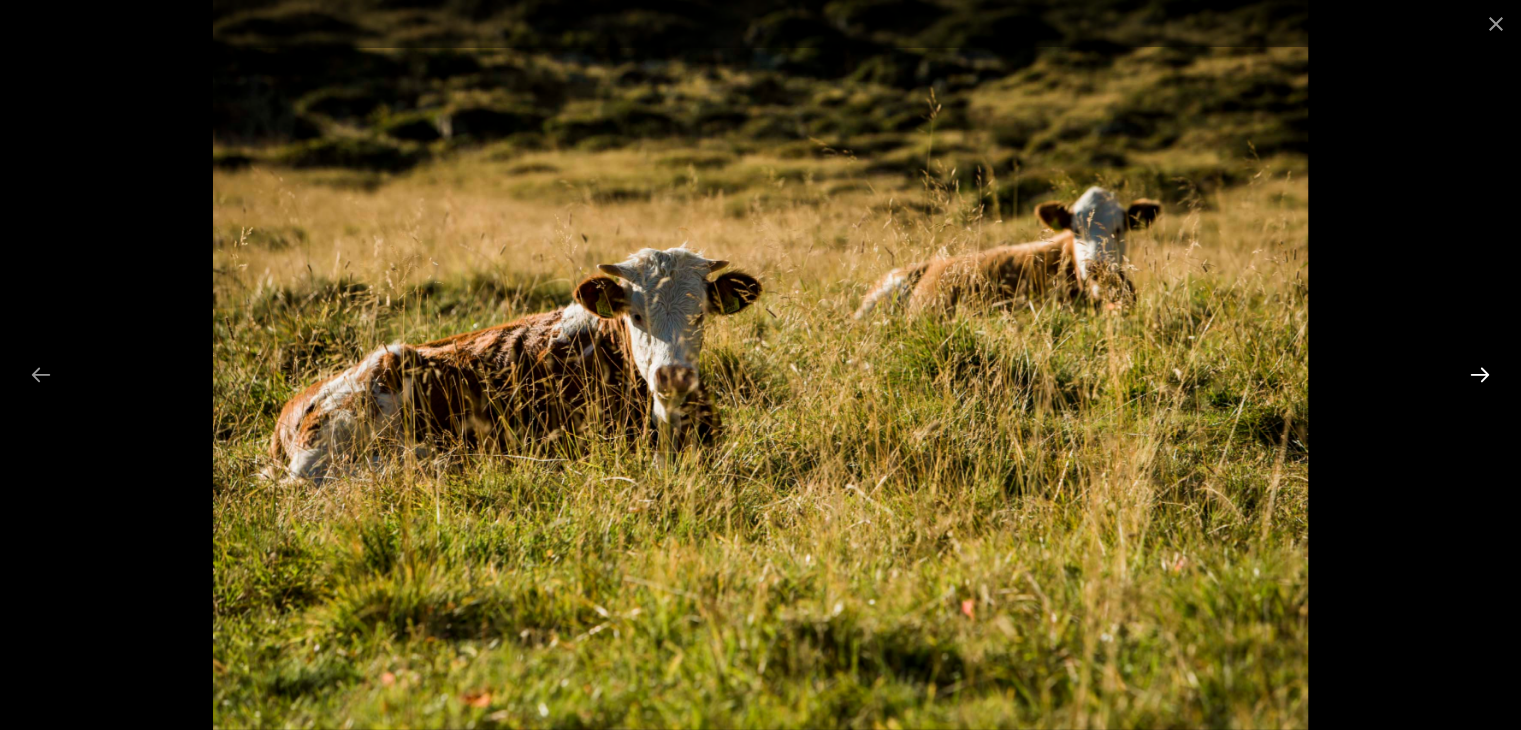 click at bounding box center (1480, 374) 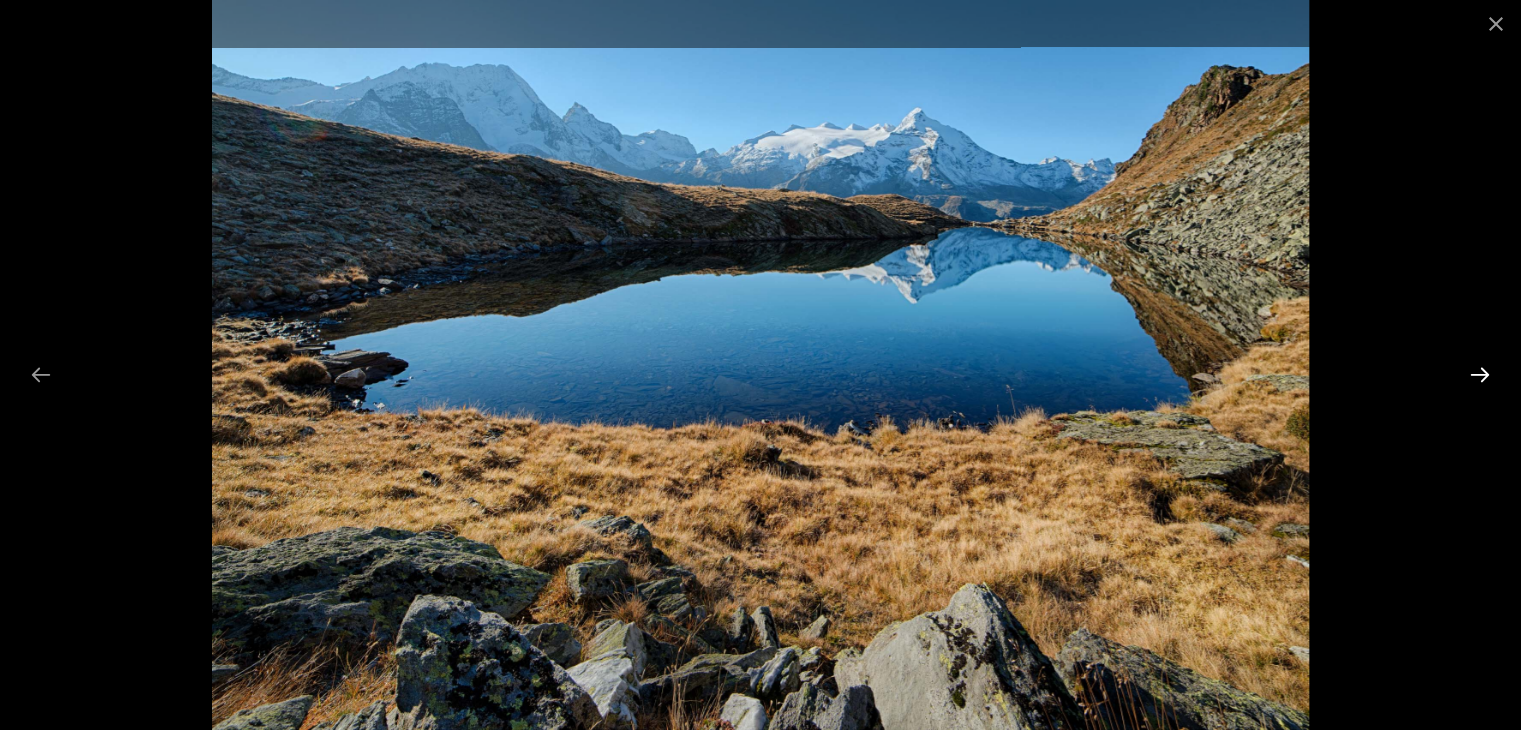 click at bounding box center (1480, 374) 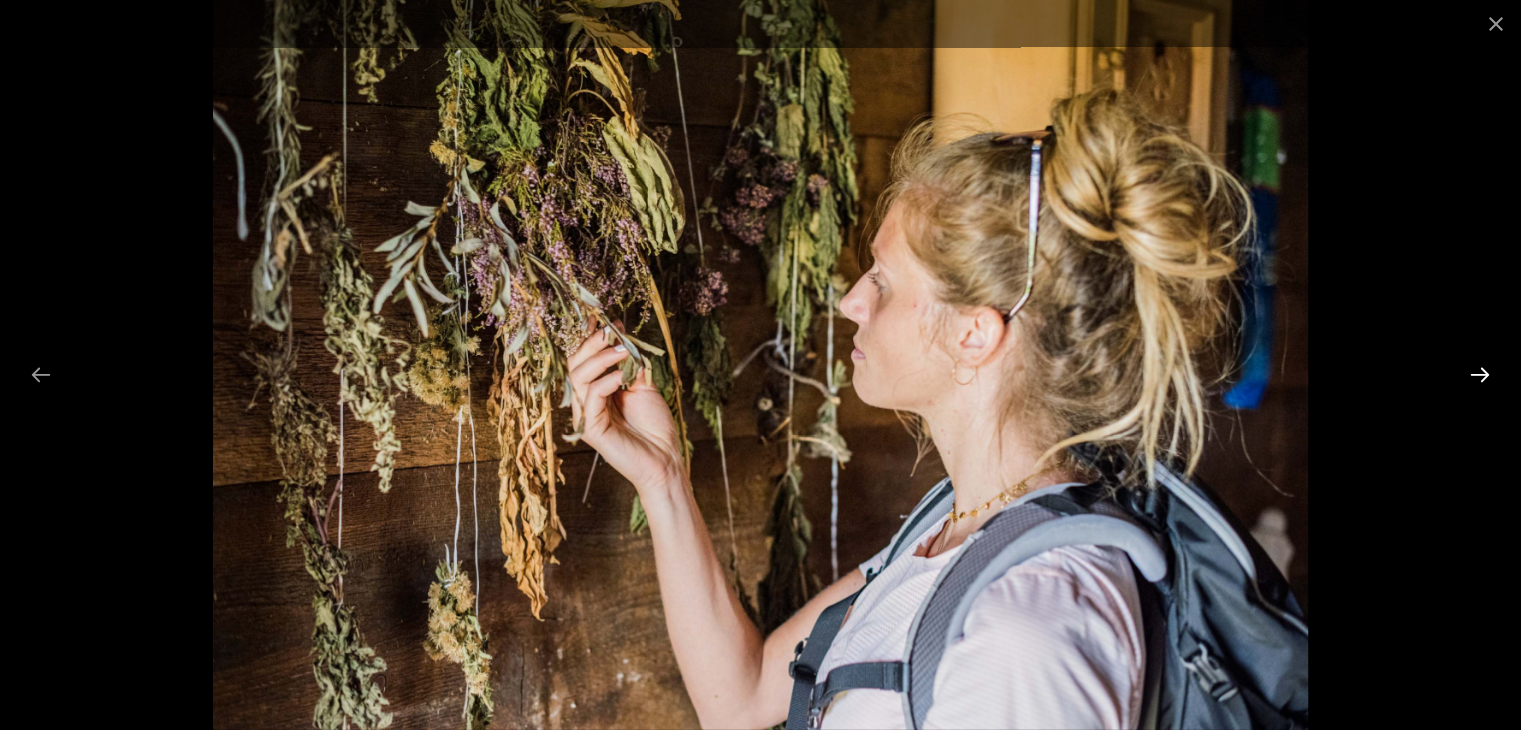 click at bounding box center [1480, 374] 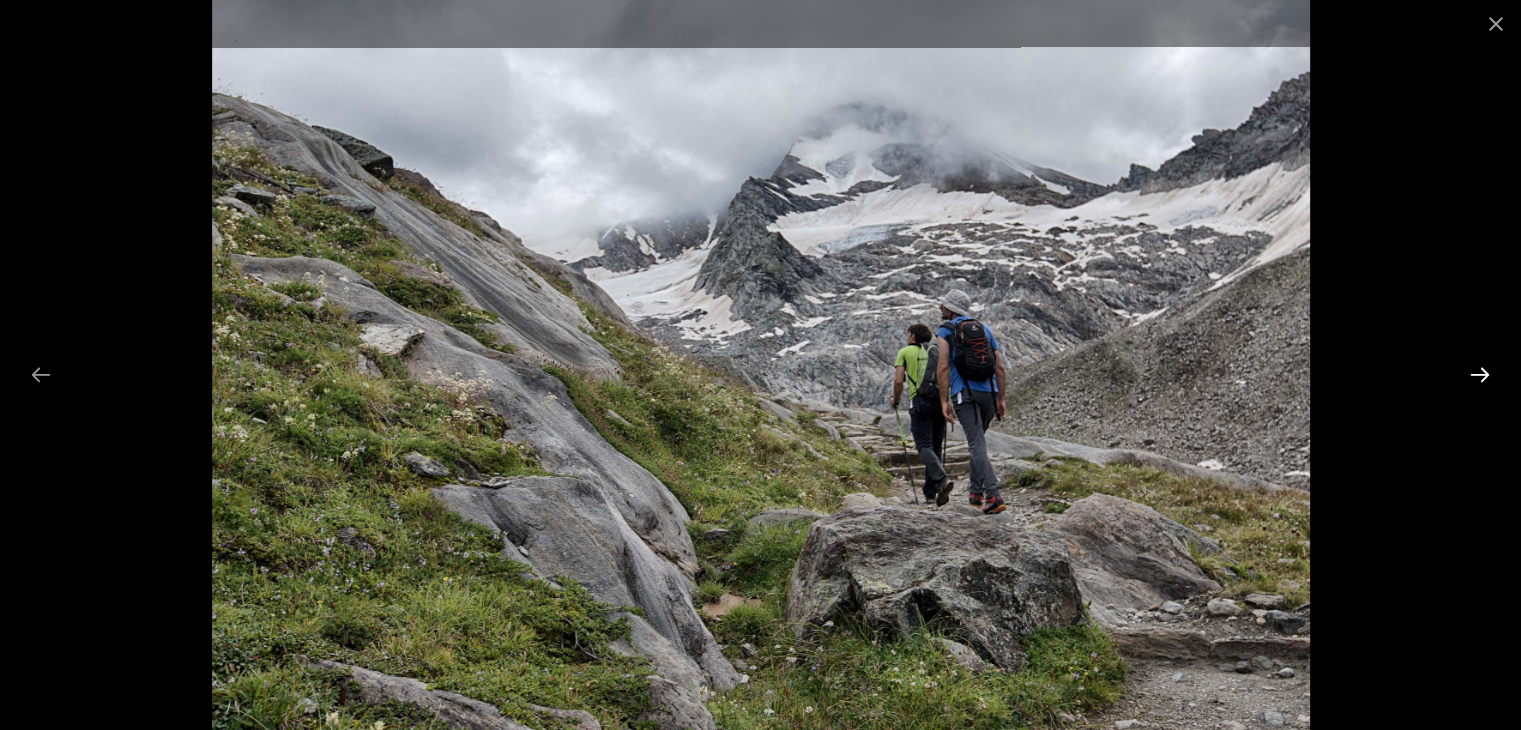click at bounding box center (1480, 374) 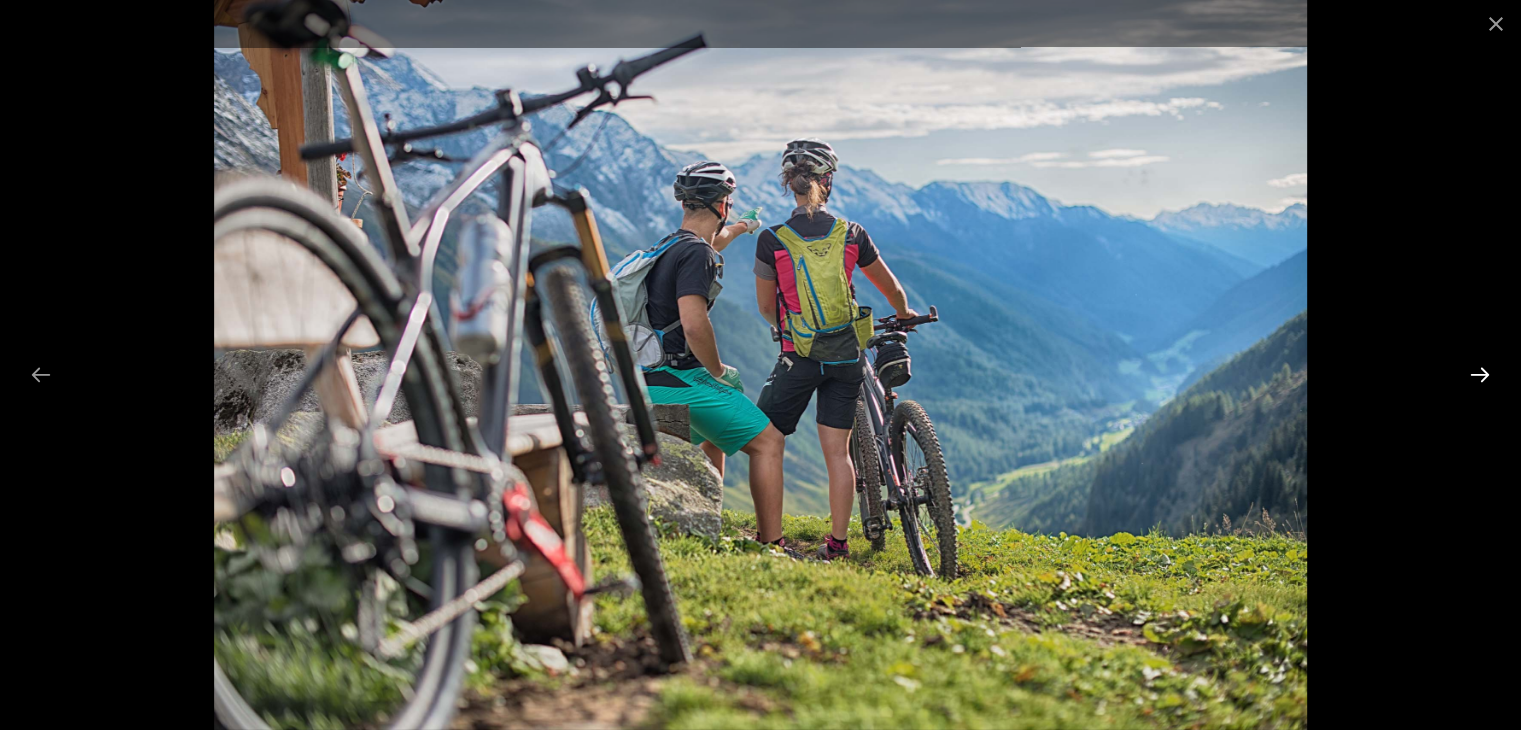 click at bounding box center [1480, 374] 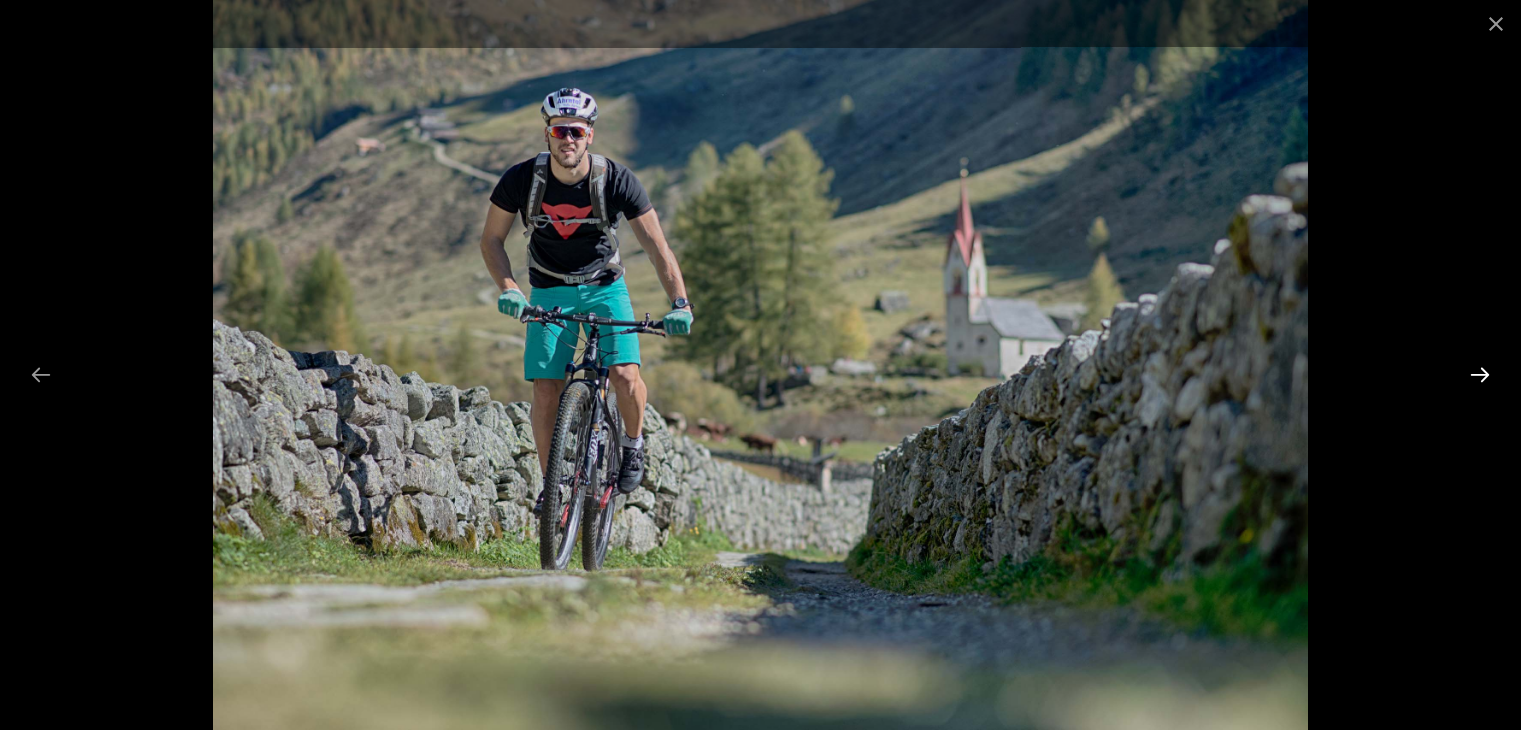 click at bounding box center (1480, 374) 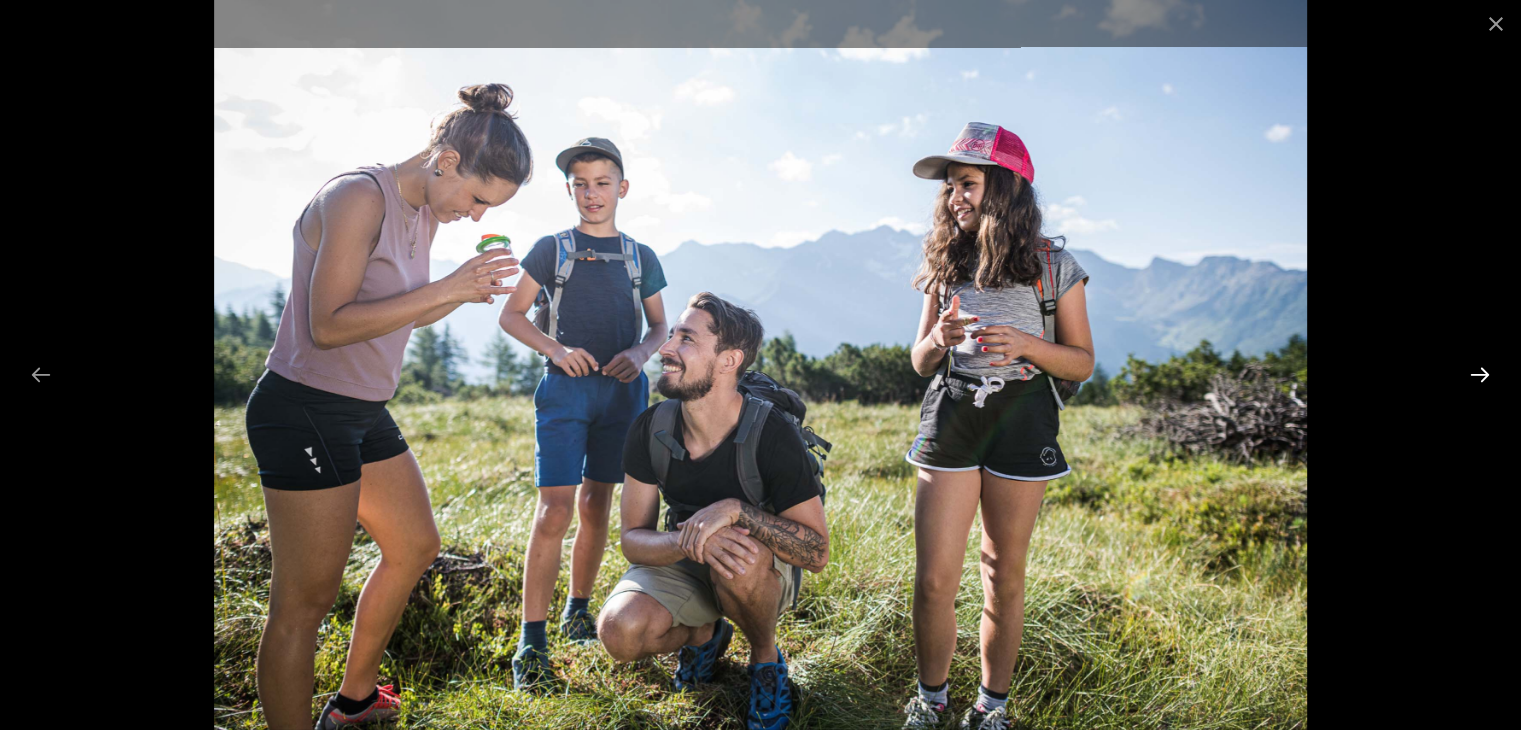 click at bounding box center (1480, 374) 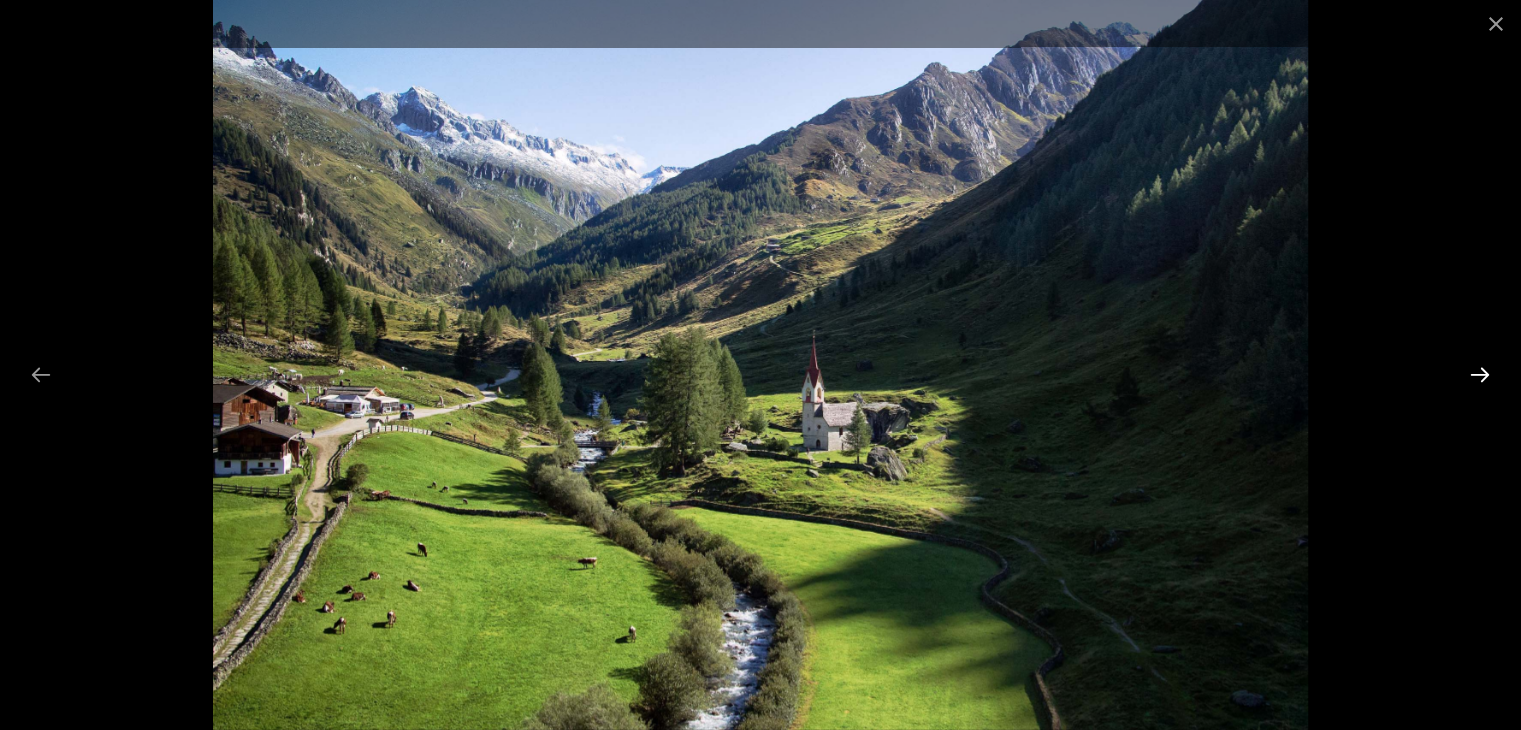 click at bounding box center (1480, 374) 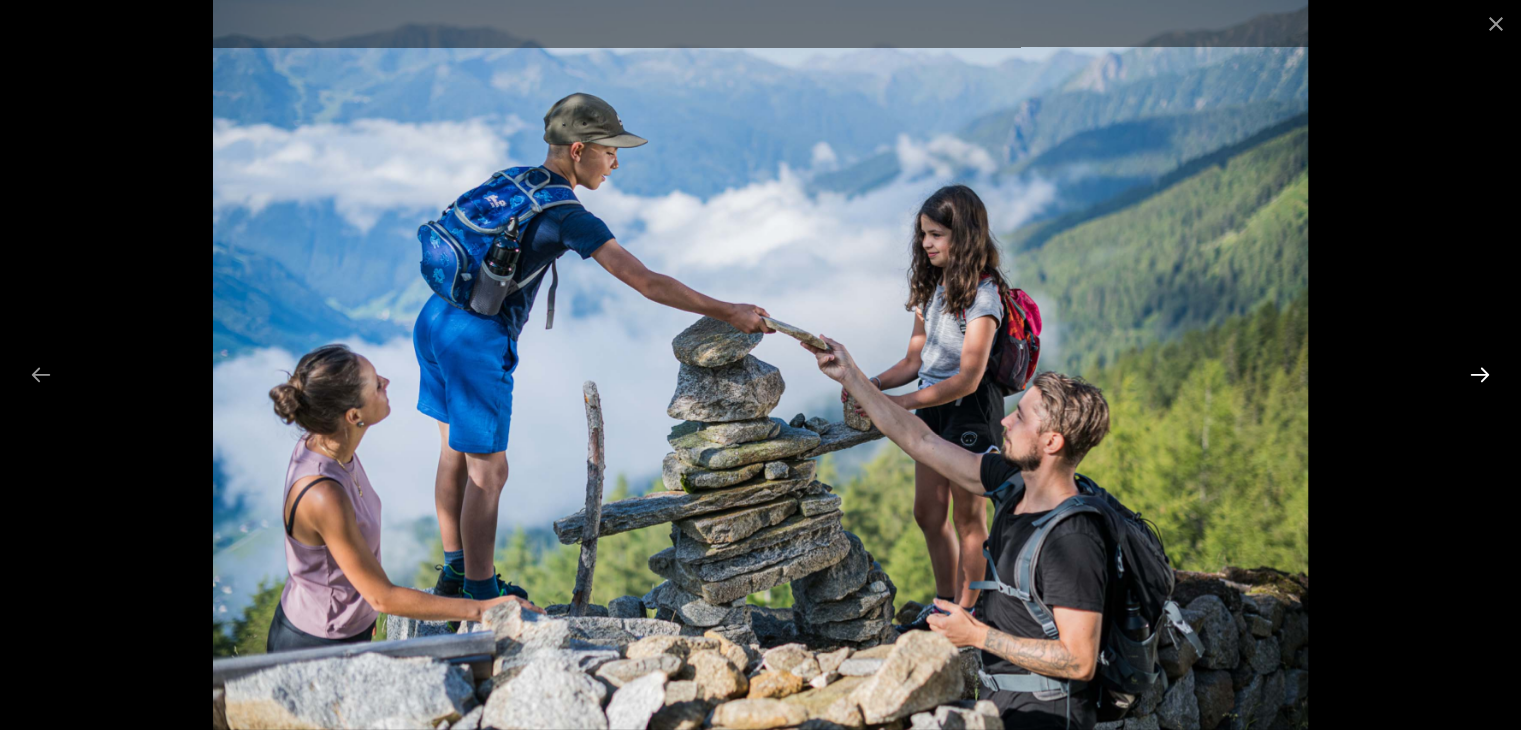 click at bounding box center [1480, 374] 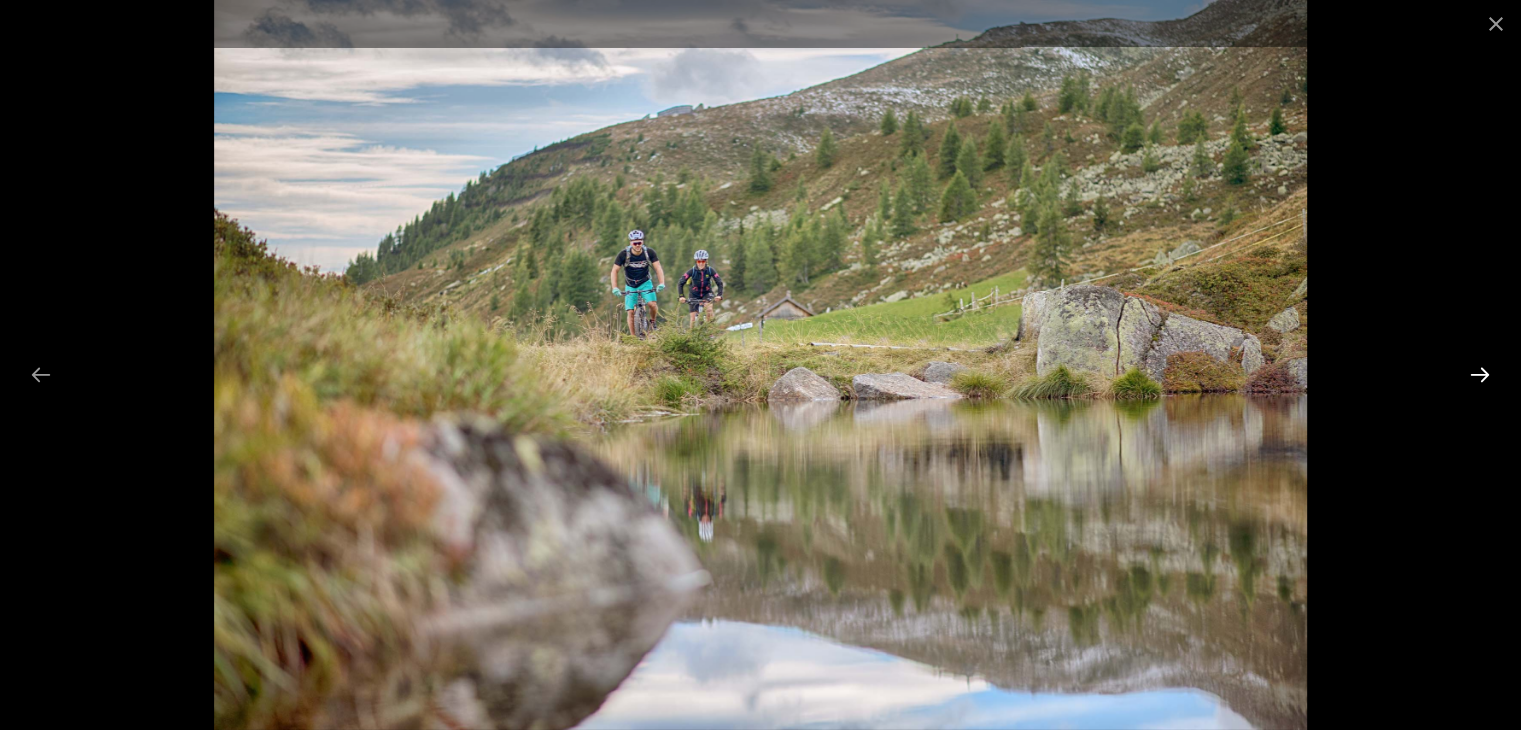 click at bounding box center (1480, 374) 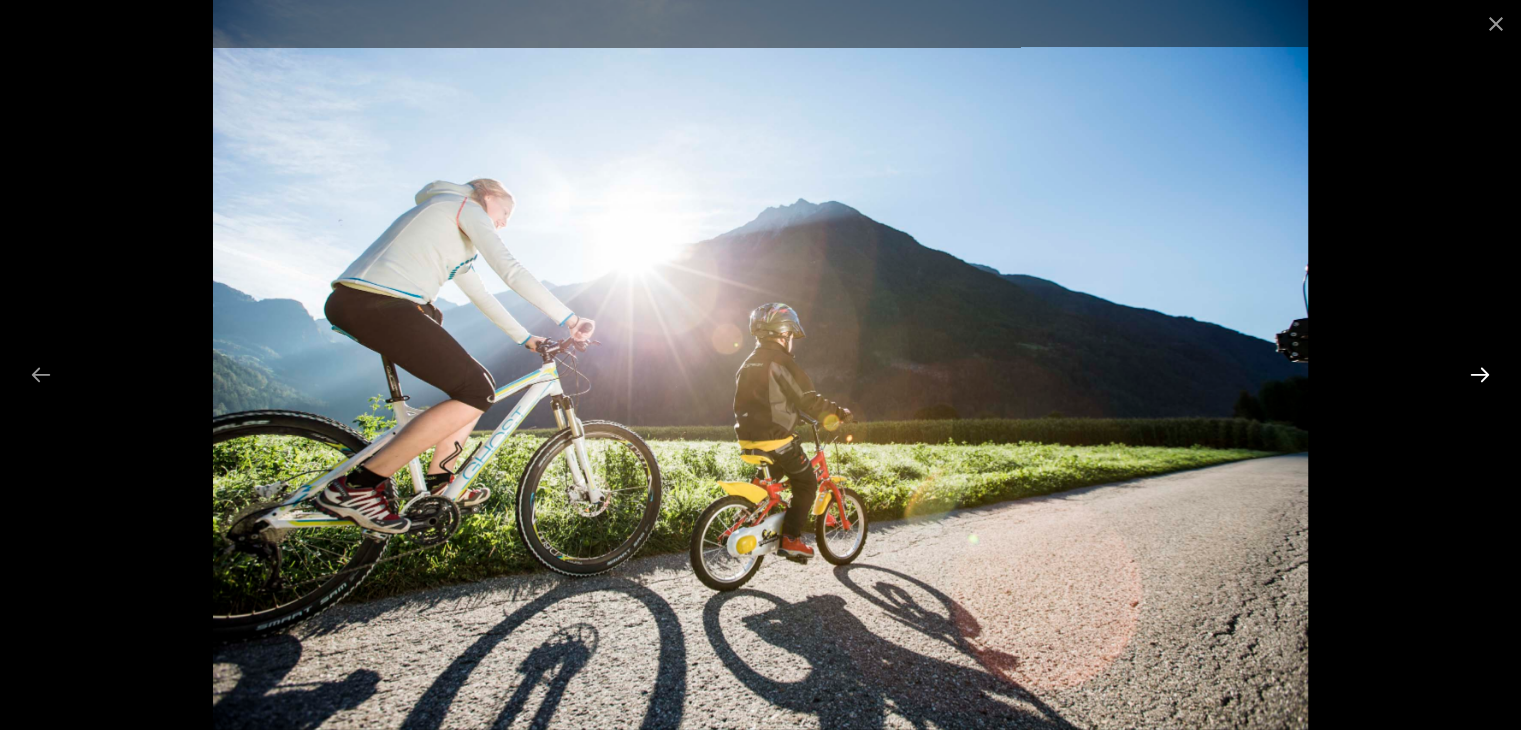 click at bounding box center (1480, 374) 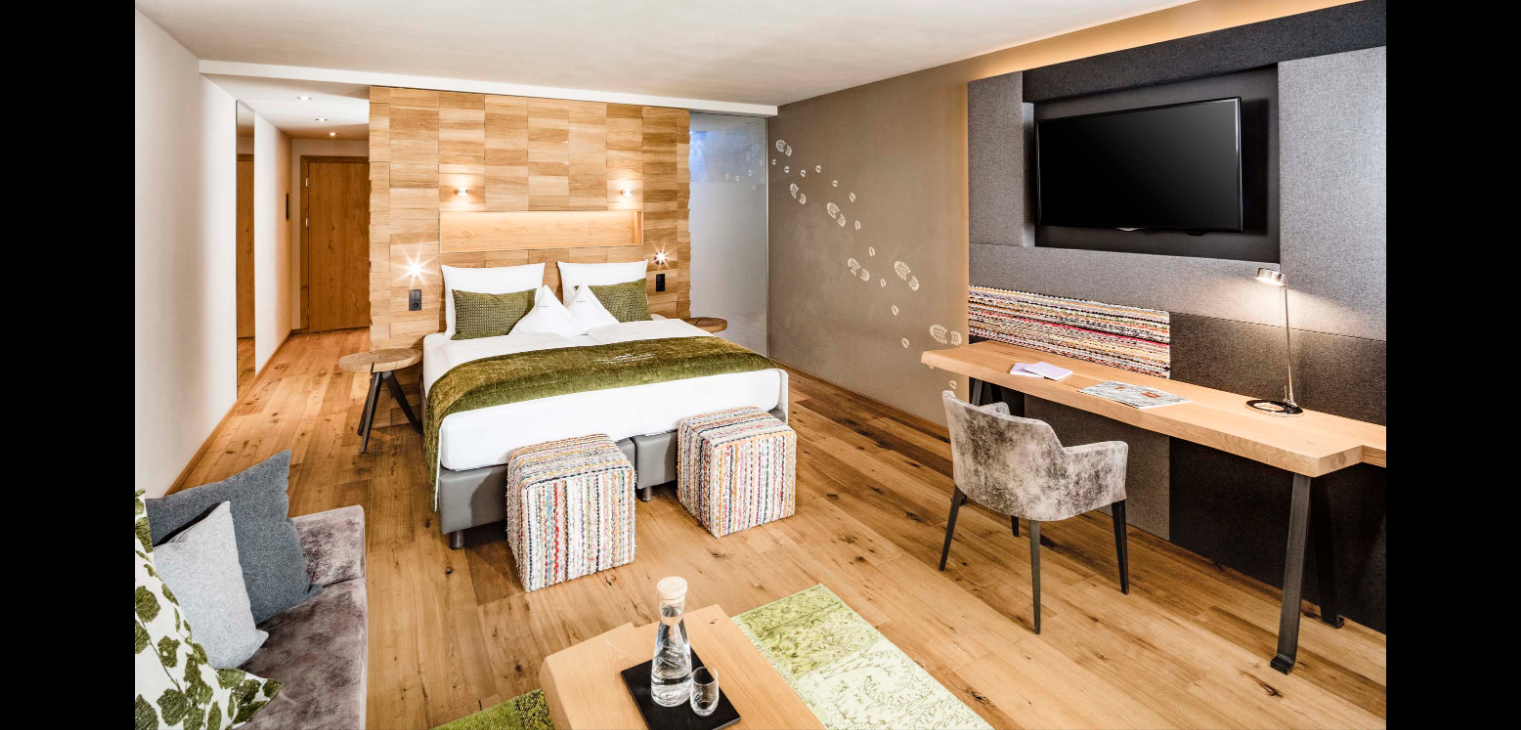 click at bounding box center [1490, 374] 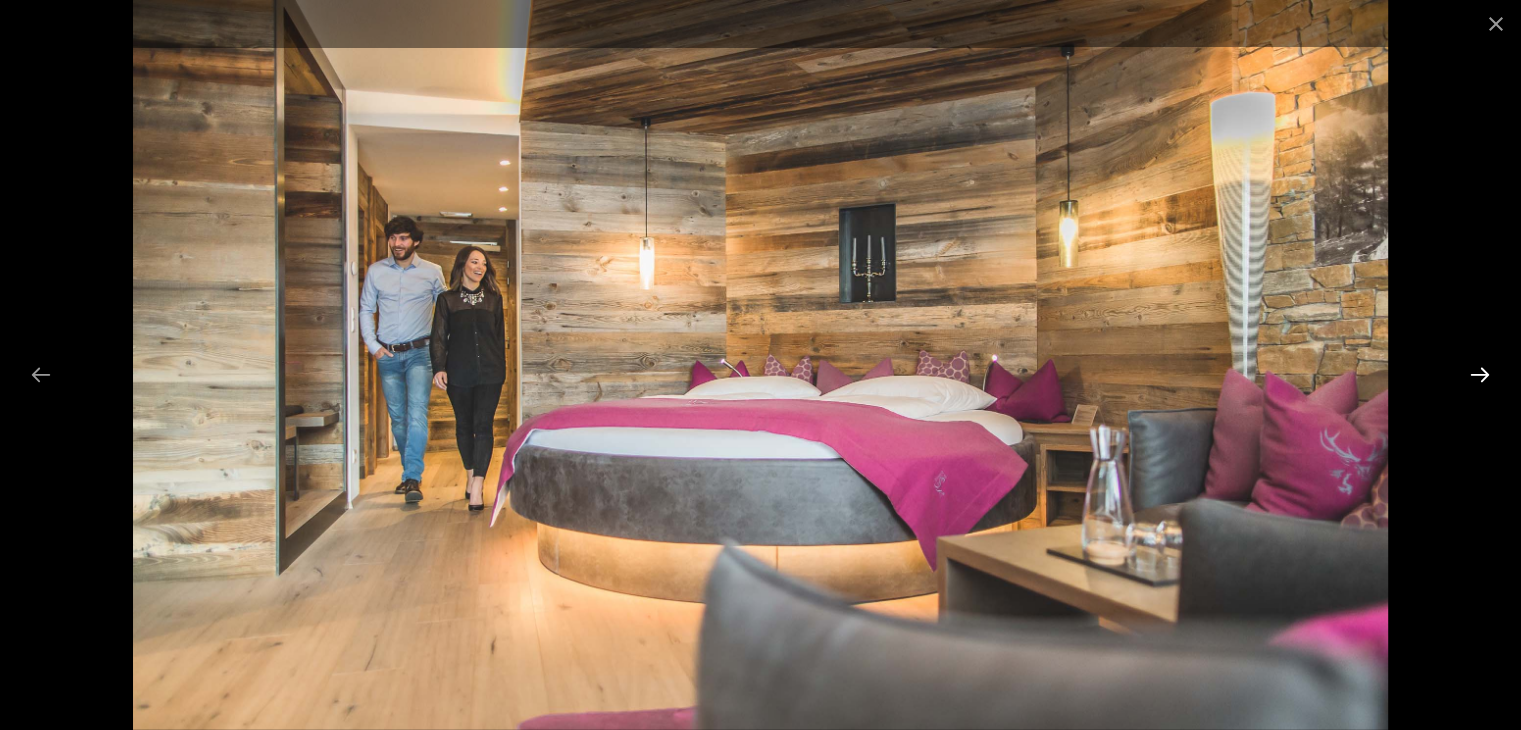 click at bounding box center [1480, 374] 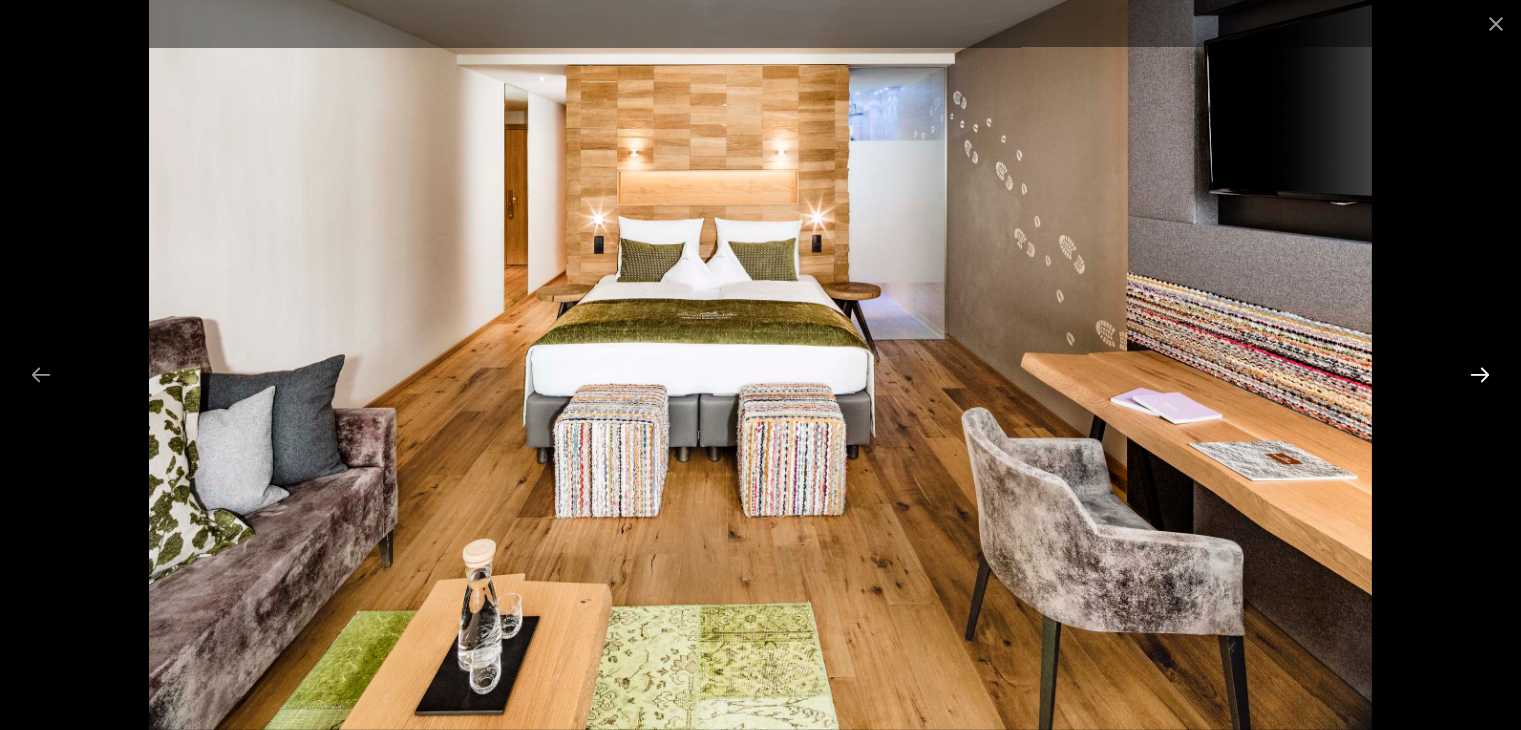 click at bounding box center (1480, 374) 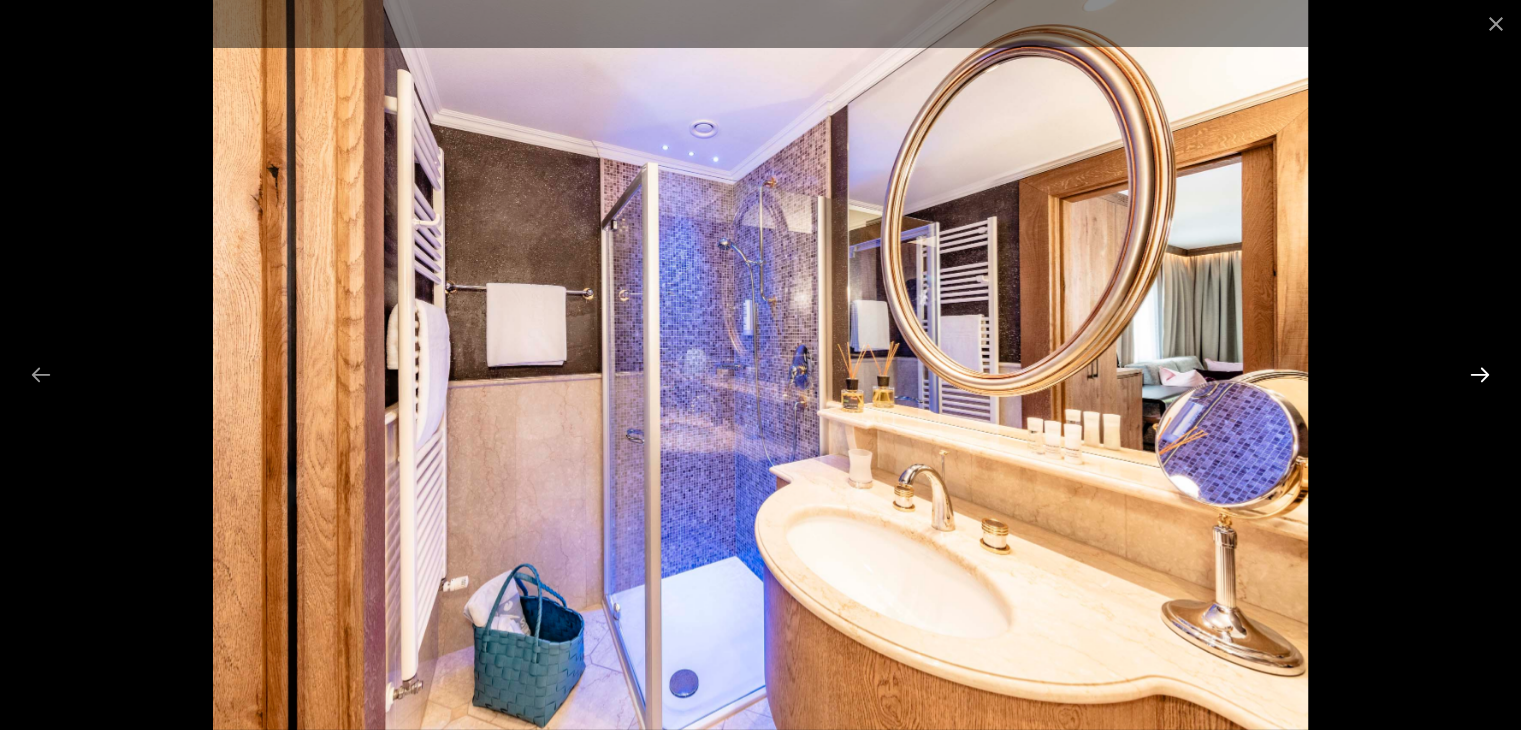 click at bounding box center (1480, 374) 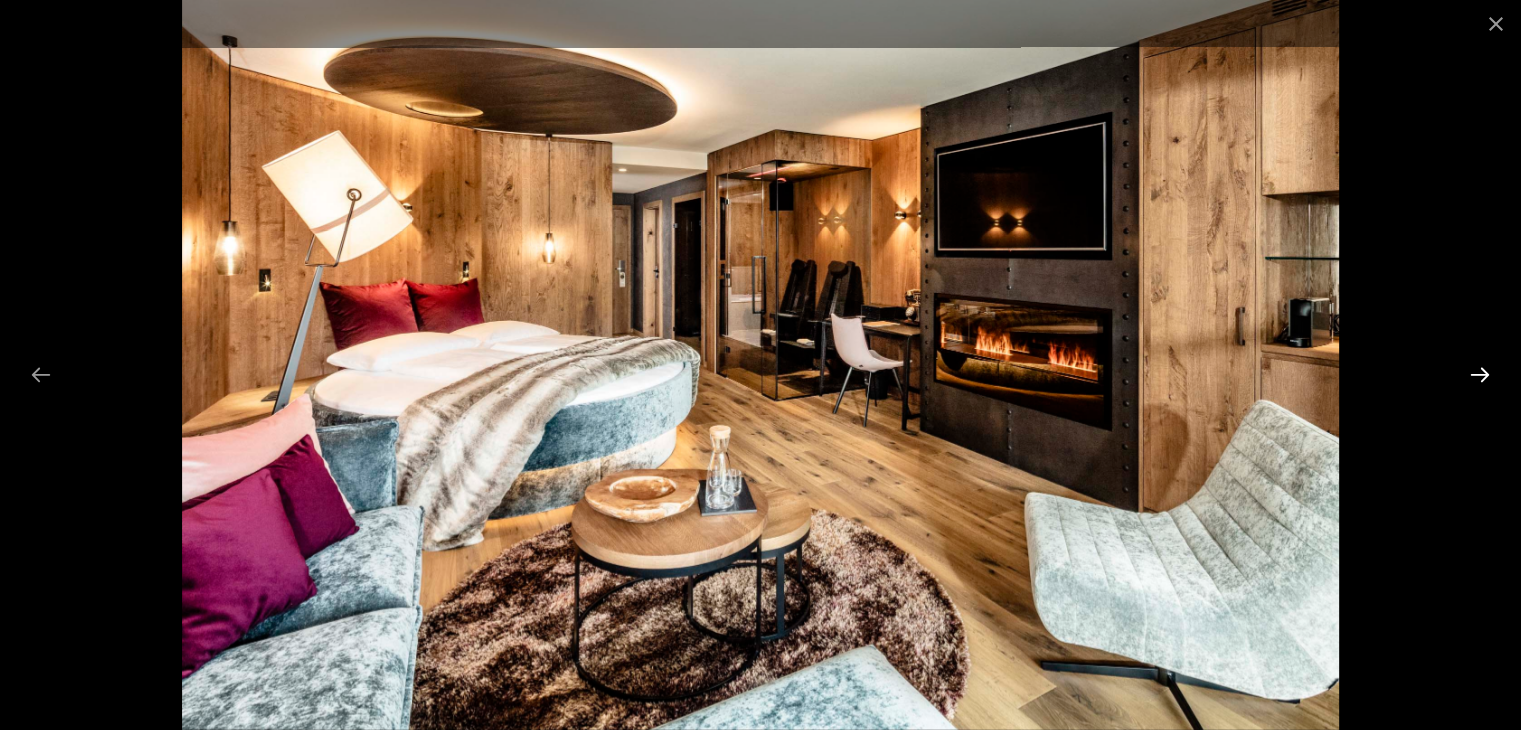click at bounding box center [1480, 374] 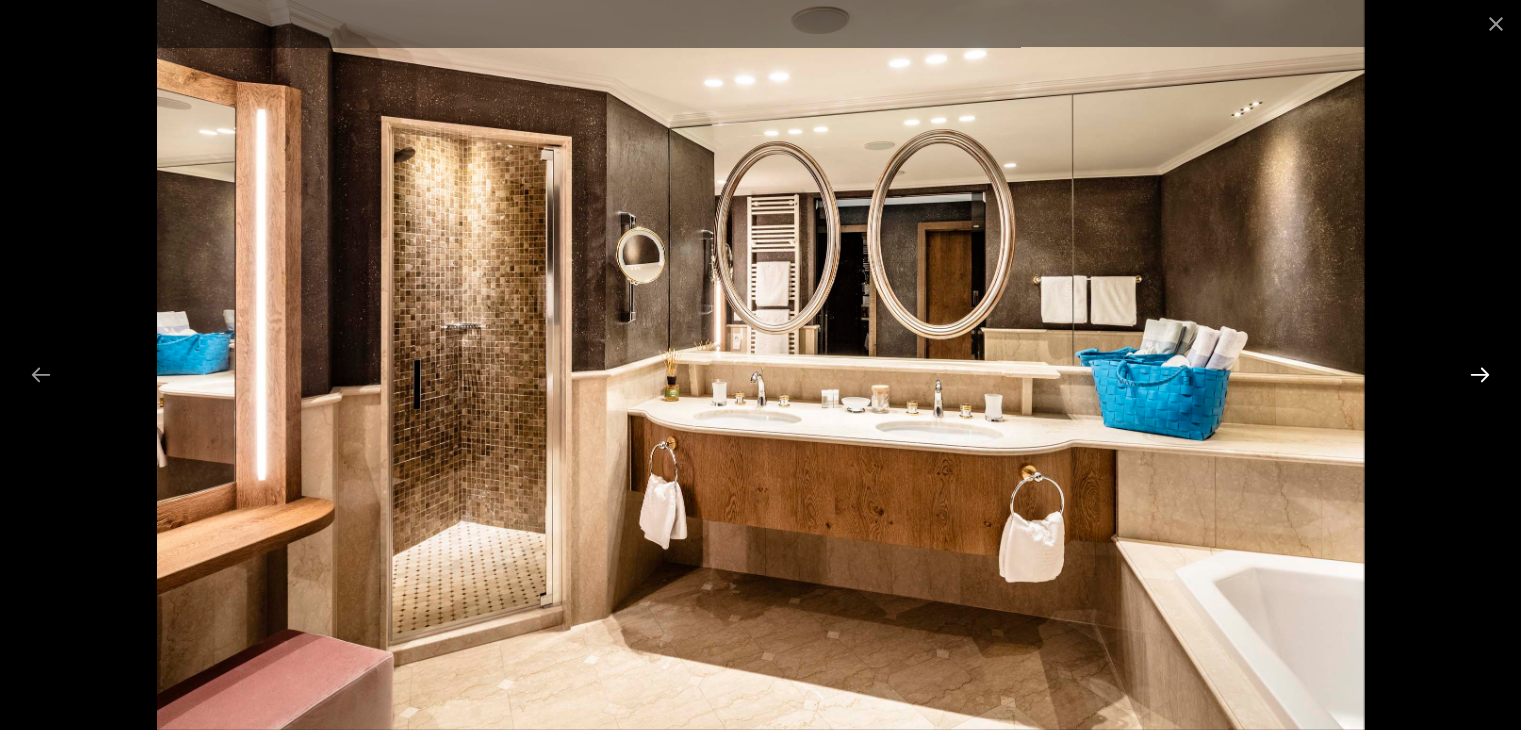 click at bounding box center (1480, 374) 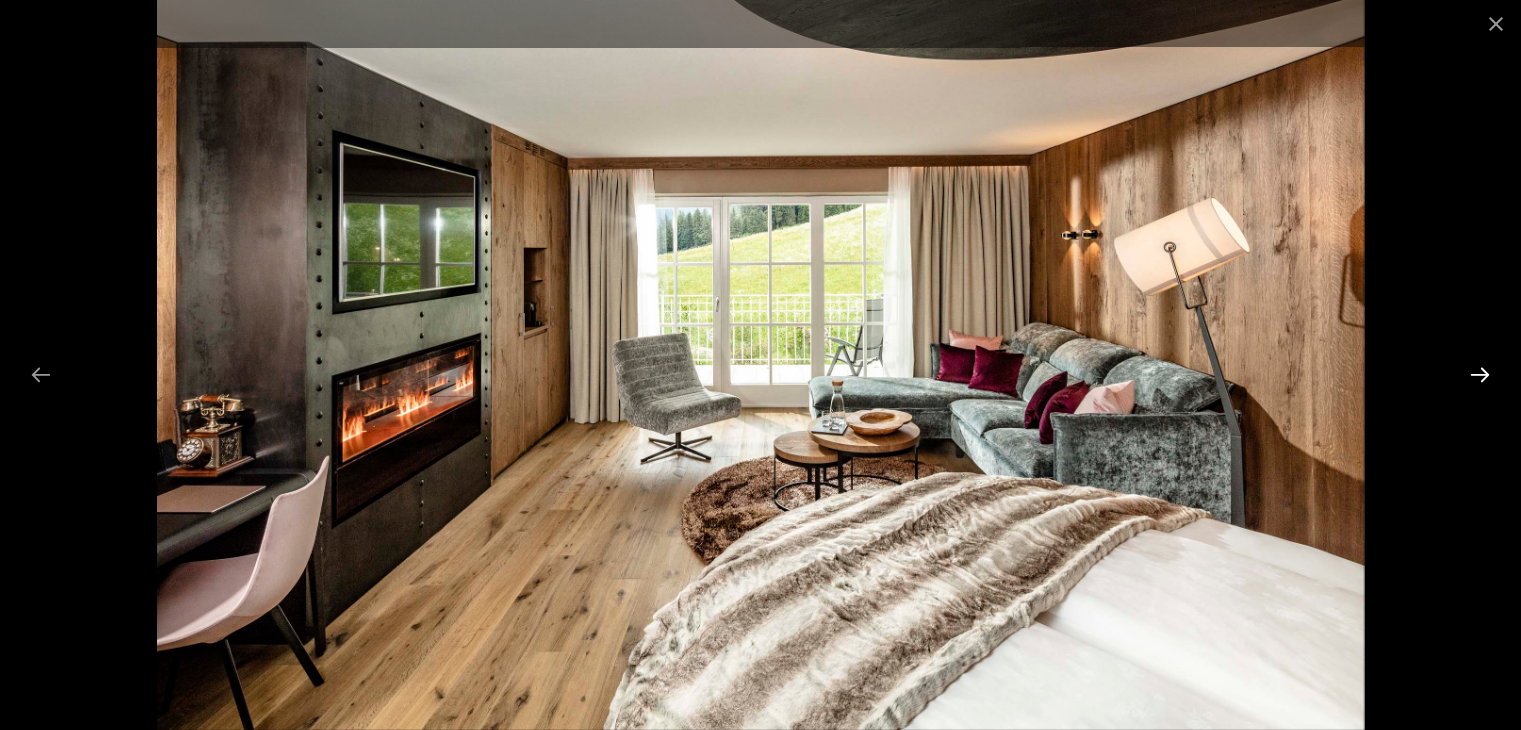 click at bounding box center [1480, 374] 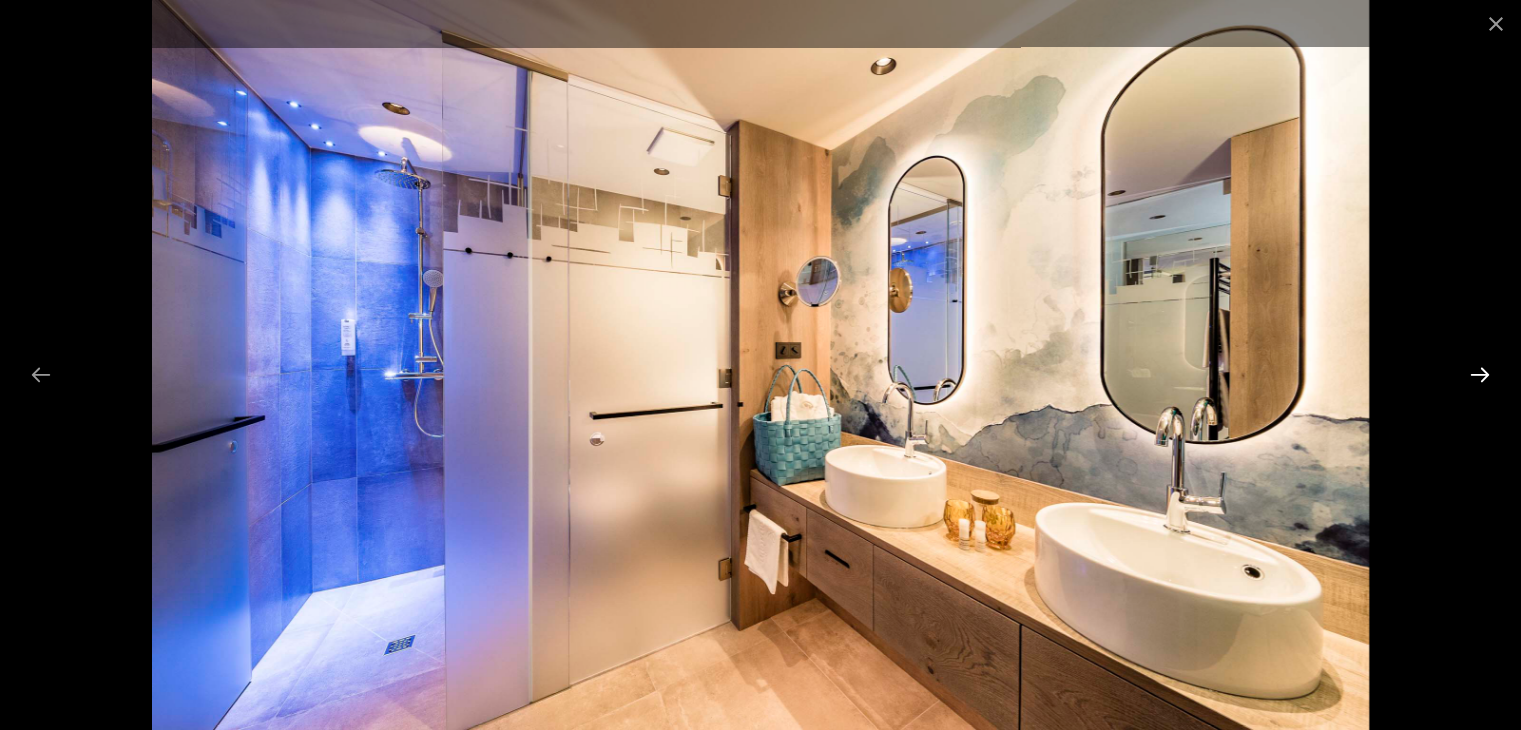 click at bounding box center (1480, 374) 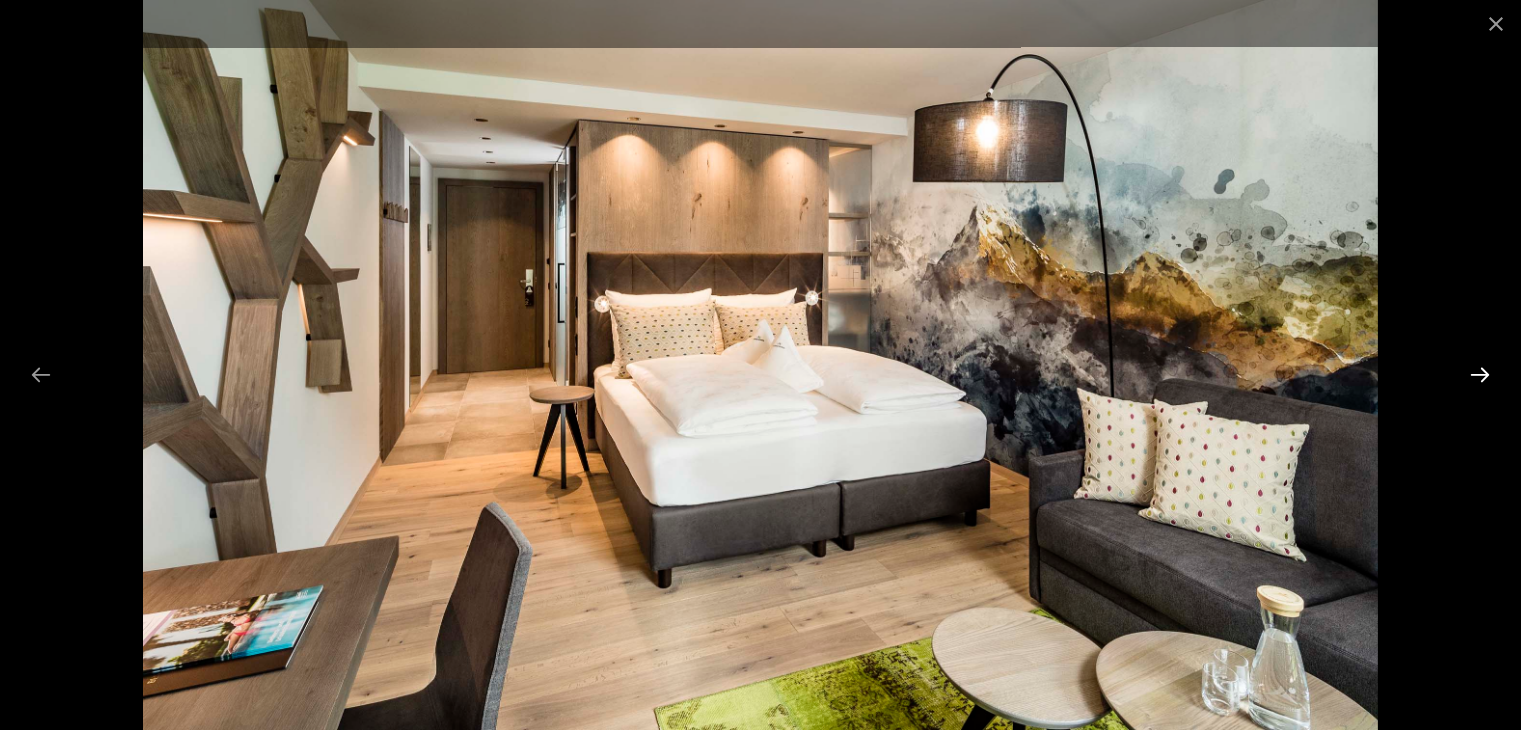 click at bounding box center [1480, 374] 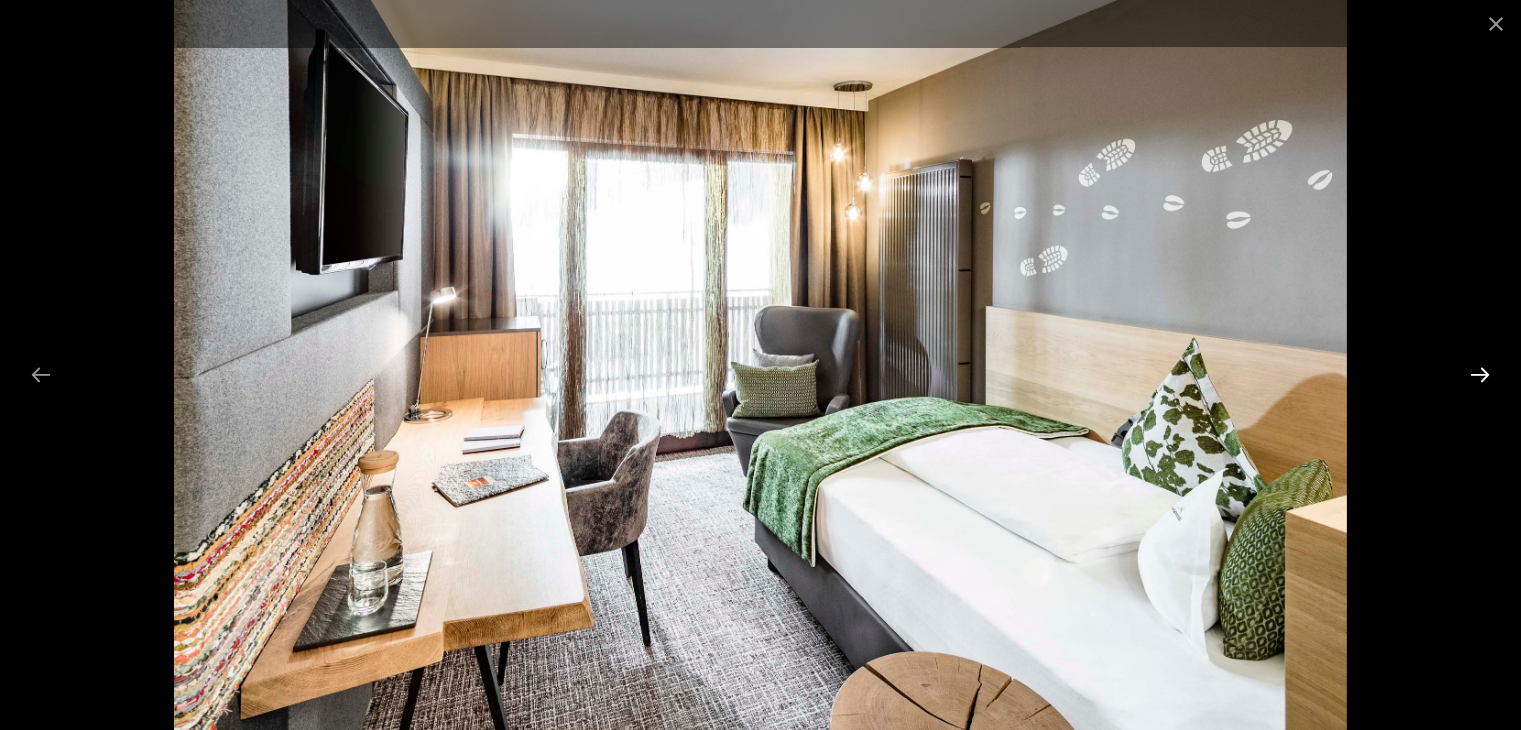 click at bounding box center [1480, 374] 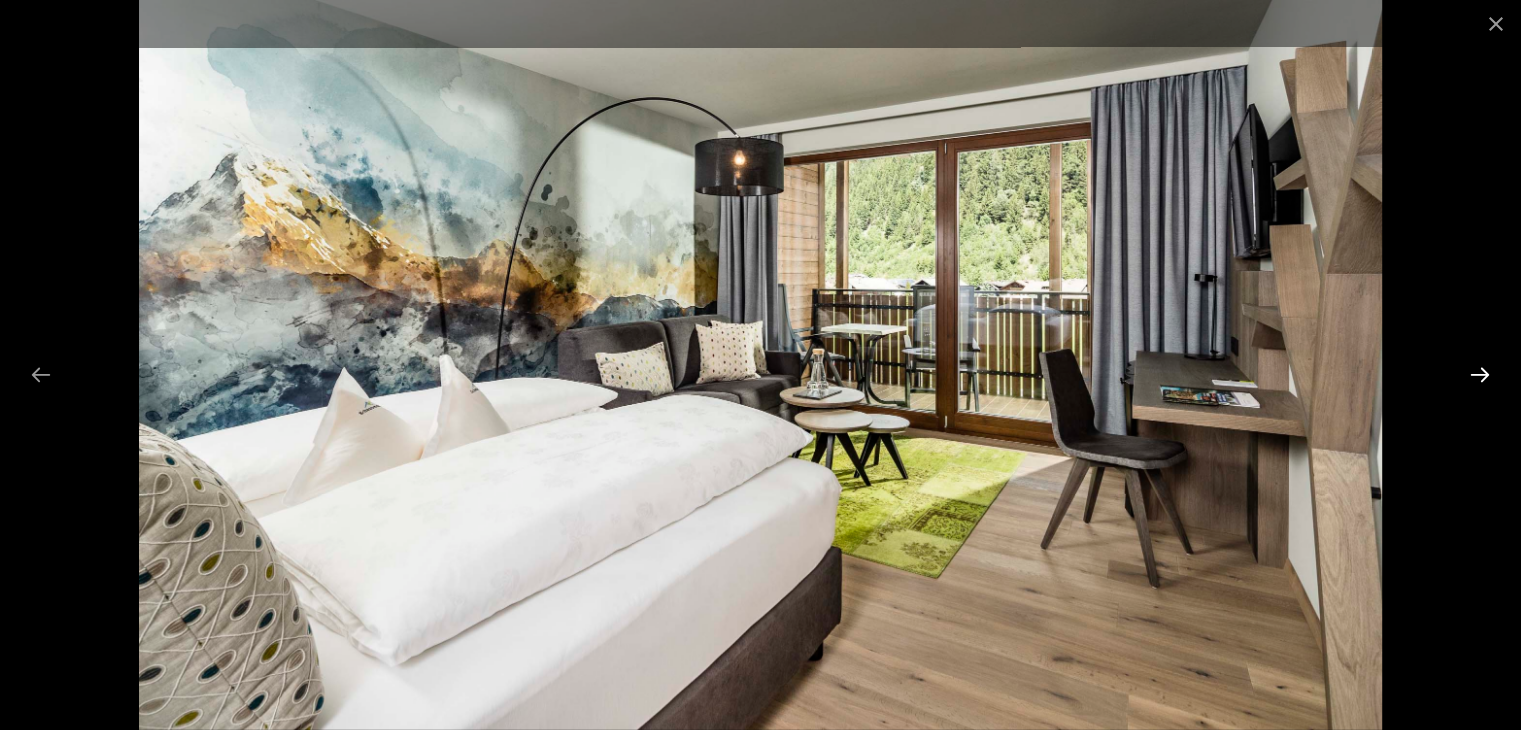 click at bounding box center (1480, 374) 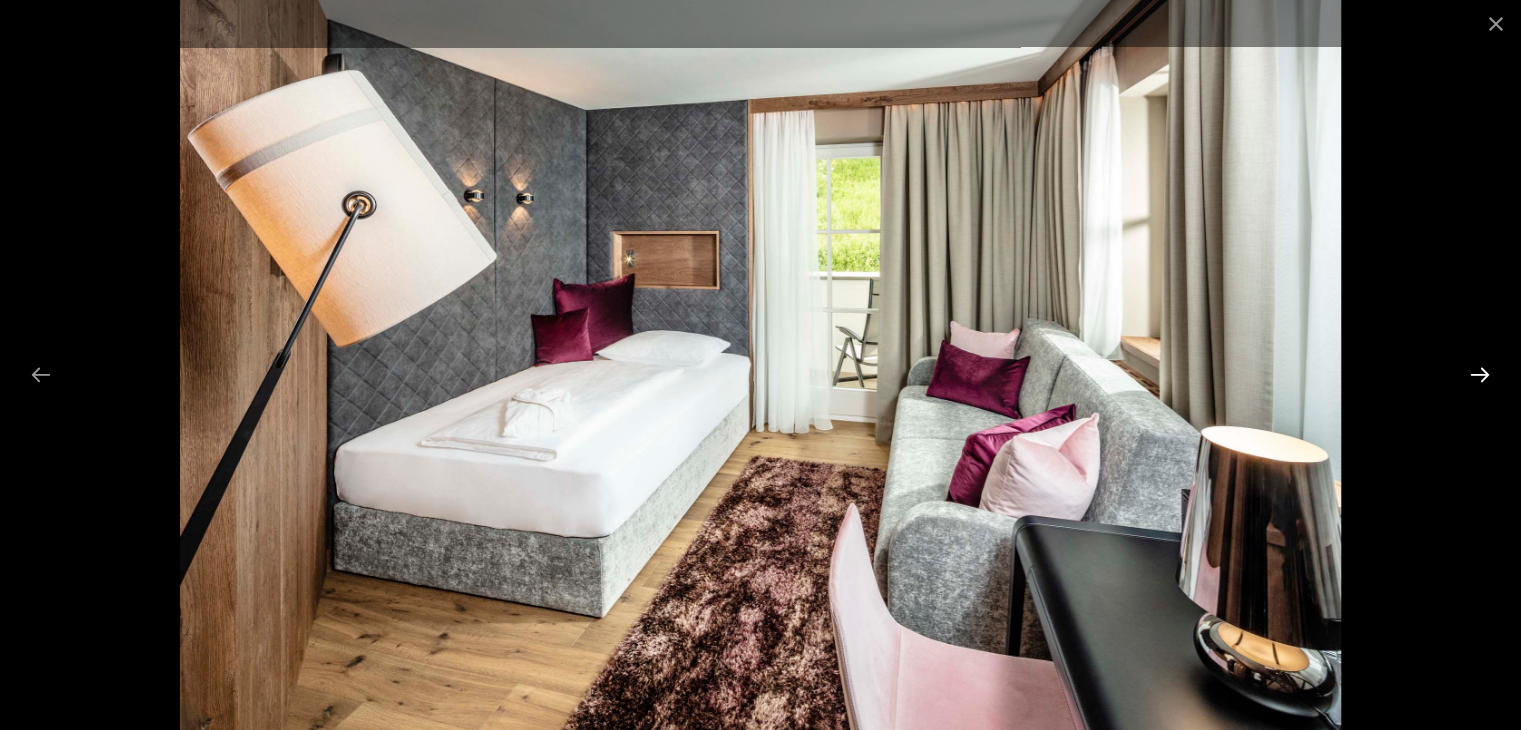 click at bounding box center (1480, 374) 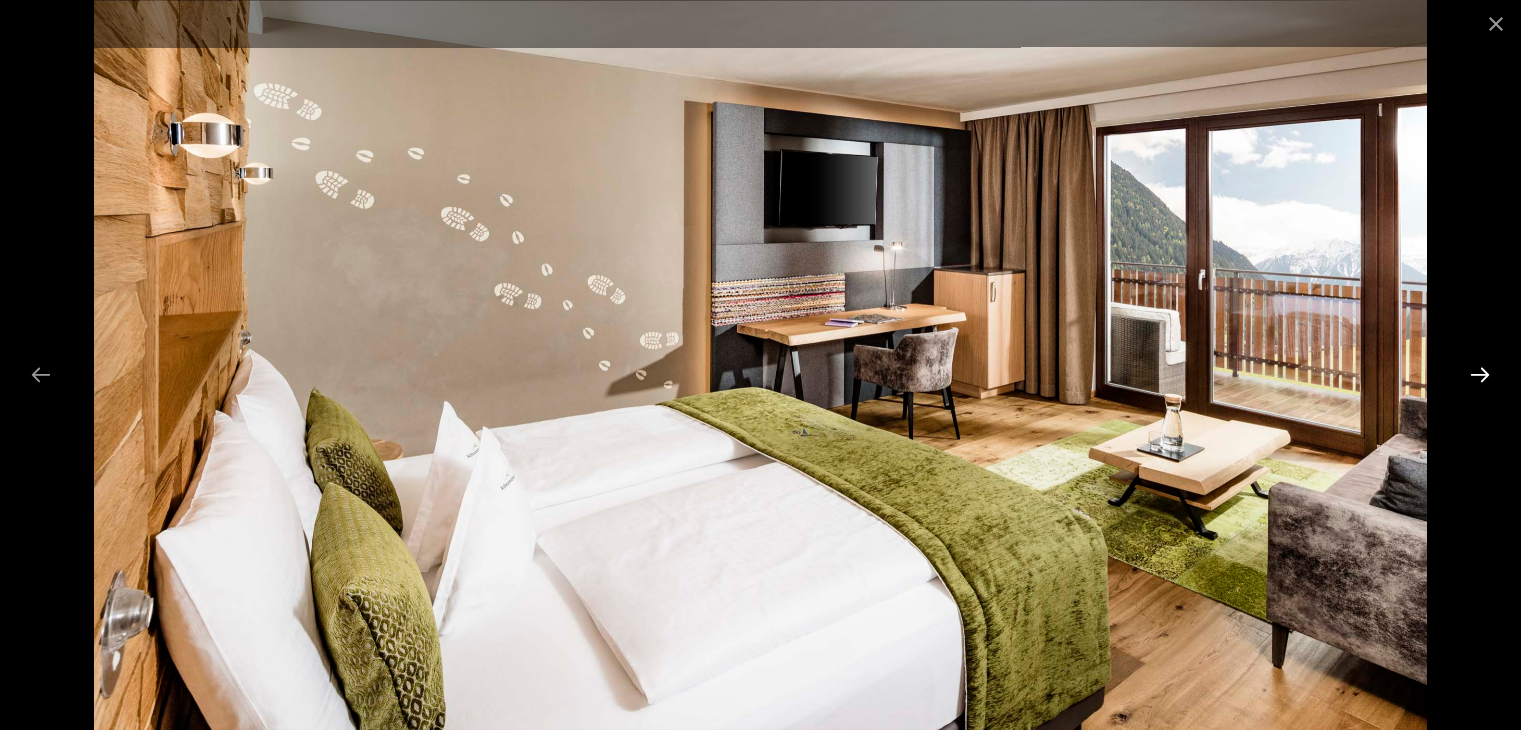 click at bounding box center (1480, 374) 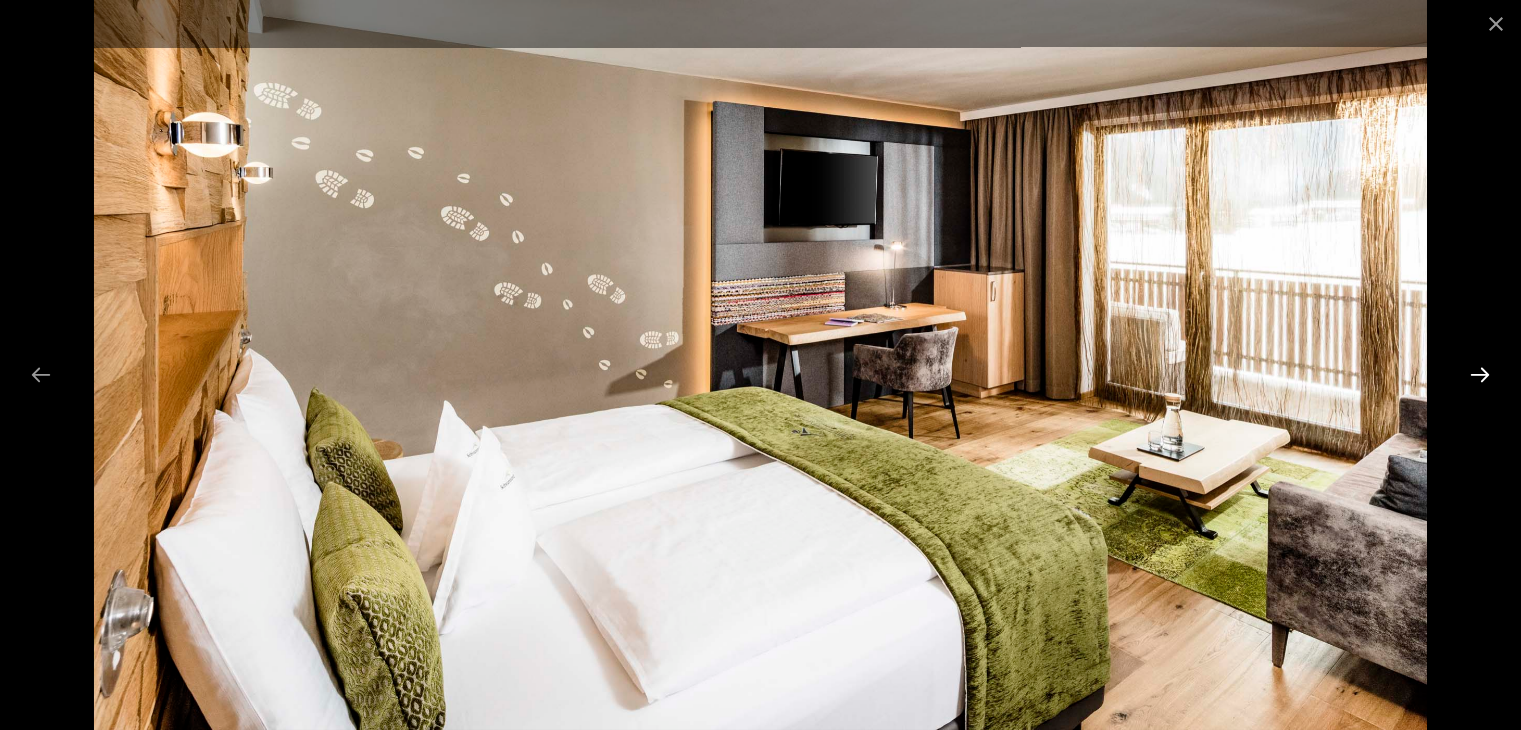 click at bounding box center [1480, 374] 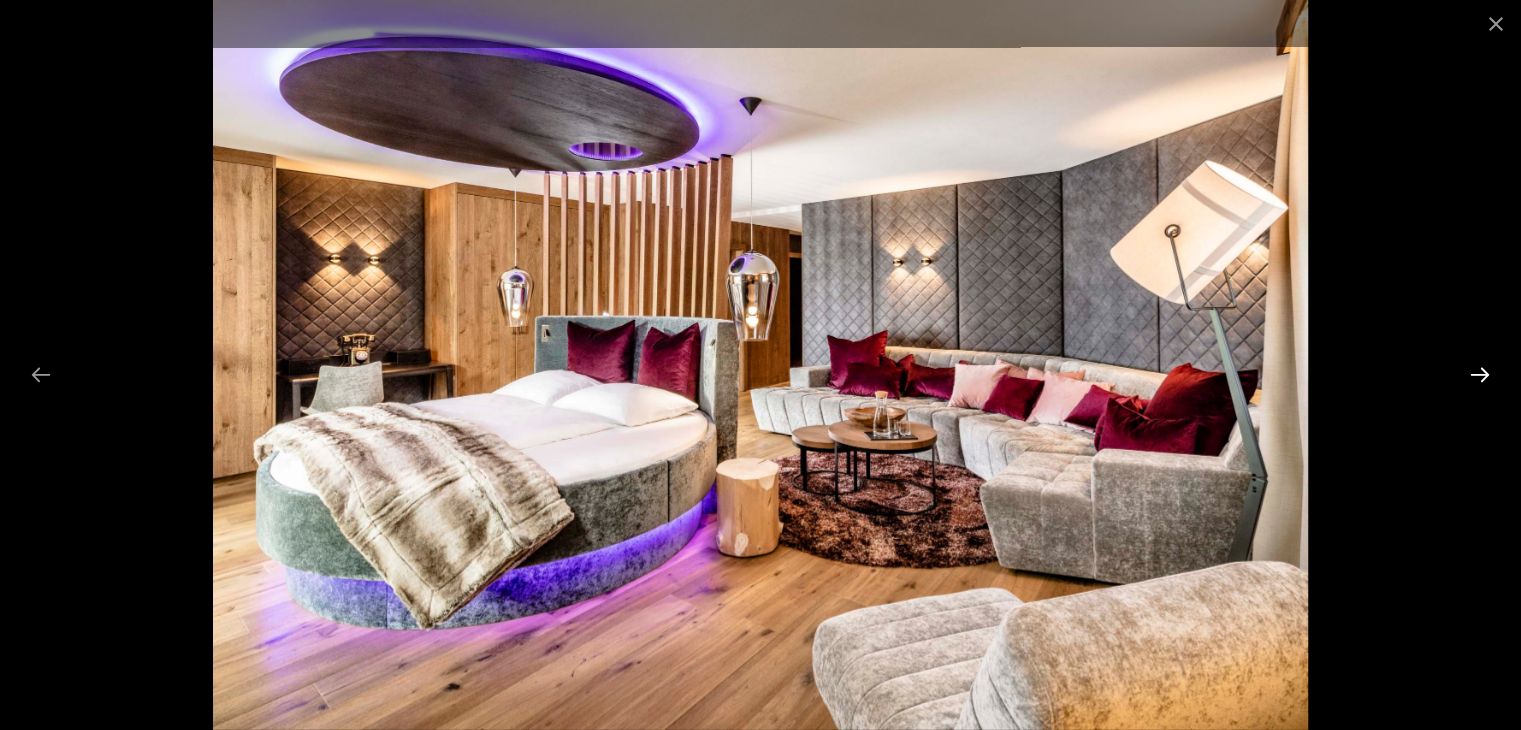 click at bounding box center (1480, 374) 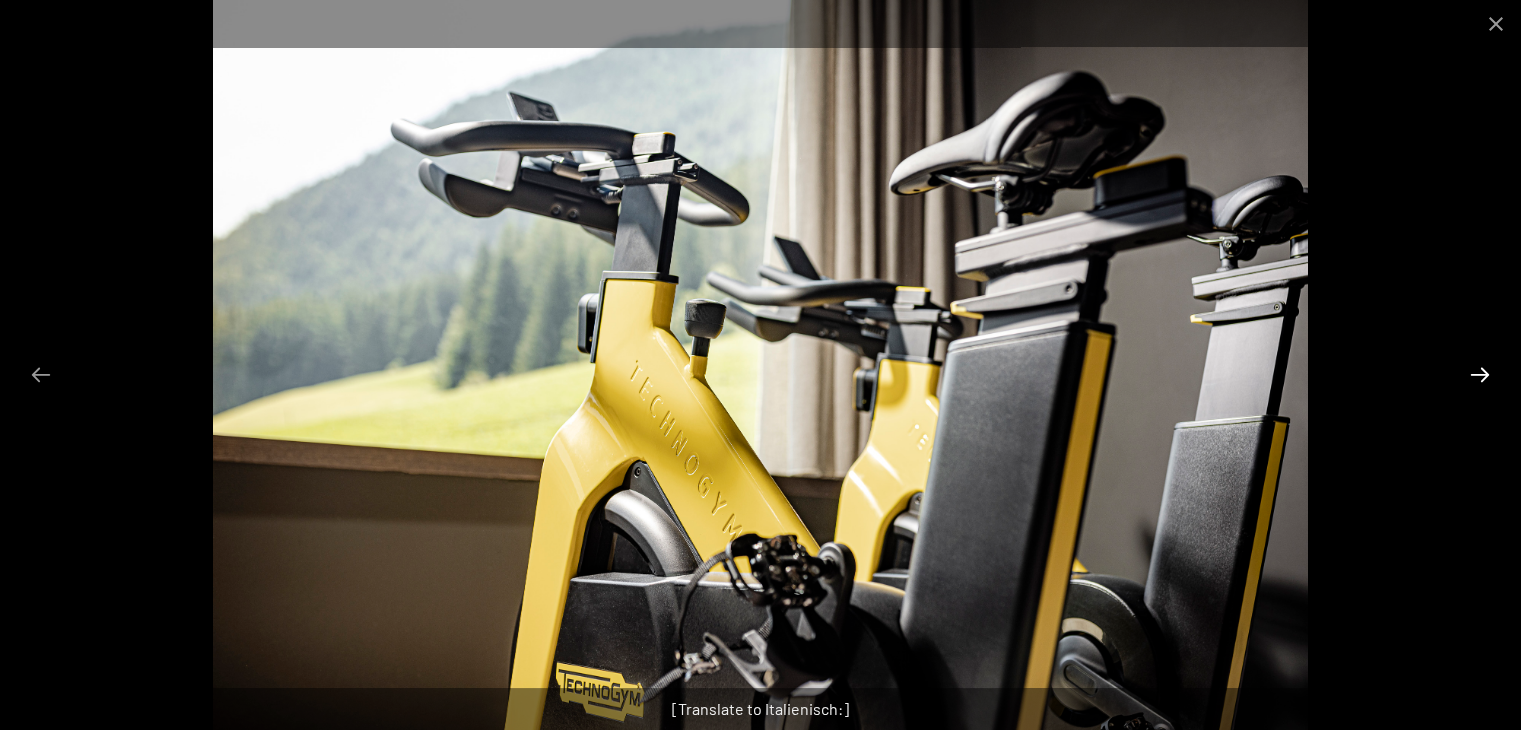 click at bounding box center [1480, 374] 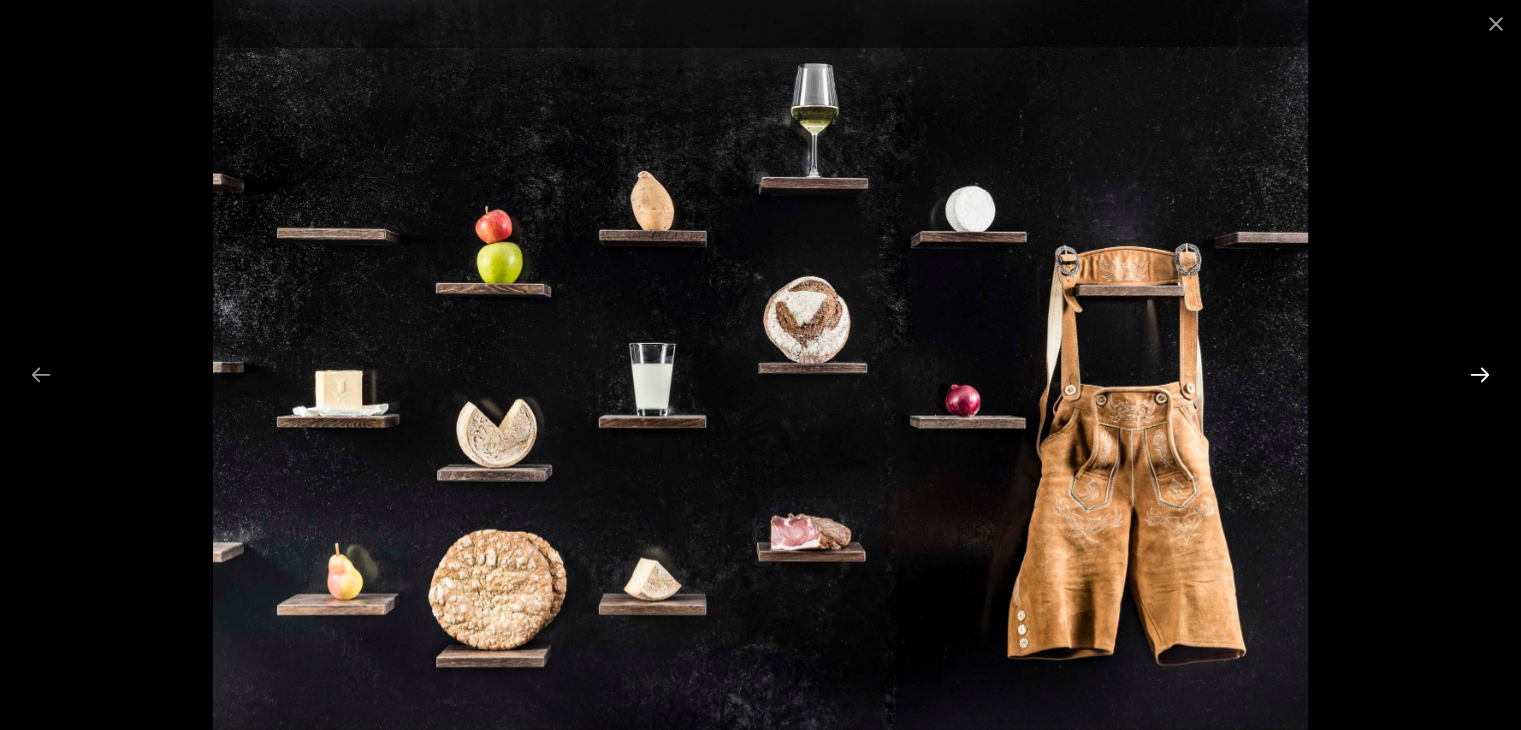 click at bounding box center [1480, 374] 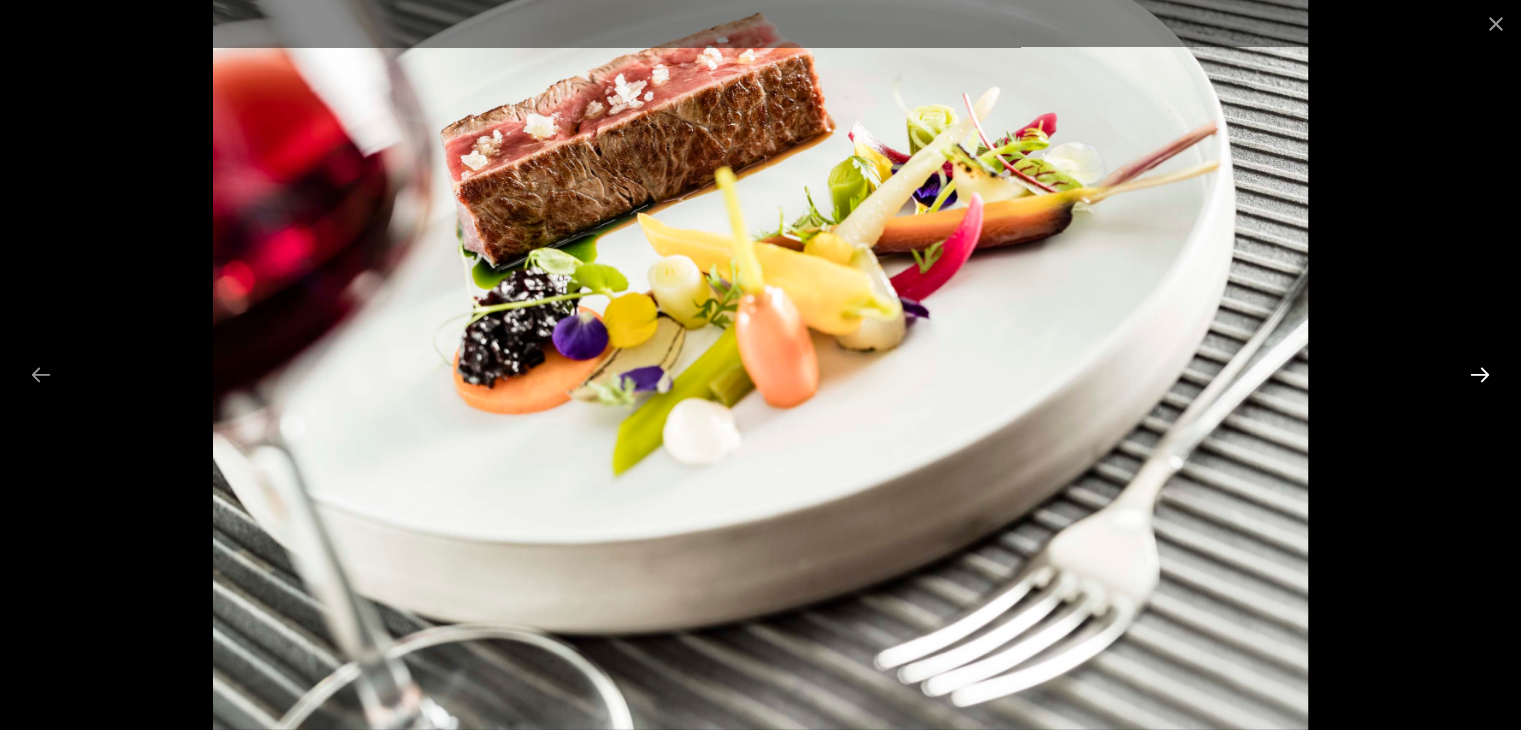 click at bounding box center (1480, 374) 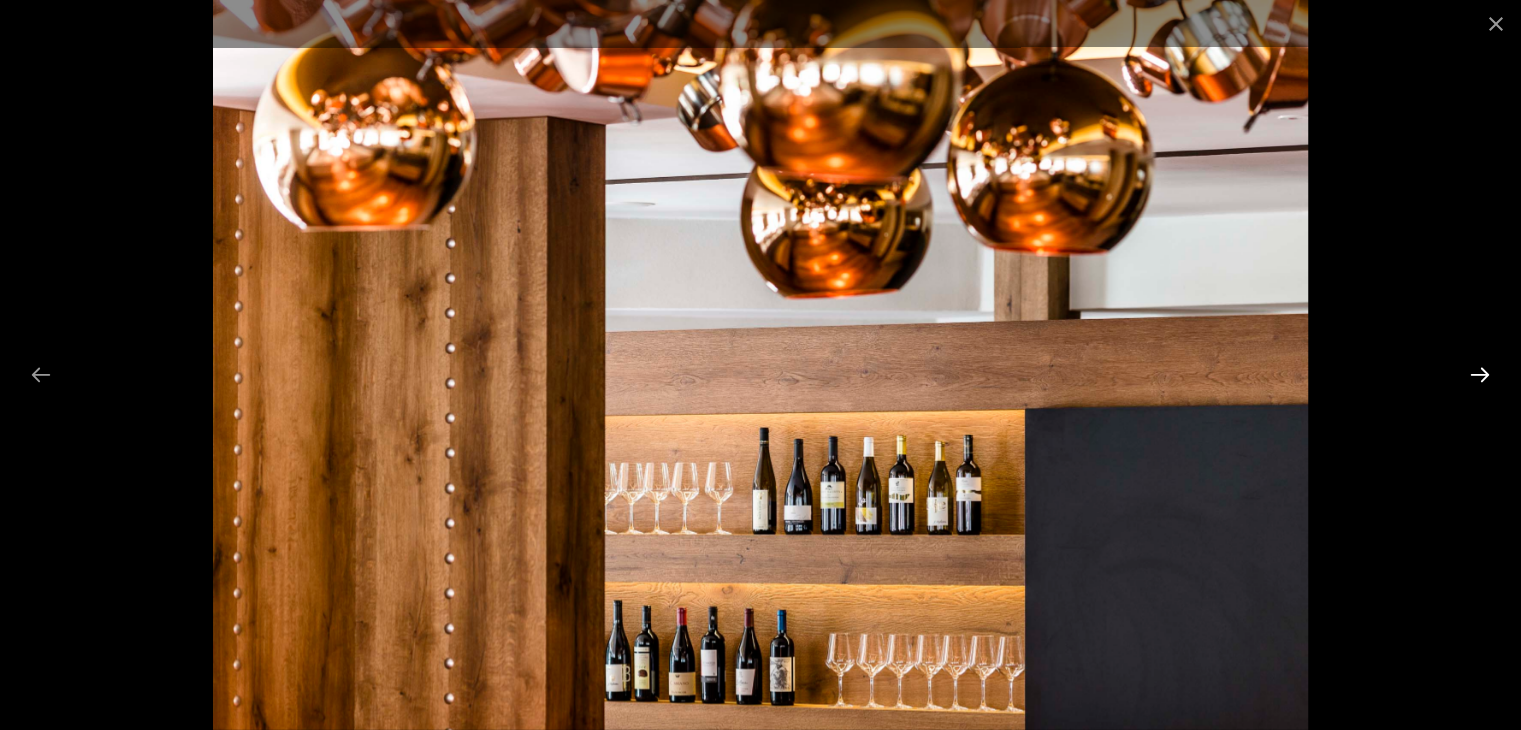click at bounding box center [1480, 374] 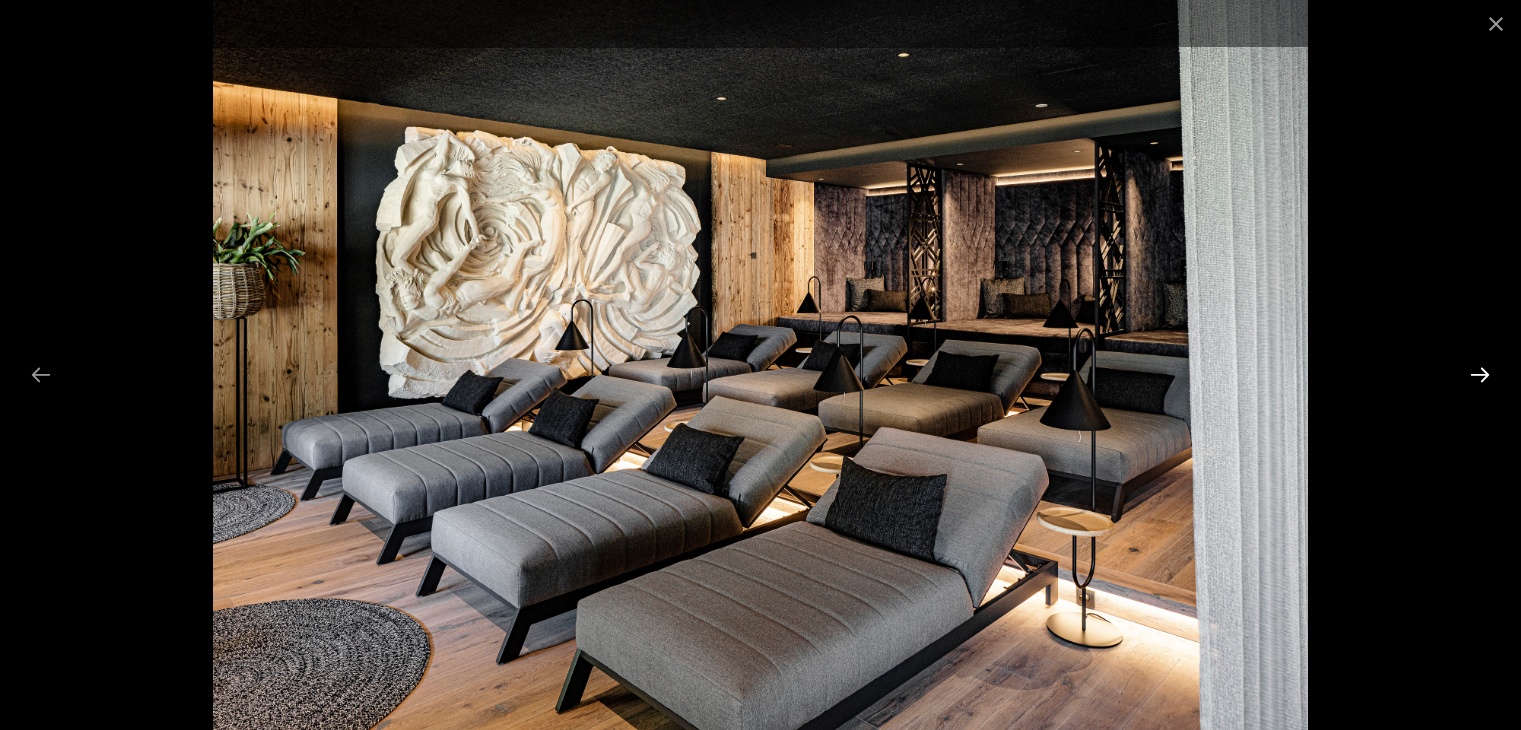 click at bounding box center [1480, 374] 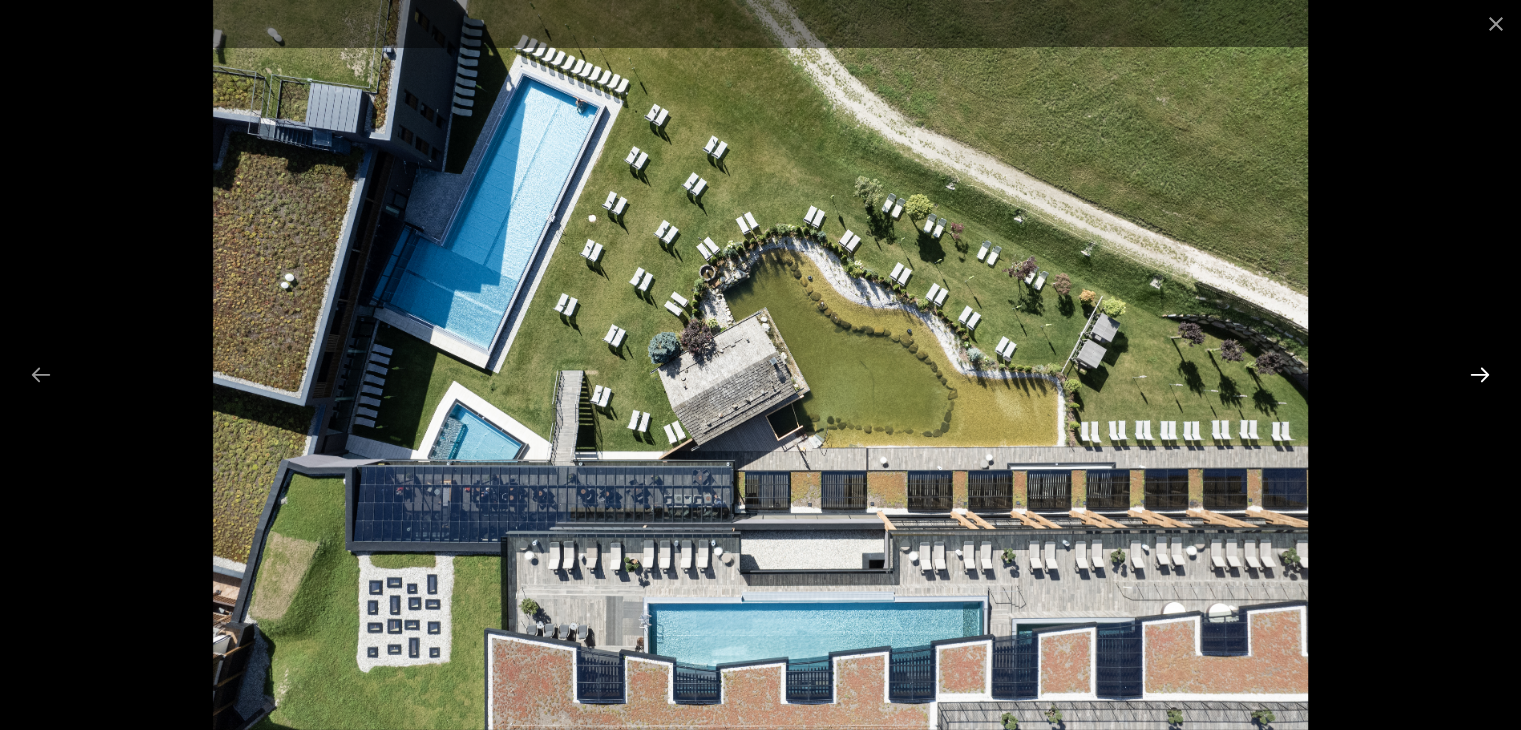 click at bounding box center [1480, 374] 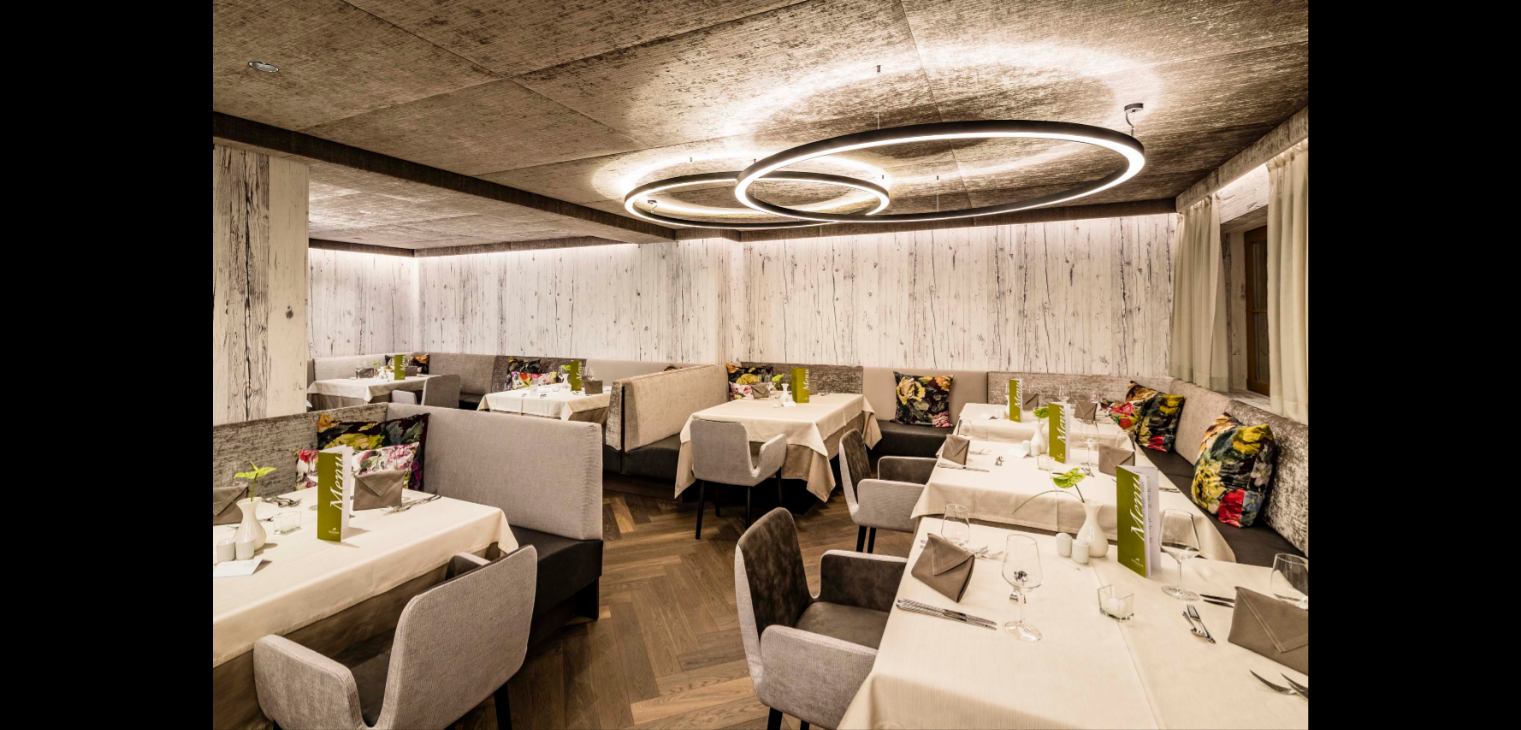 click at bounding box center [1490, 374] 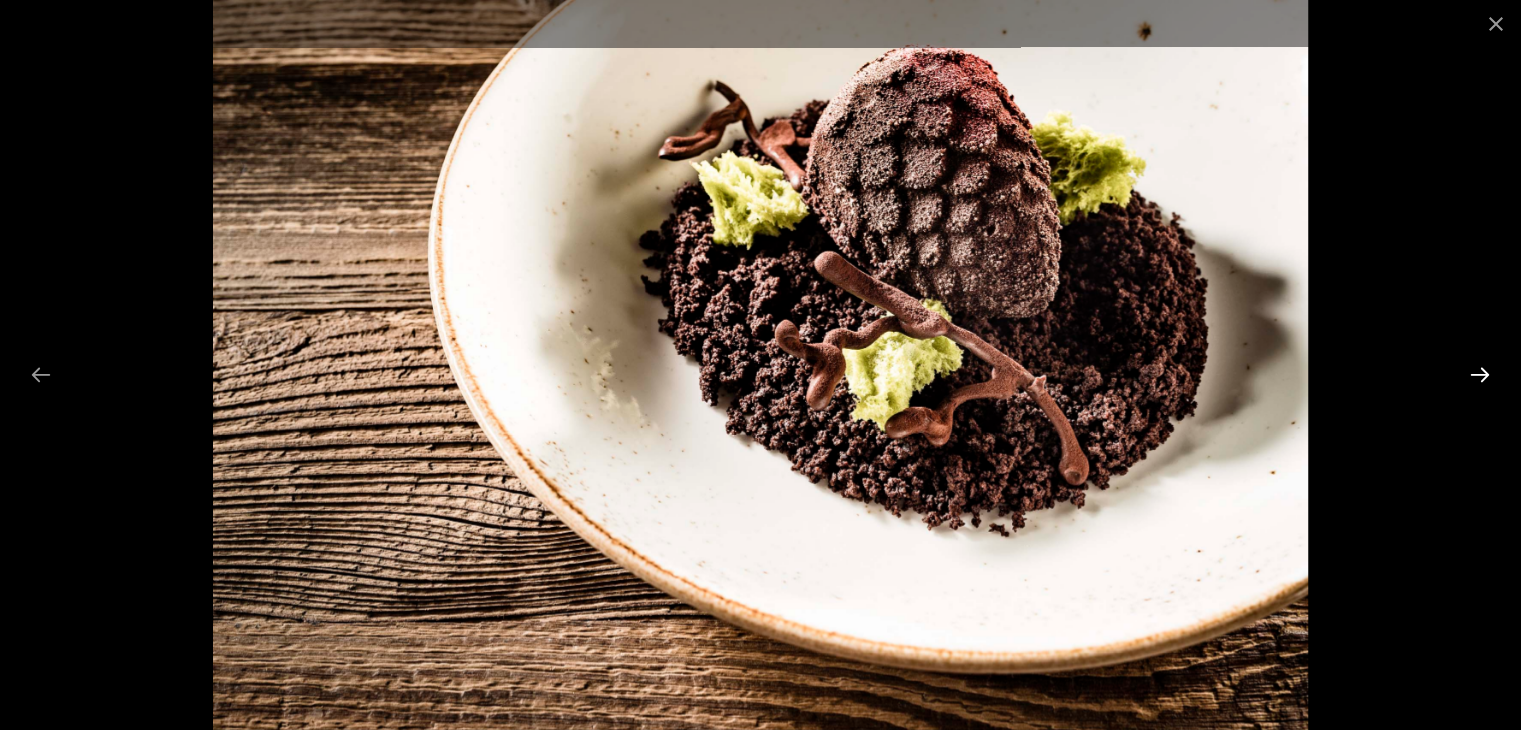 click at bounding box center [1480, 374] 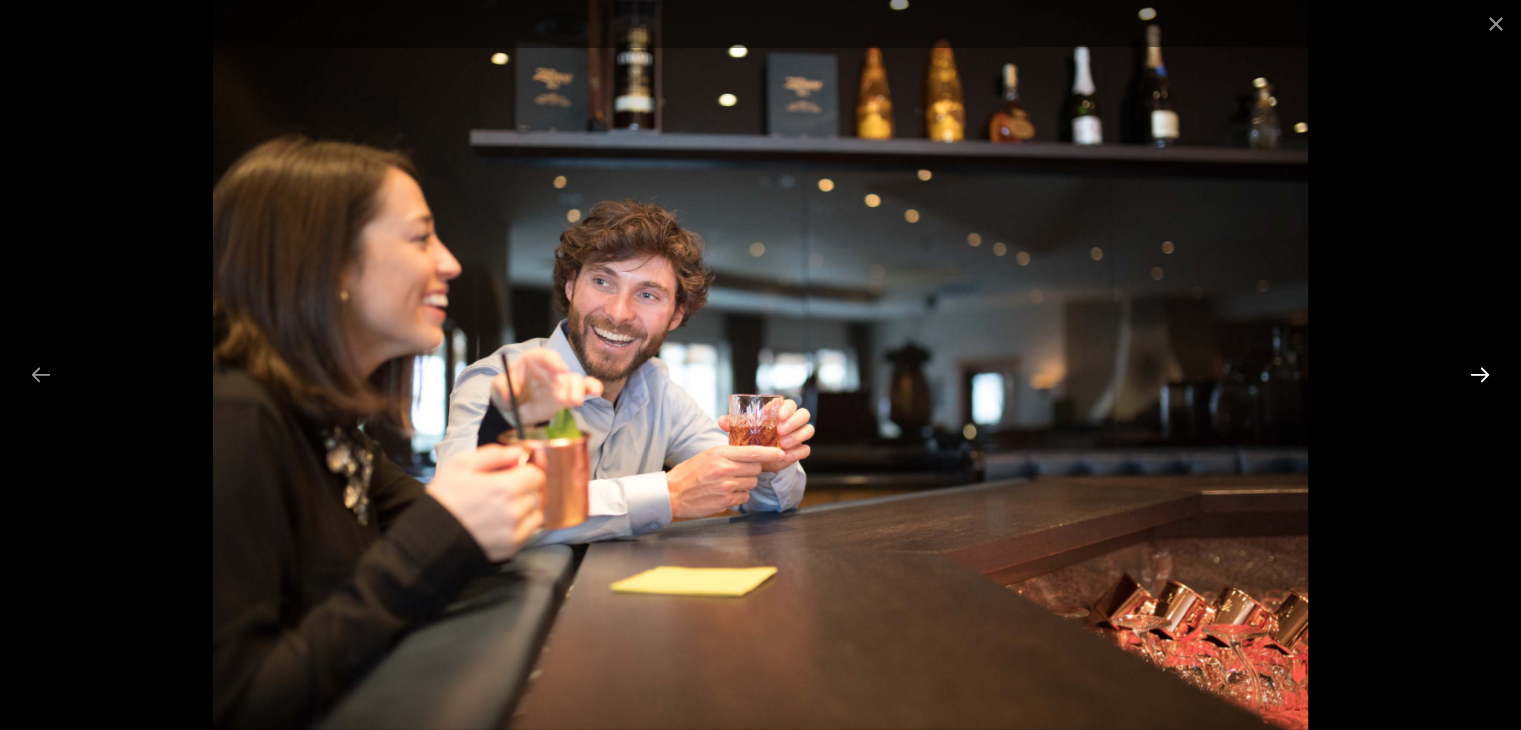 click at bounding box center (1480, 374) 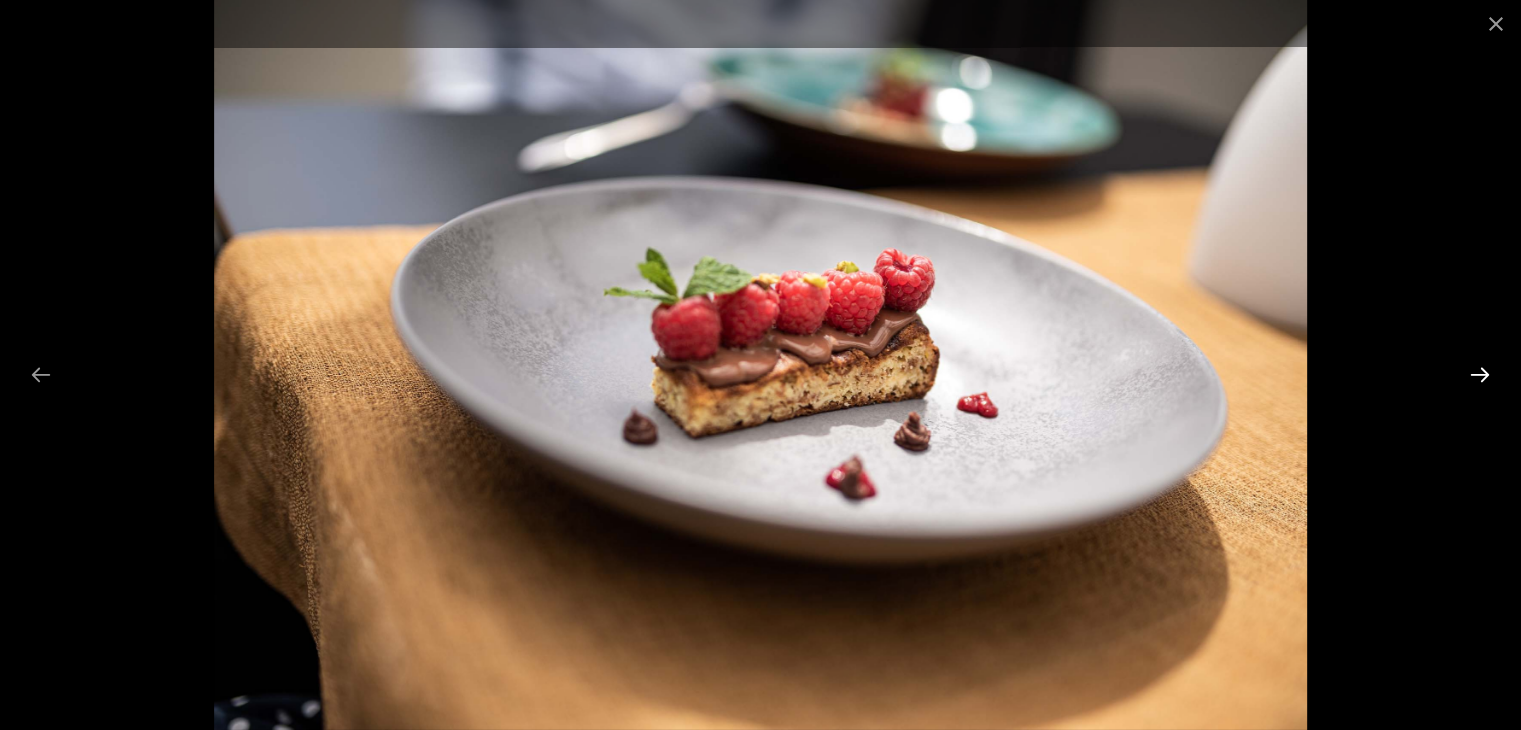 click at bounding box center [1480, 374] 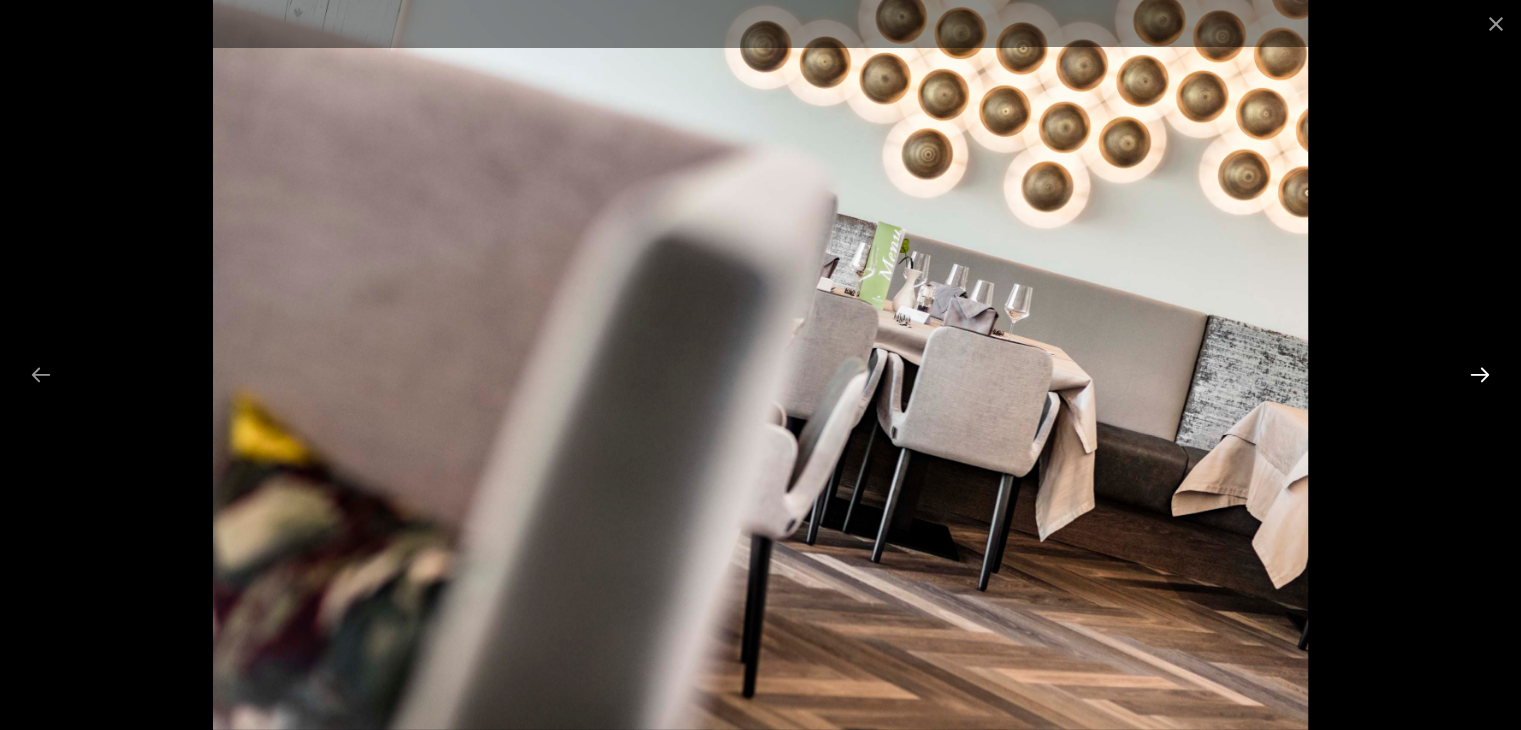 click at bounding box center (1480, 374) 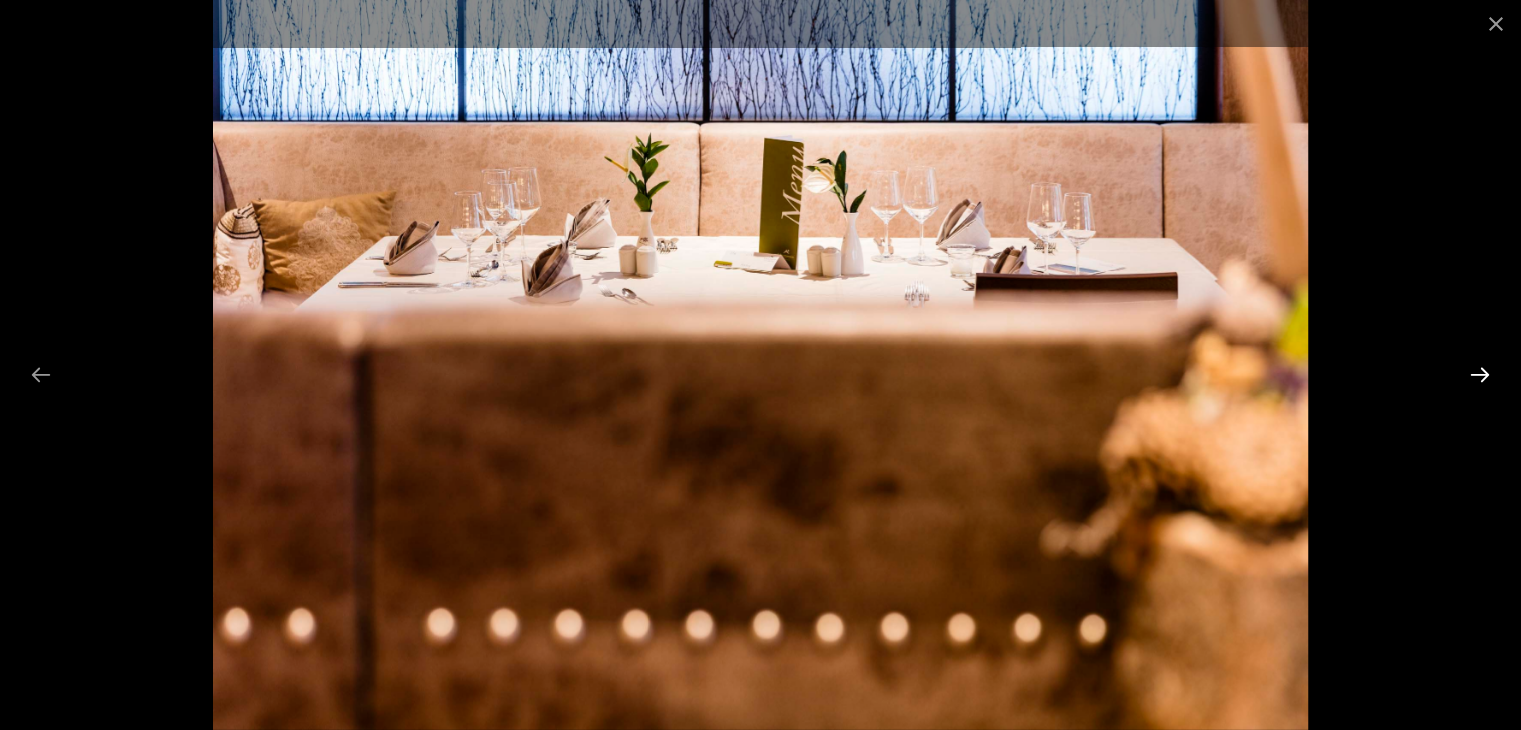 click at bounding box center (1480, 374) 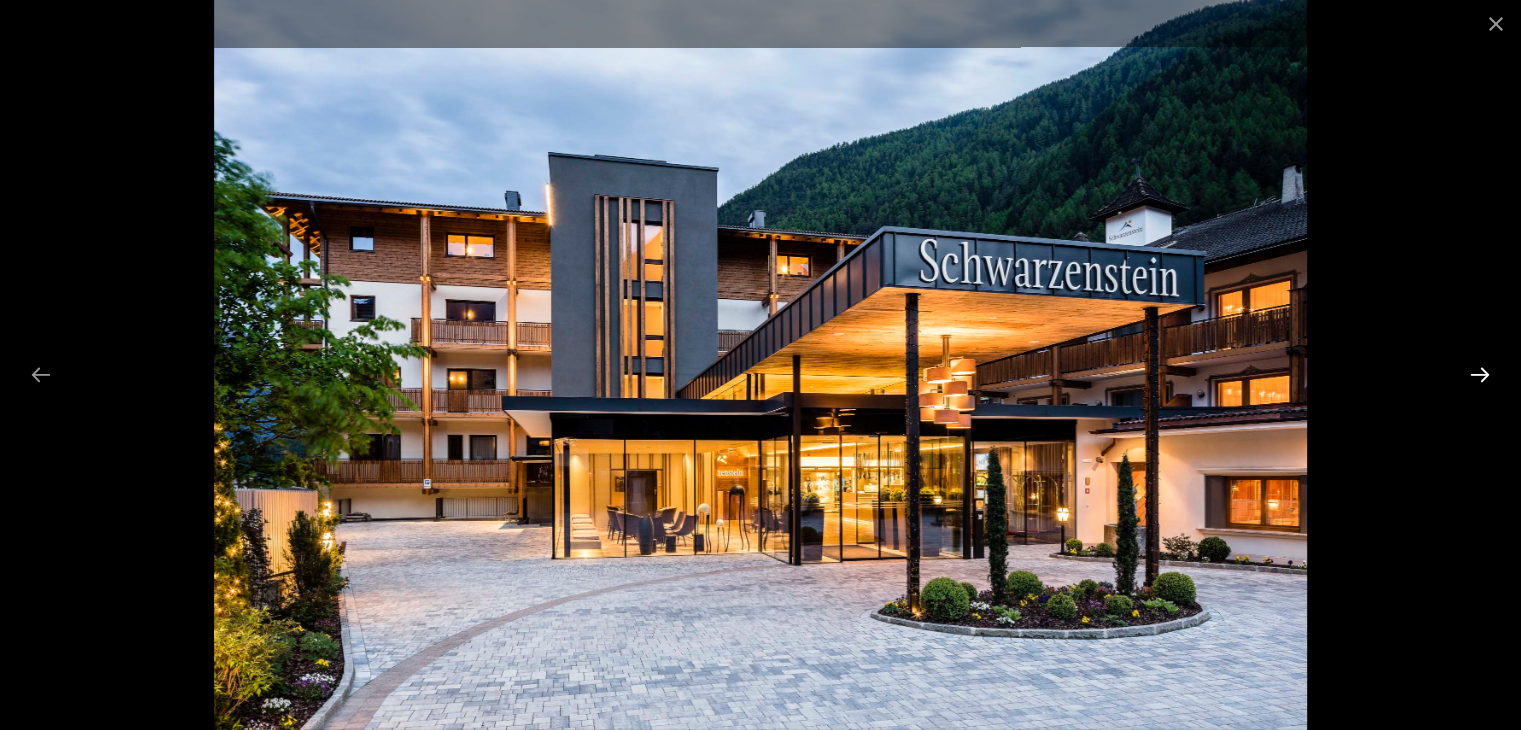 click at bounding box center [1480, 374] 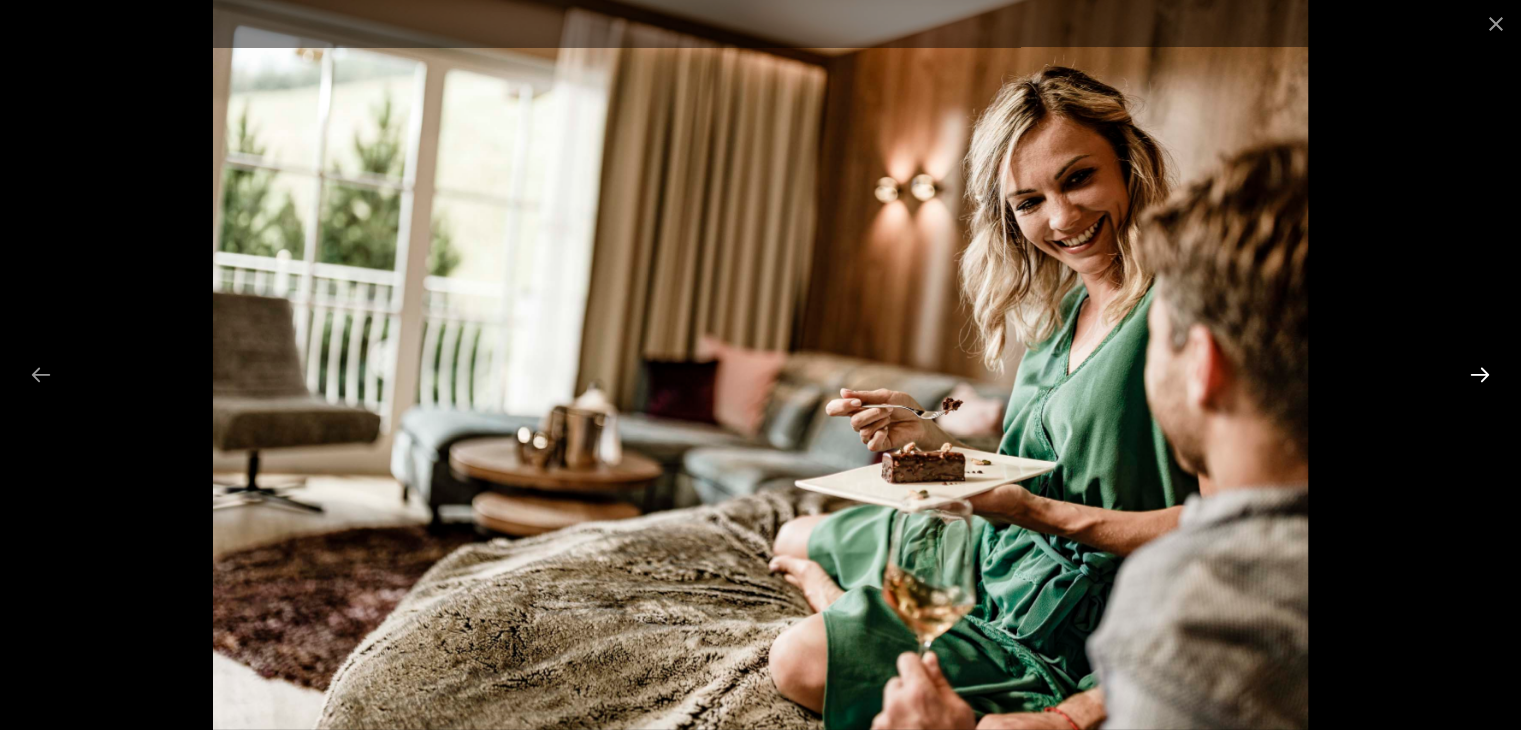 click at bounding box center [1480, 374] 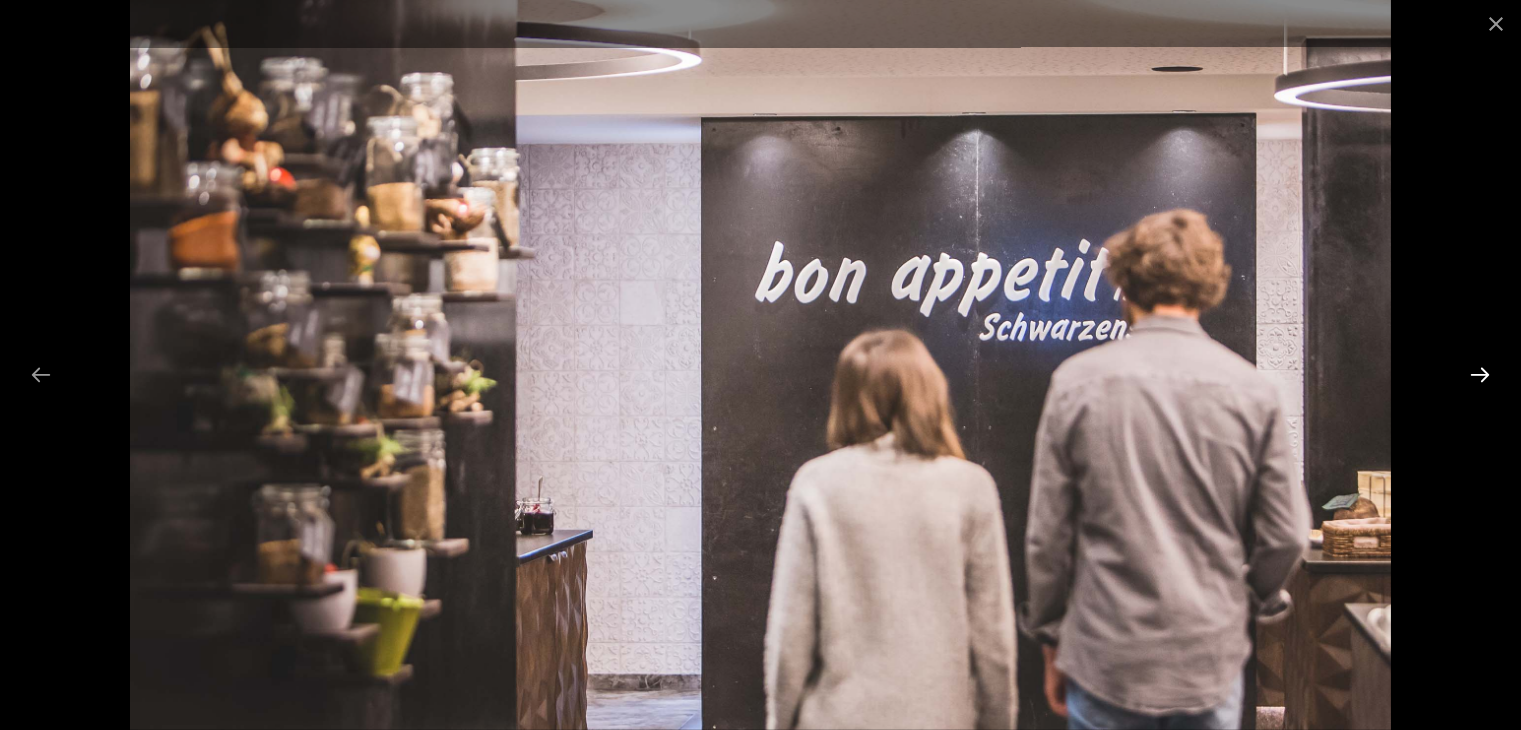 click at bounding box center [1480, 374] 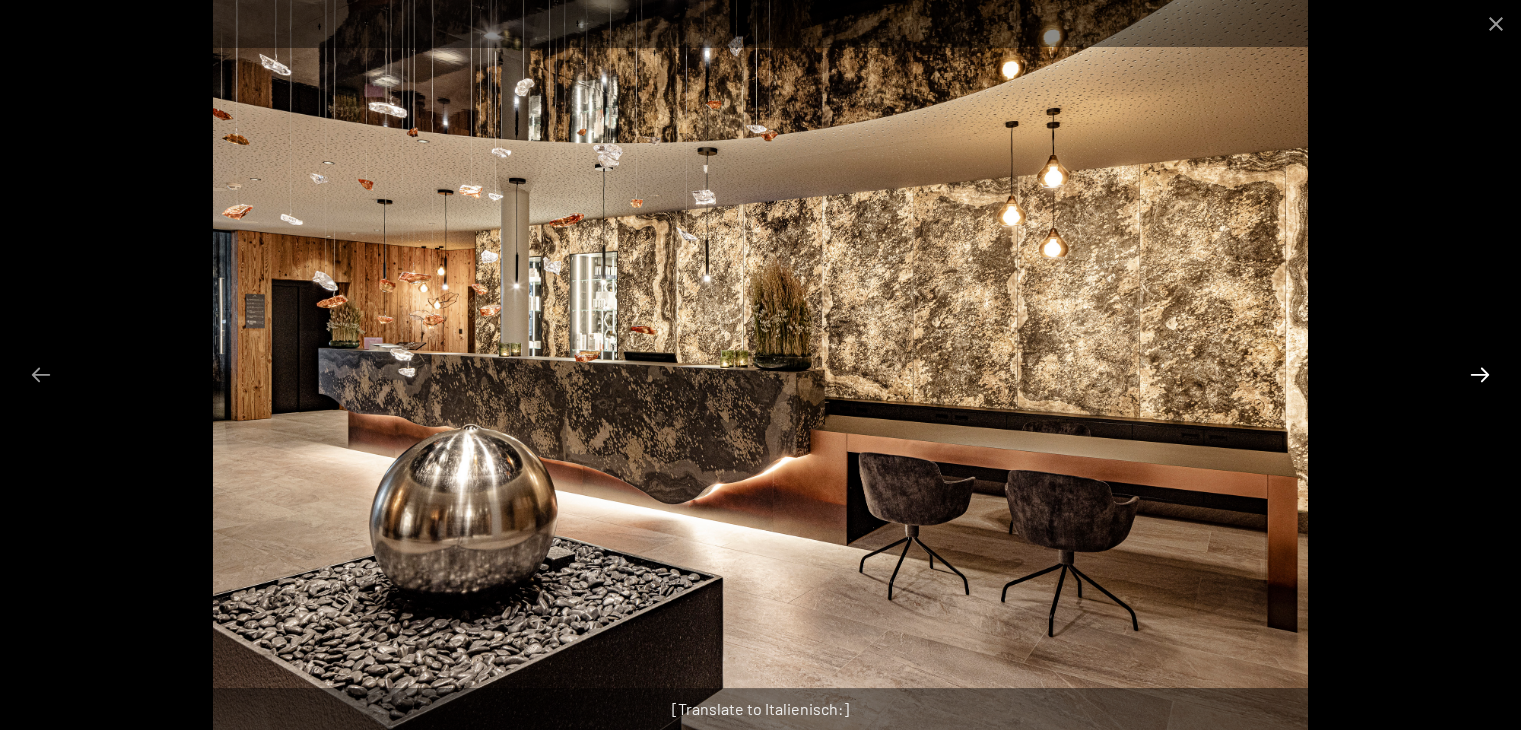 click at bounding box center (1480, 374) 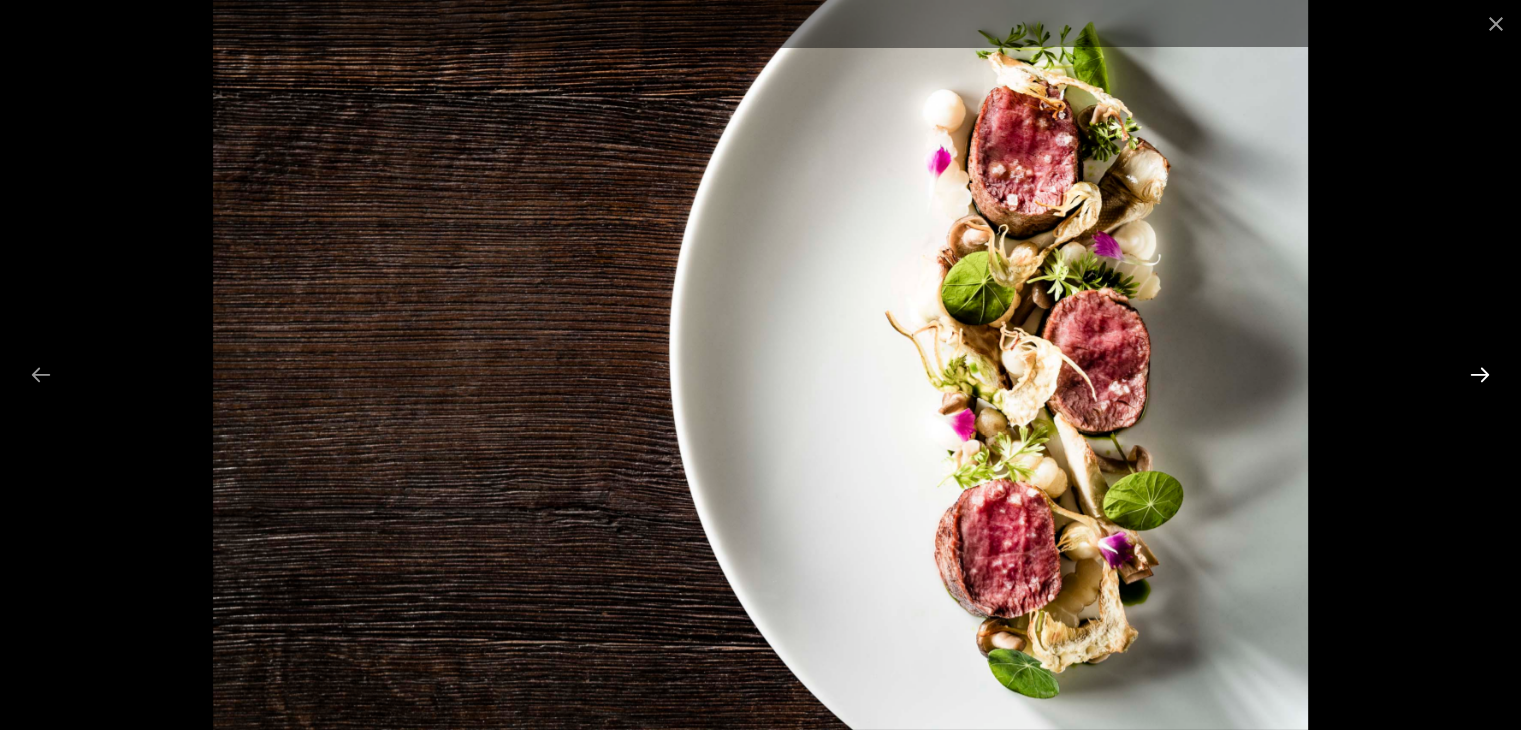 click at bounding box center (1480, 374) 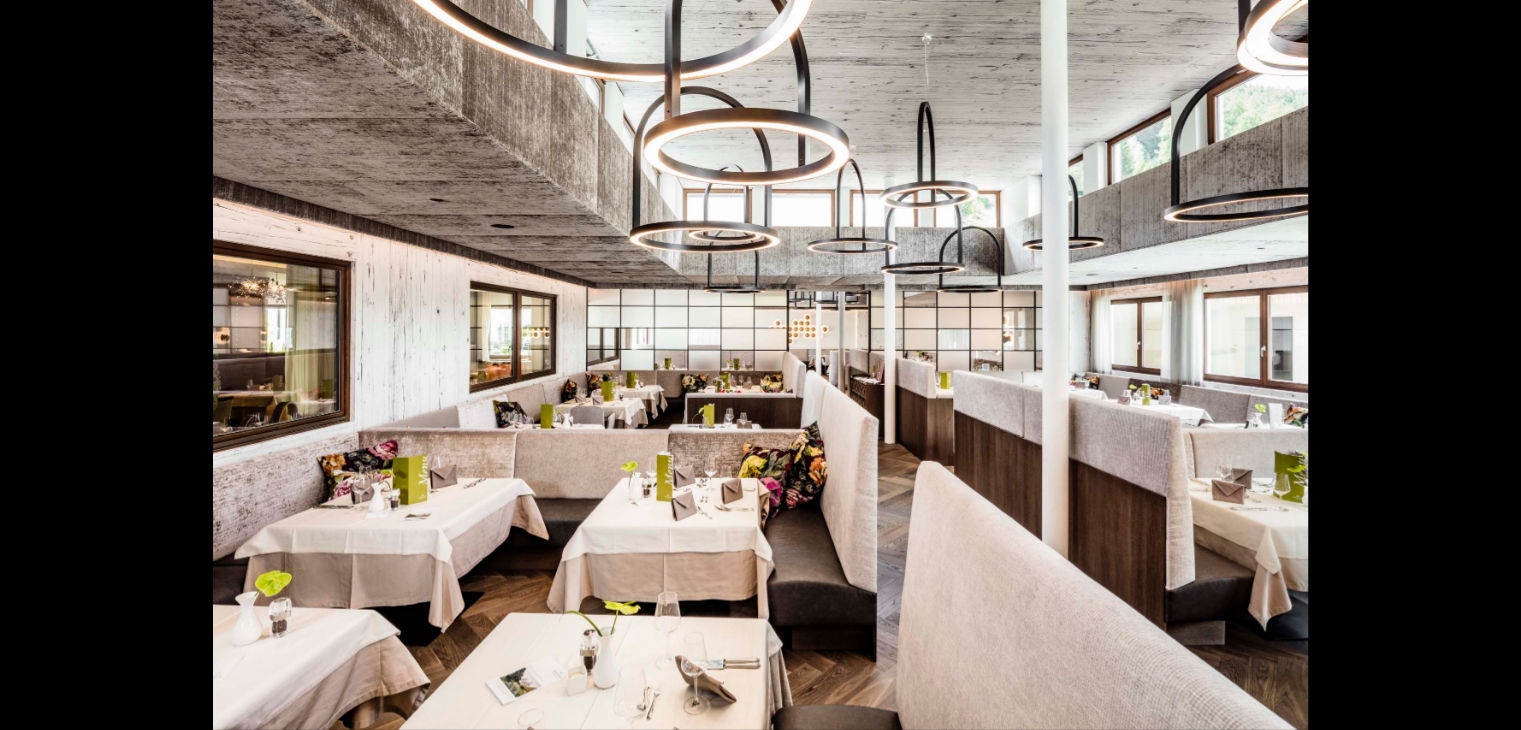 click at bounding box center [1490, 374] 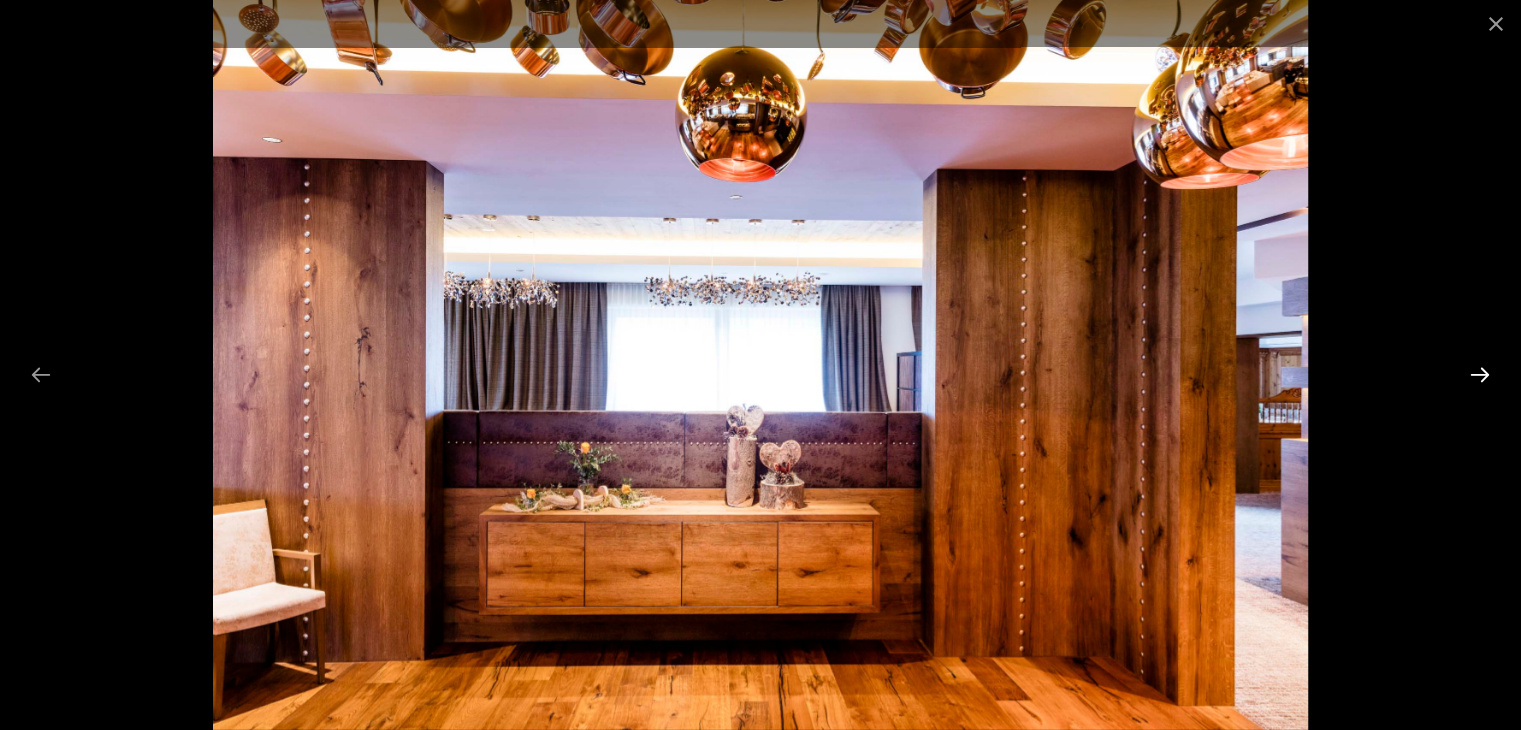click at bounding box center (1480, 374) 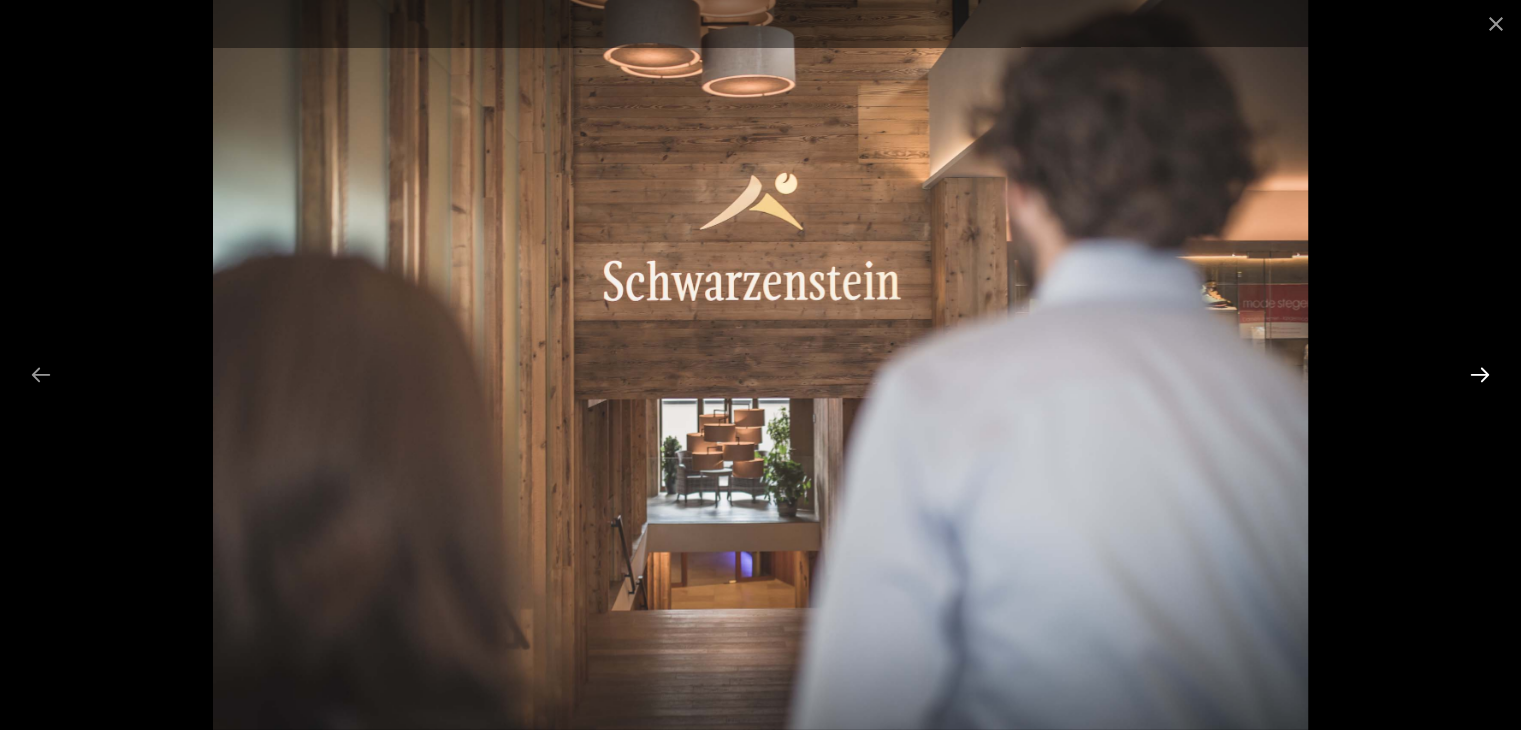 click at bounding box center (1480, 374) 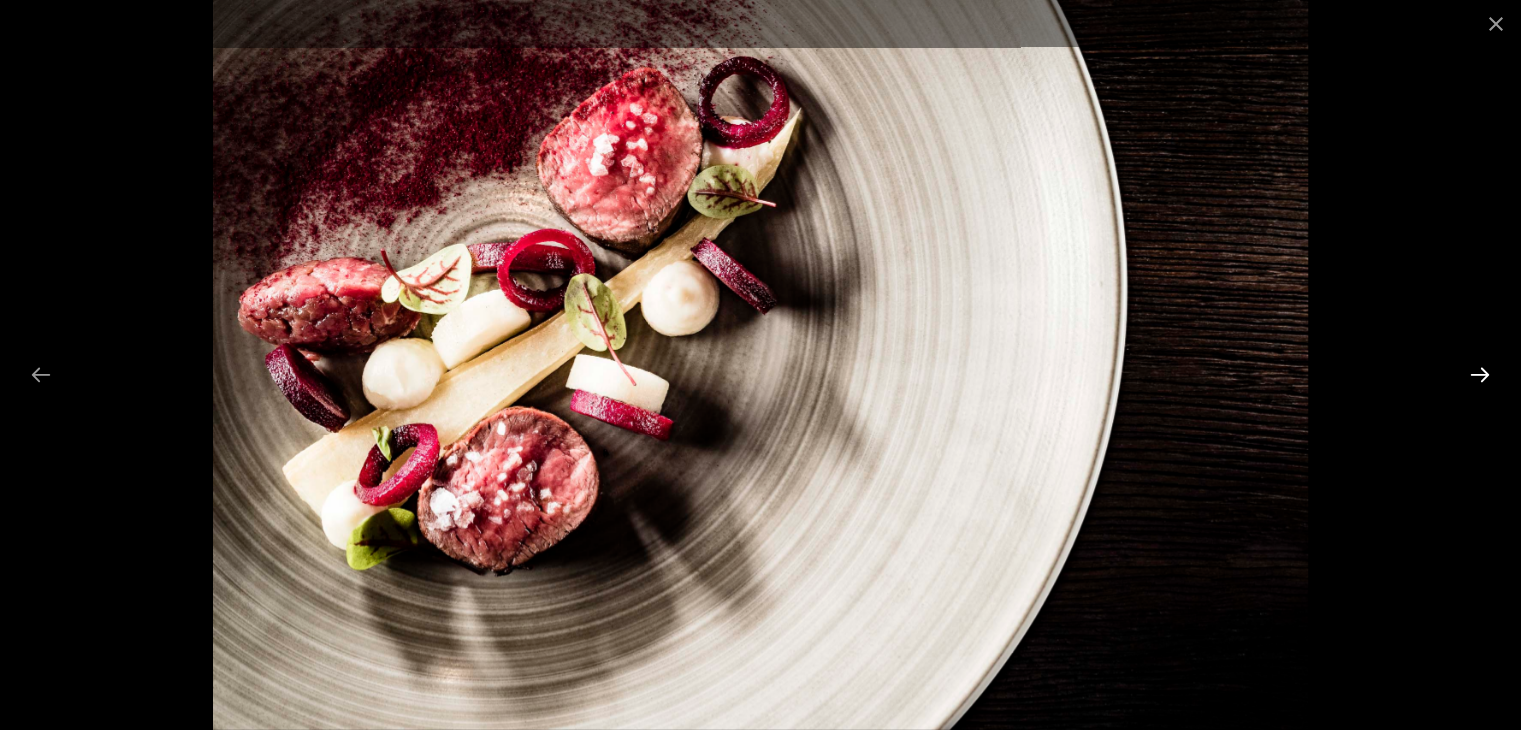 click at bounding box center (1480, 374) 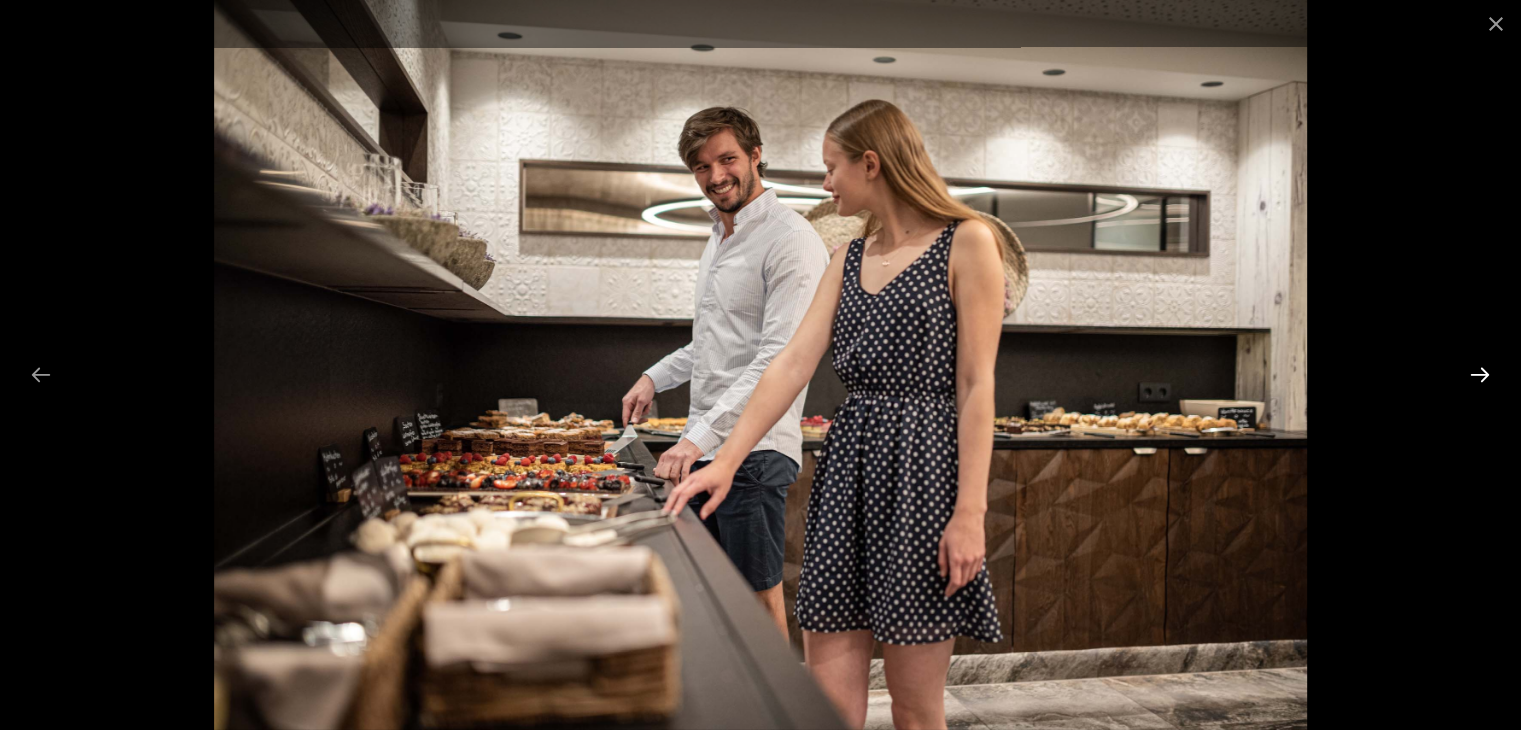 click at bounding box center [1480, 374] 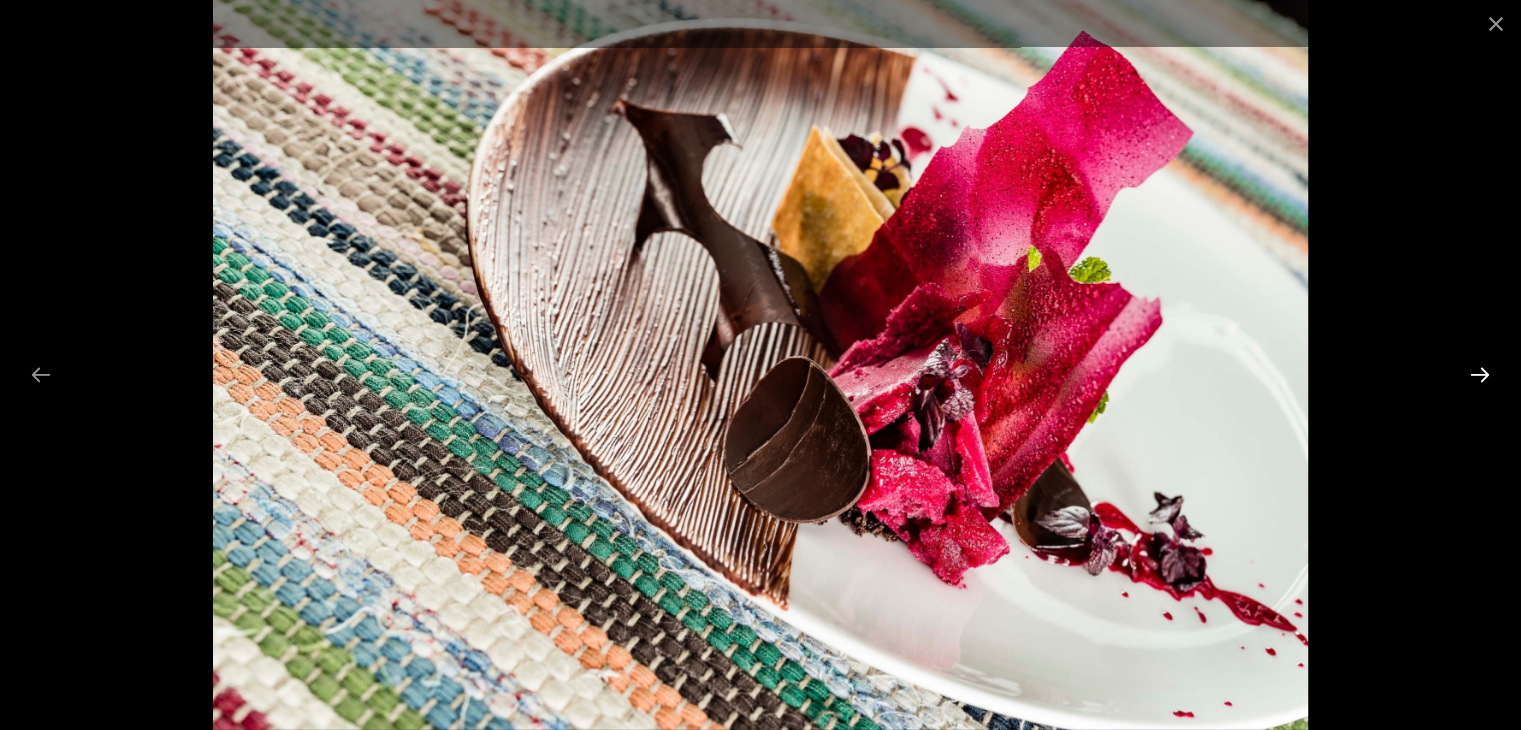 click at bounding box center [1480, 374] 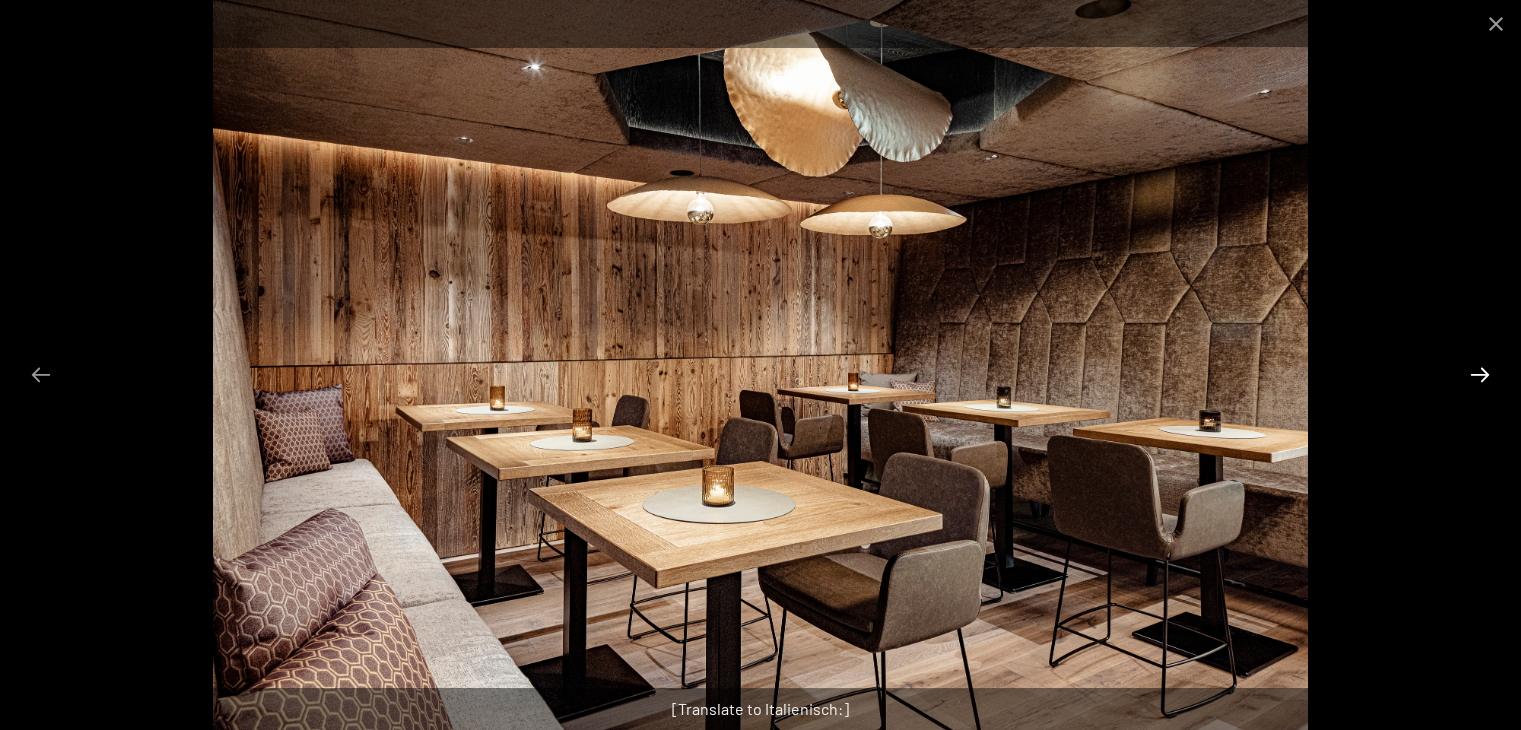 click at bounding box center [1480, 374] 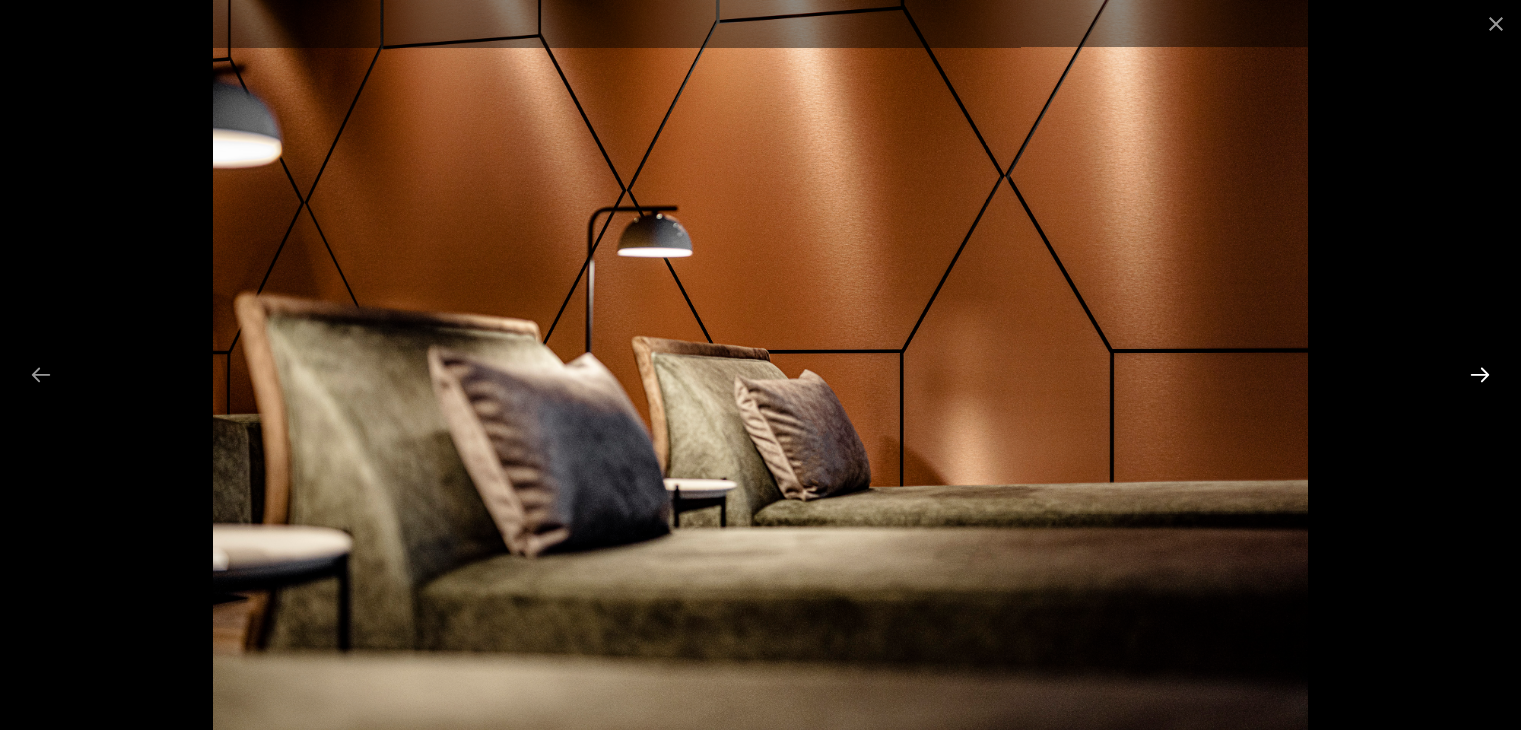 click at bounding box center (1480, 374) 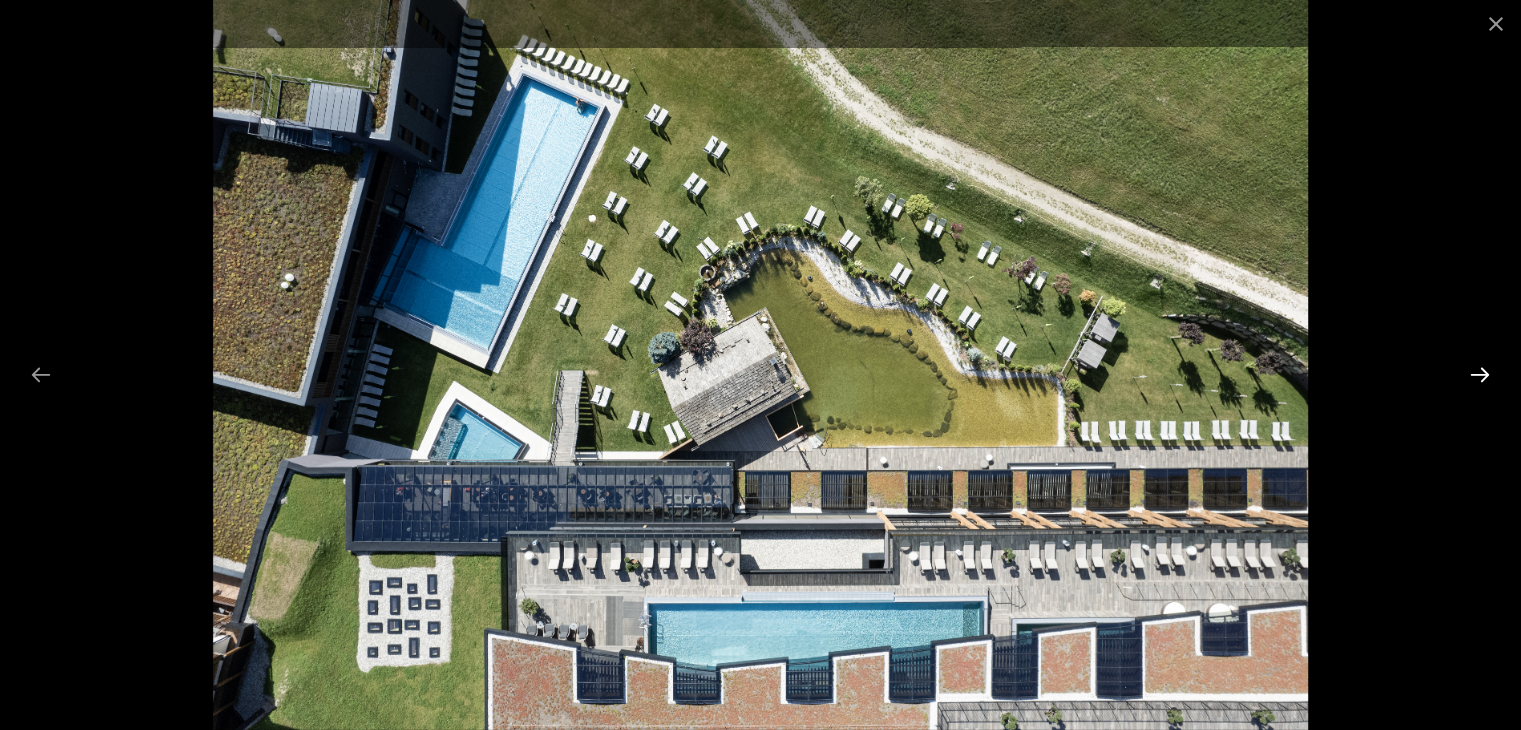 click at bounding box center [1480, 374] 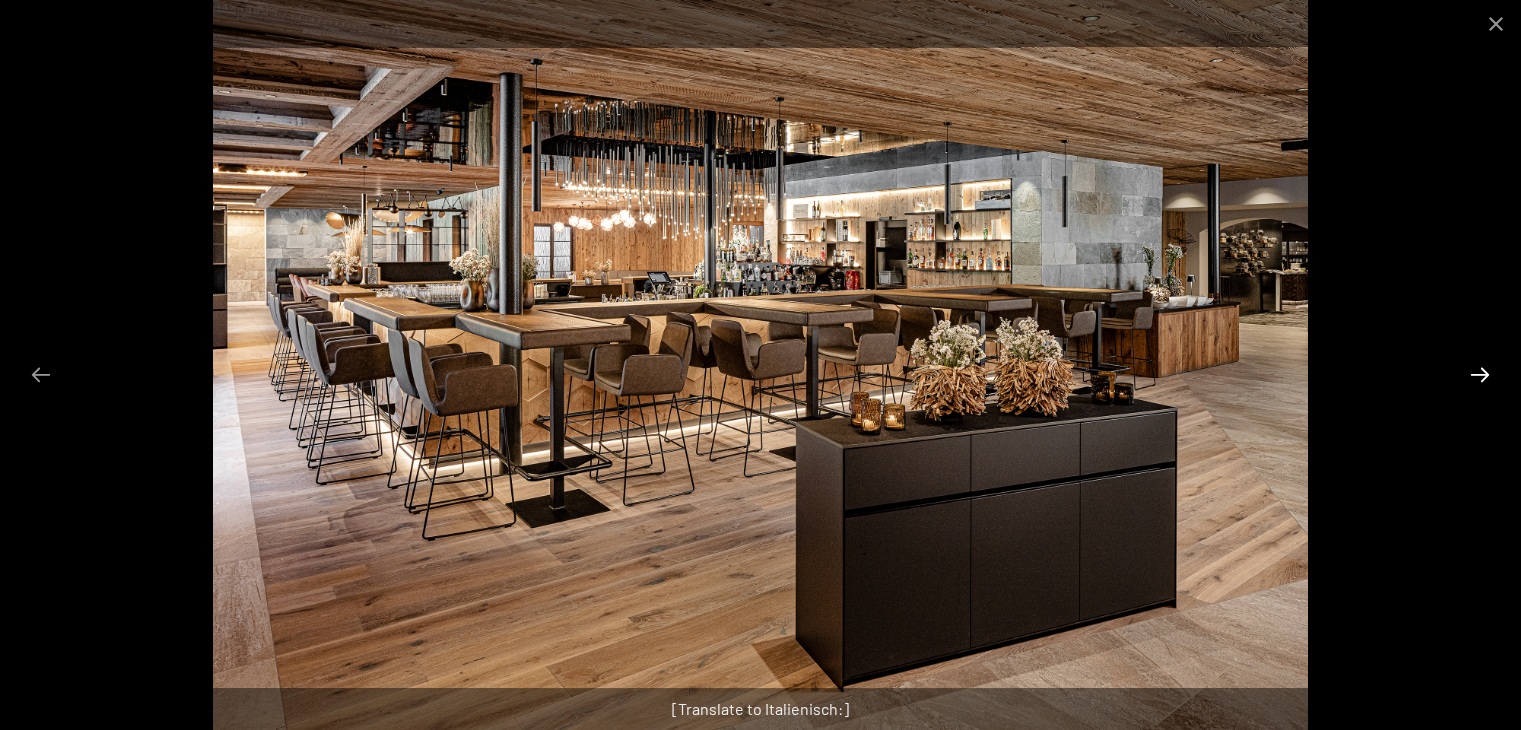 click at bounding box center [1480, 374] 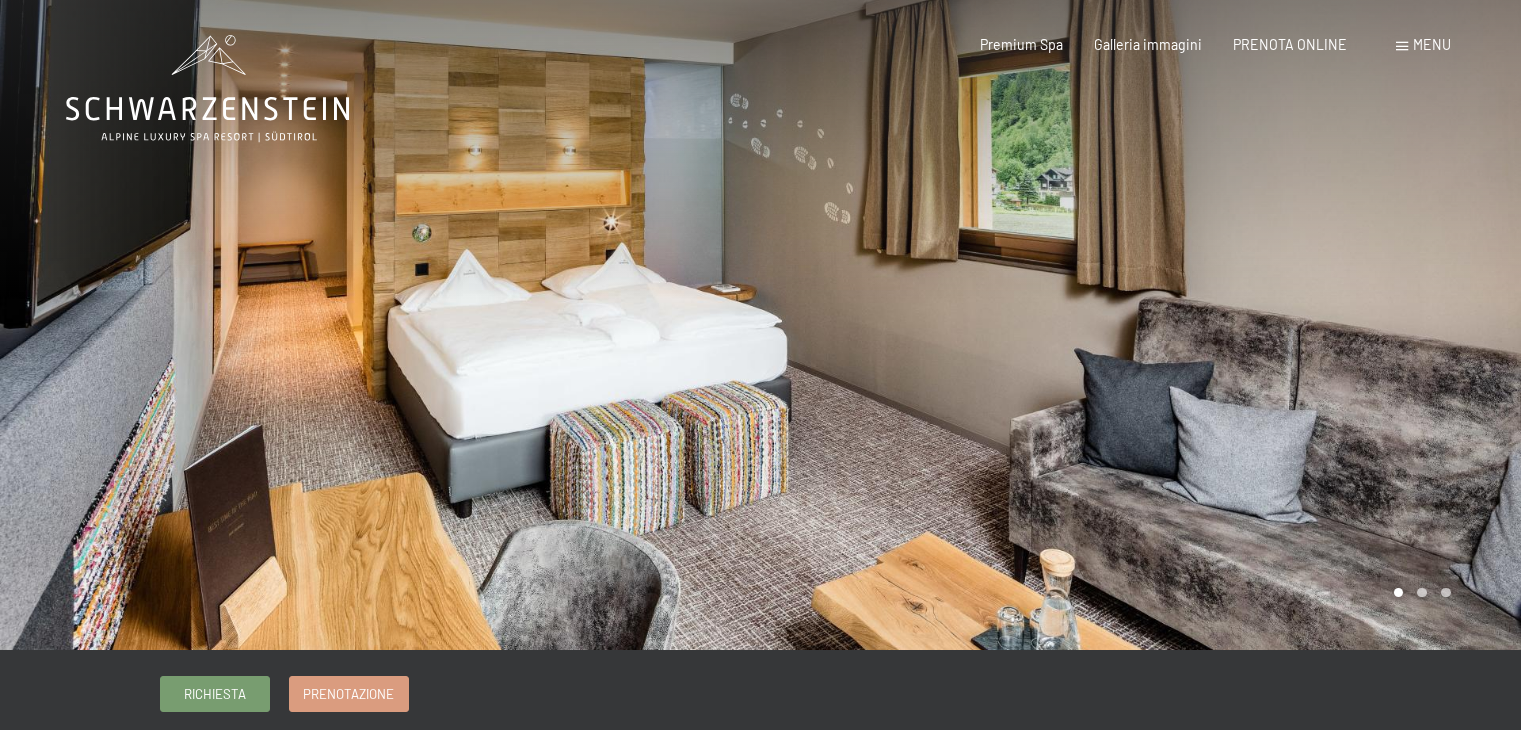 scroll, scrollTop: 0, scrollLeft: 0, axis: both 